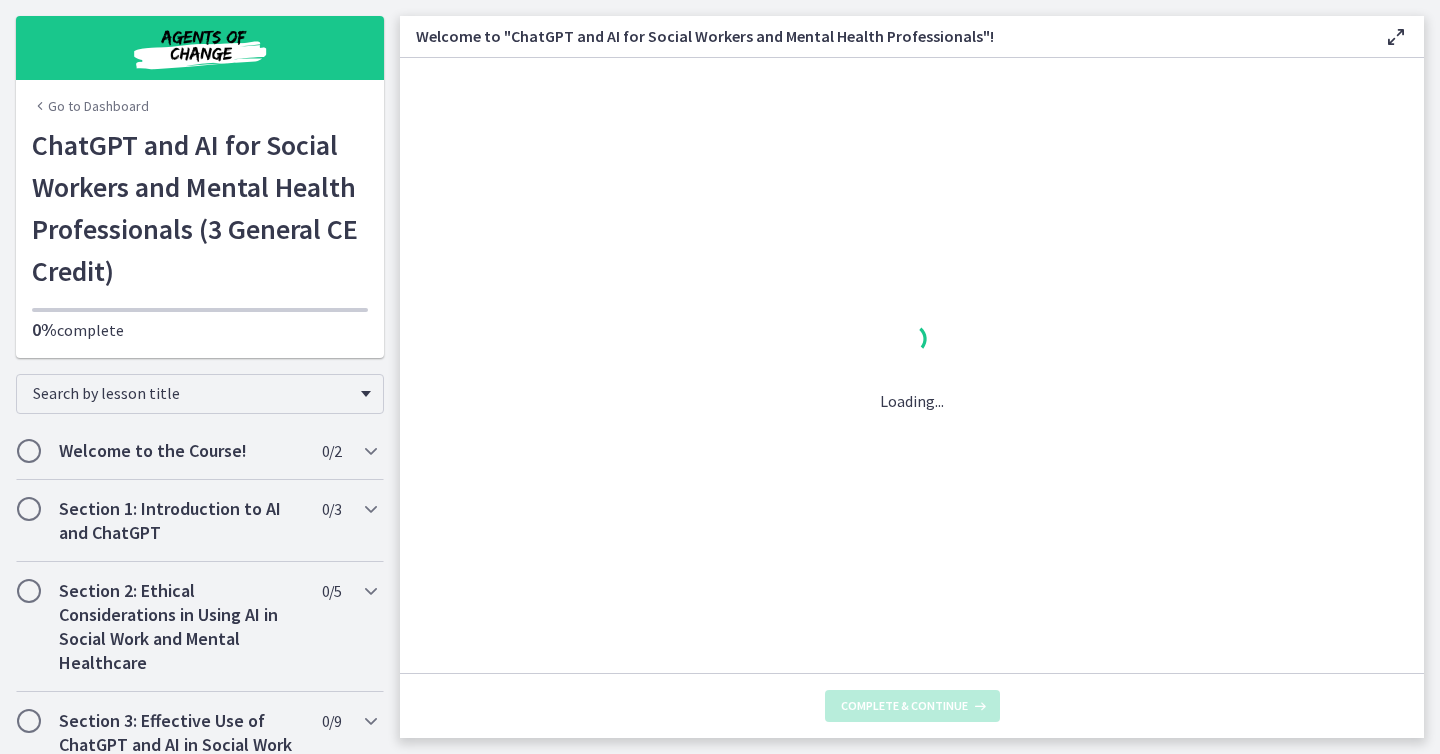 scroll, scrollTop: 0, scrollLeft: 0, axis: both 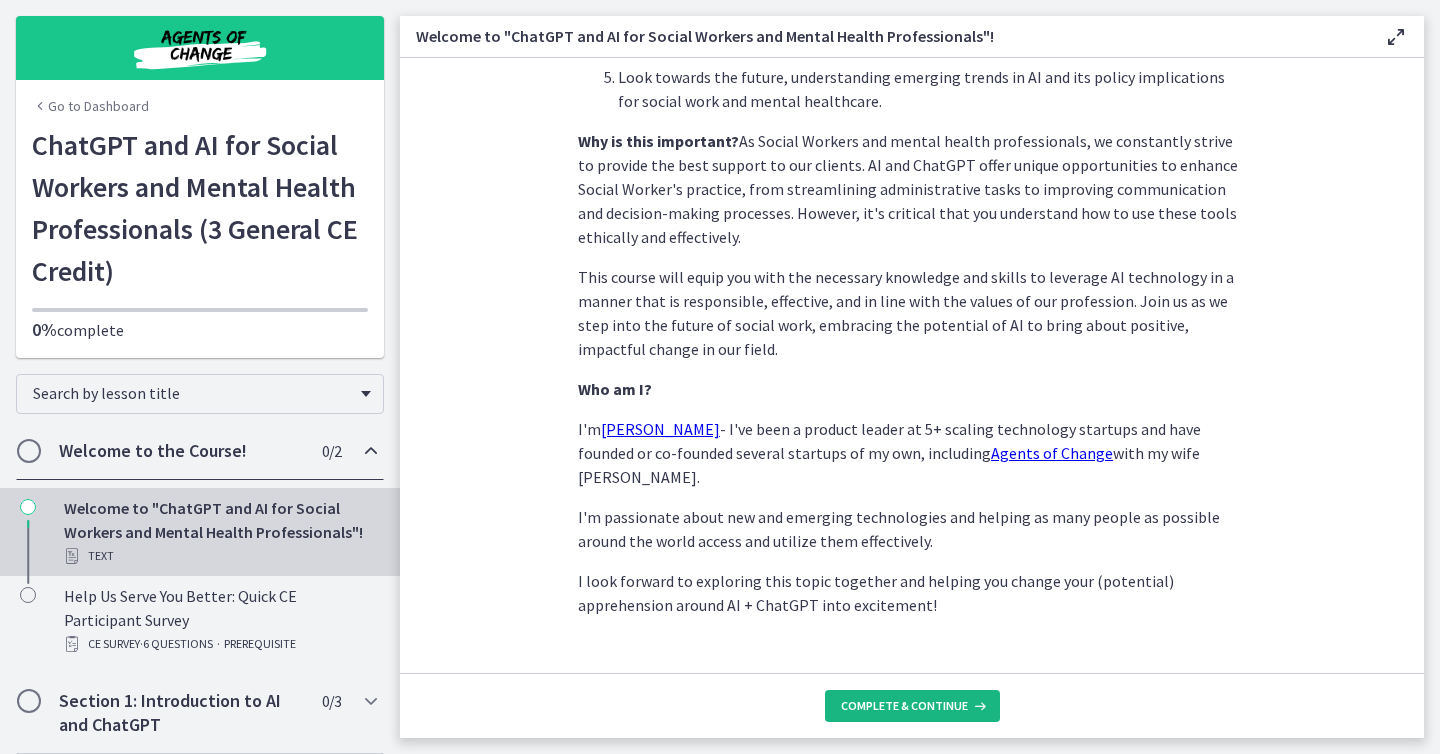 click on "Complete & continue" at bounding box center [904, 706] 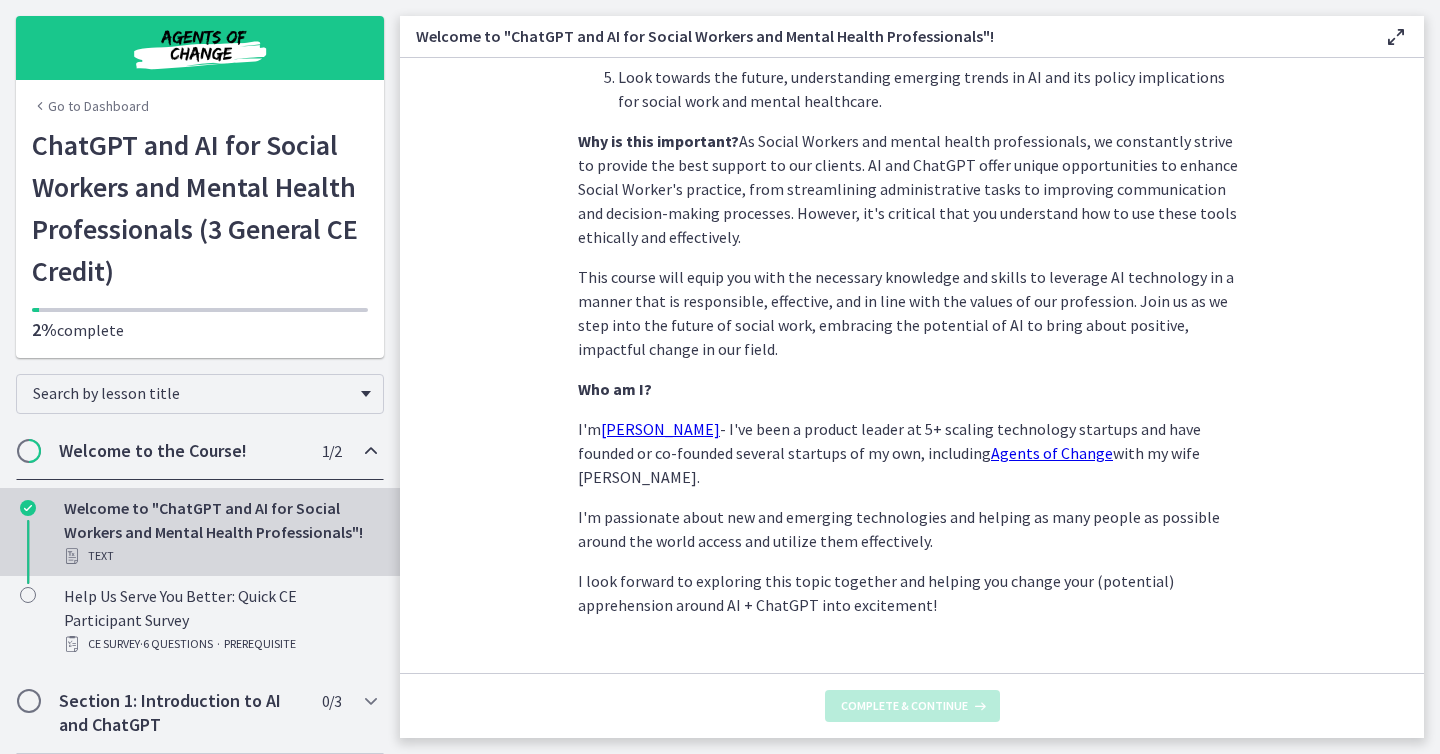 scroll, scrollTop: 0, scrollLeft: 0, axis: both 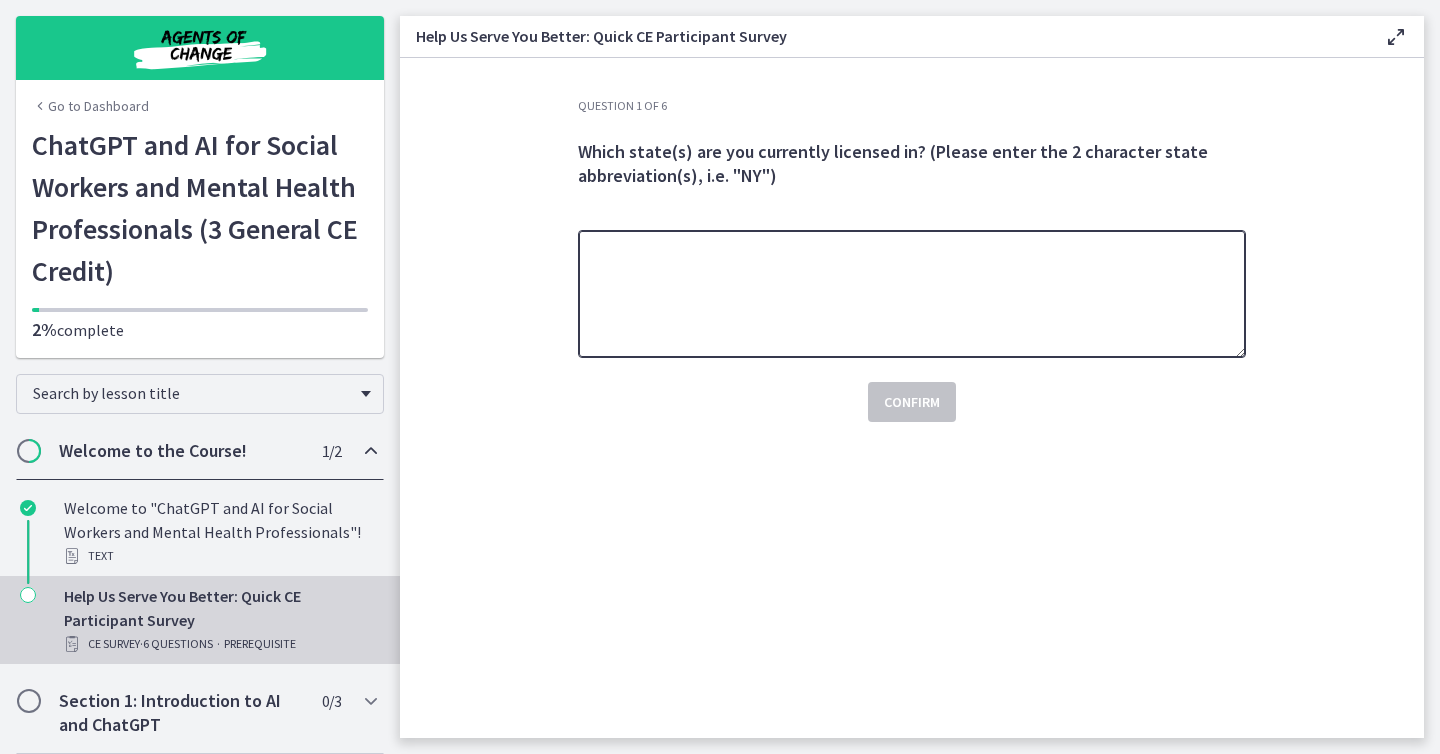 click at bounding box center [912, 294] 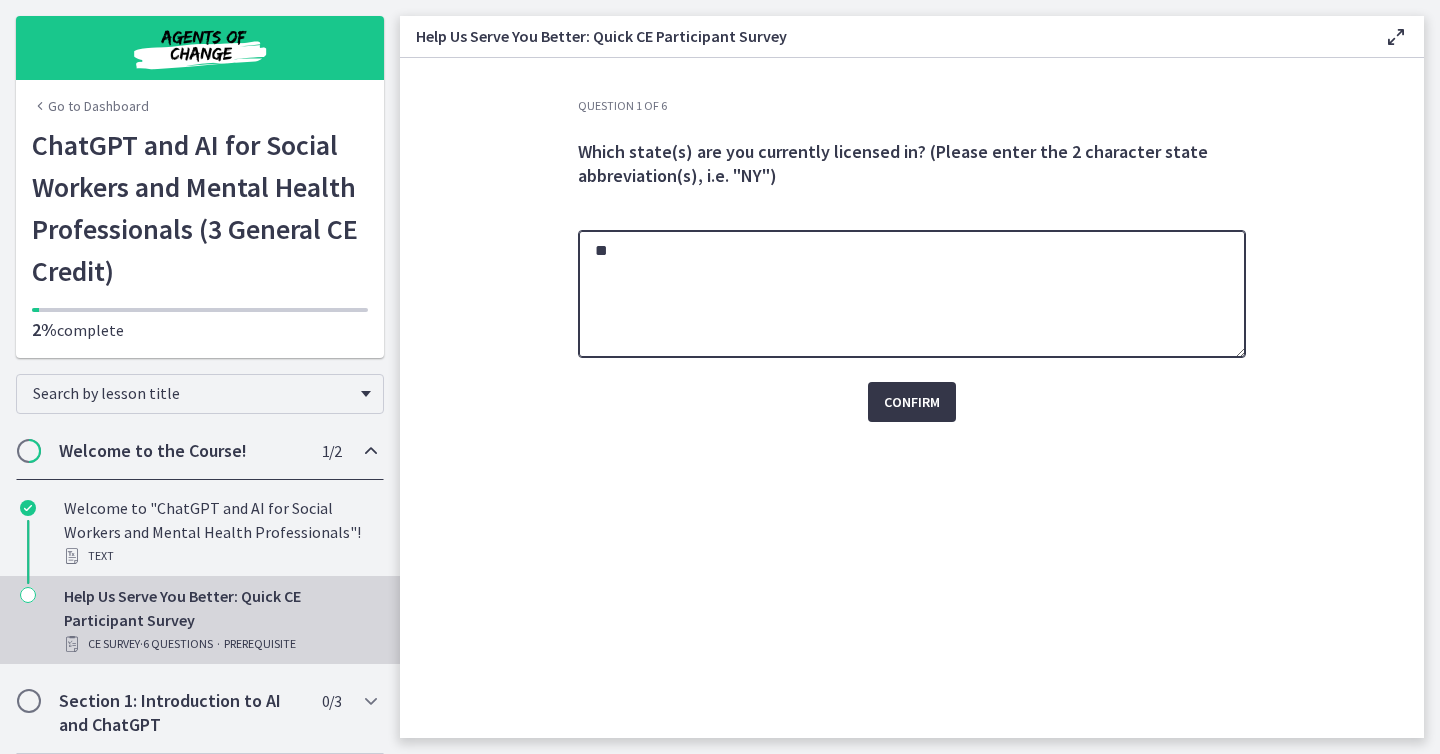 type on "**" 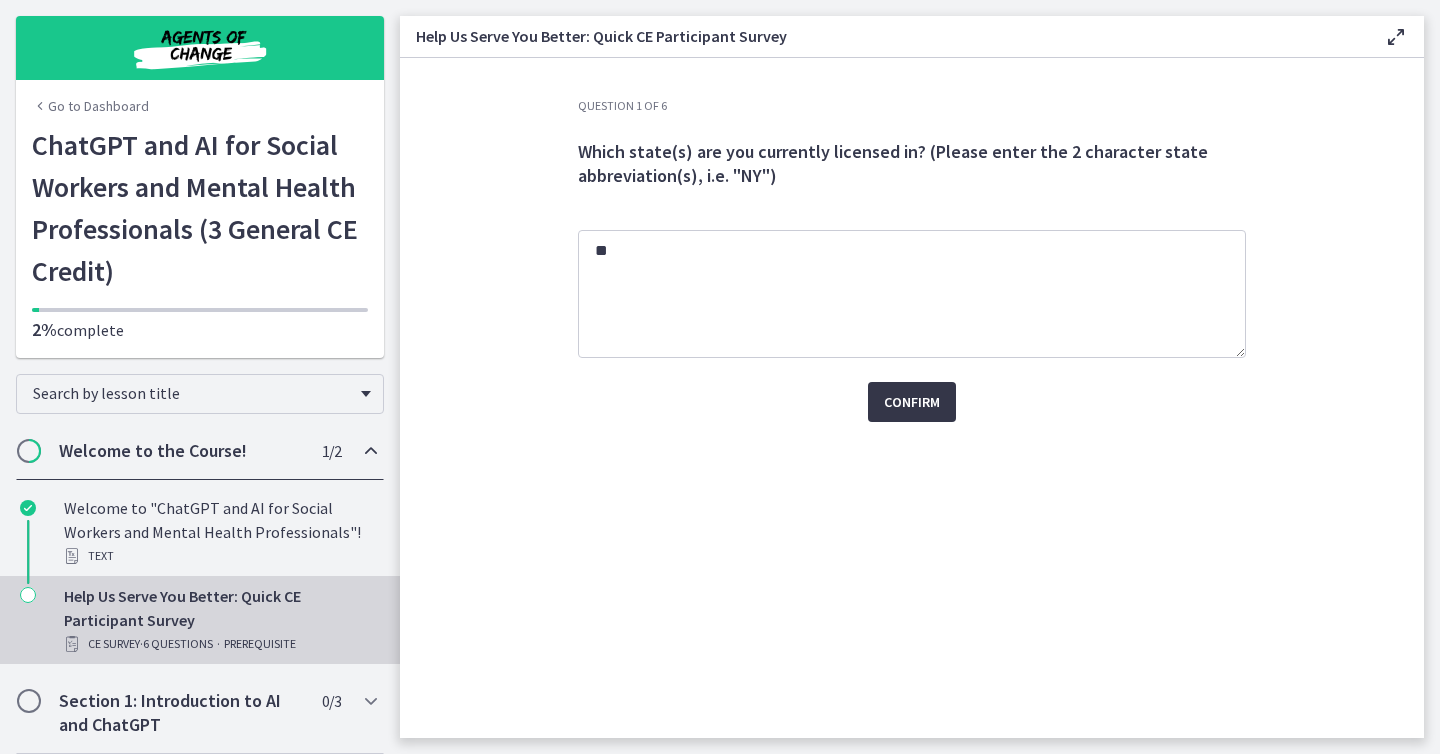 click on "Confirm" at bounding box center [912, 402] 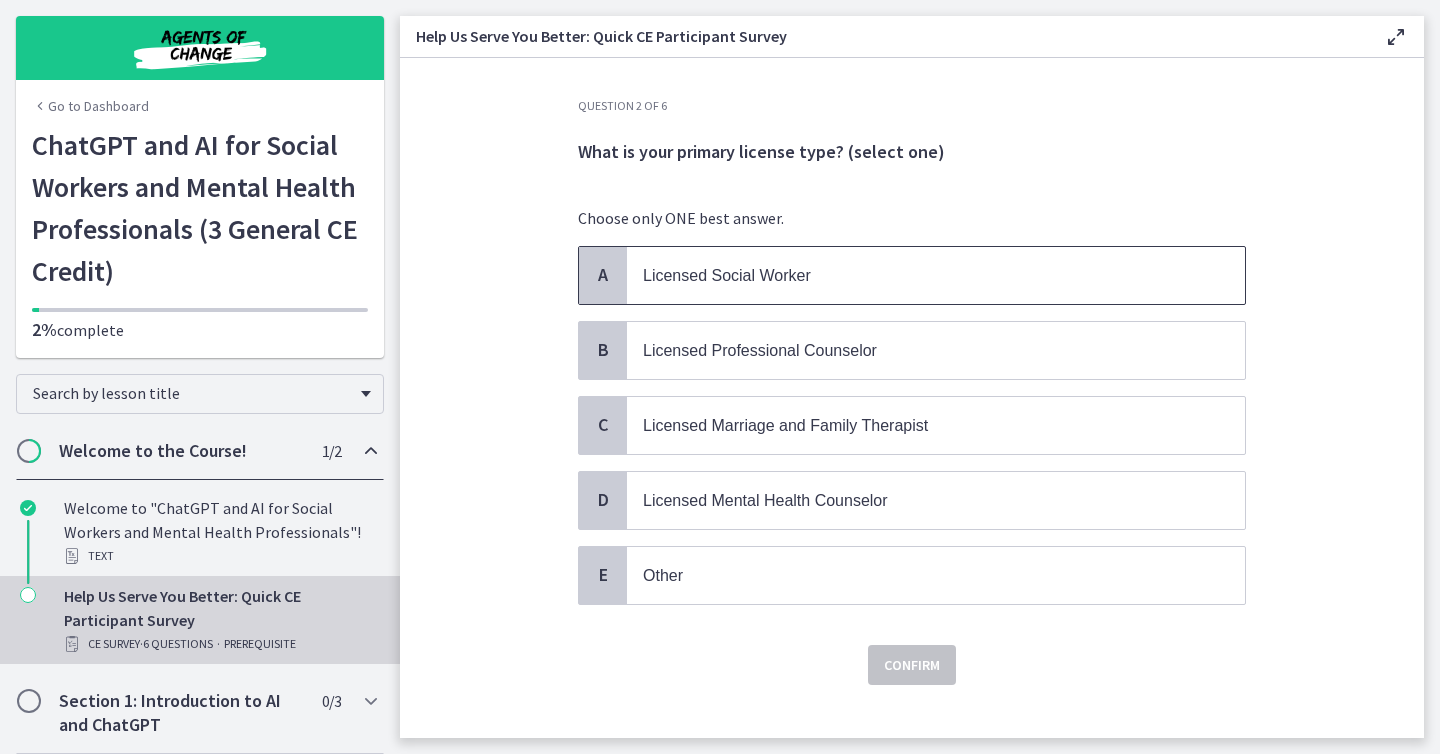 click on "Licensed Social Worker" at bounding box center (936, 275) 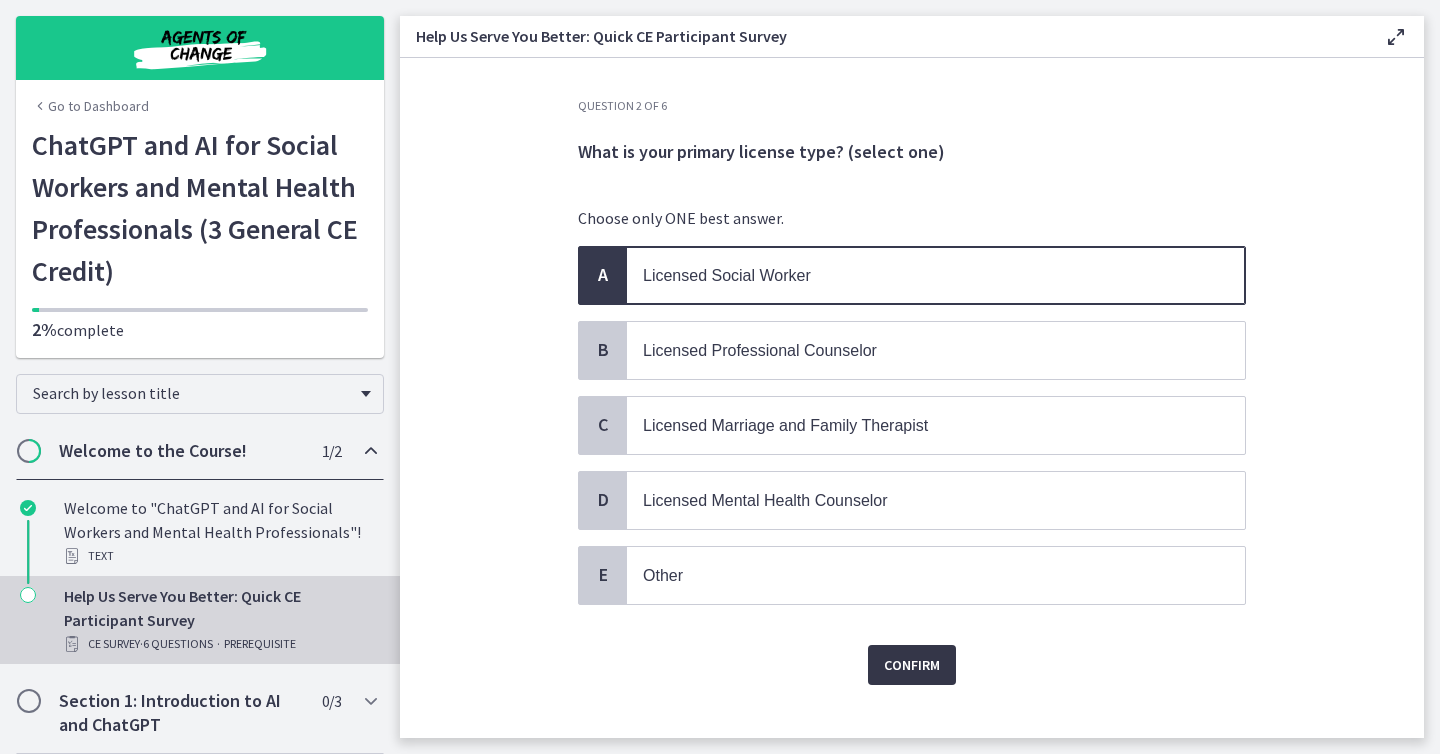 click on "Confirm" at bounding box center (912, 665) 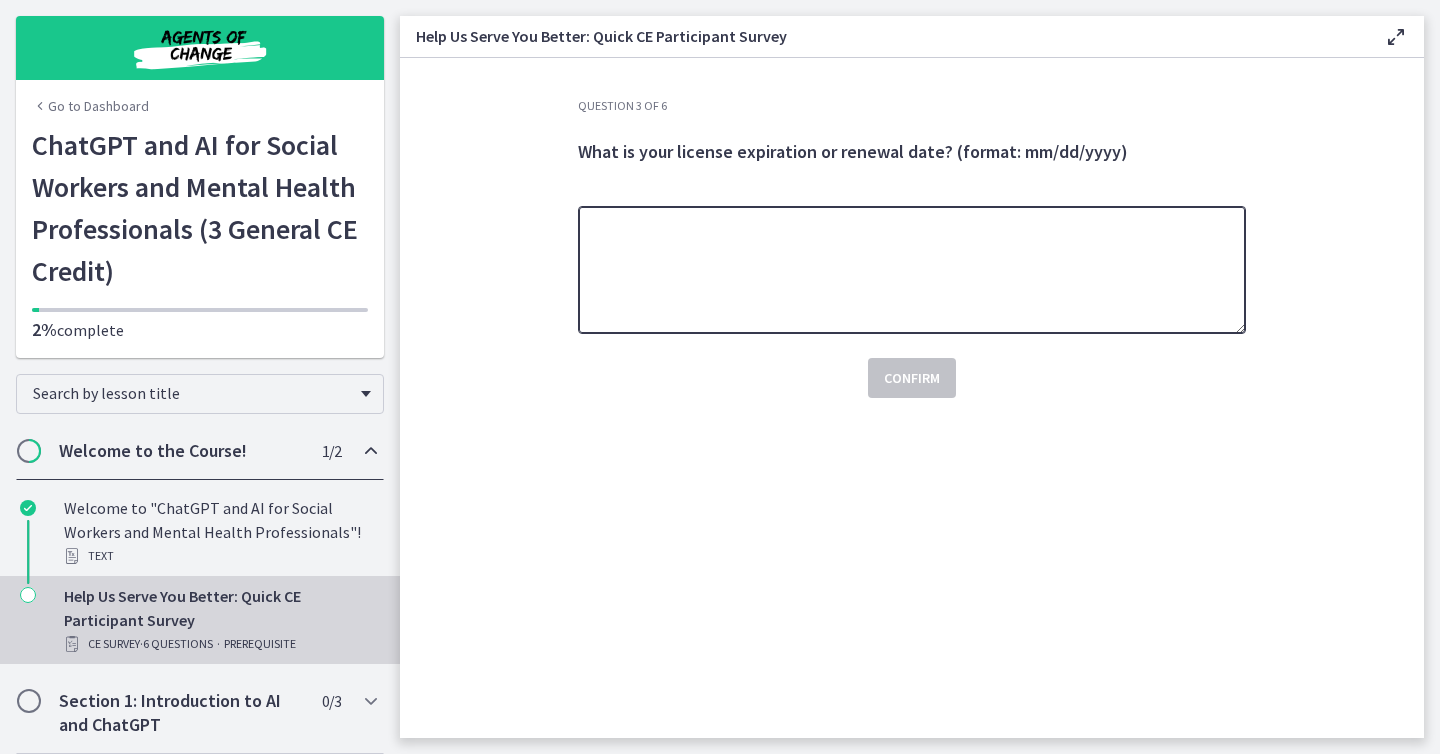 click at bounding box center [912, 270] 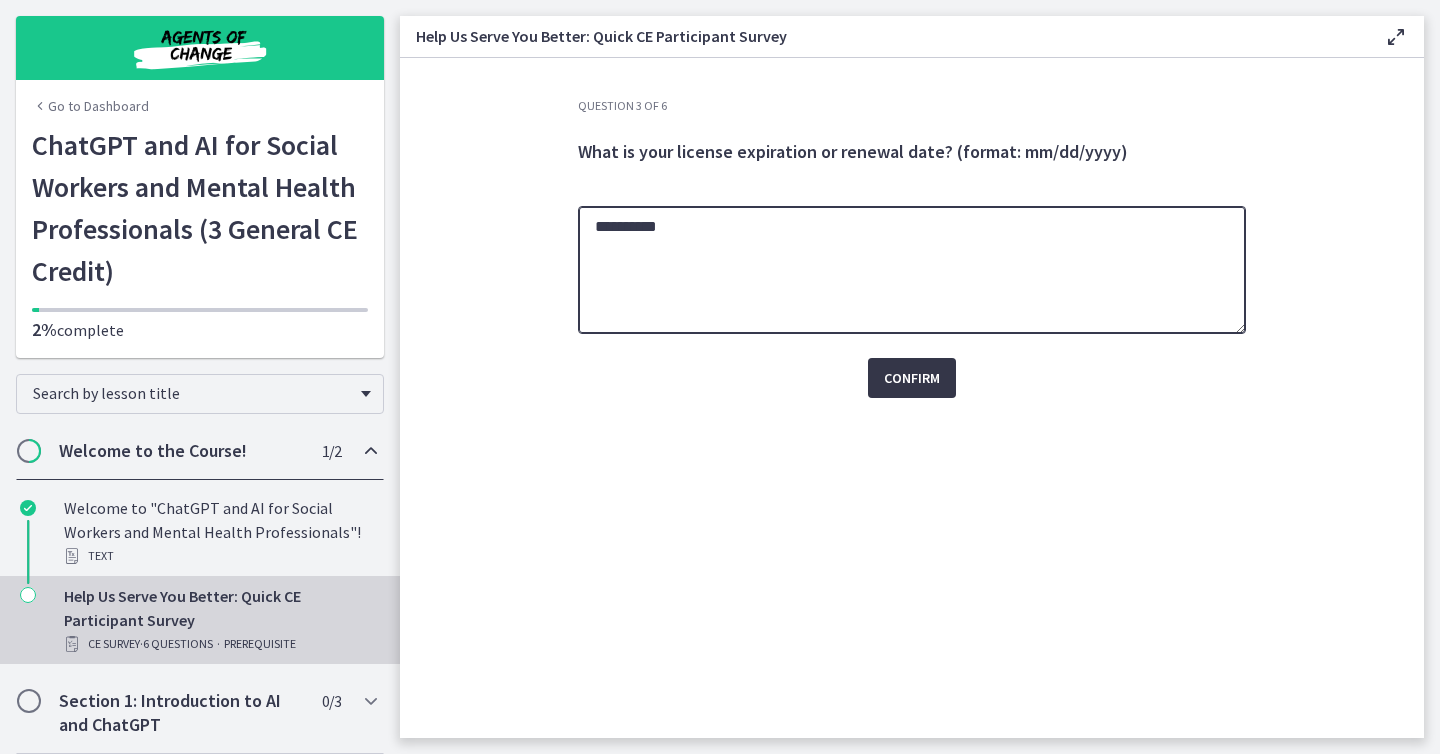 type on "**********" 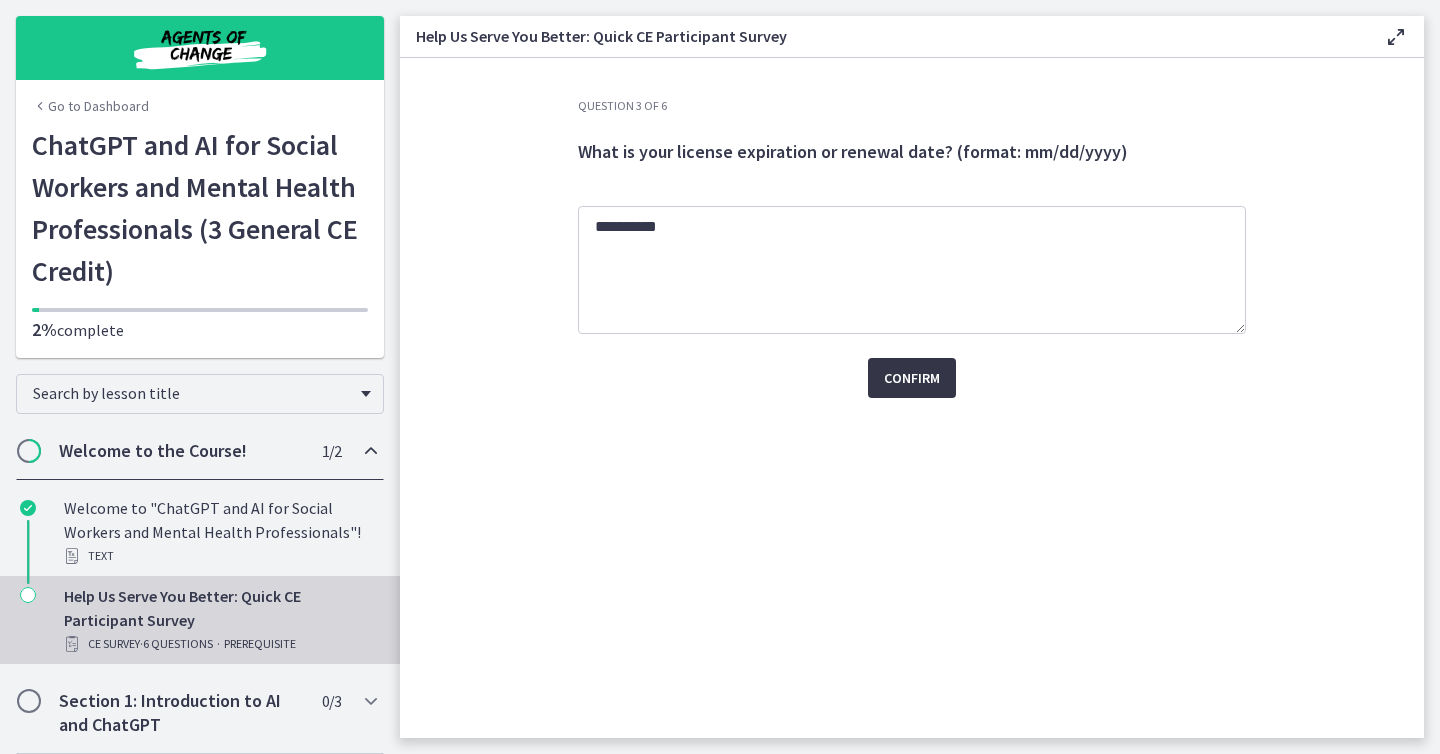 click on "Confirm" at bounding box center (912, 378) 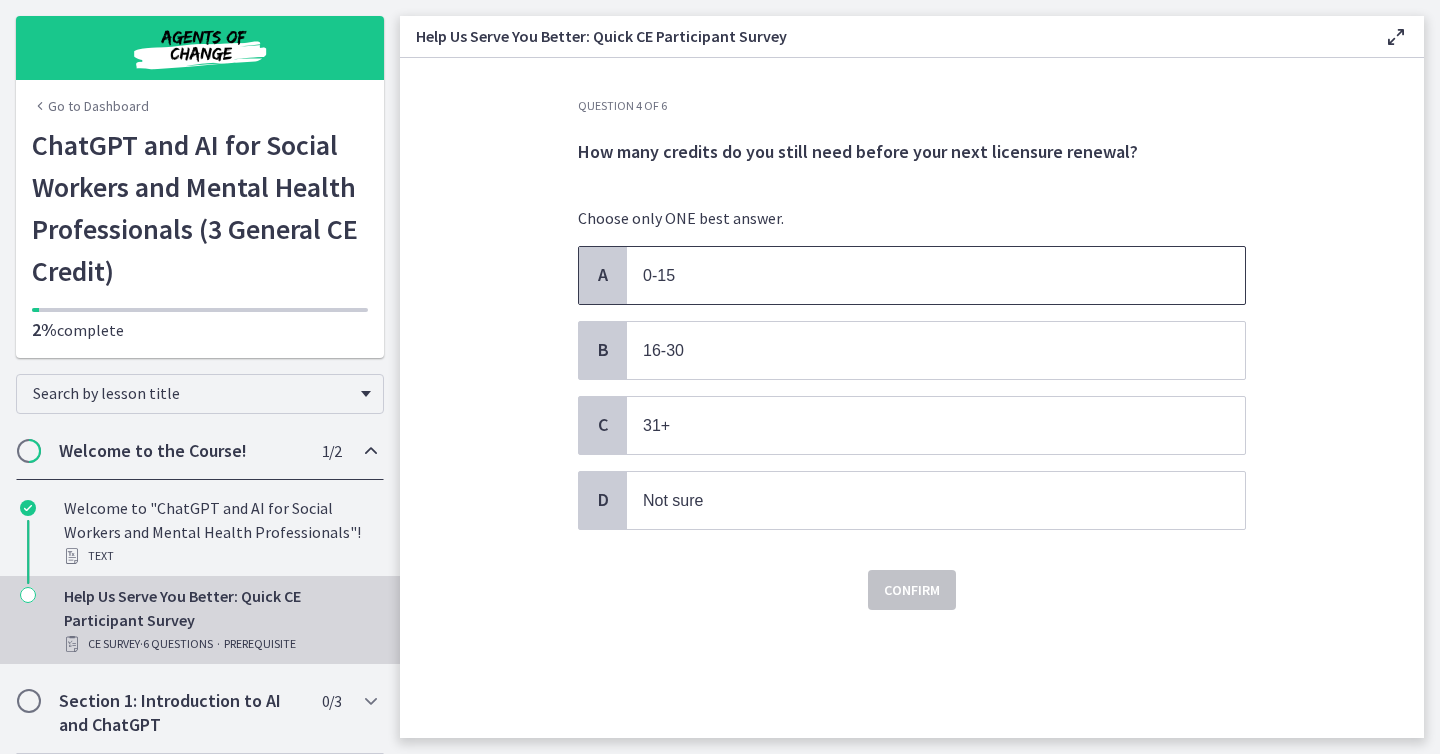 click on "0-15" at bounding box center (916, 275) 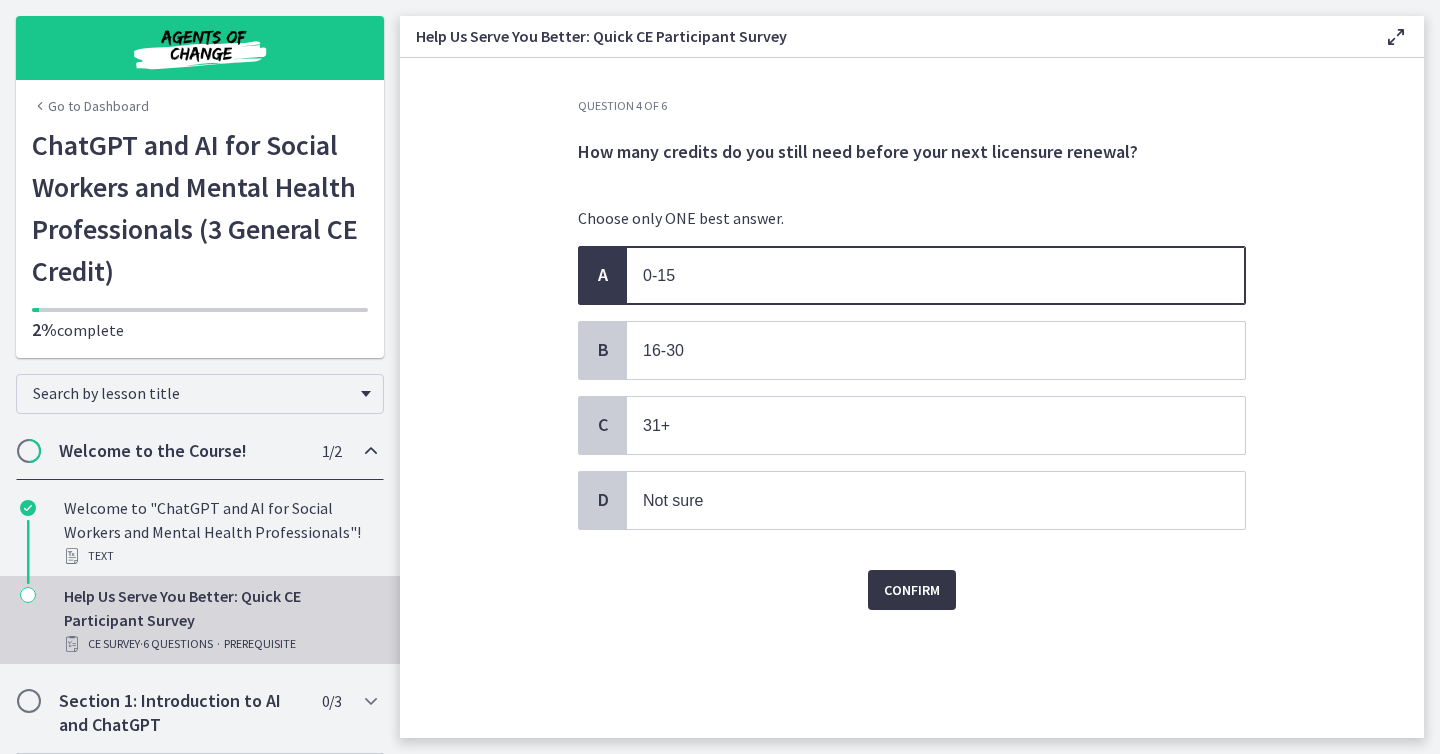 click on "Confirm" at bounding box center [912, 590] 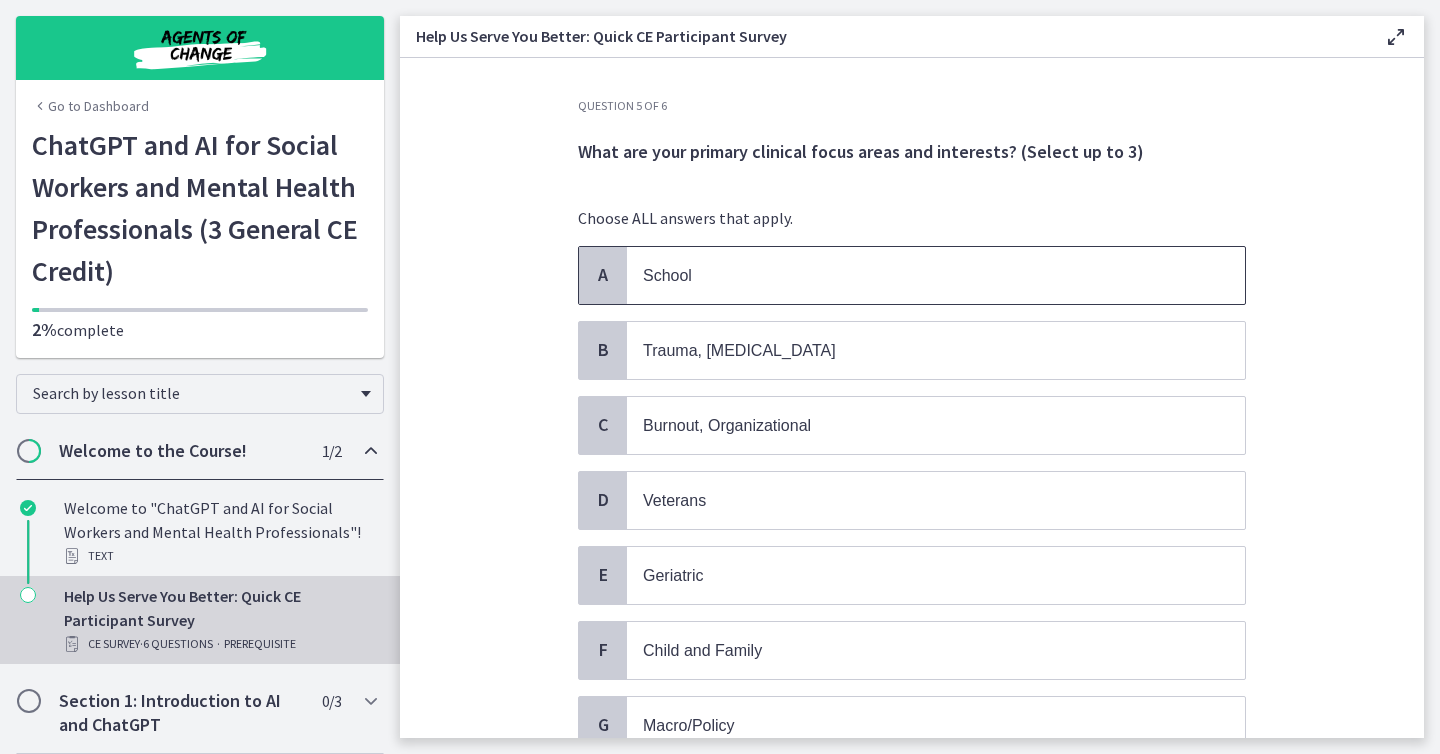 click on "School" at bounding box center [916, 275] 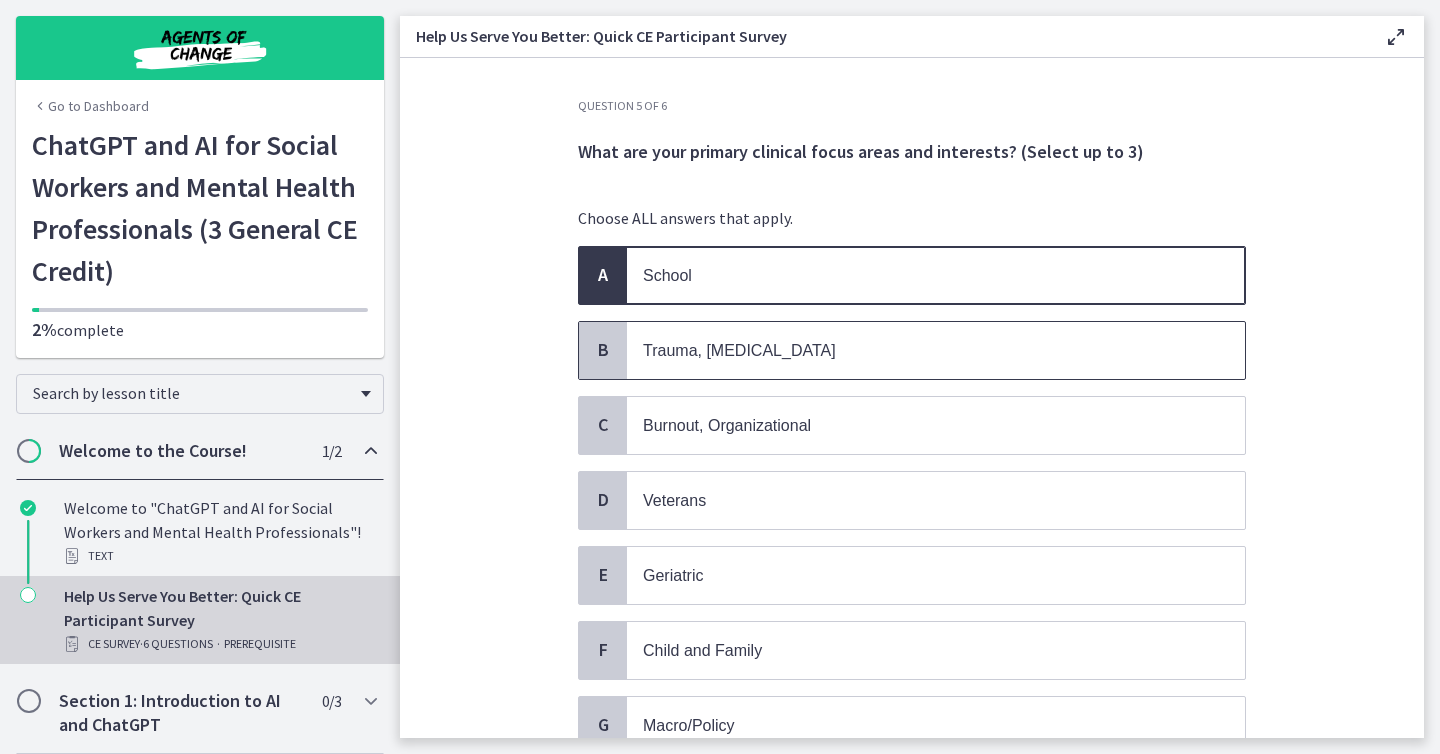 click on "Trauma, [MEDICAL_DATA]" at bounding box center [916, 350] 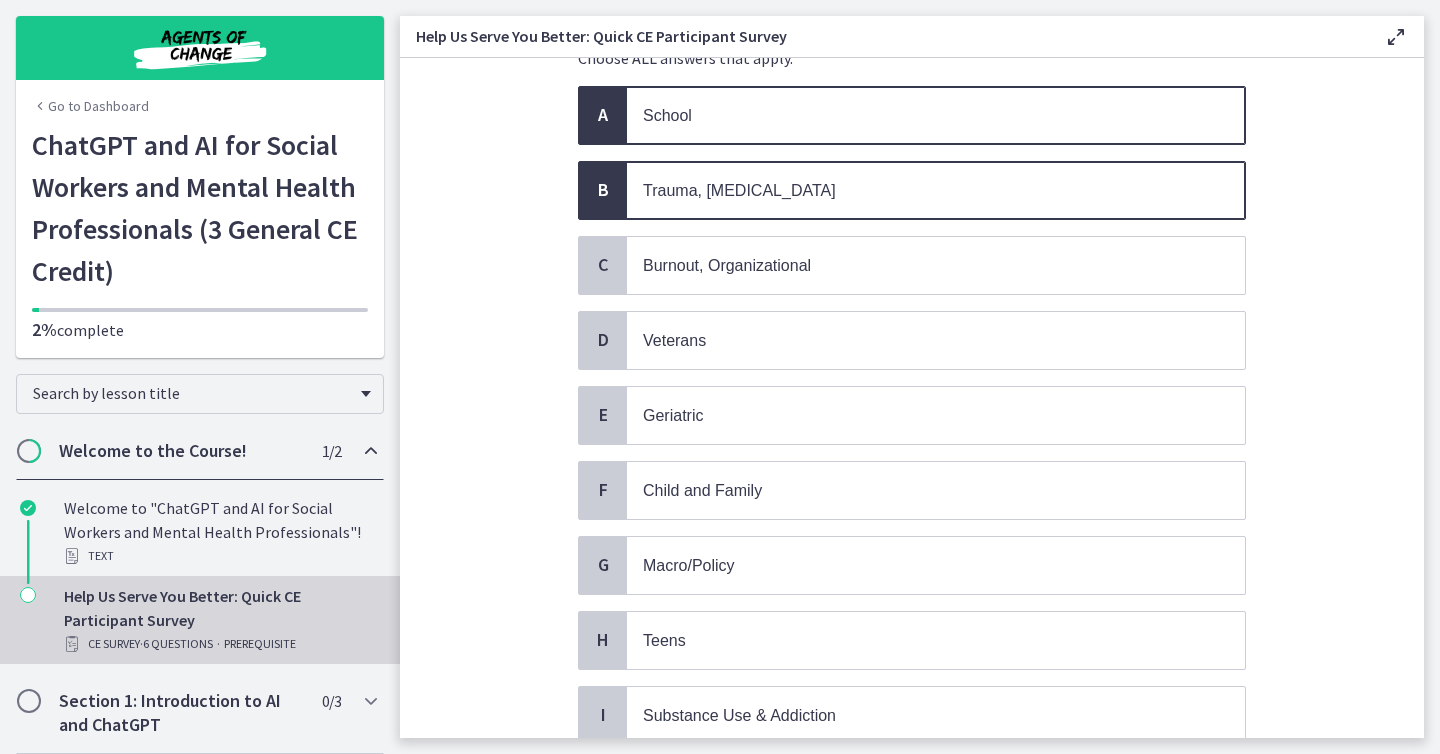 scroll, scrollTop: 181, scrollLeft: 0, axis: vertical 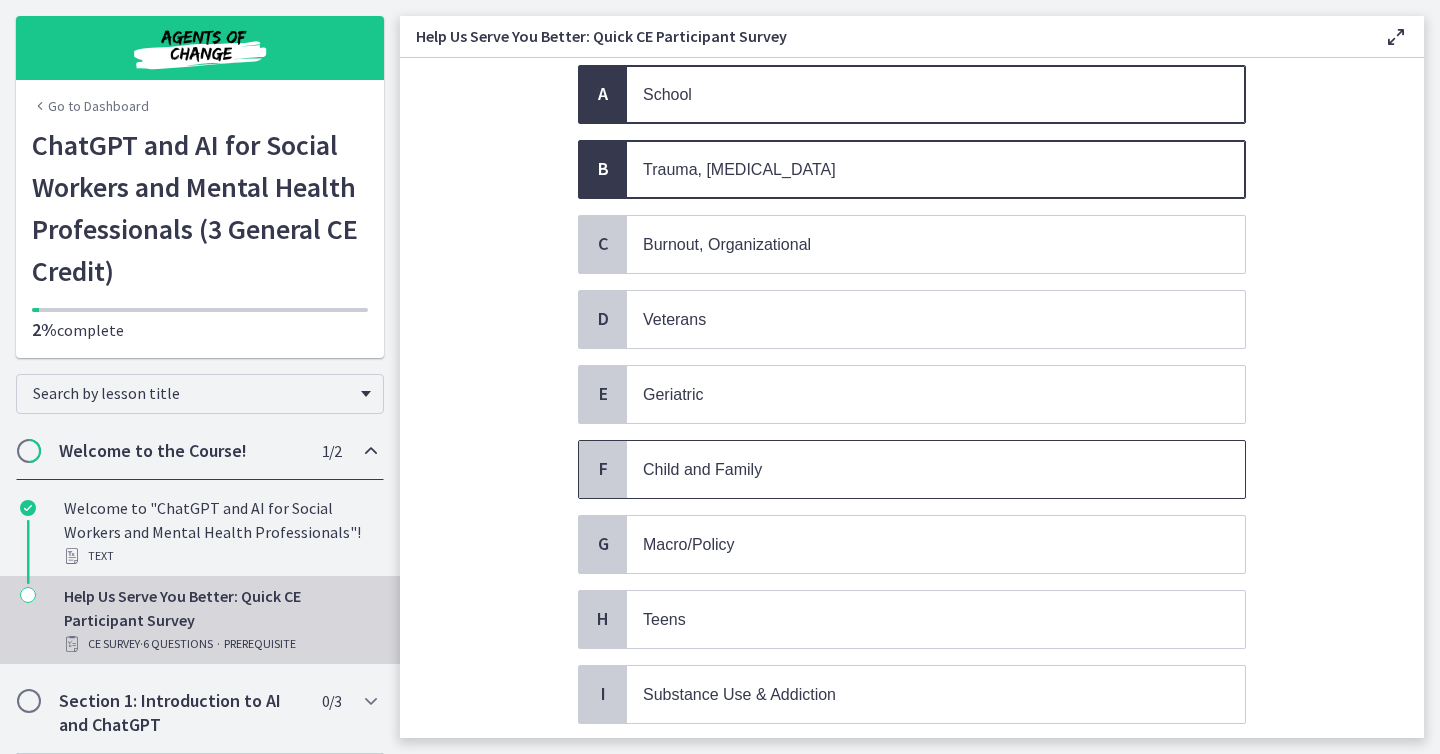 click on "Child and Family" at bounding box center [702, 469] 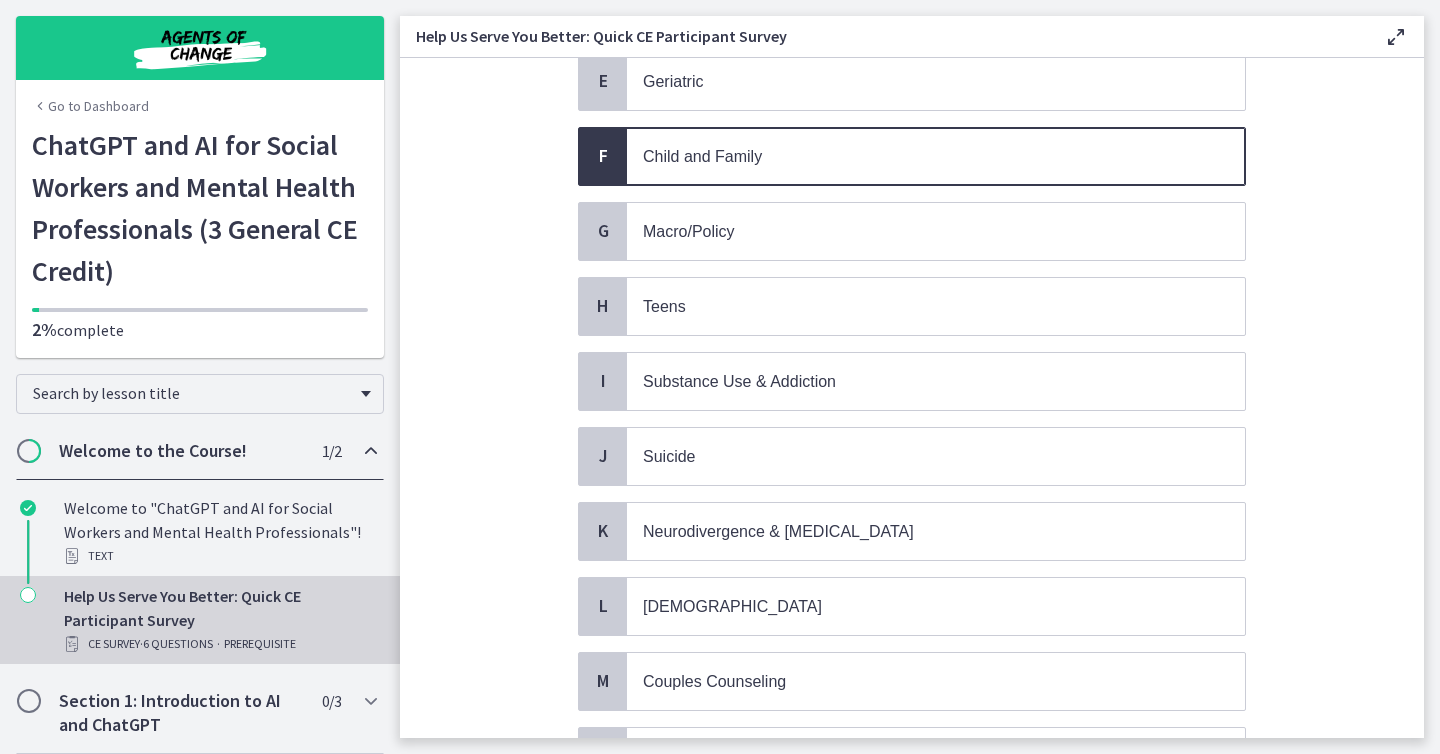 scroll, scrollTop: 511, scrollLeft: 0, axis: vertical 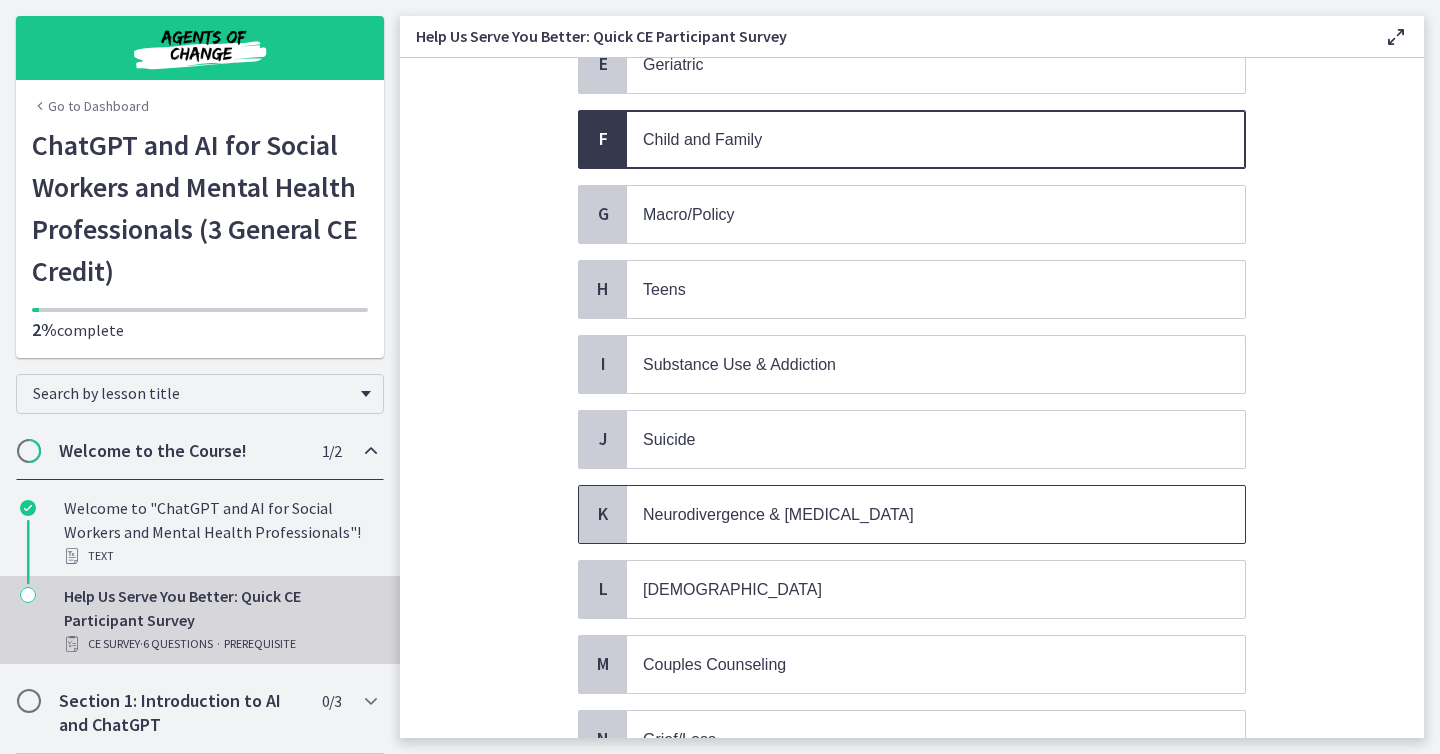 click on "Neurodivergence & [MEDICAL_DATA]" at bounding box center [778, 514] 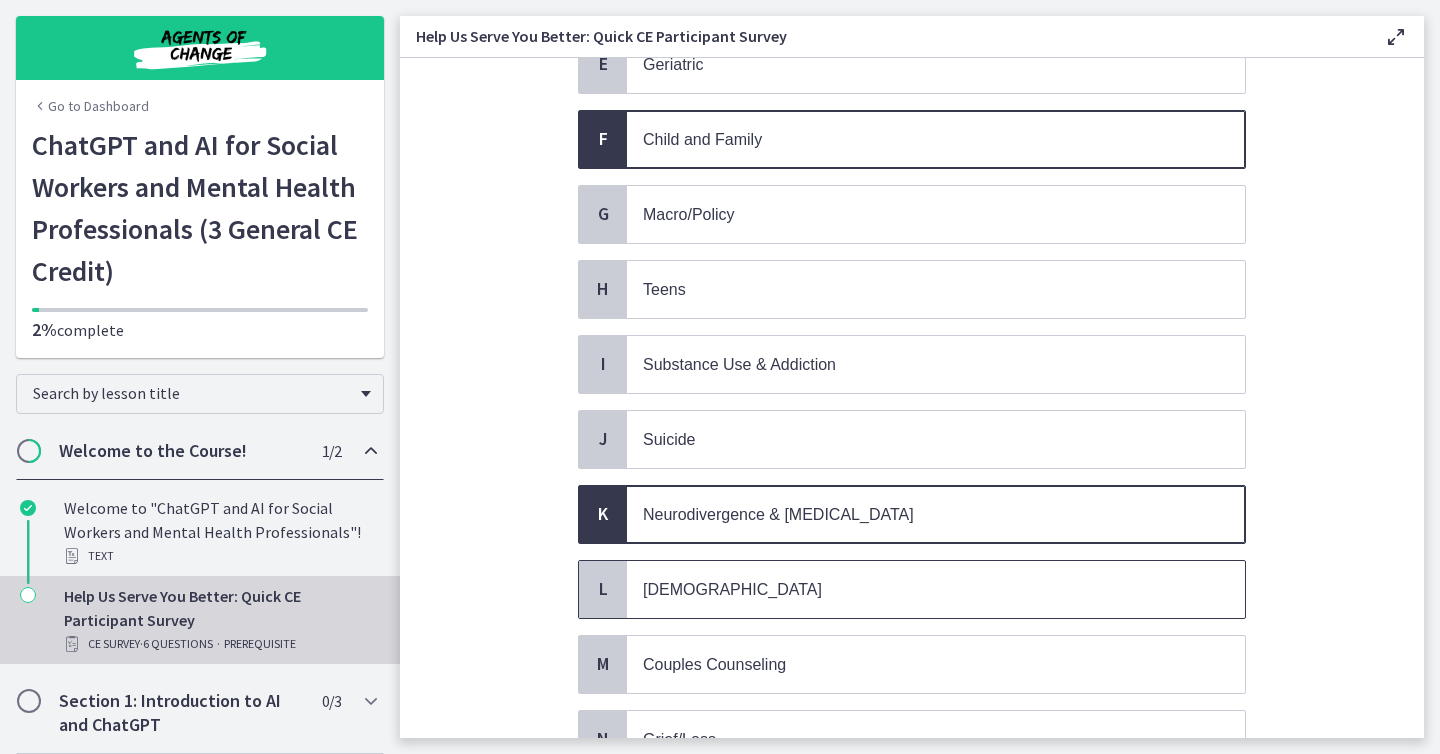 click on "[DEMOGRAPHIC_DATA]" at bounding box center [916, 589] 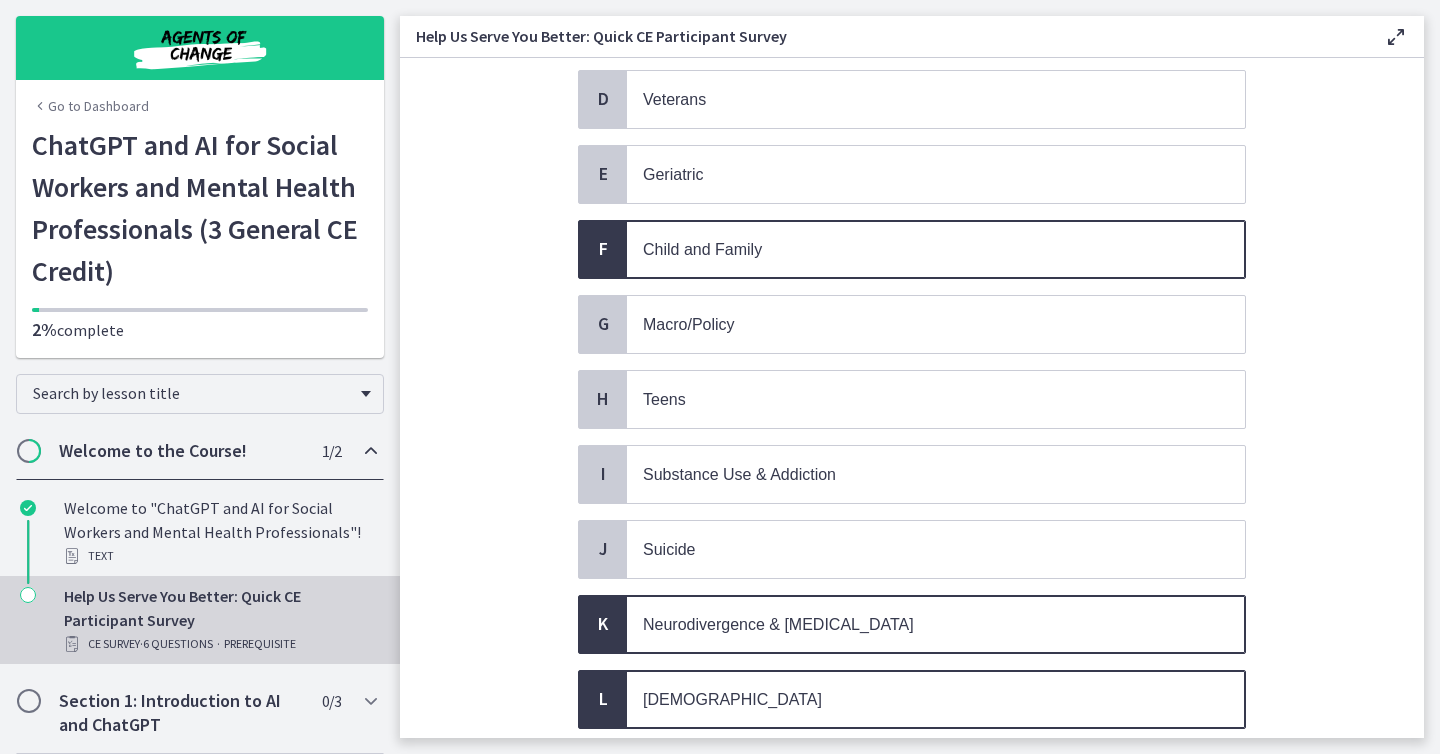 scroll, scrollTop: 413, scrollLeft: 0, axis: vertical 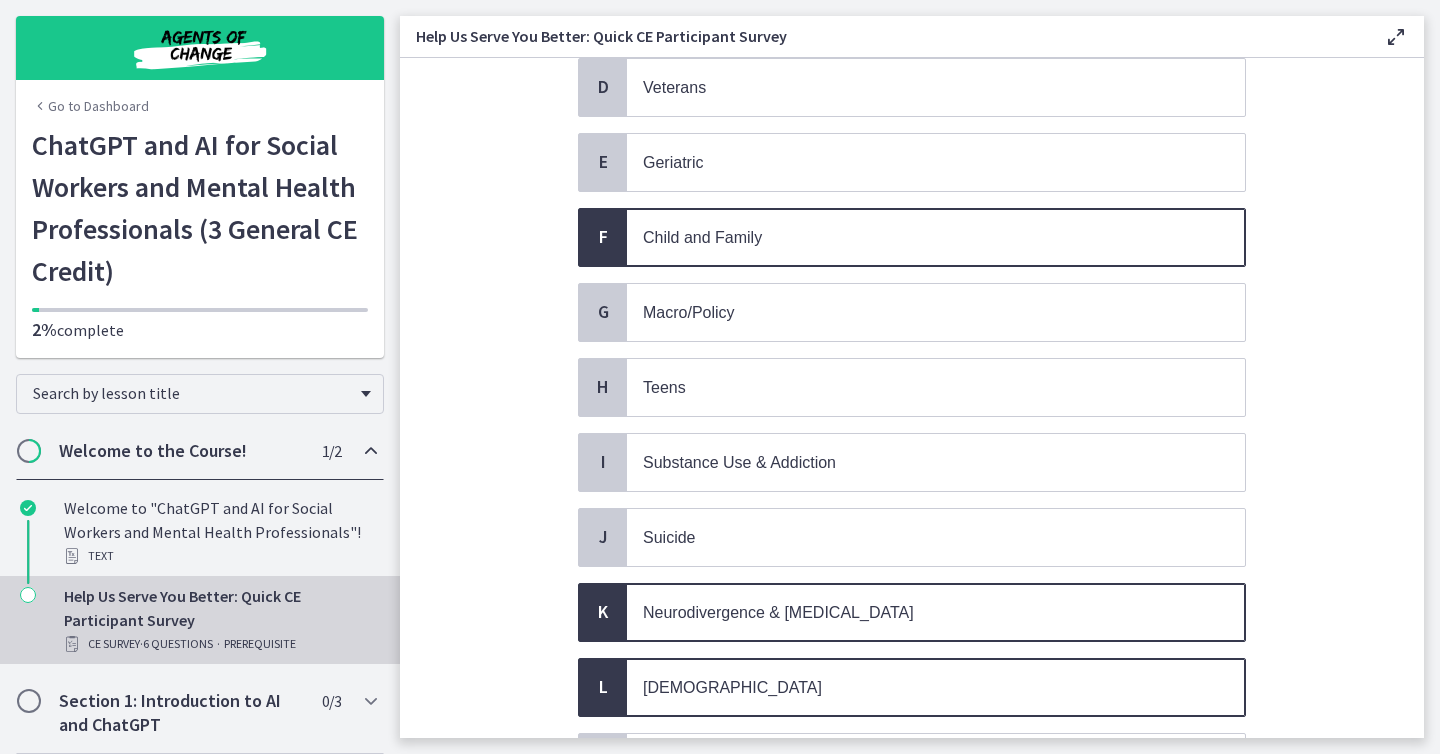 click on "Neurodivergence & [MEDICAL_DATA]" at bounding box center (778, 612) 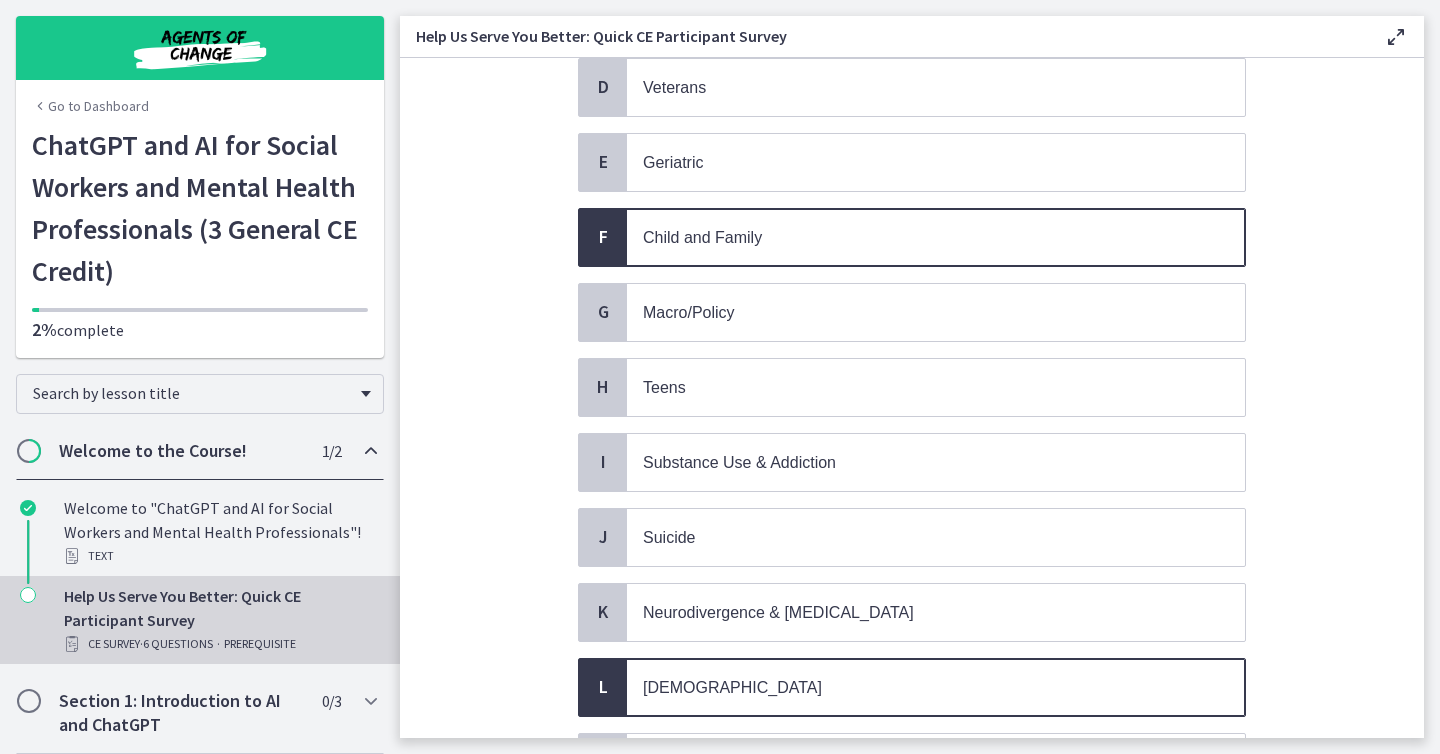 click on "[DEMOGRAPHIC_DATA]" at bounding box center [732, 687] 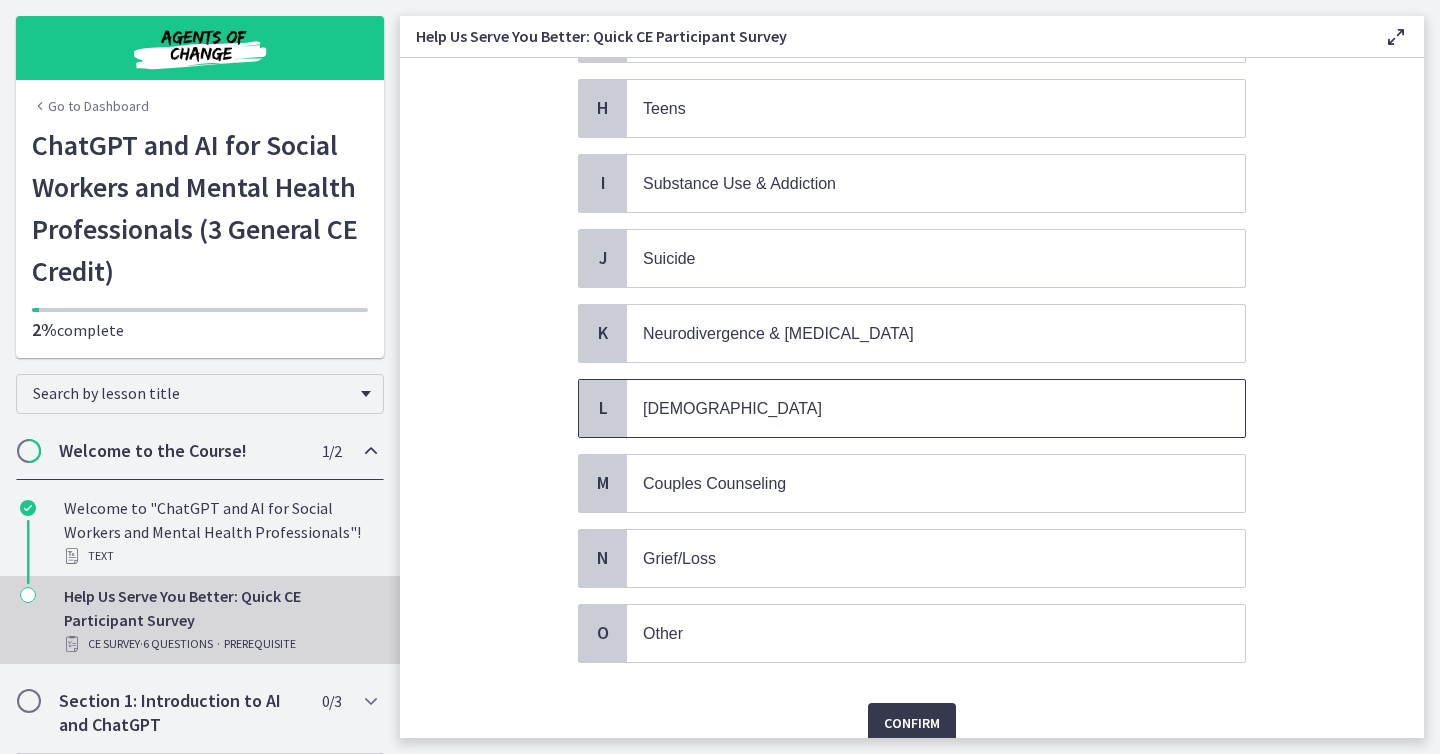 scroll, scrollTop: 725, scrollLeft: 0, axis: vertical 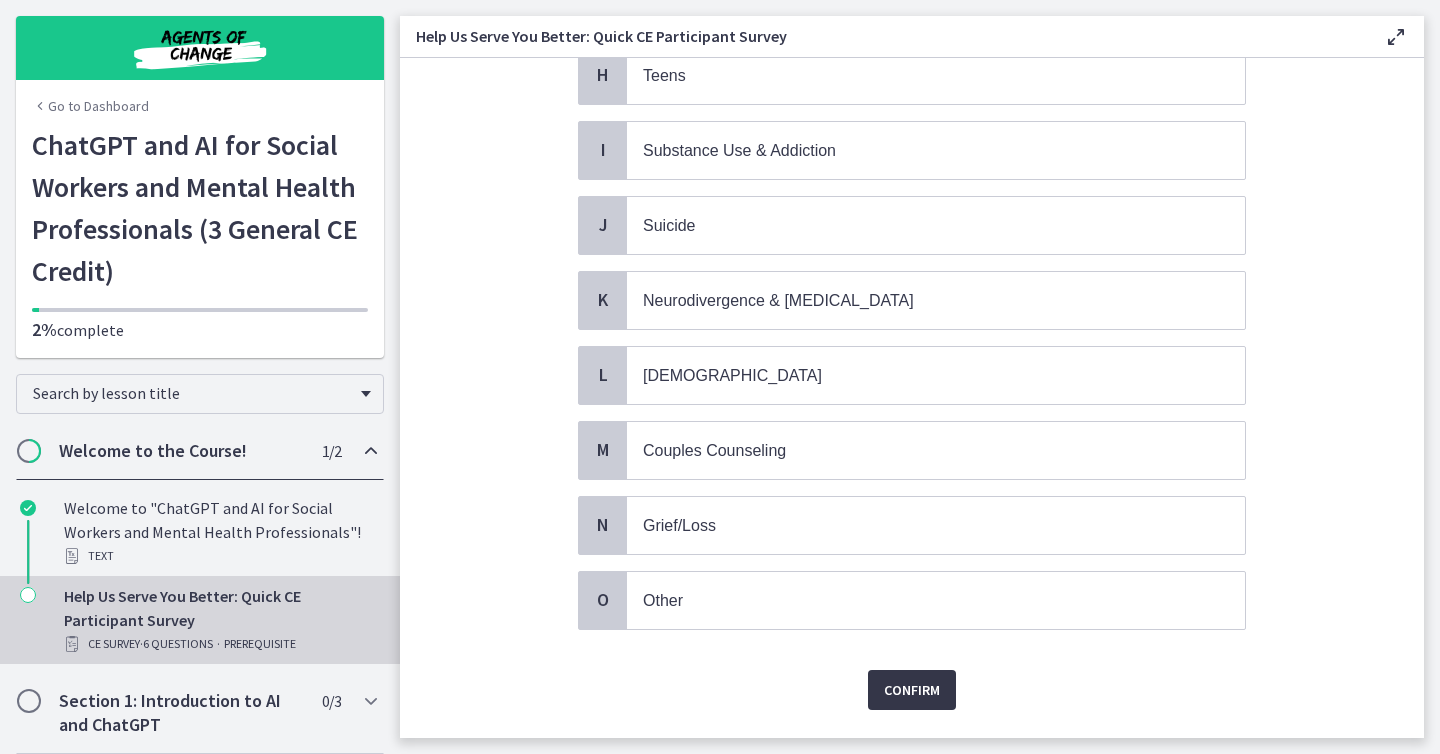 click on "Confirm" at bounding box center [912, 690] 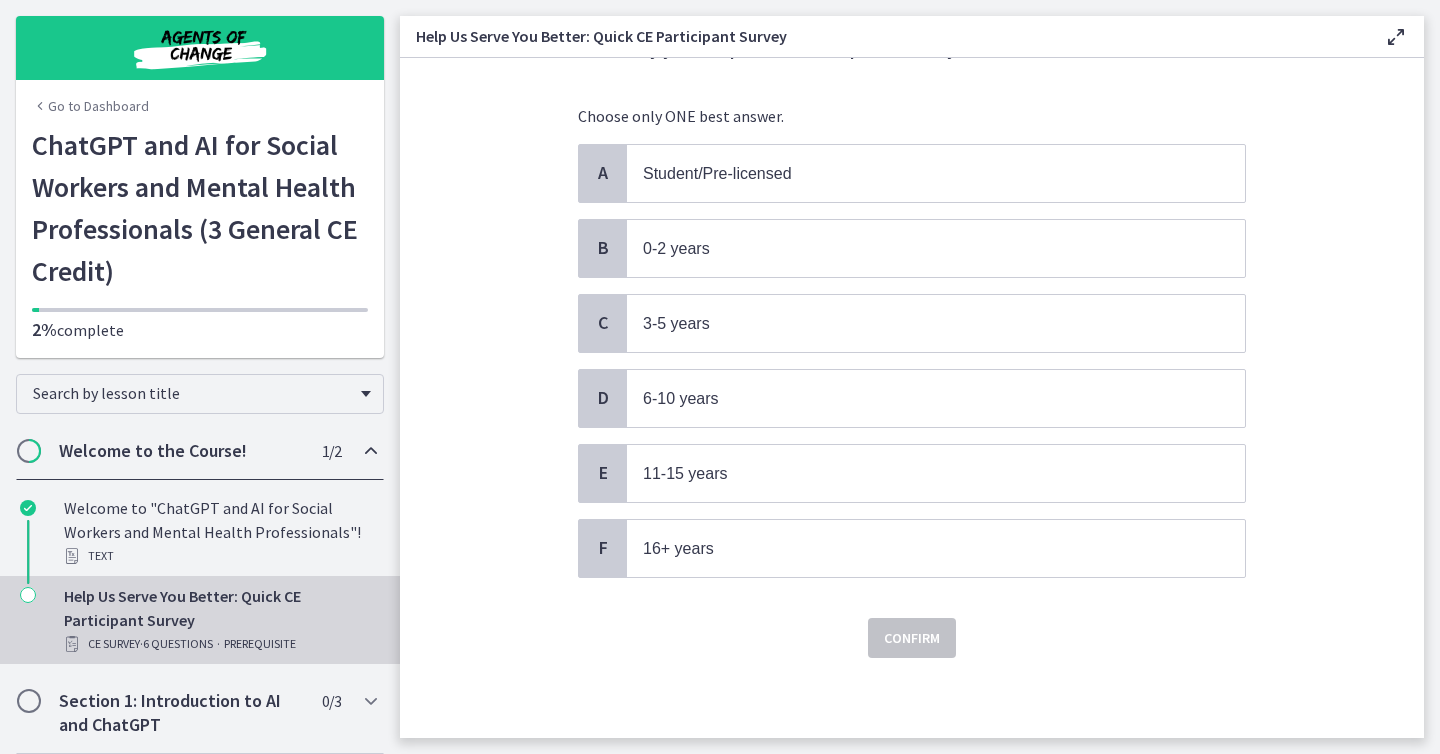 scroll, scrollTop: 0, scrollLeft: 0, axis: both 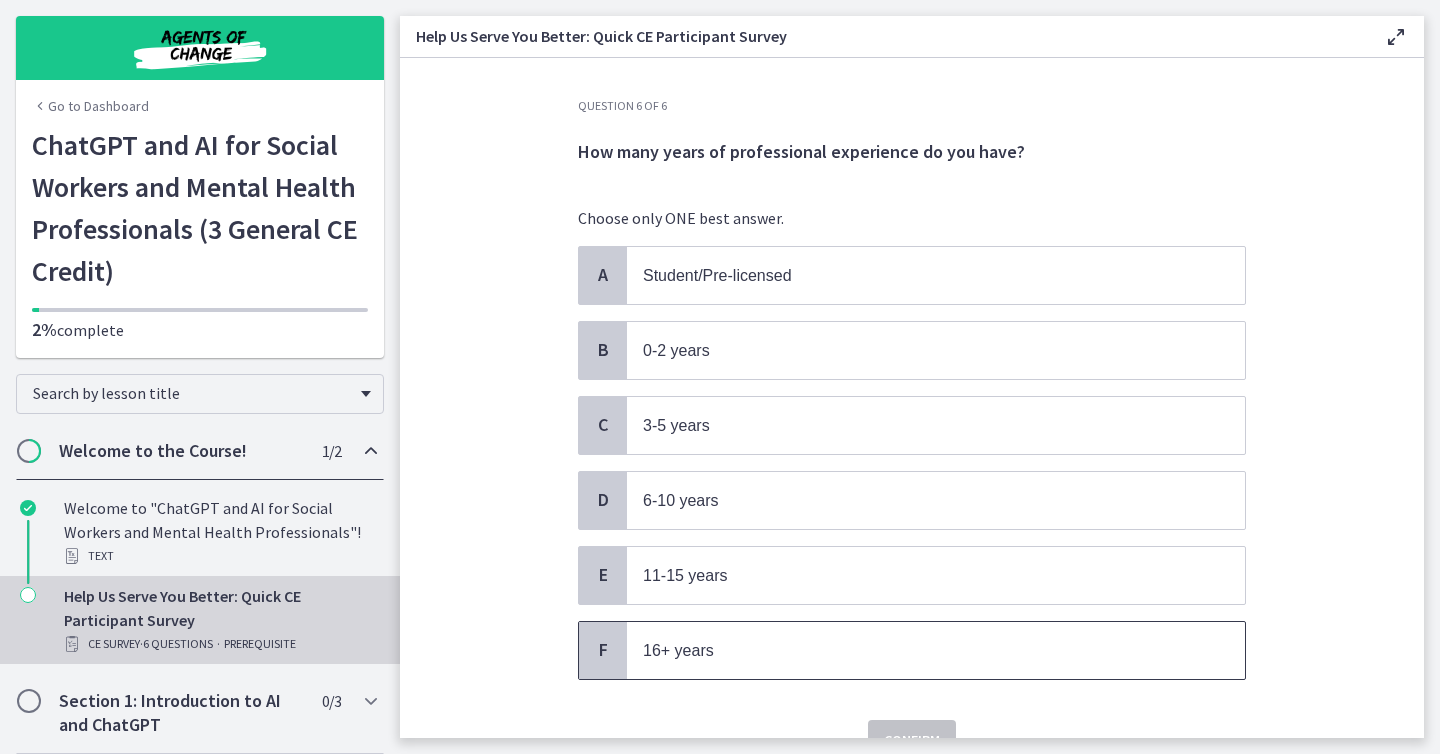 click on "F" at bounding box center [603, 650] 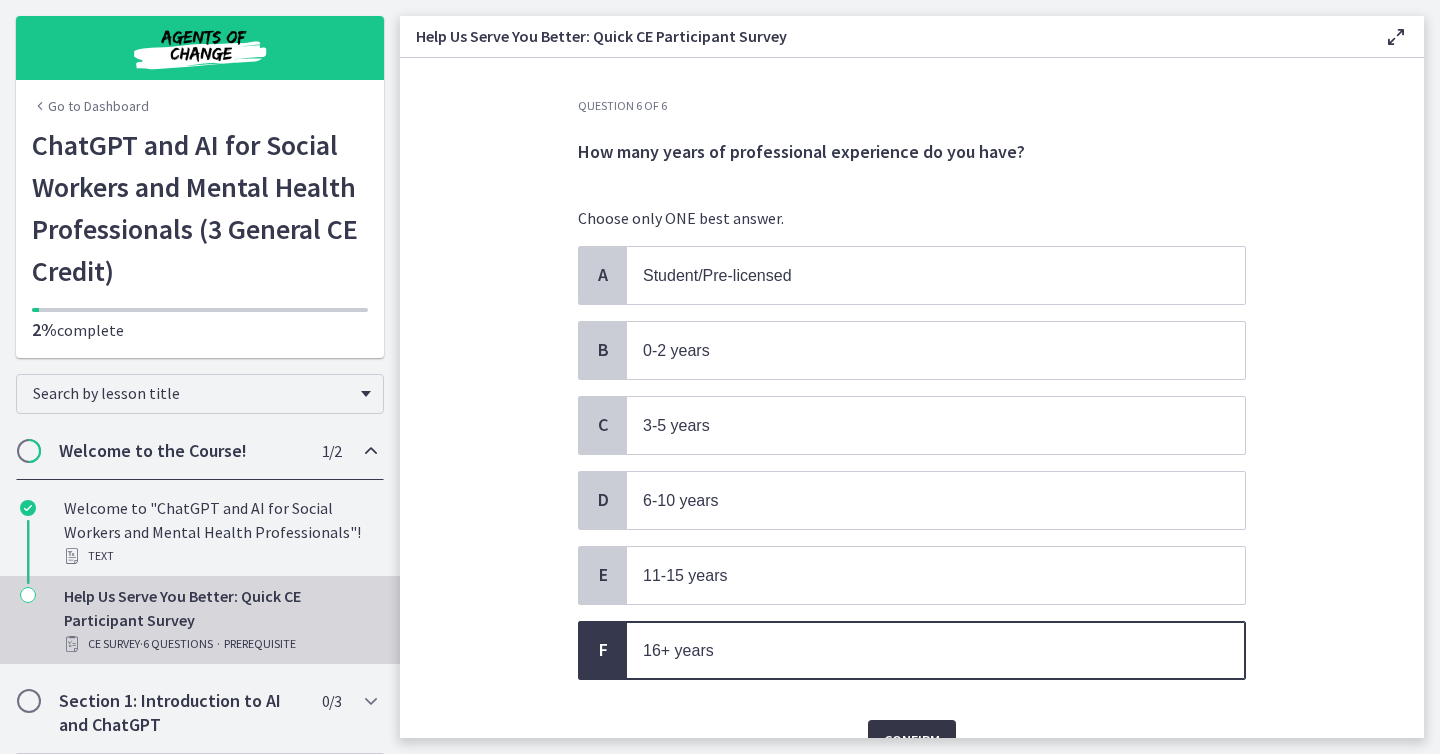 click on "Confirm" at bounding box center (912, 740) 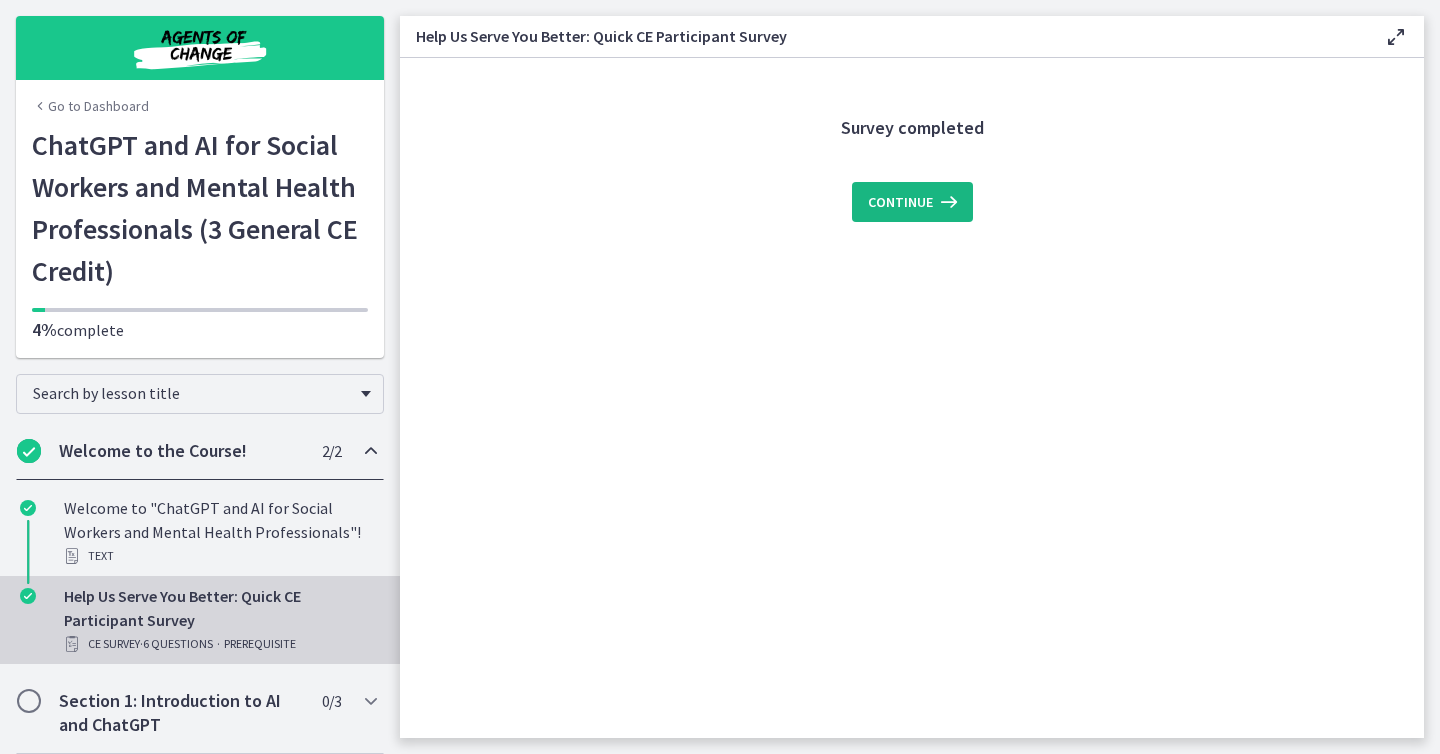 click on "Continue" at bounding box center [912, 202] 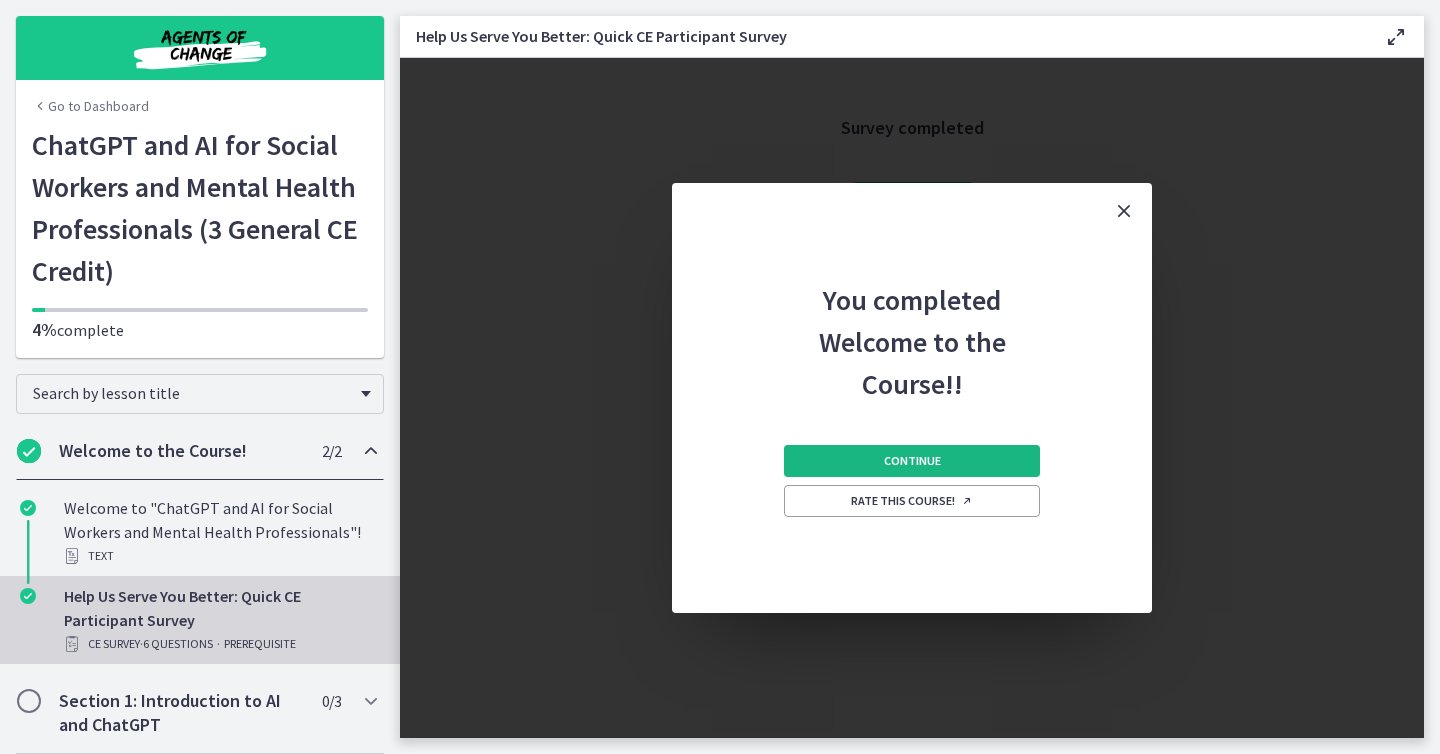click on "Continue" at bounding box center (912, 461) 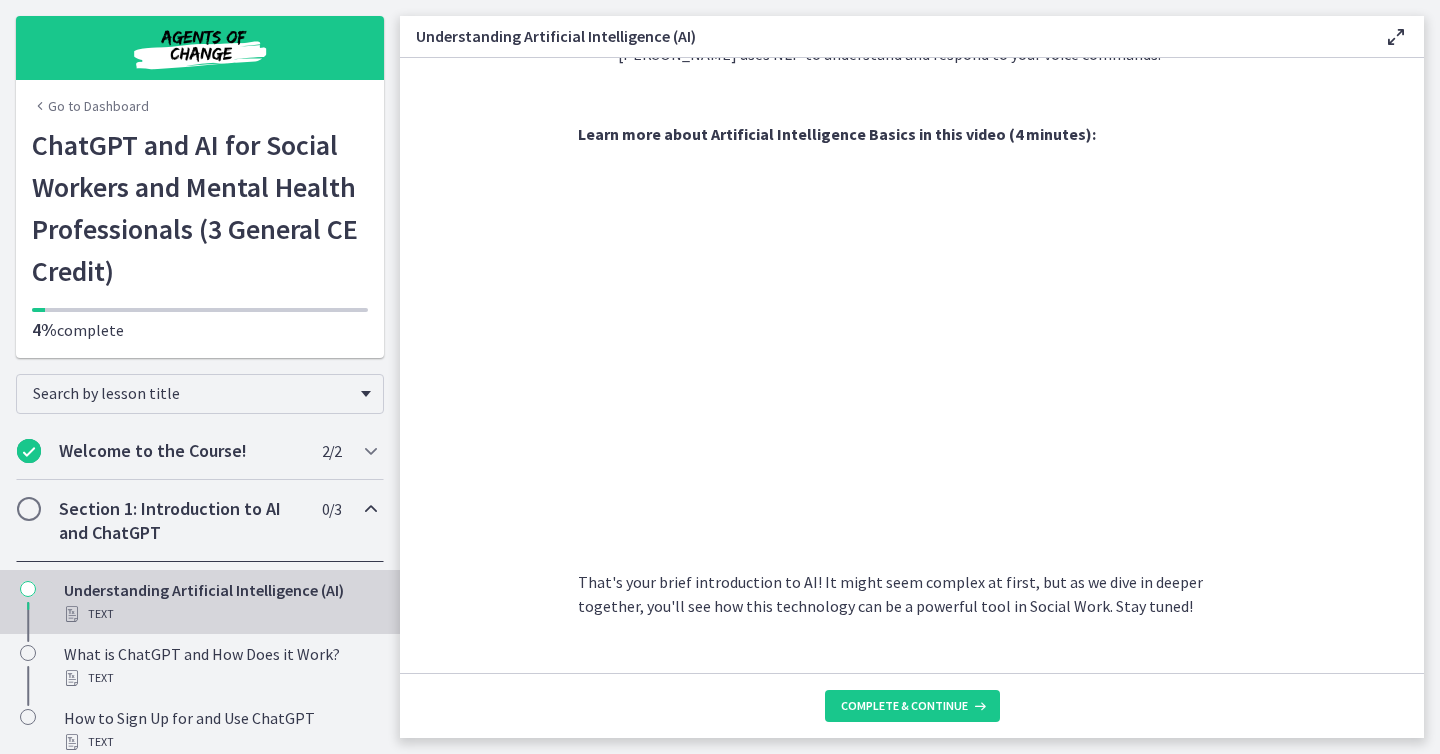 scroll, scrollTop: 855, scrollLeft: 0, axis: vertical 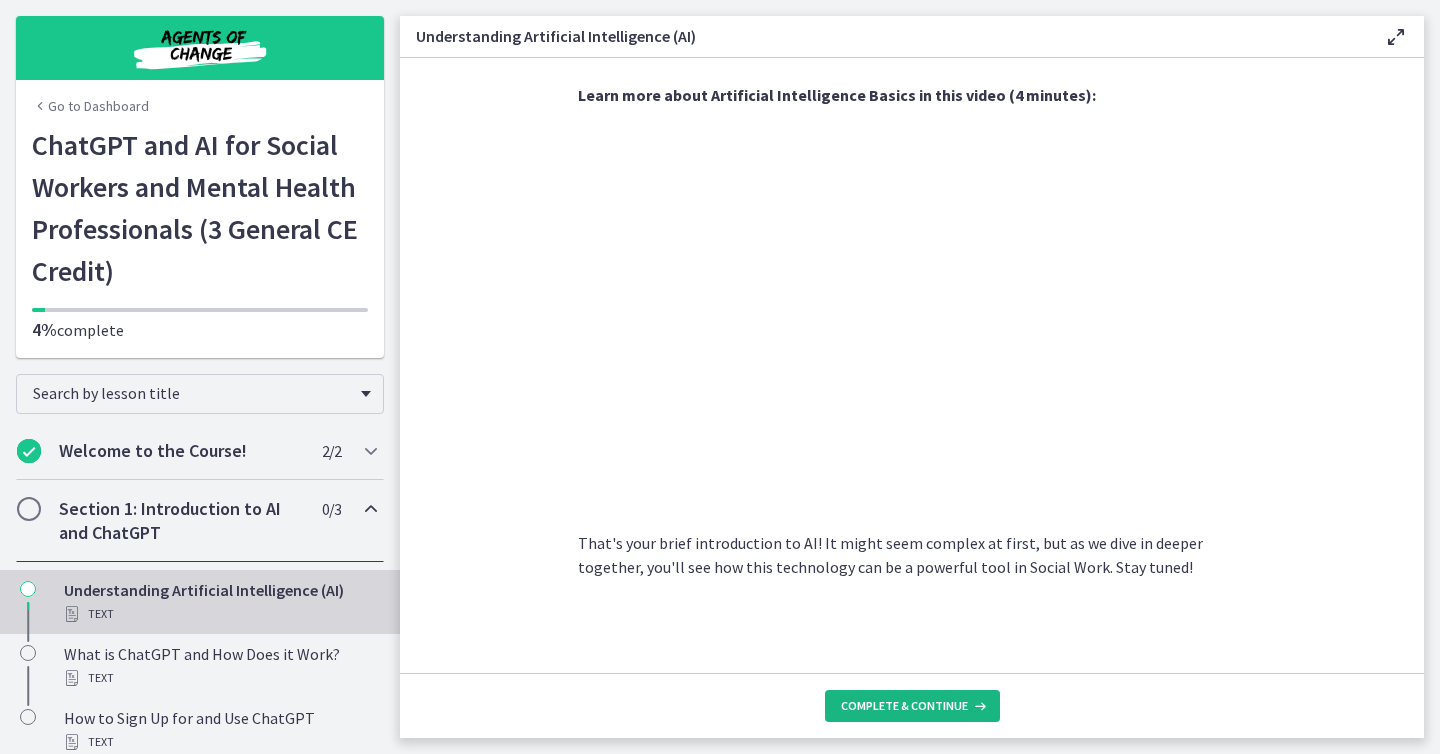 click on "Complete & continue" at bounding box center (912, 706) 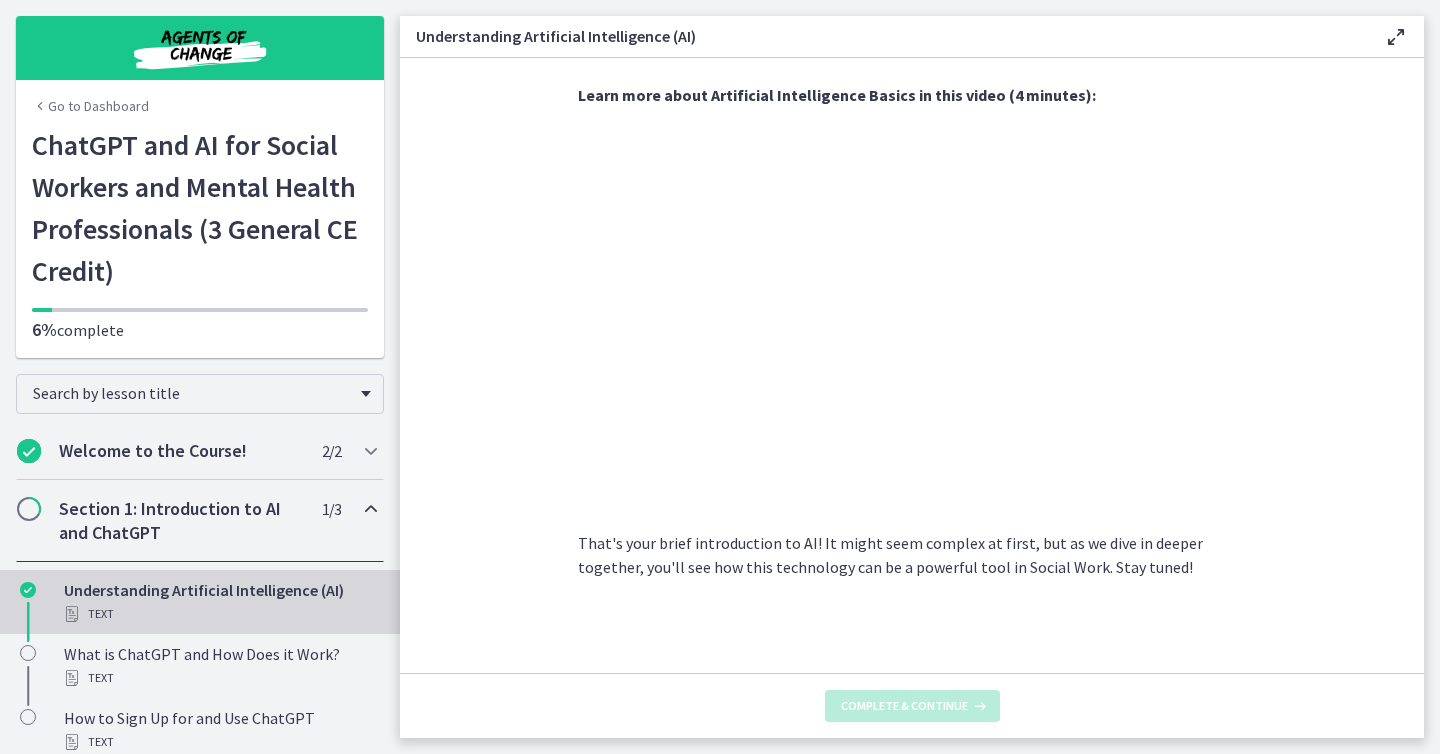 scroll, scrollTop: 0, scrollLeft: 0, axis: both 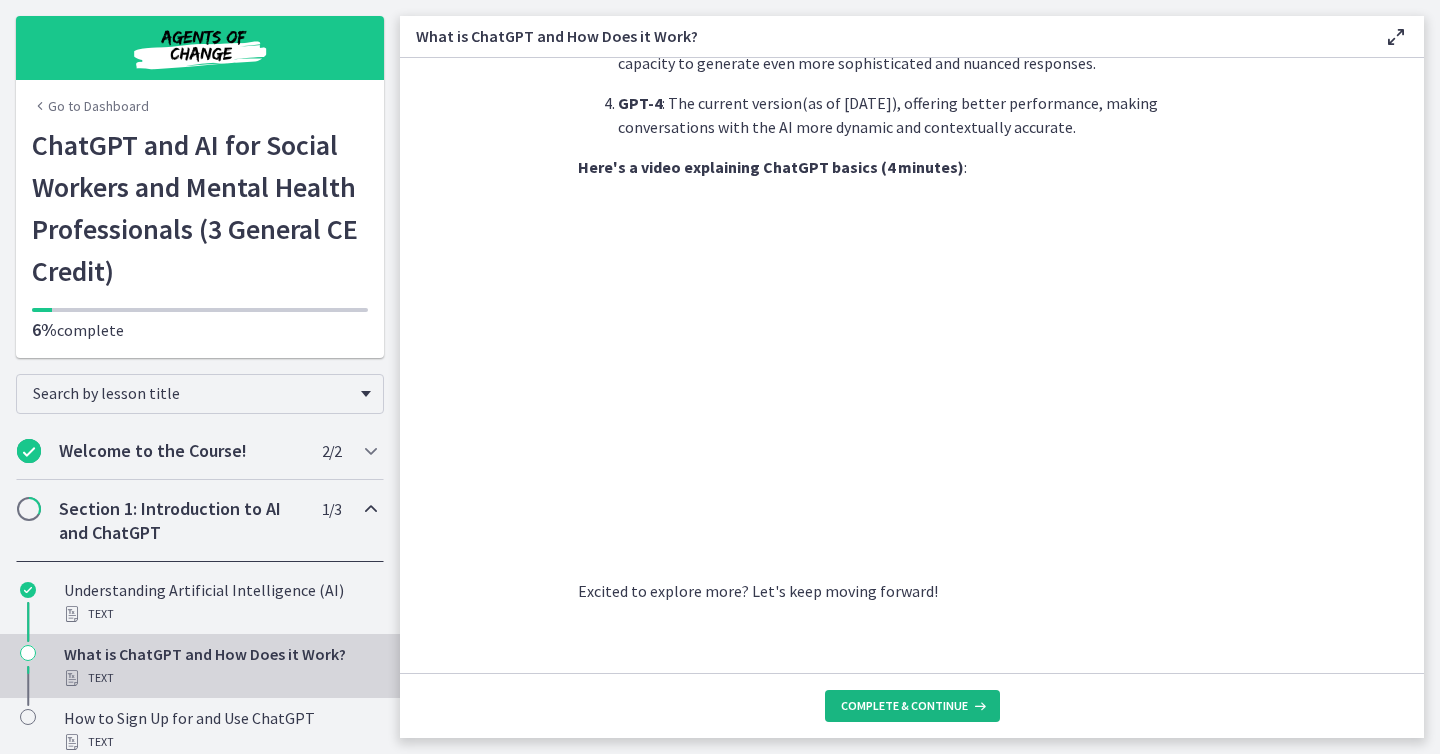 click on "Complete & continue" at bounding box center [904, 706] 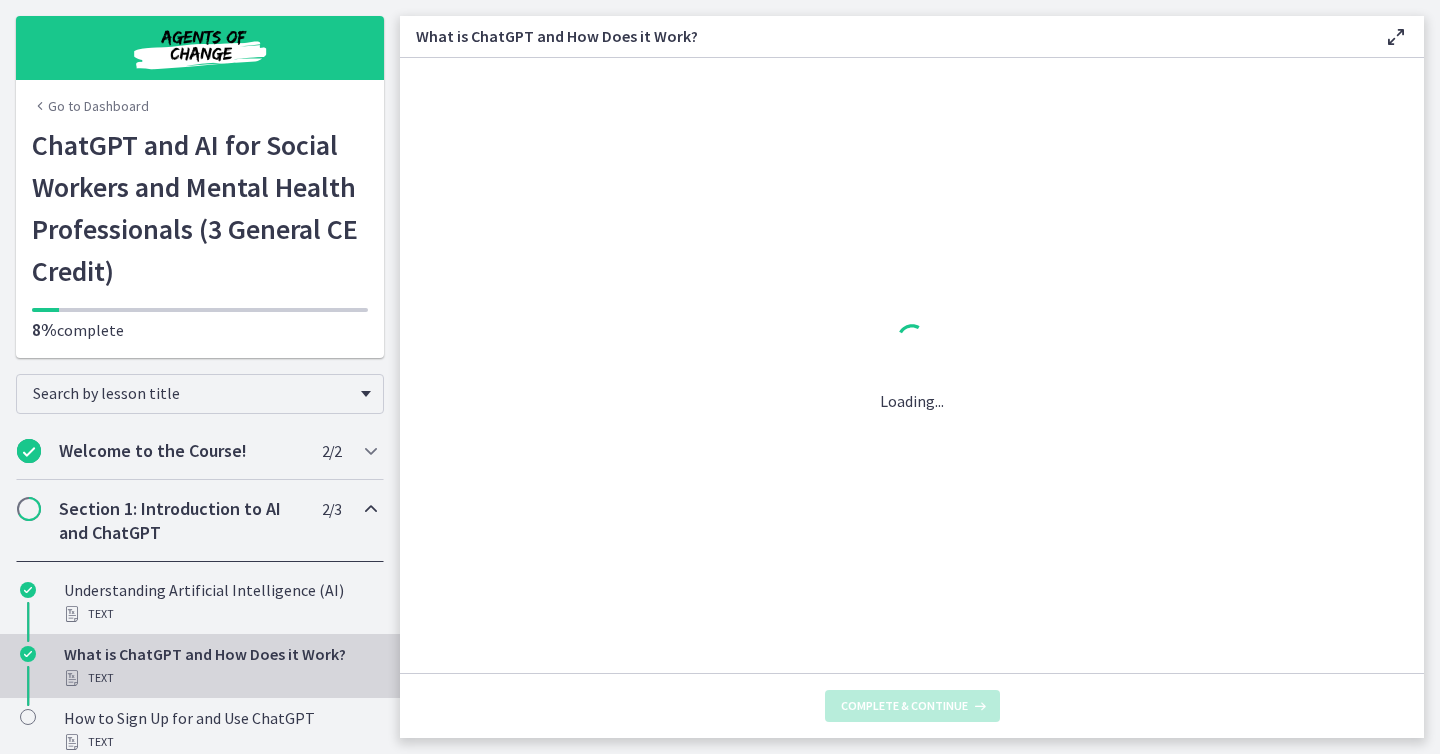 scroll, scrollTop: 0, scrollLeft: 0, axis: both 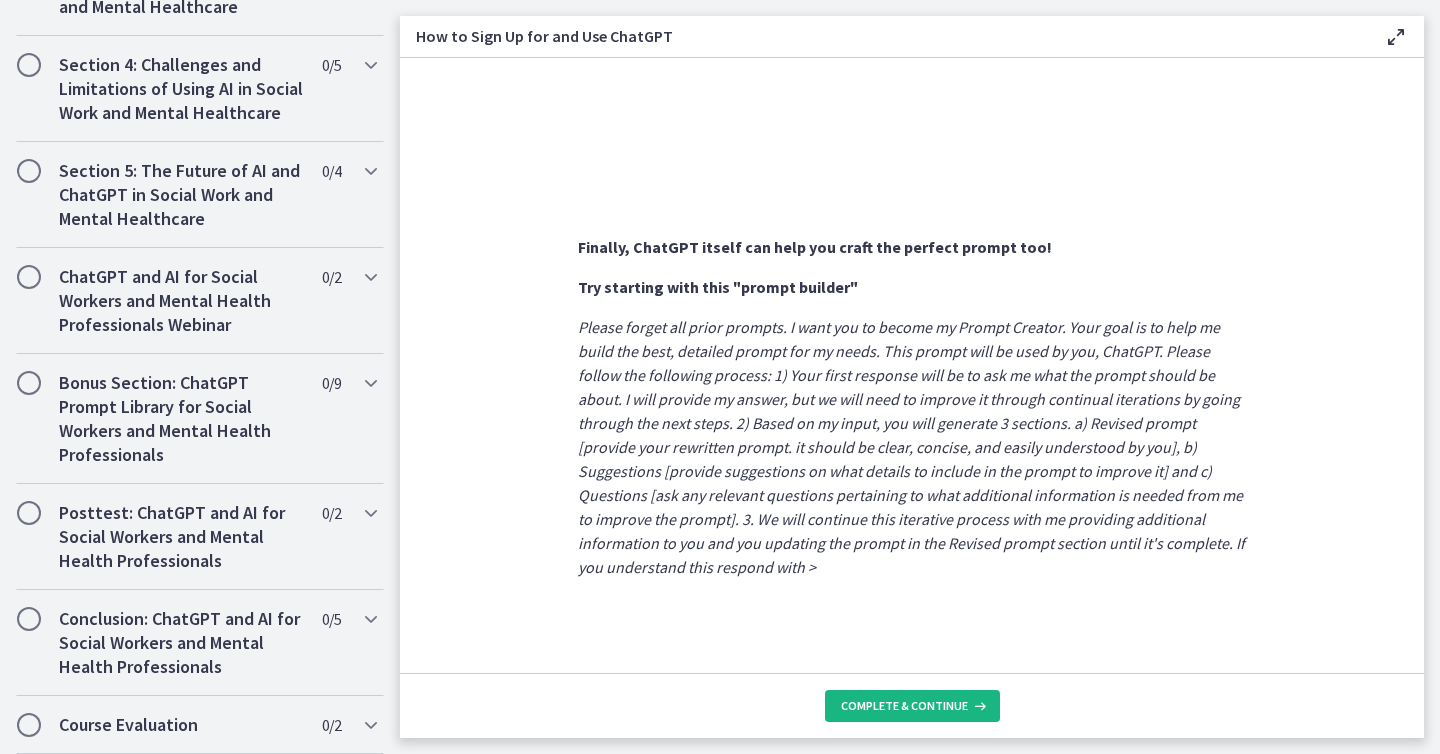 click on "Complete & continue" at bounding box center [904, 706] 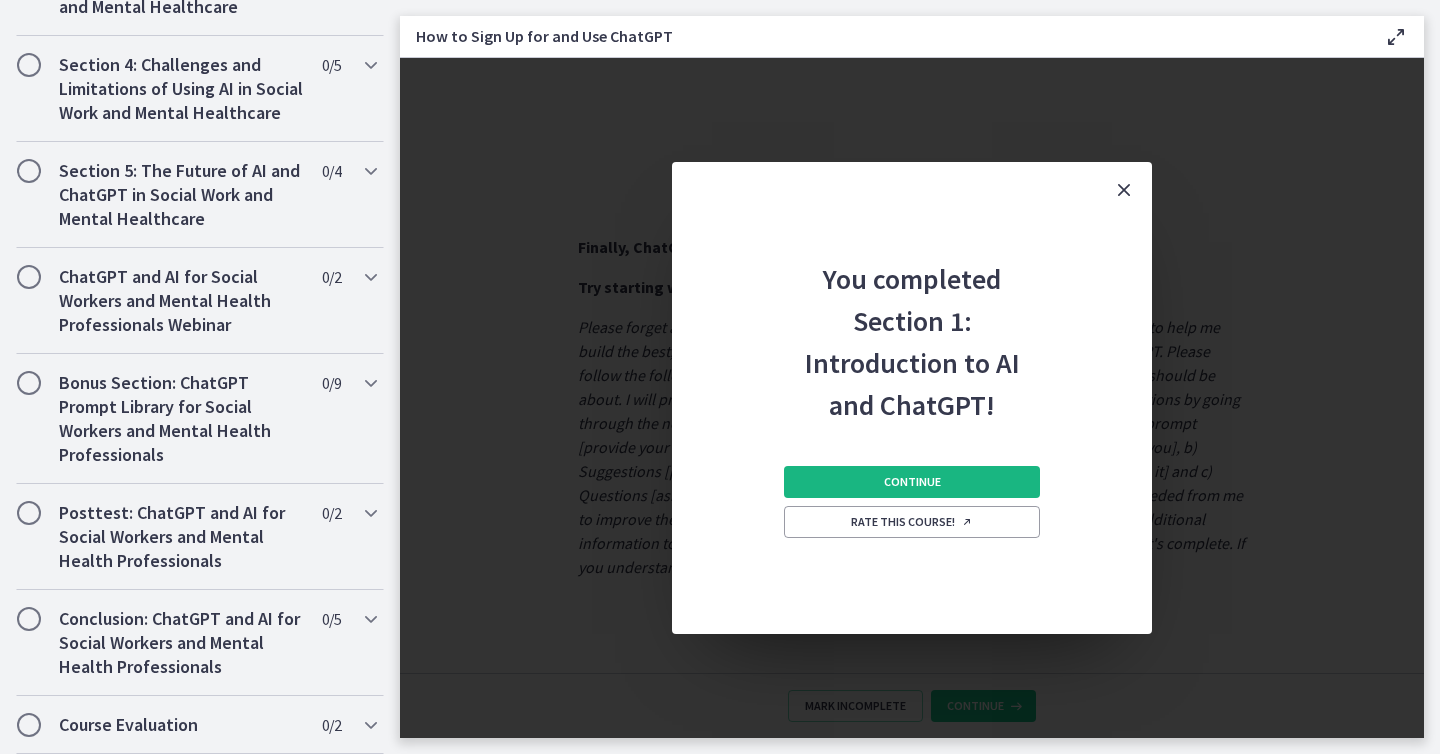 click on "Continue" at bounding box center [912, 482] 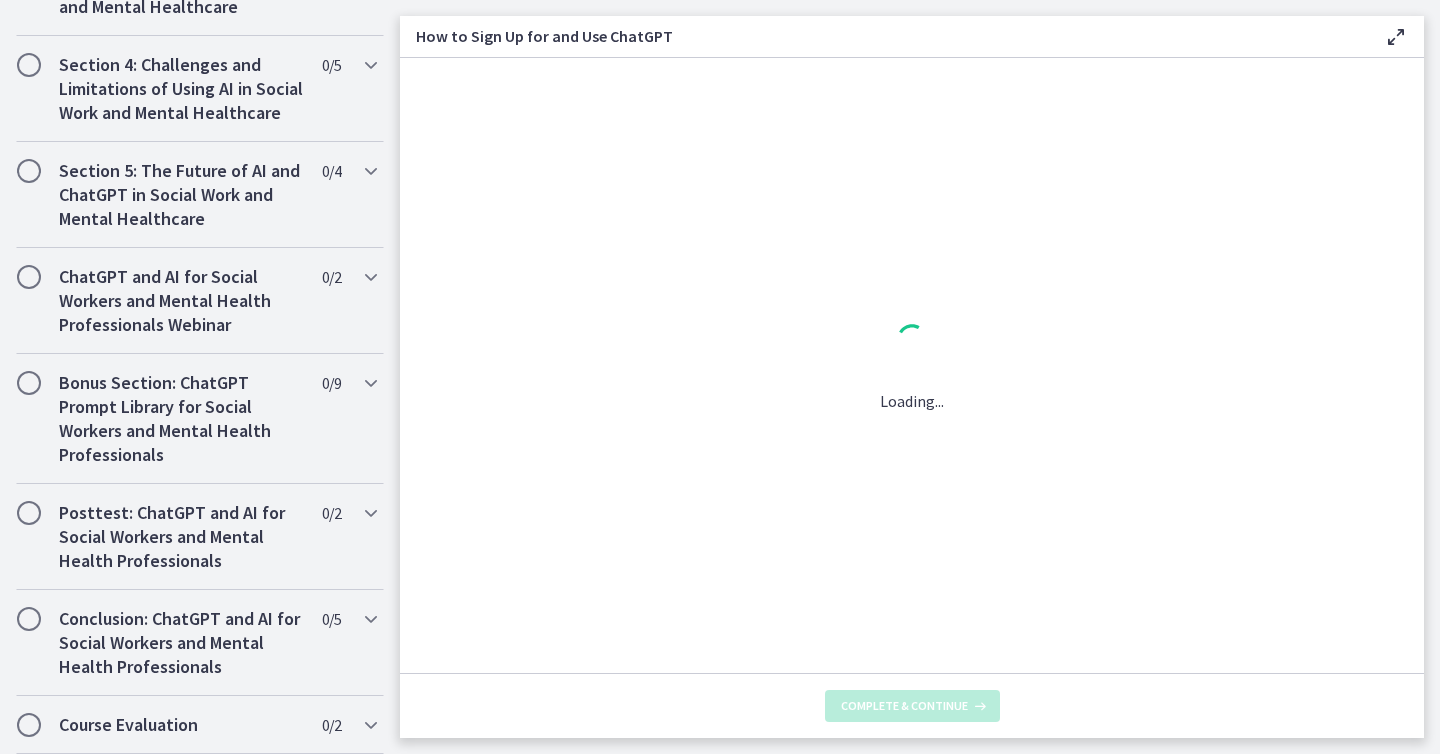 scroll, scrollTop: 0, scrollLeft: 0, axis: both 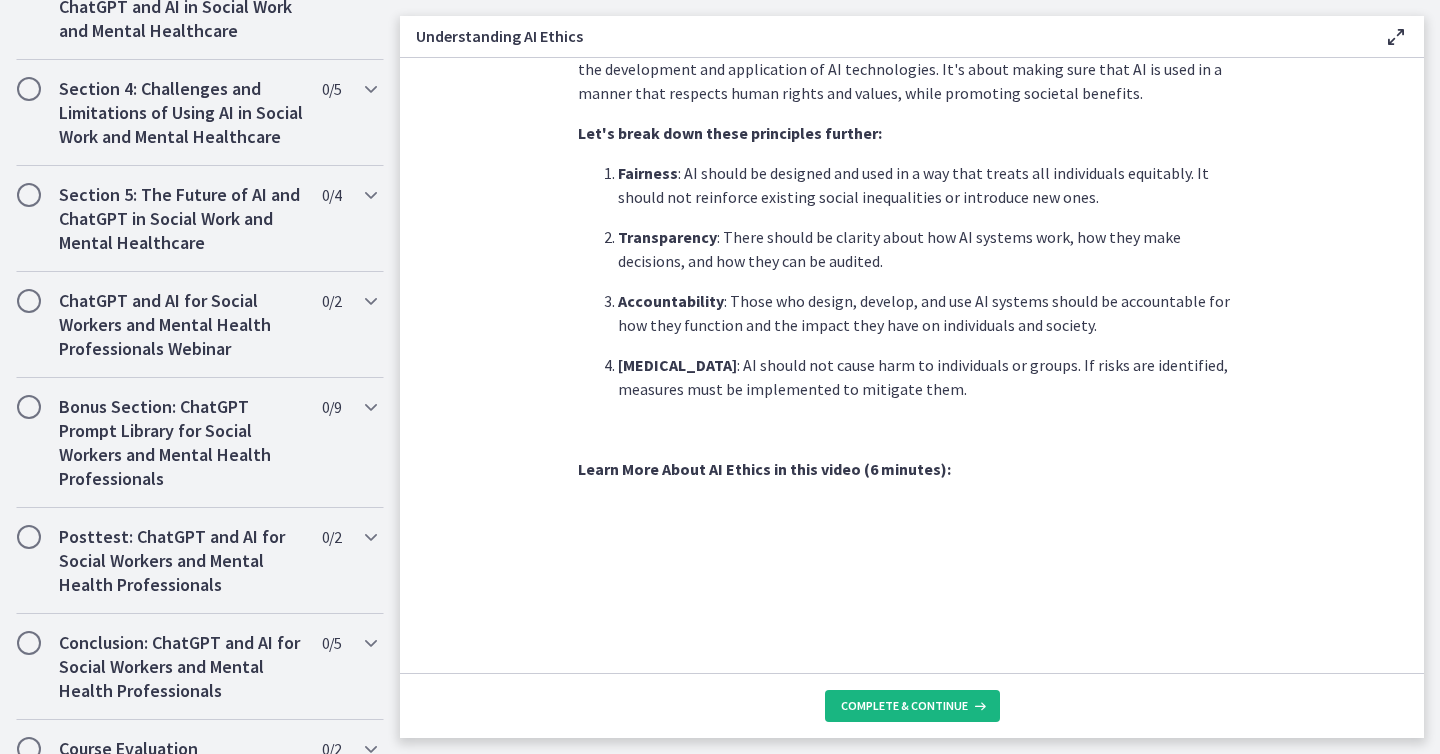 click on "Complete & continue" at bounding box center [904, 706] 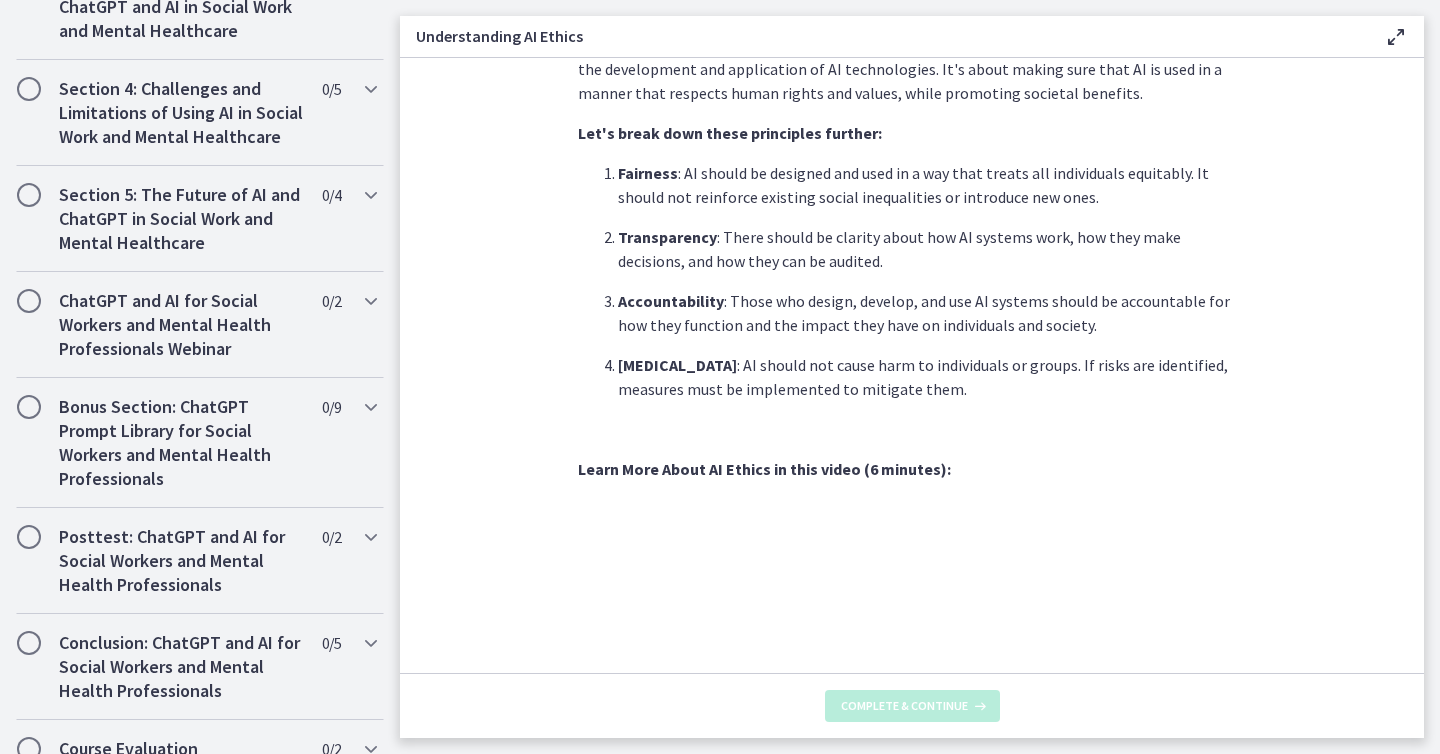 scroll, scrollTop: 0, scrollLeft: 0, axis: both 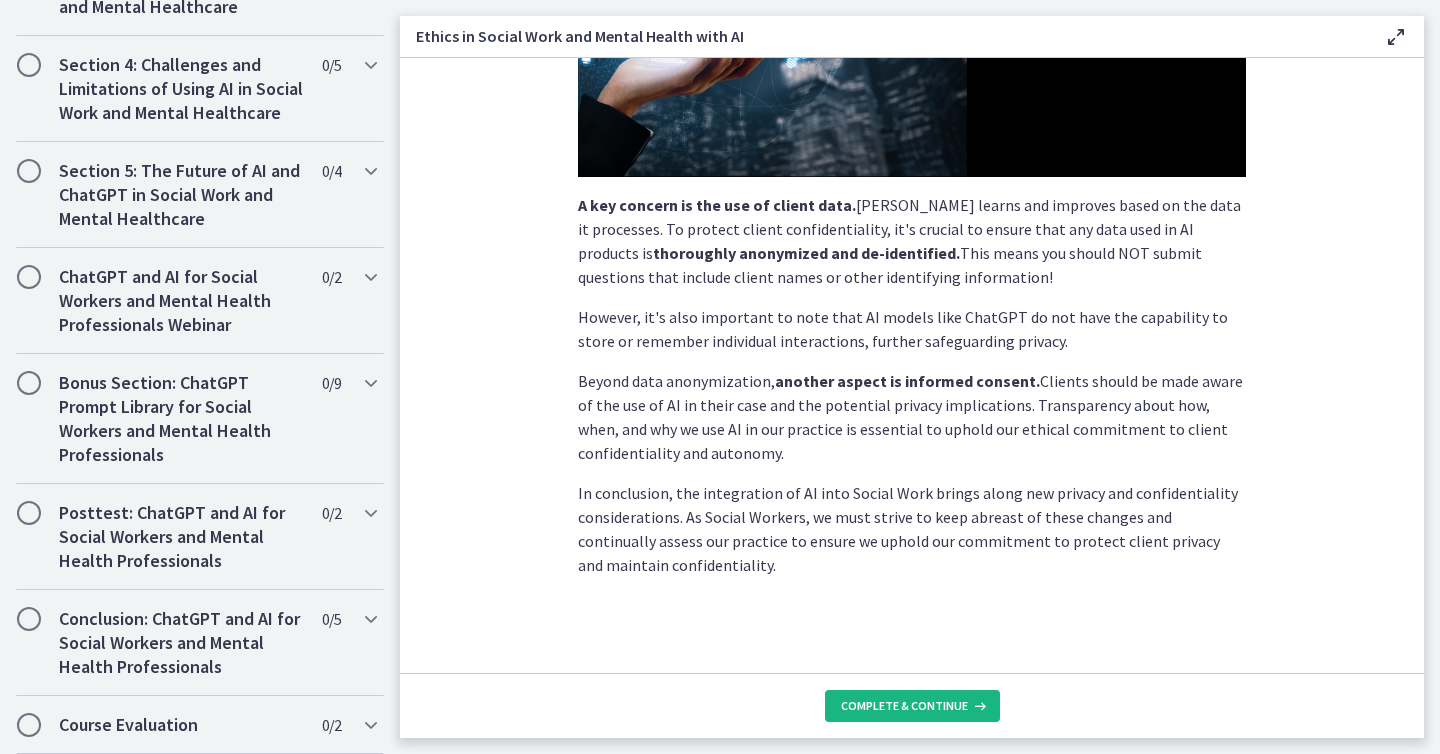 click on "Complete & continue" at bounding box center (904, 706) 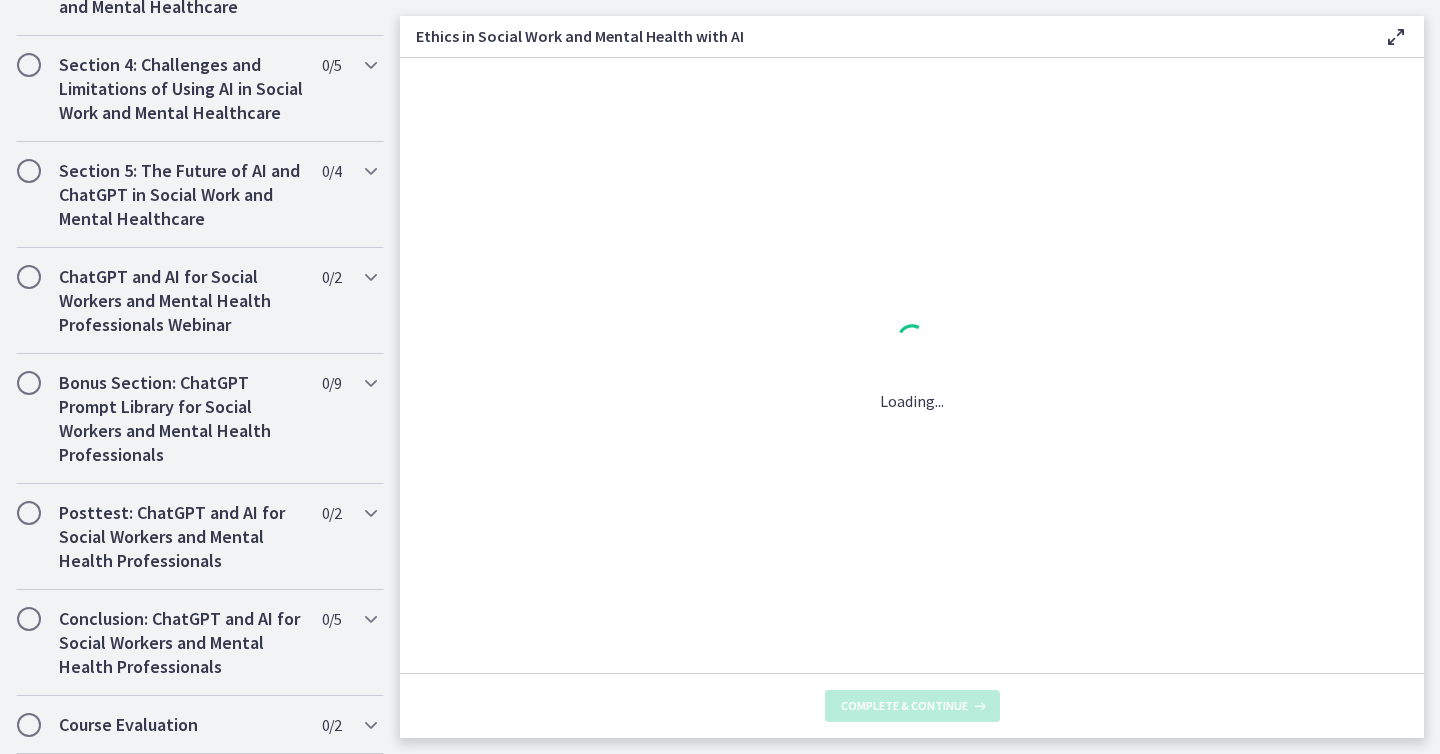 scroll, scrollTop: 0, scrollLeft: 0, axis: both 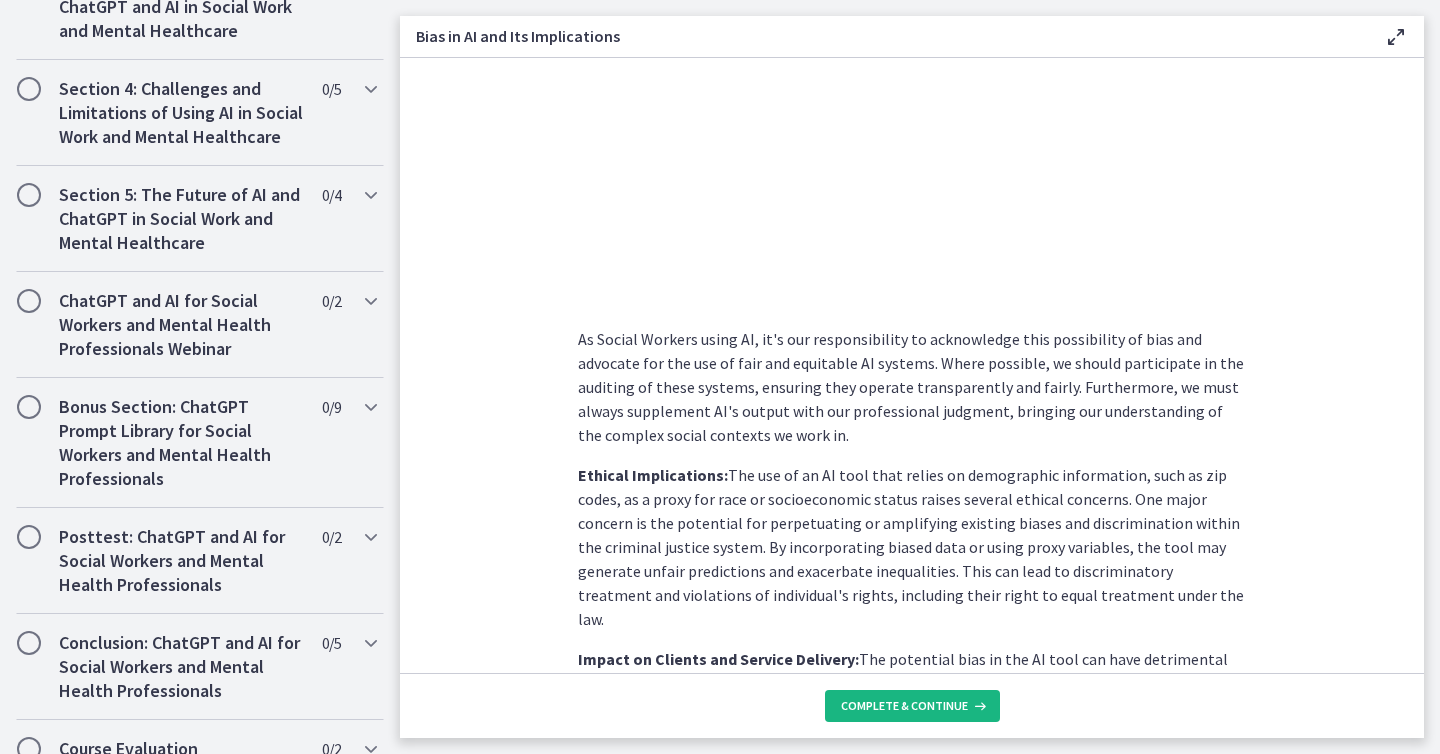 click on "Complete & continue" at bounding box center [904, 706] 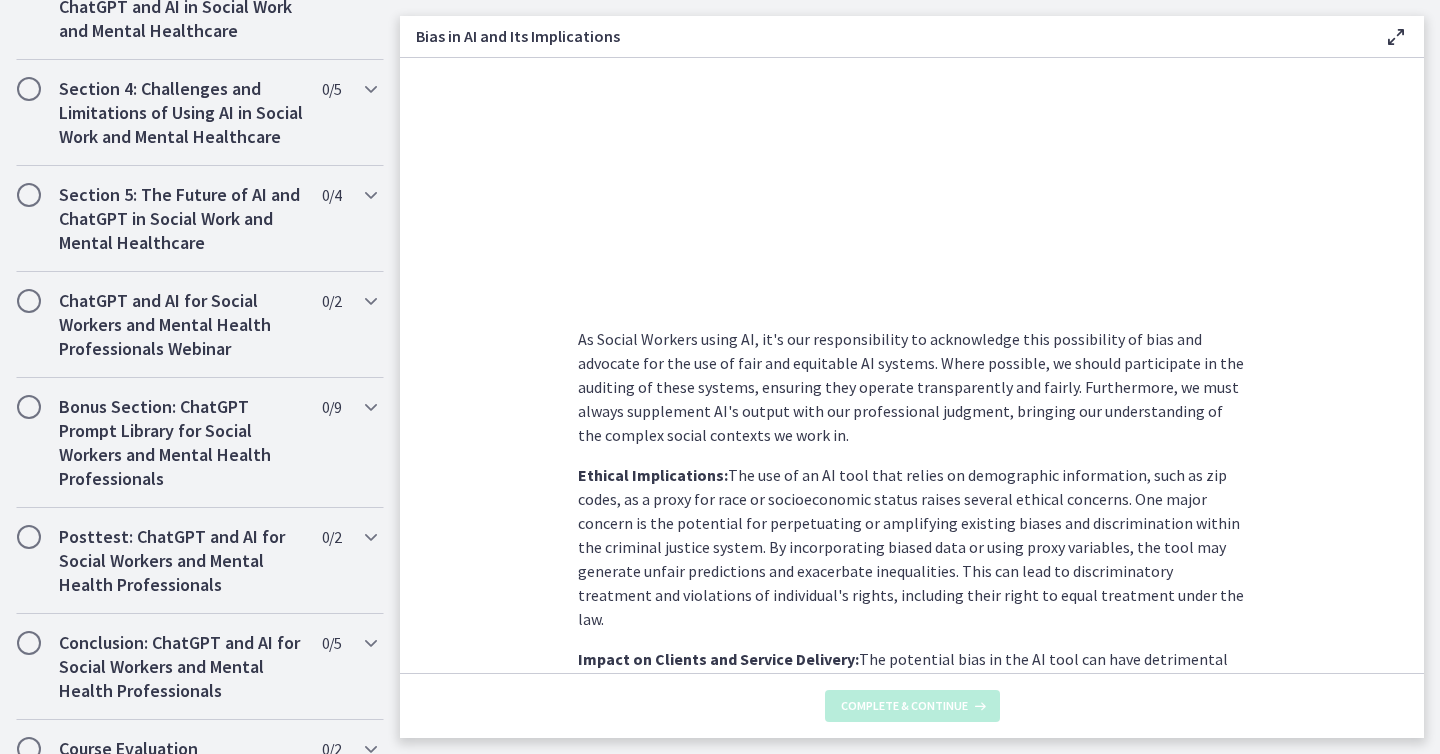 scroll, scrollTop: 0, scrollLeft: 0, axis: both 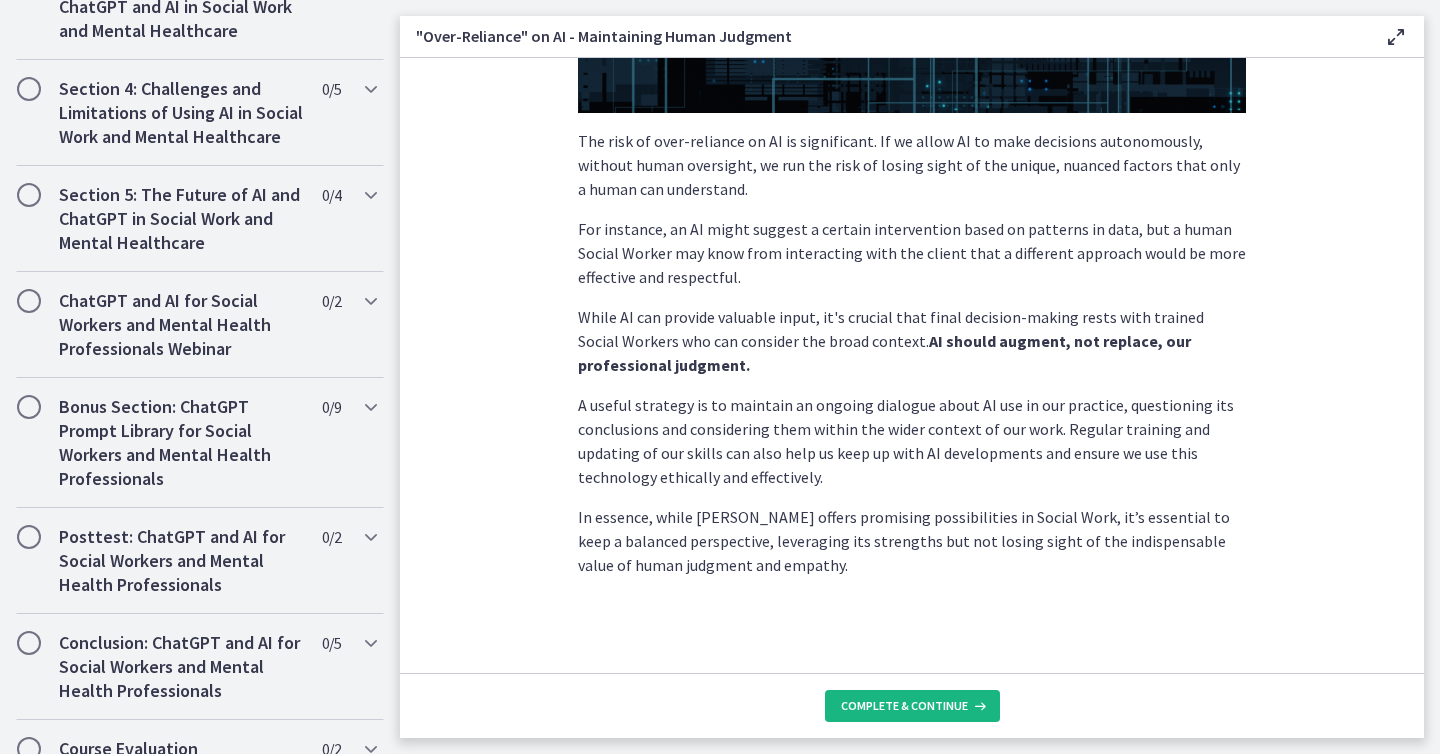 click on "Complete & continue" at bounding box center (904, 706) 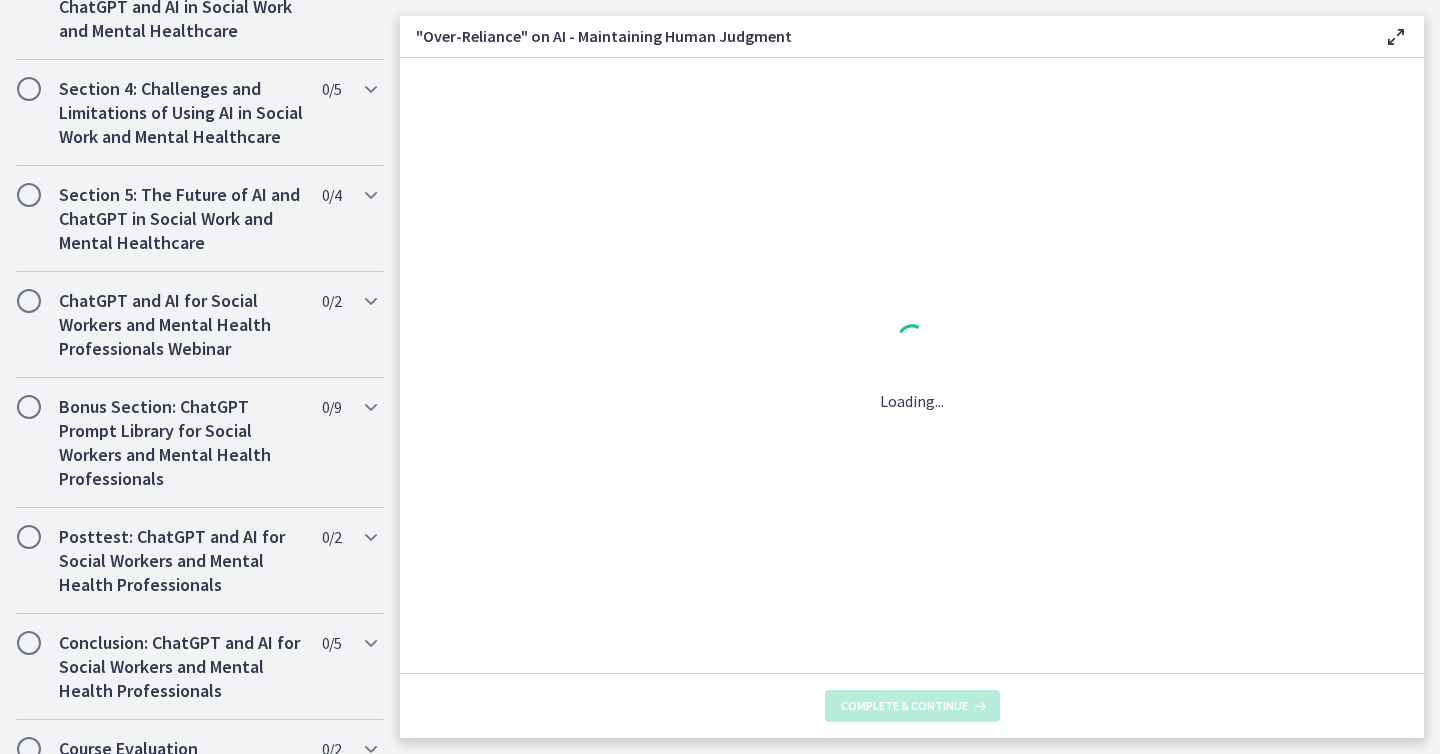 scroll, scrollTop: 0, scrollLeft: 0, axis: both 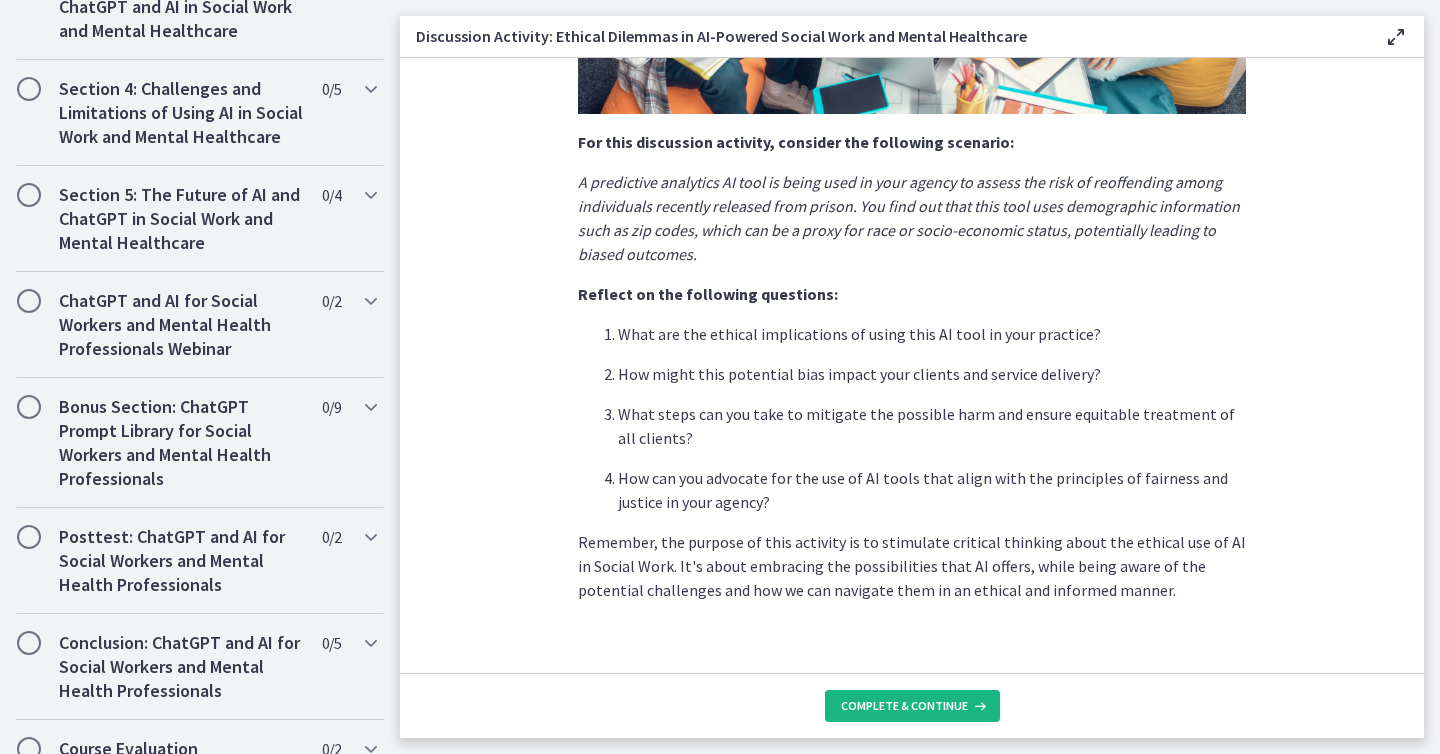 click on "Complete & continue" at bounding box center [904, 706] 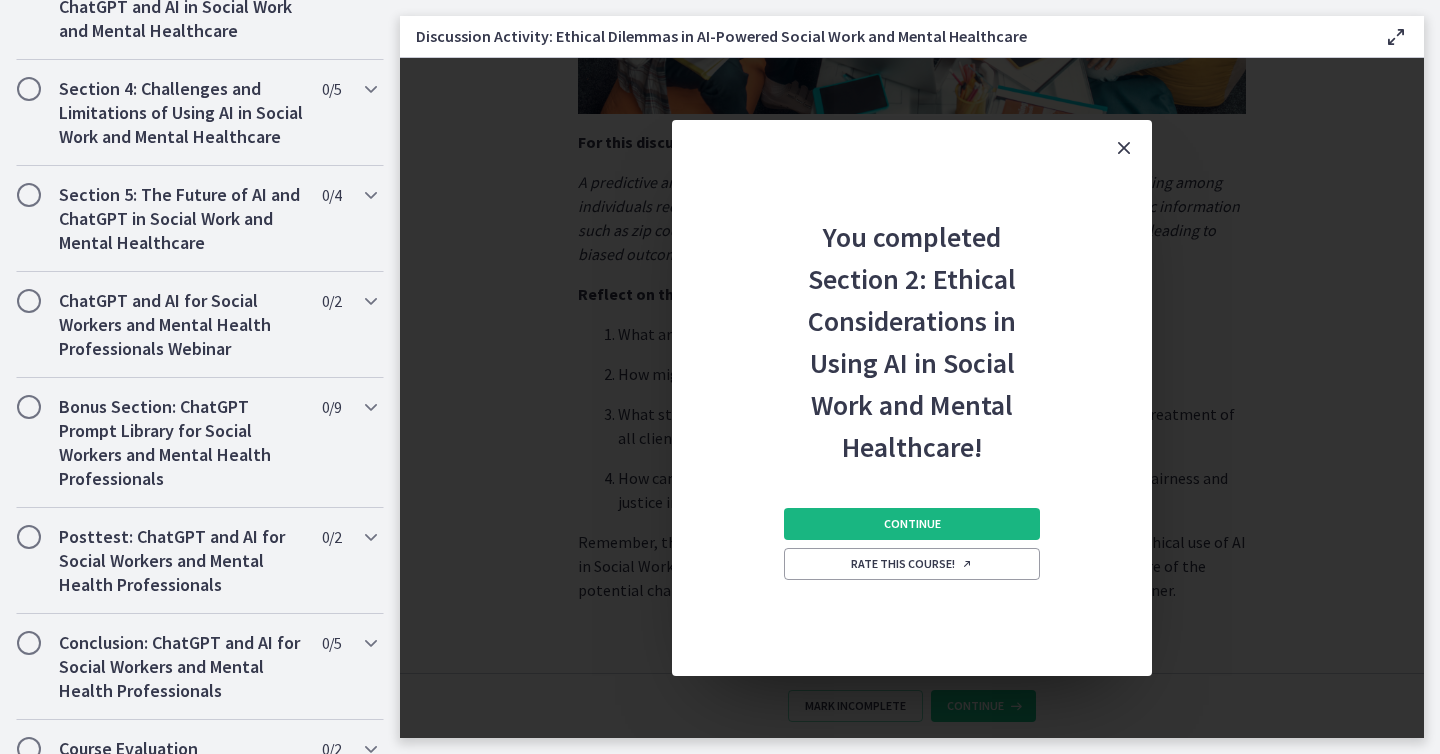 click on "Continue" at bounding box center [912, 524] 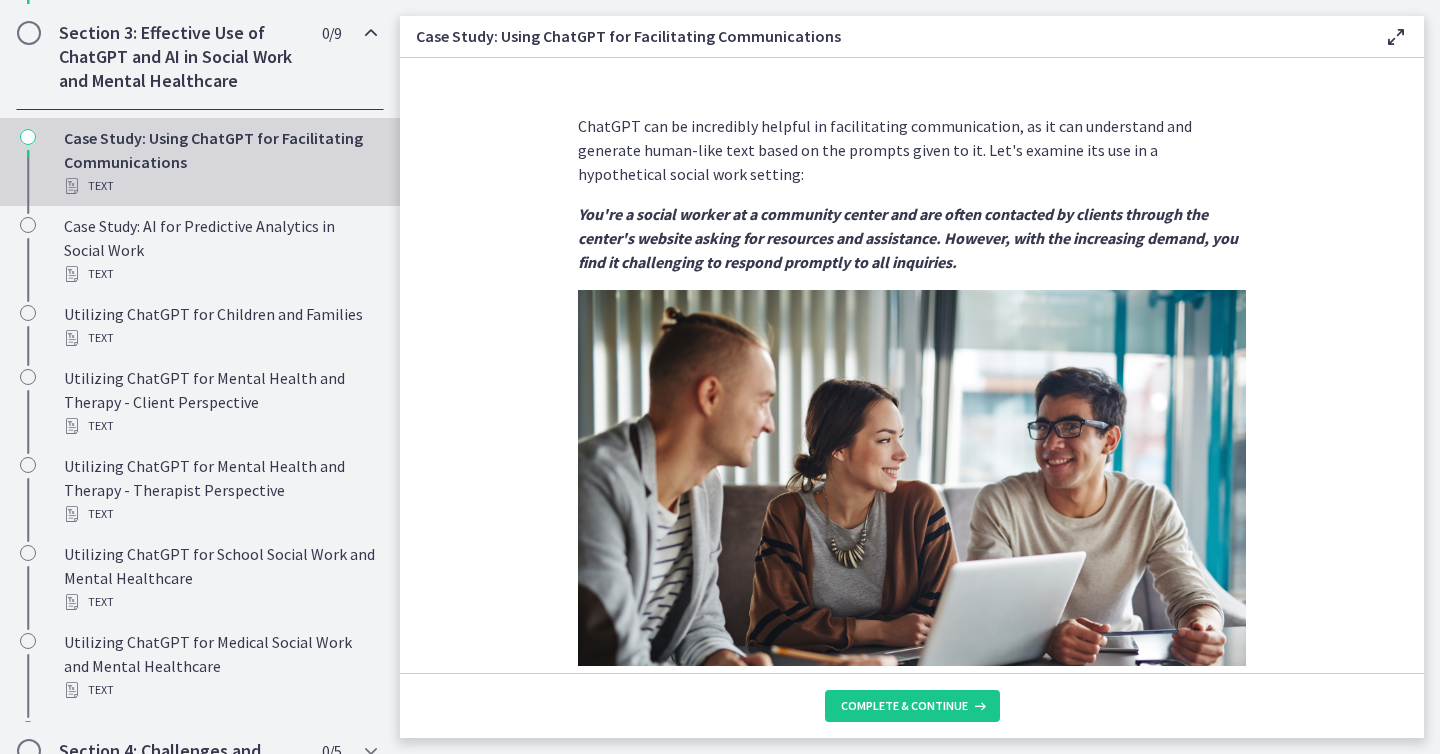 scroll, scrollTop: 762, scrollLeft: 0, axis: vertical 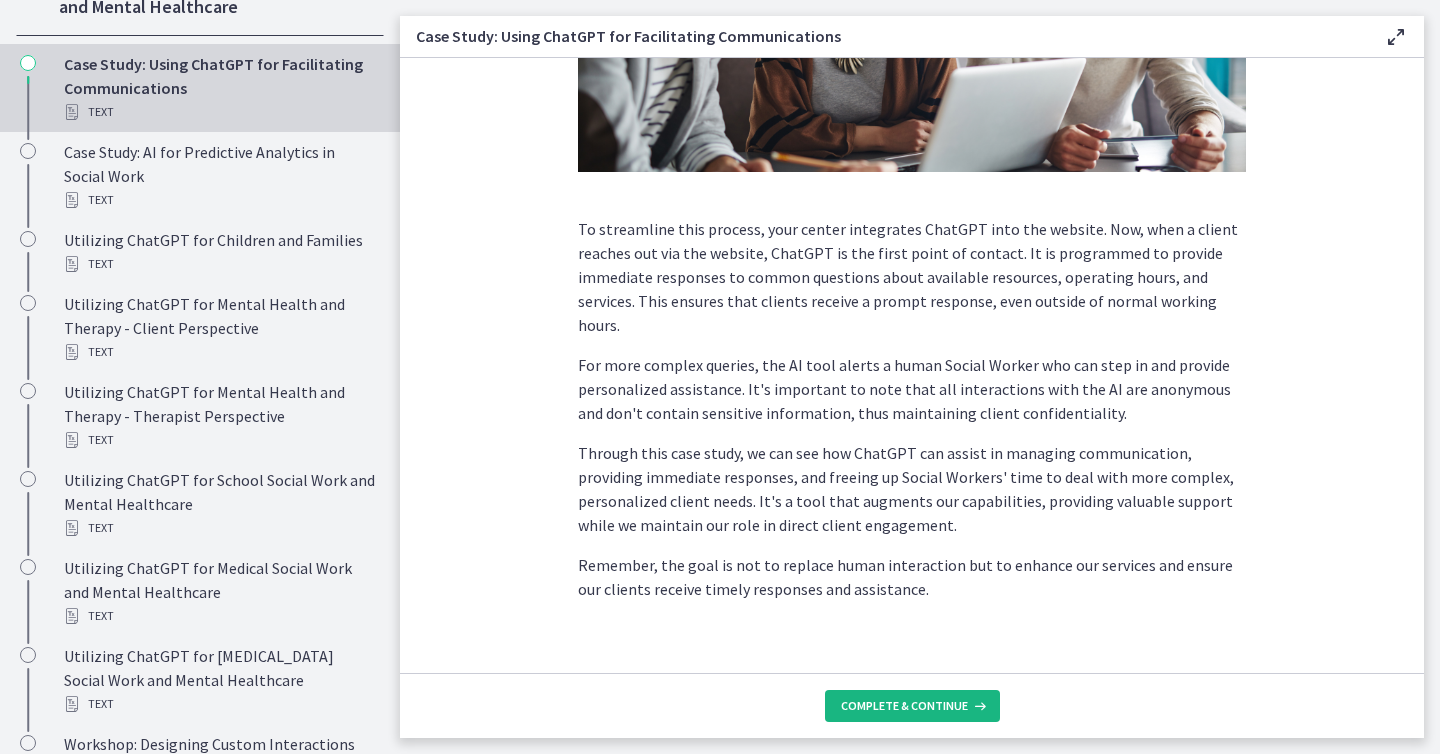 click on "Complete & continue" at bounding box center [904, 706] 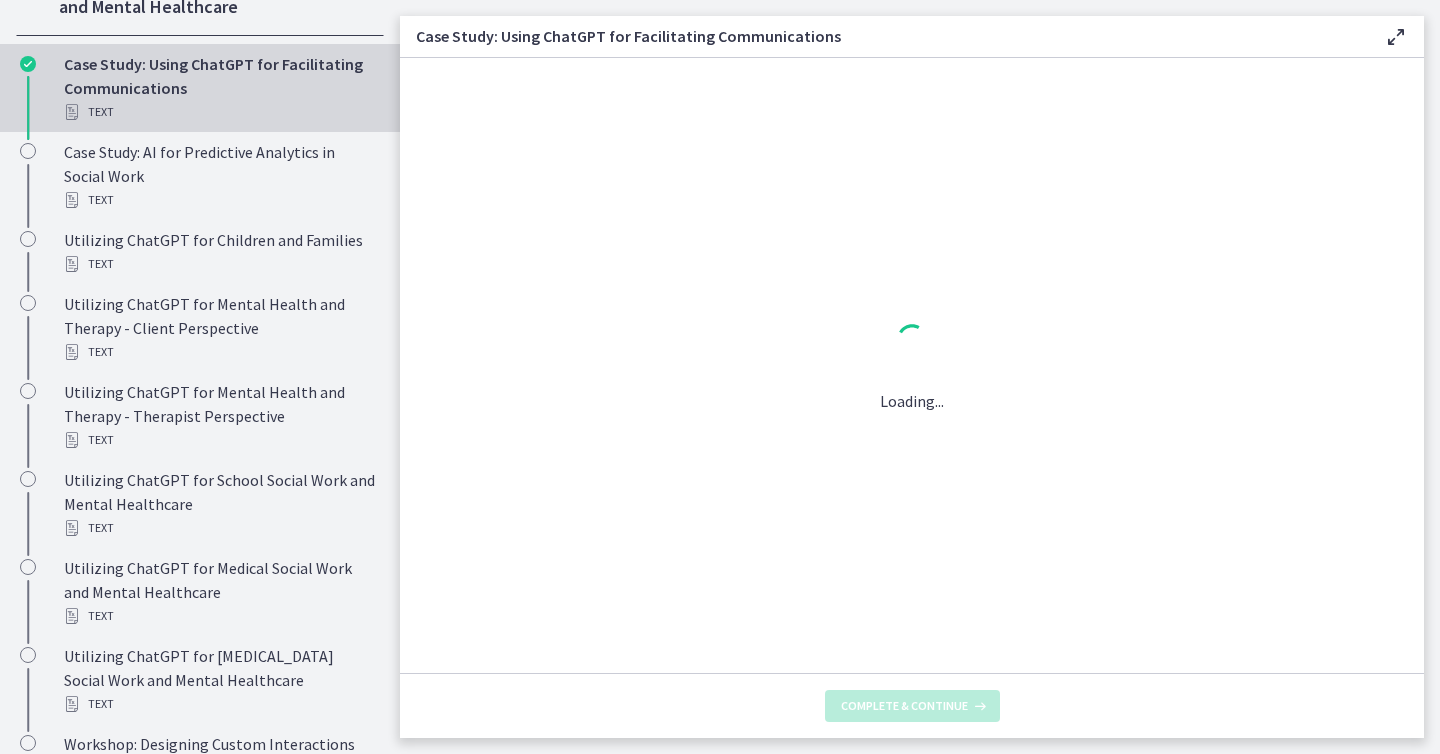 scroll, scrollTop: 0, scrollLeft: 0, axis: both 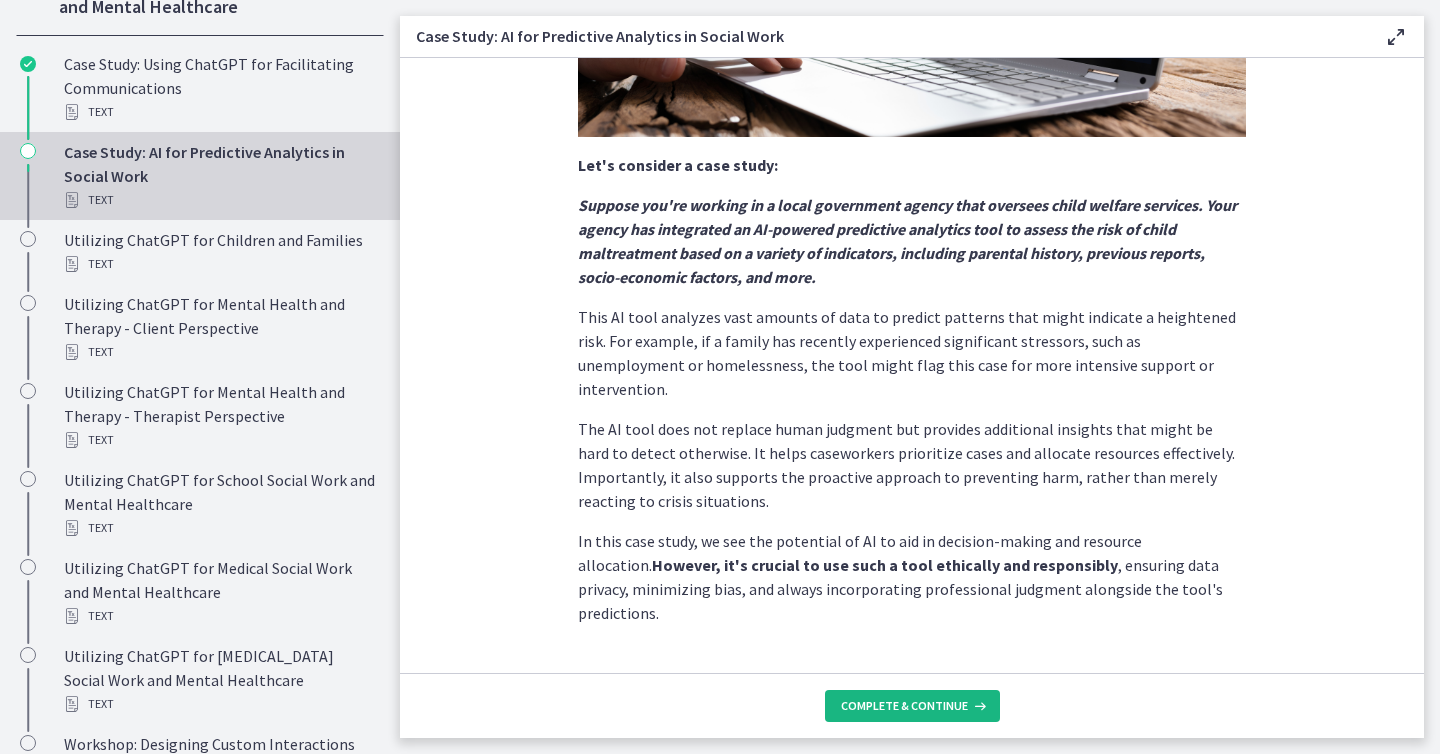 click on "Complete & continue" at bounding box center (904, 706) 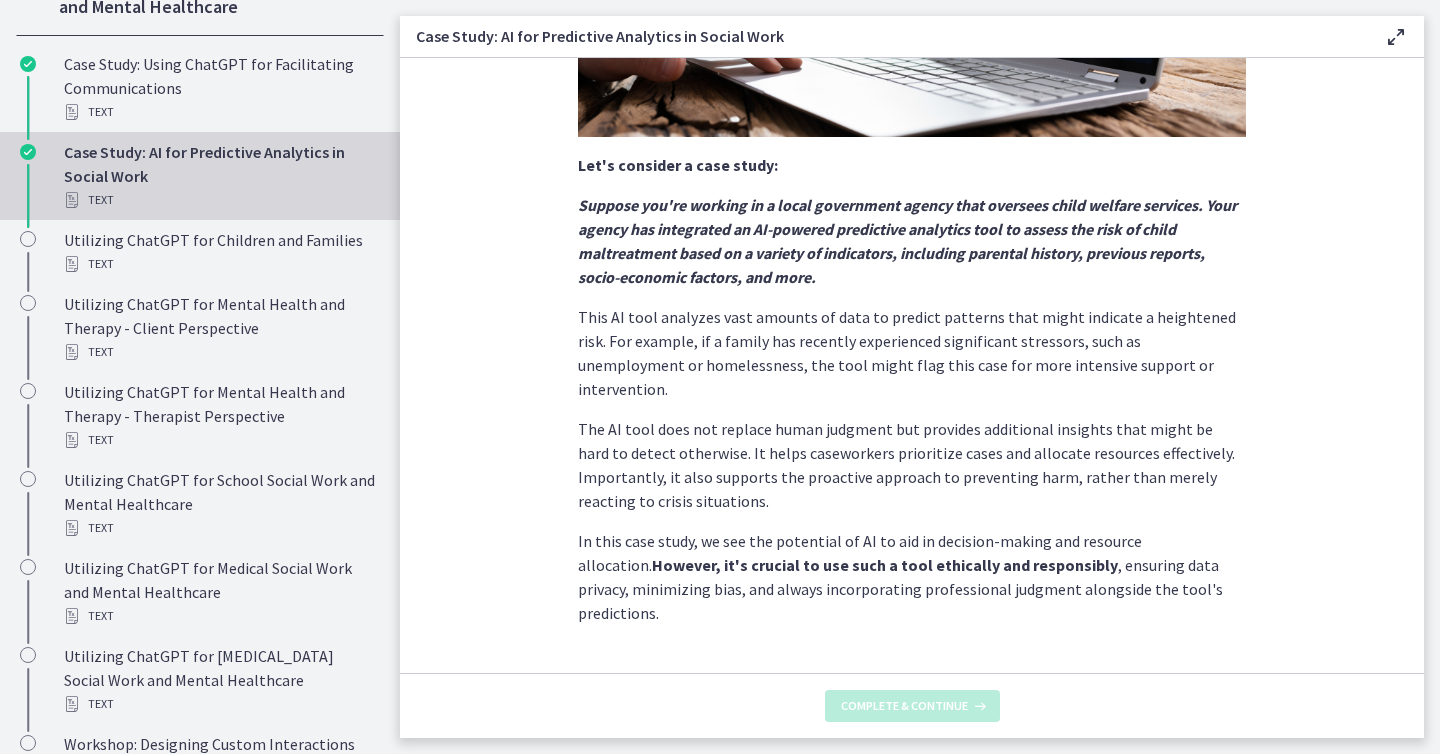 scroll, scrollTop: 0, scrollLeft: 0, axis: both 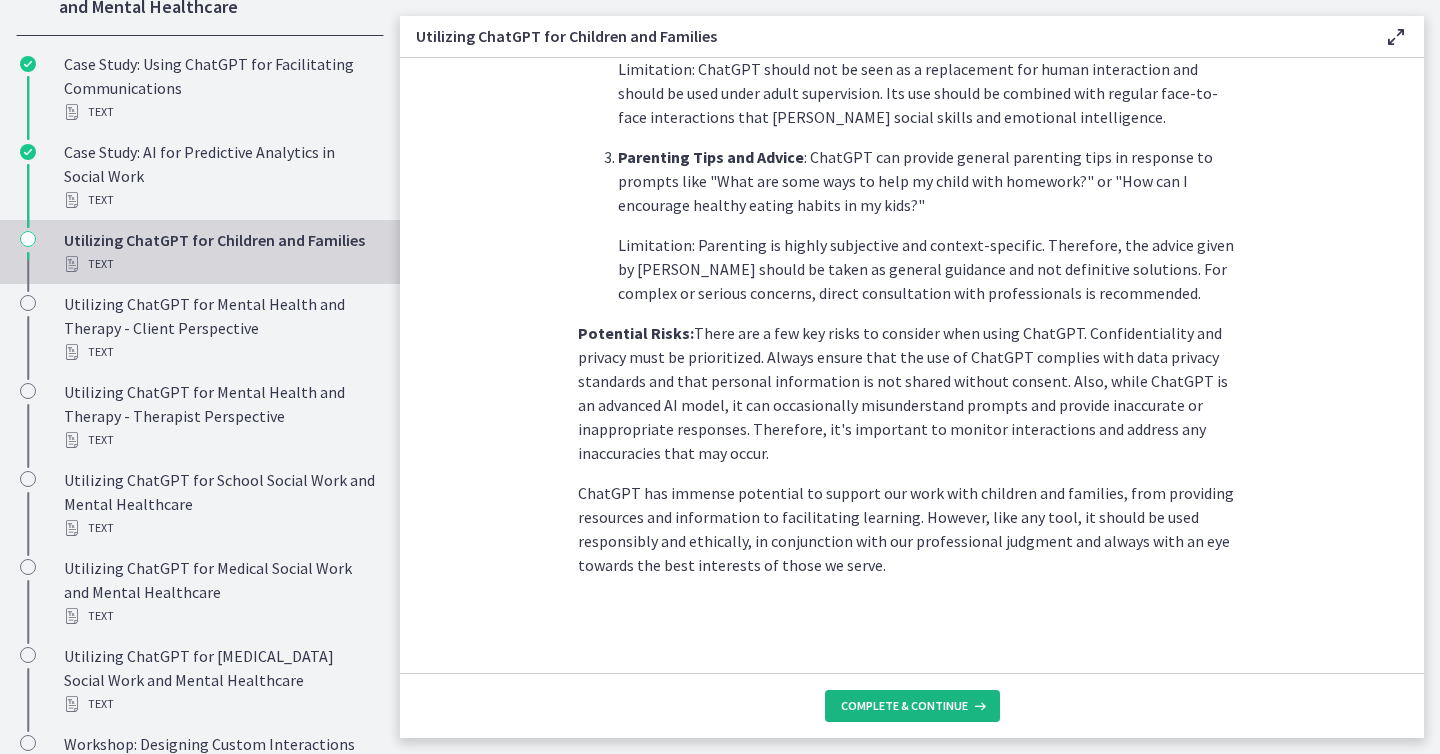 click on "Complete & continue" at bounding box center [904, 706] 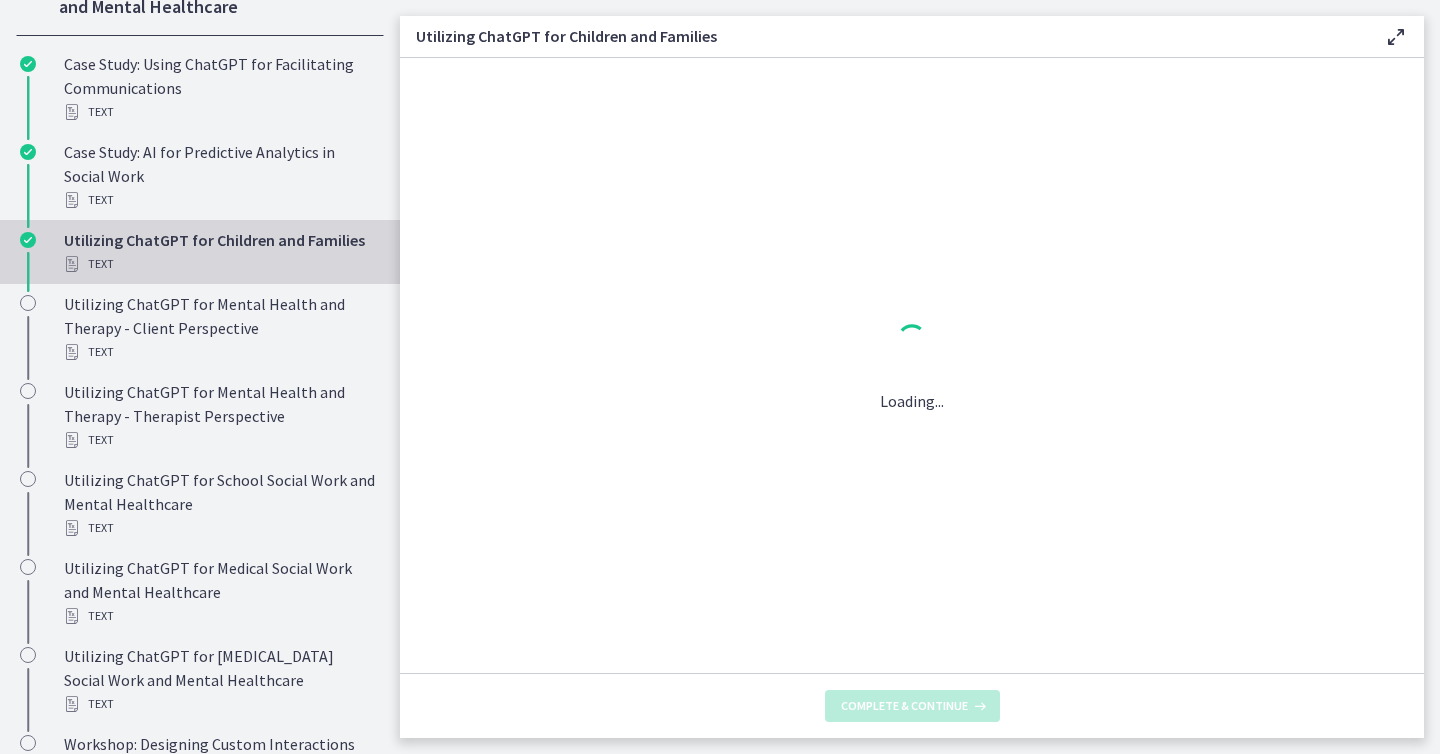 scroll, scrollTop: 0, scrollLeft: 0, axis: both 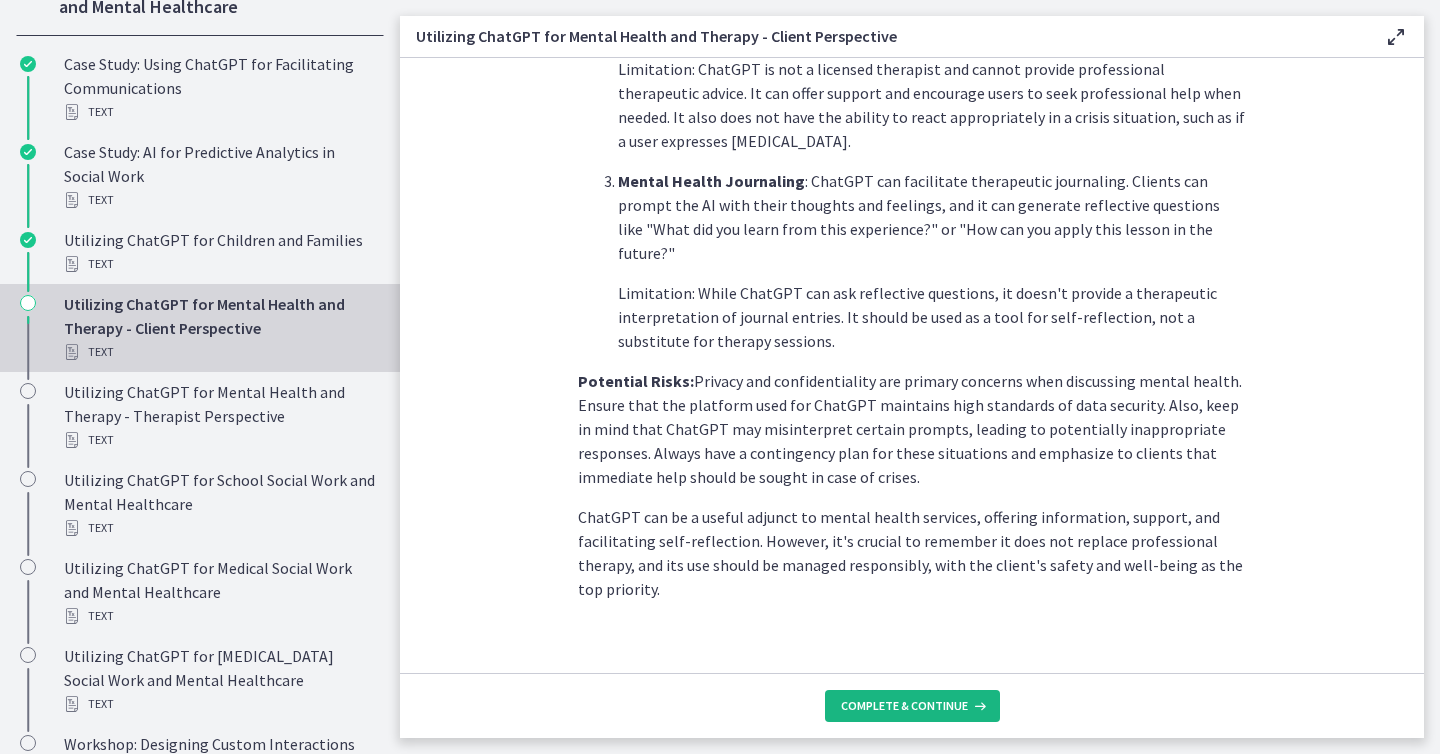 click on "Complete & continue" at bounding box center [904, 706] 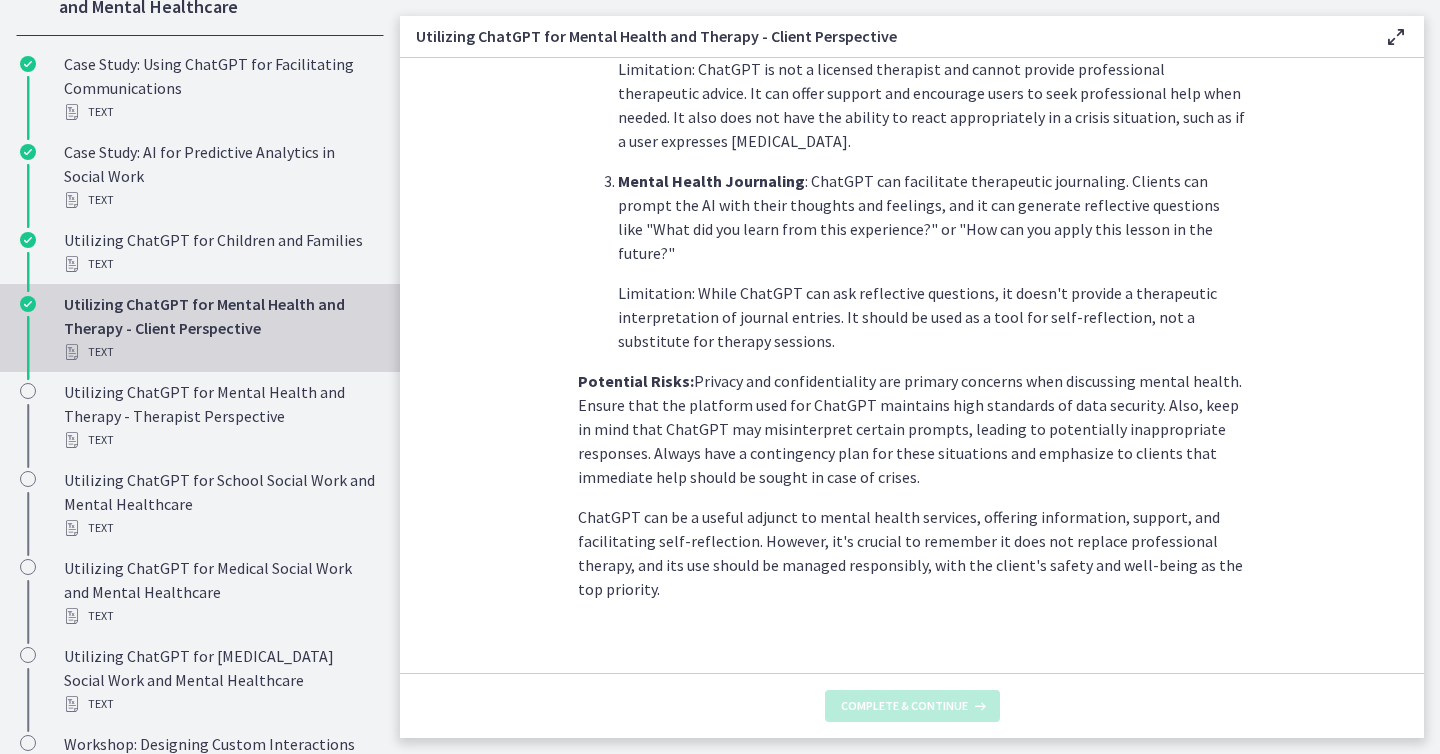 scroll, scrollTop: 0, scrollLeft: 0, axis: both 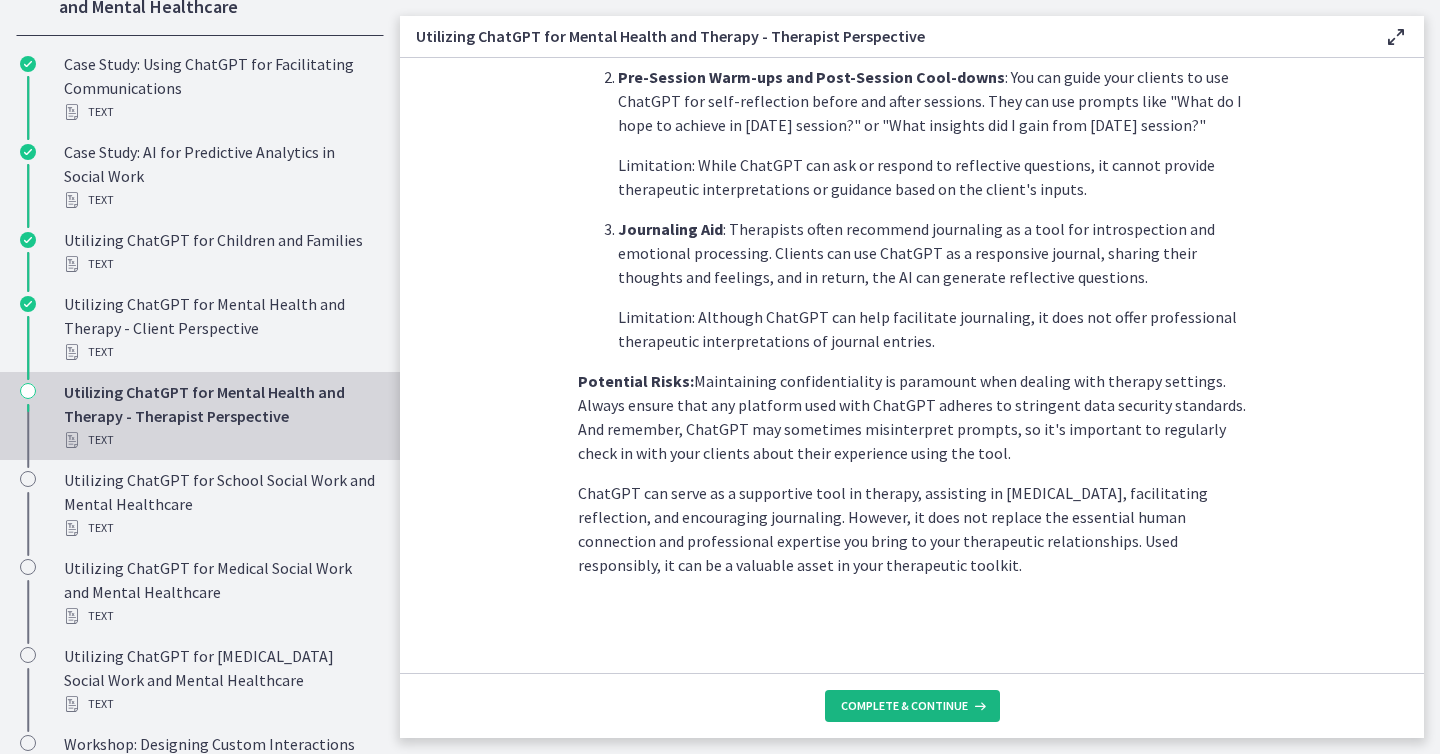 click on "Complete & continue" at bounding box center [904, 706] 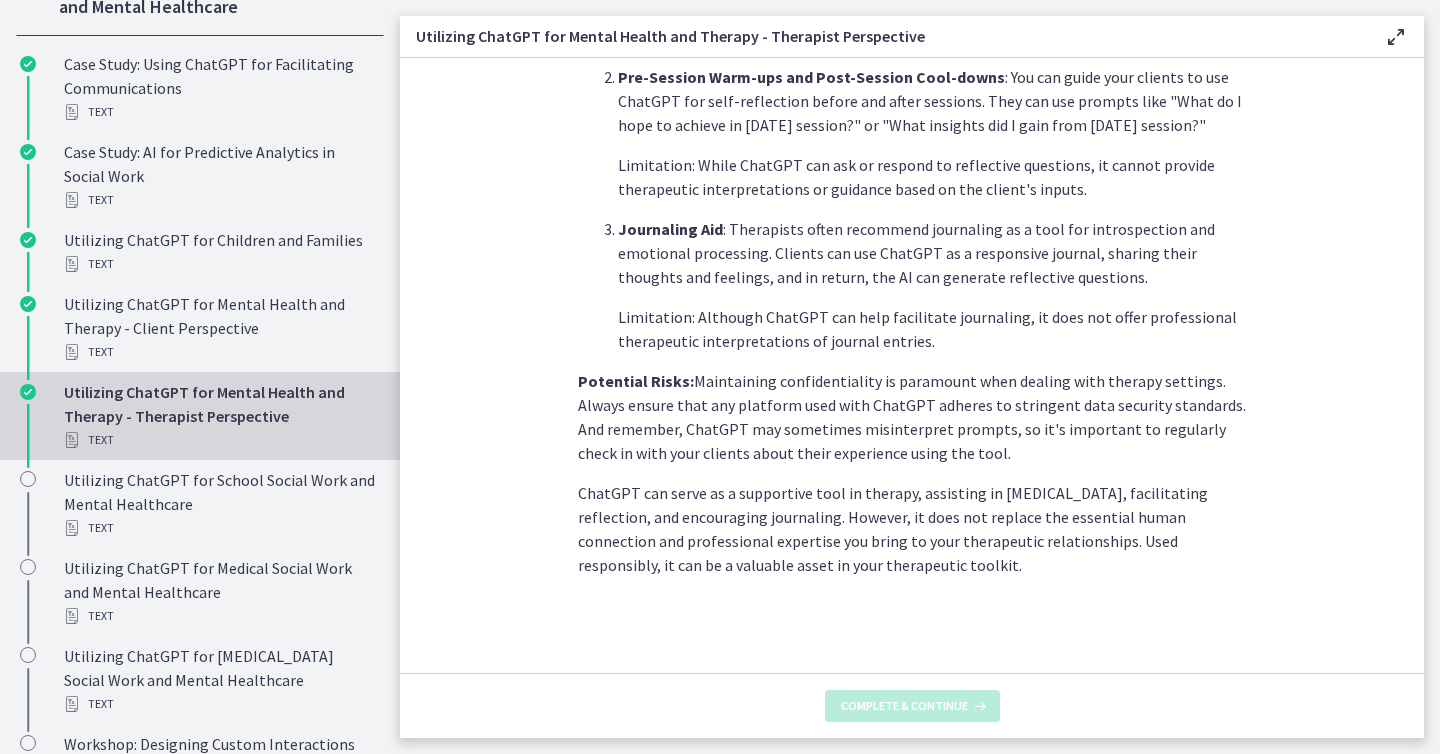 scroll, scrollTop: 0, scrollLeft: 0, axis: both 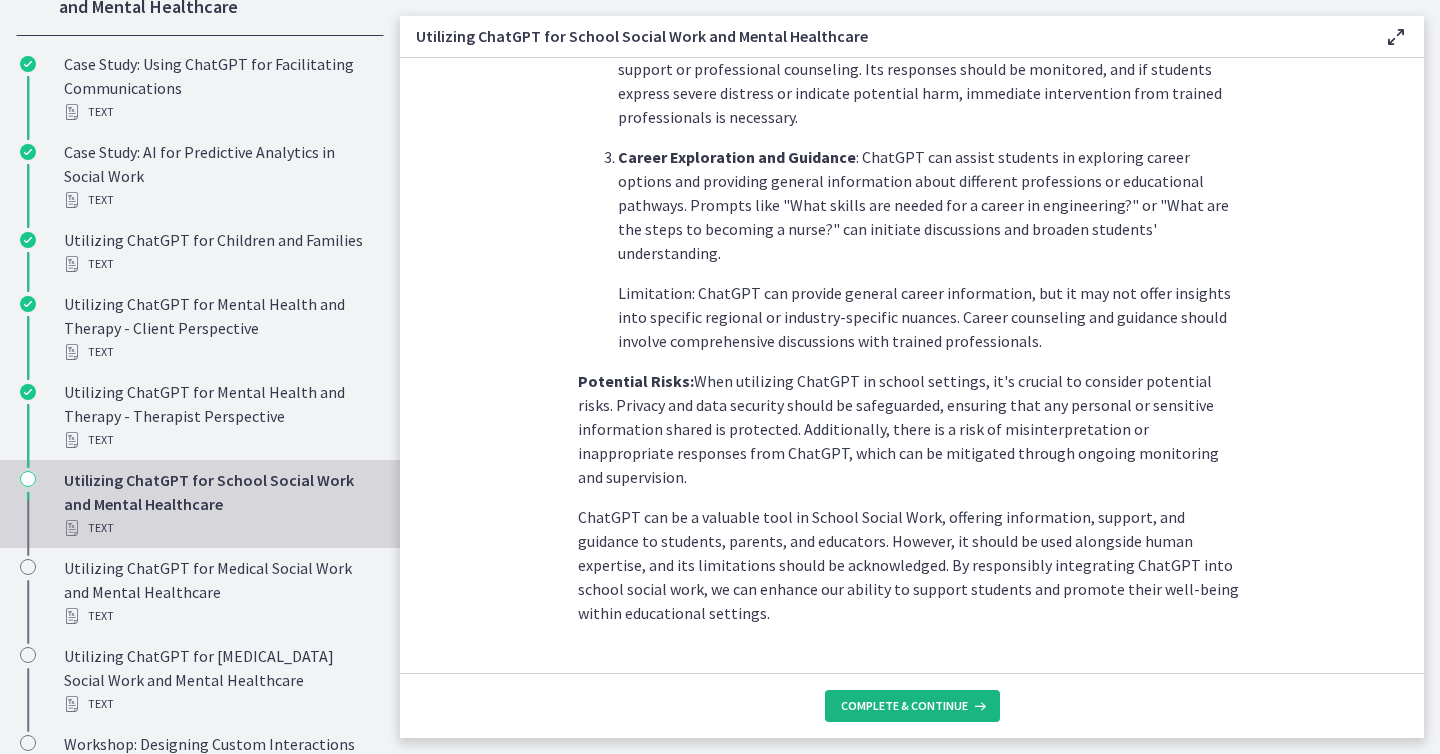 click on "Complete & continue" at bounding box center [904, 706] 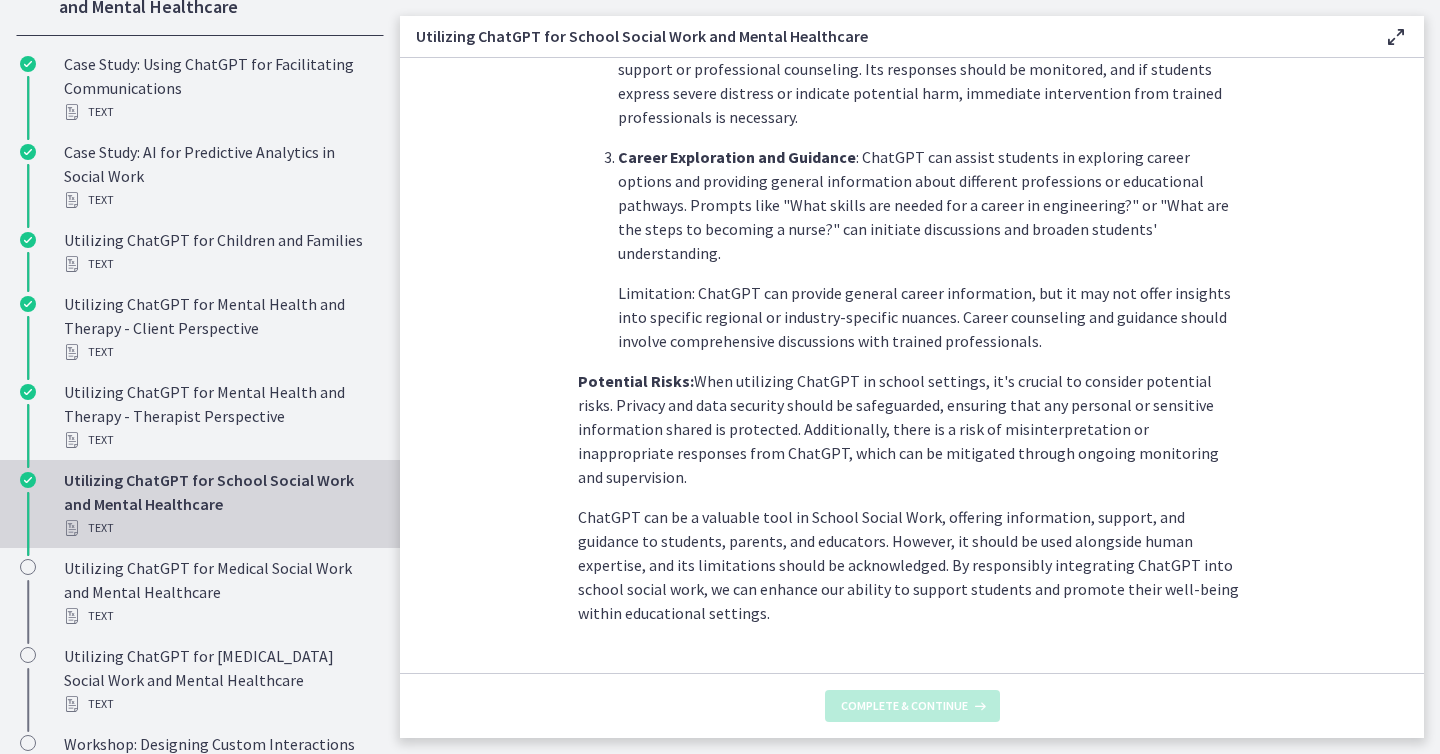 scroll, scrollTop: 0, scrollLeft: 0, axis: both 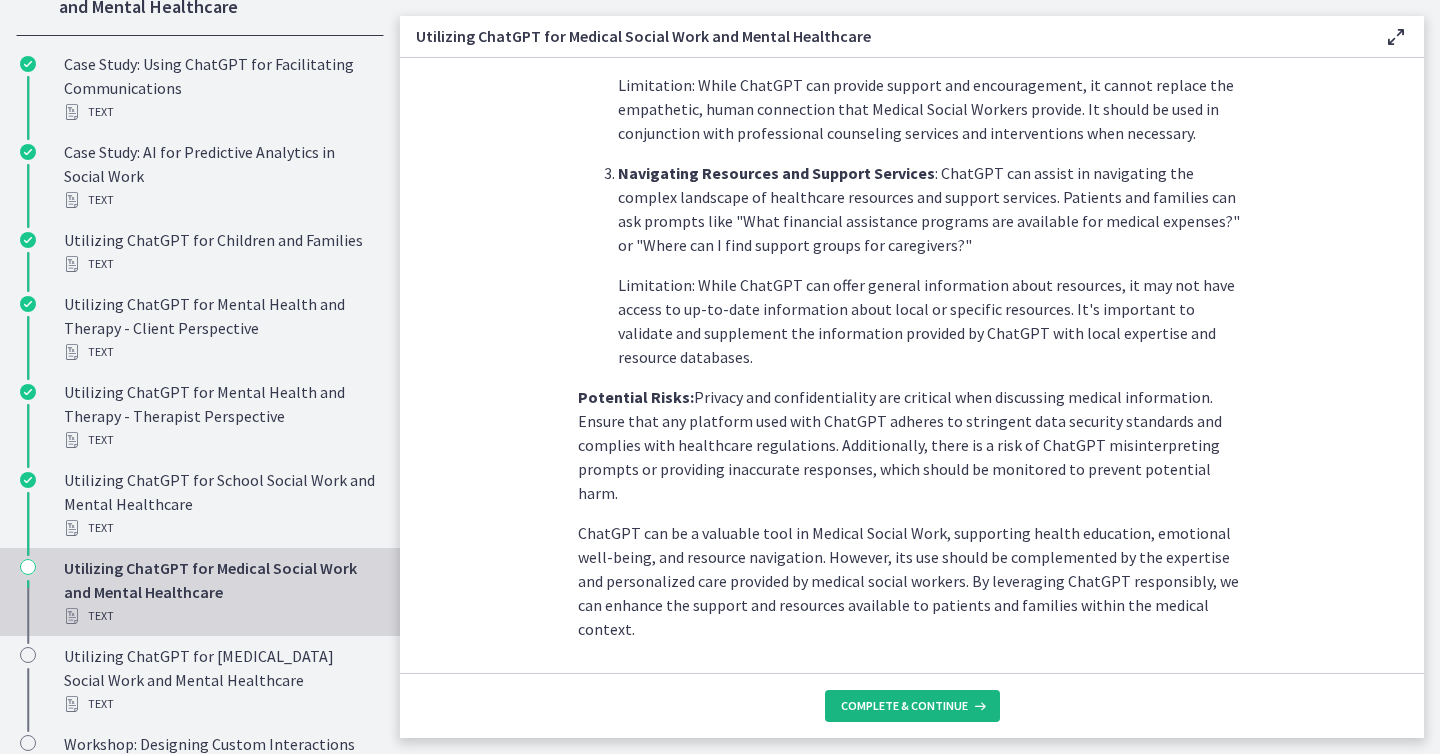 click on "Complete & continue" at bounding box center (904, 706) 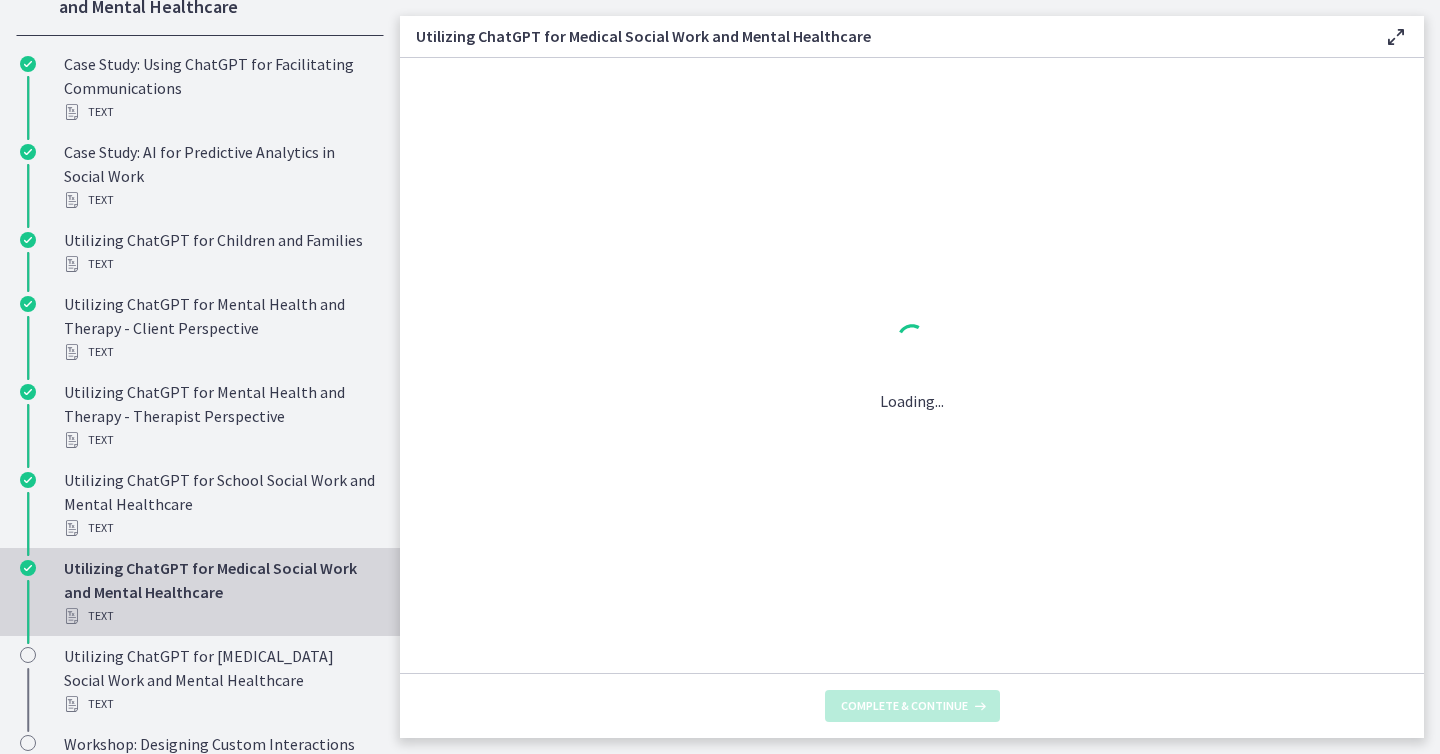 scroll, scrollTop: 0, scrollLeft: 0, axis: both 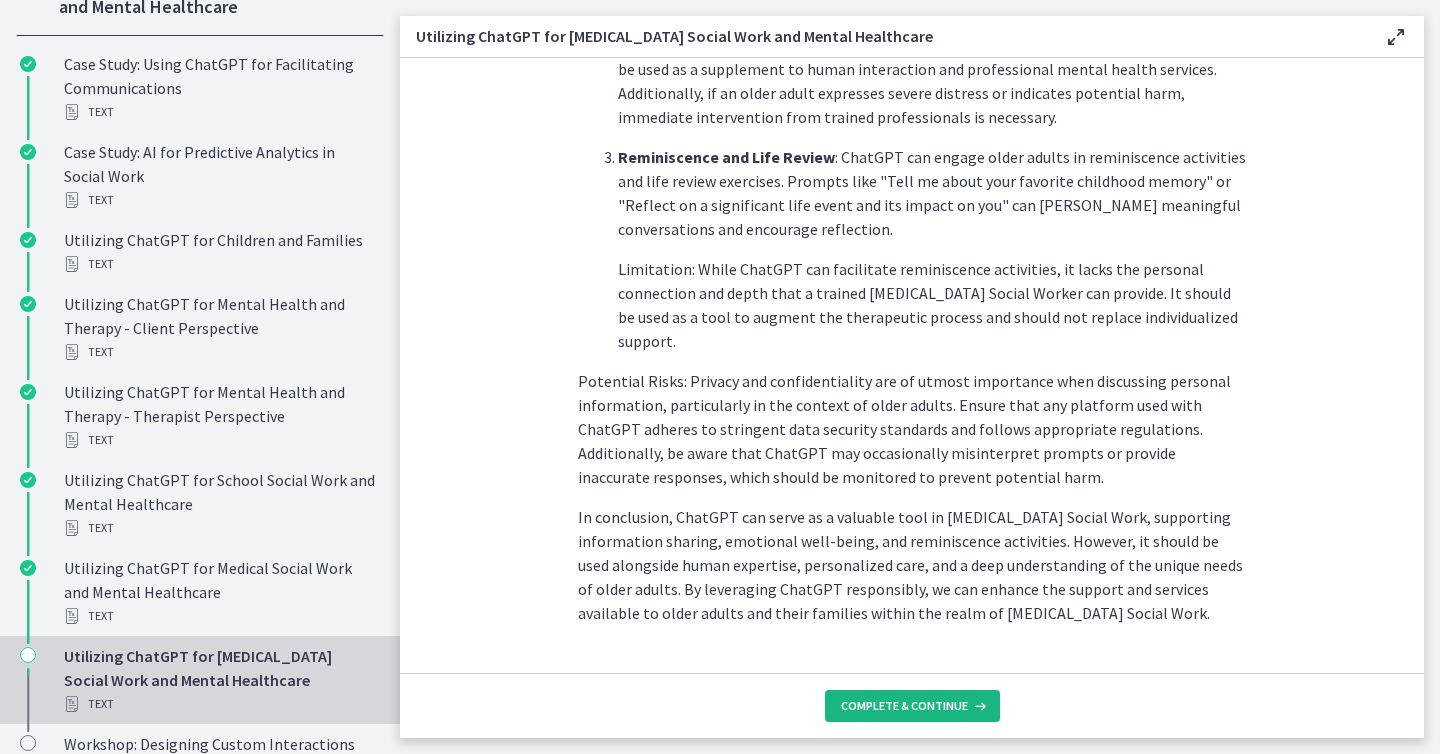 click on "Complete & continue" at bounding box center [904, 706] 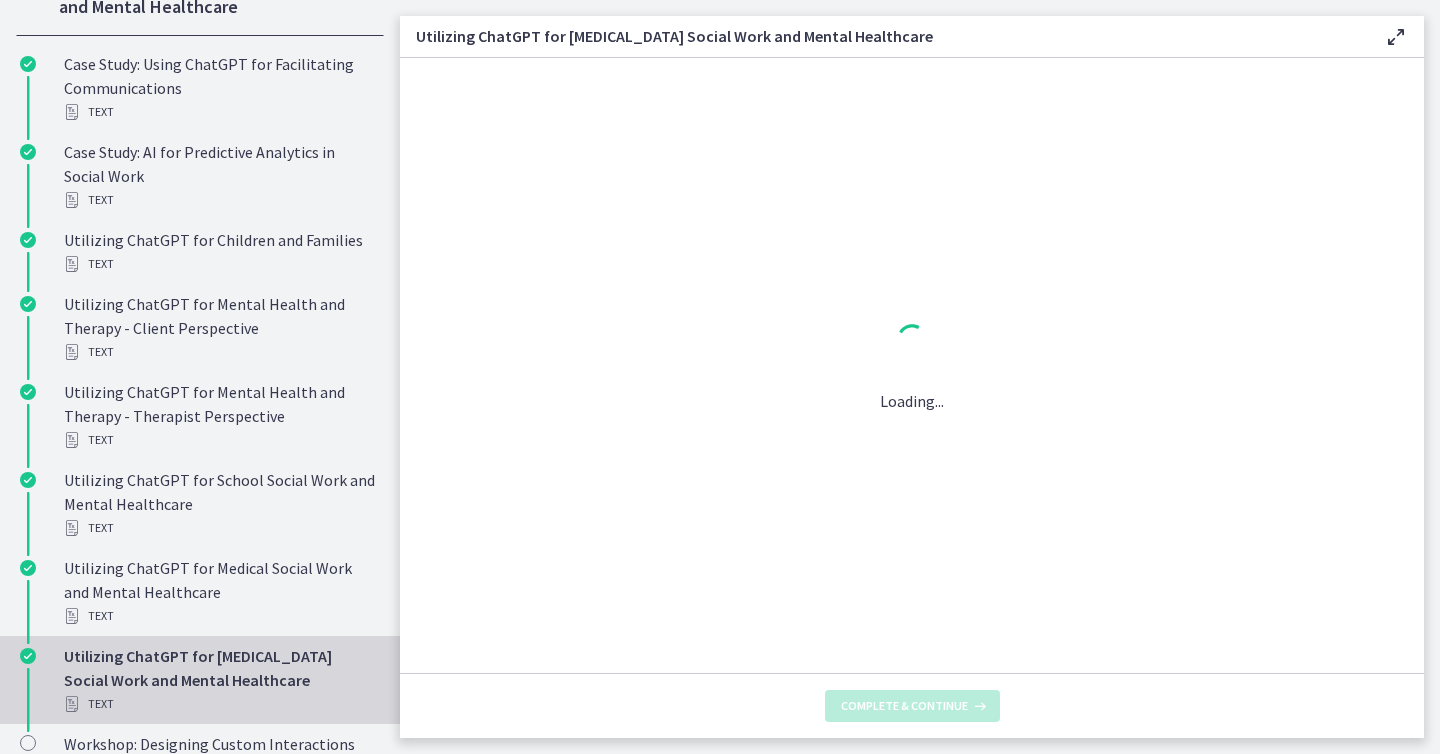 scroll, scrollTop: 0, scrollLeft: 0, axis: both 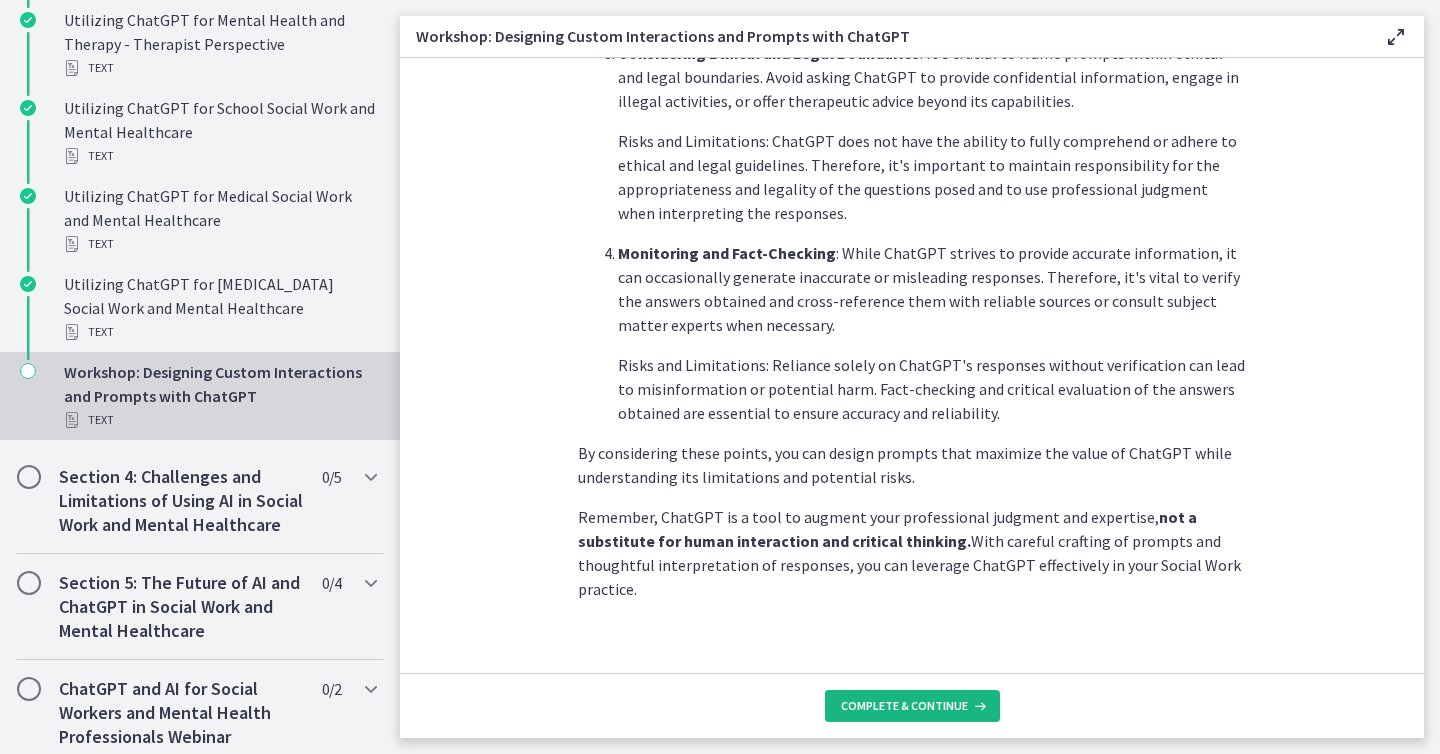 click on "Complete & continue" at bounding box center [904, 706] 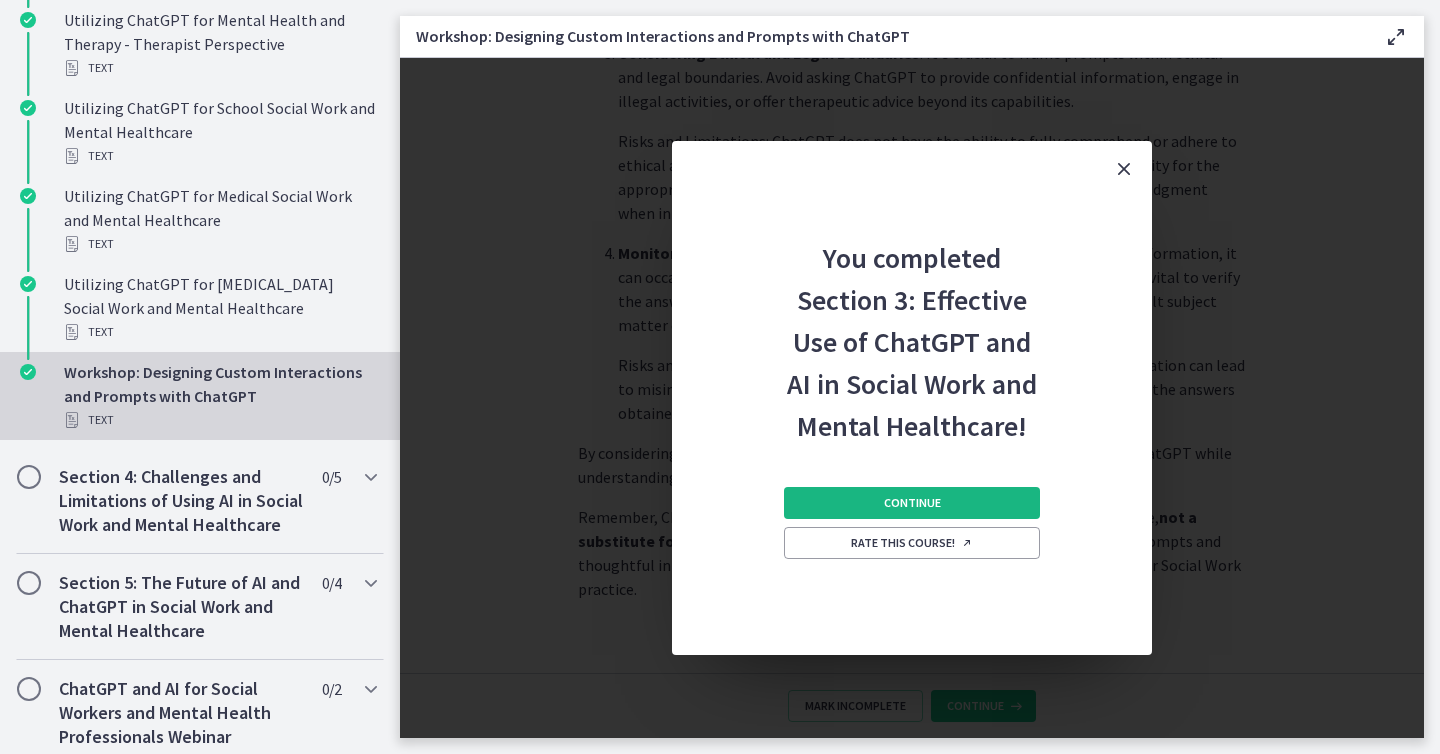 click on "Continue" at bounding box center (912, 503) 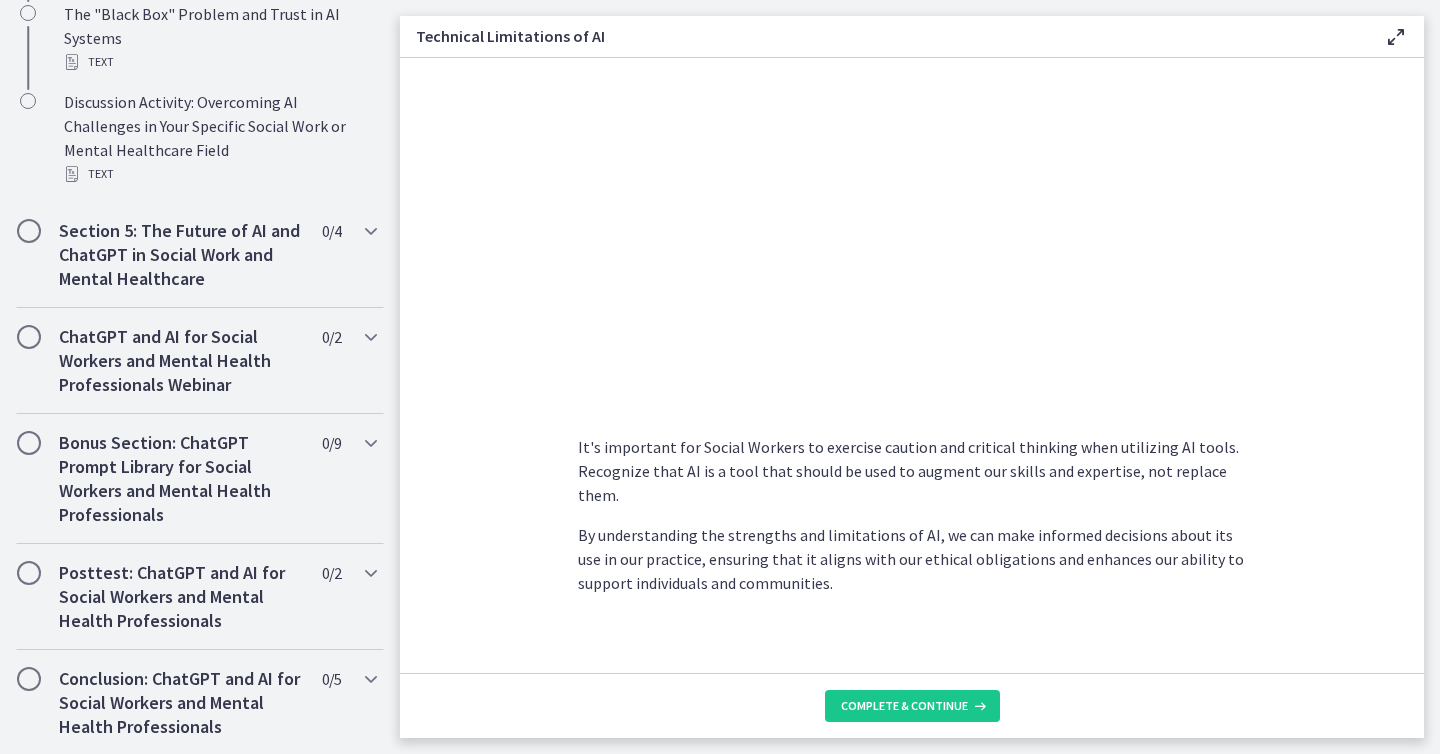 scroll, scrollTop: 1407, scrollLeft: 0, axis: vertical 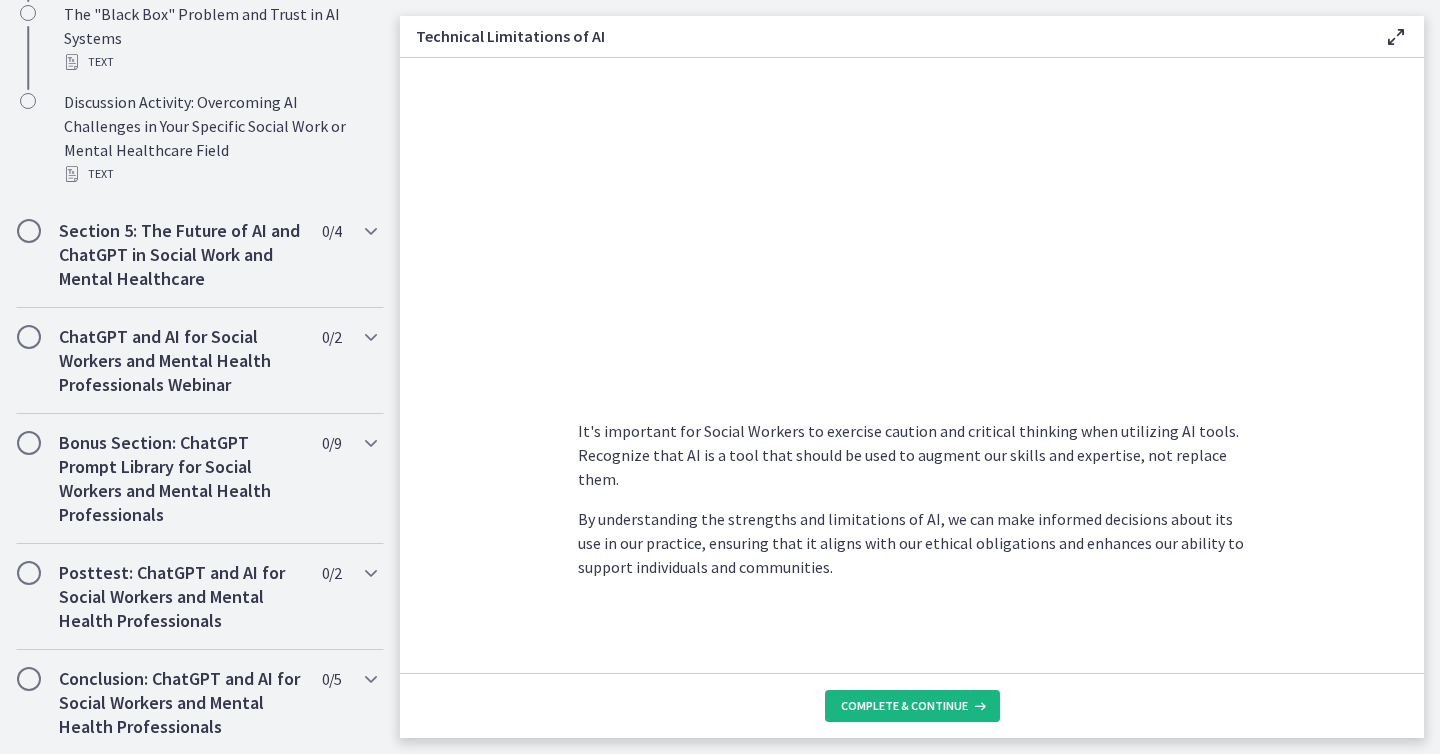 click on "Complete & continue" at bounding box center (912, 706) 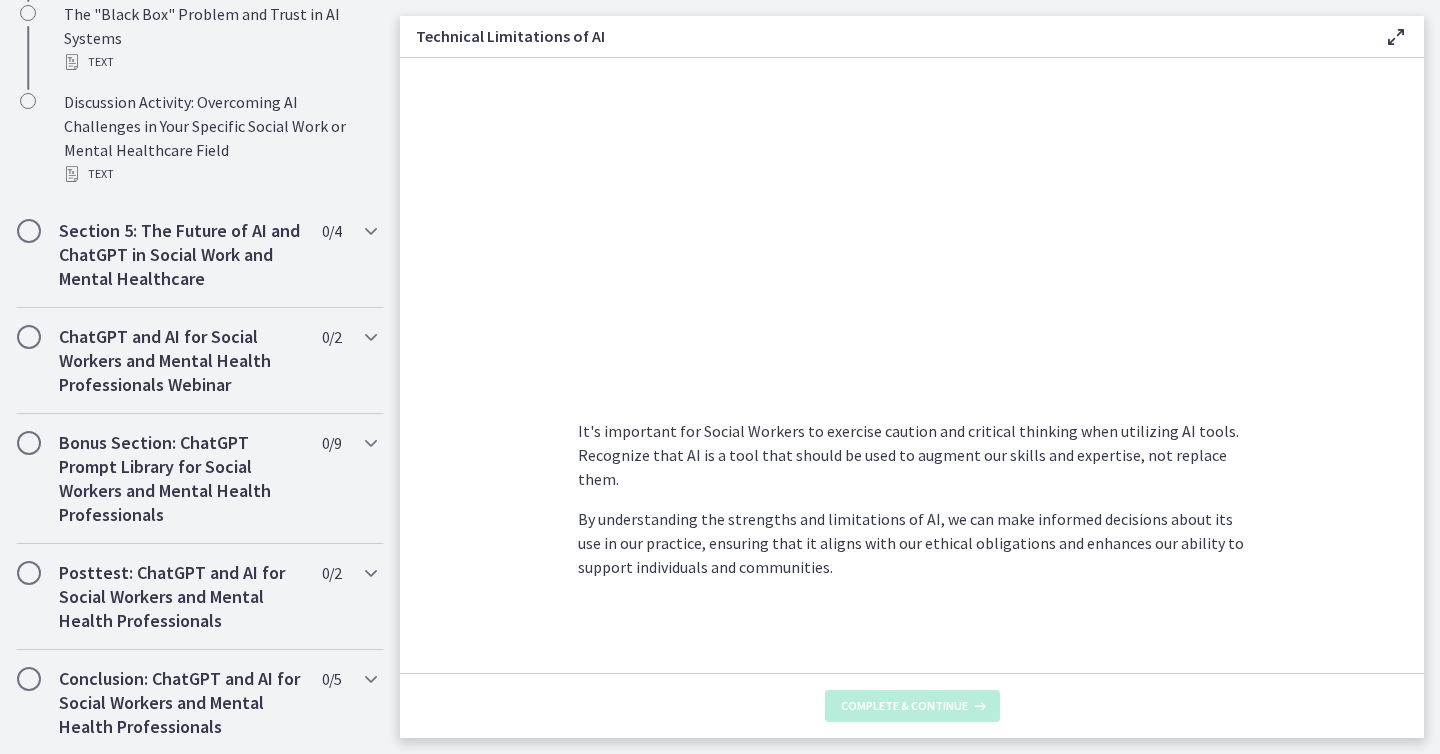 scroll, scrollTop: 0, scrollLeft: 0, axis: both 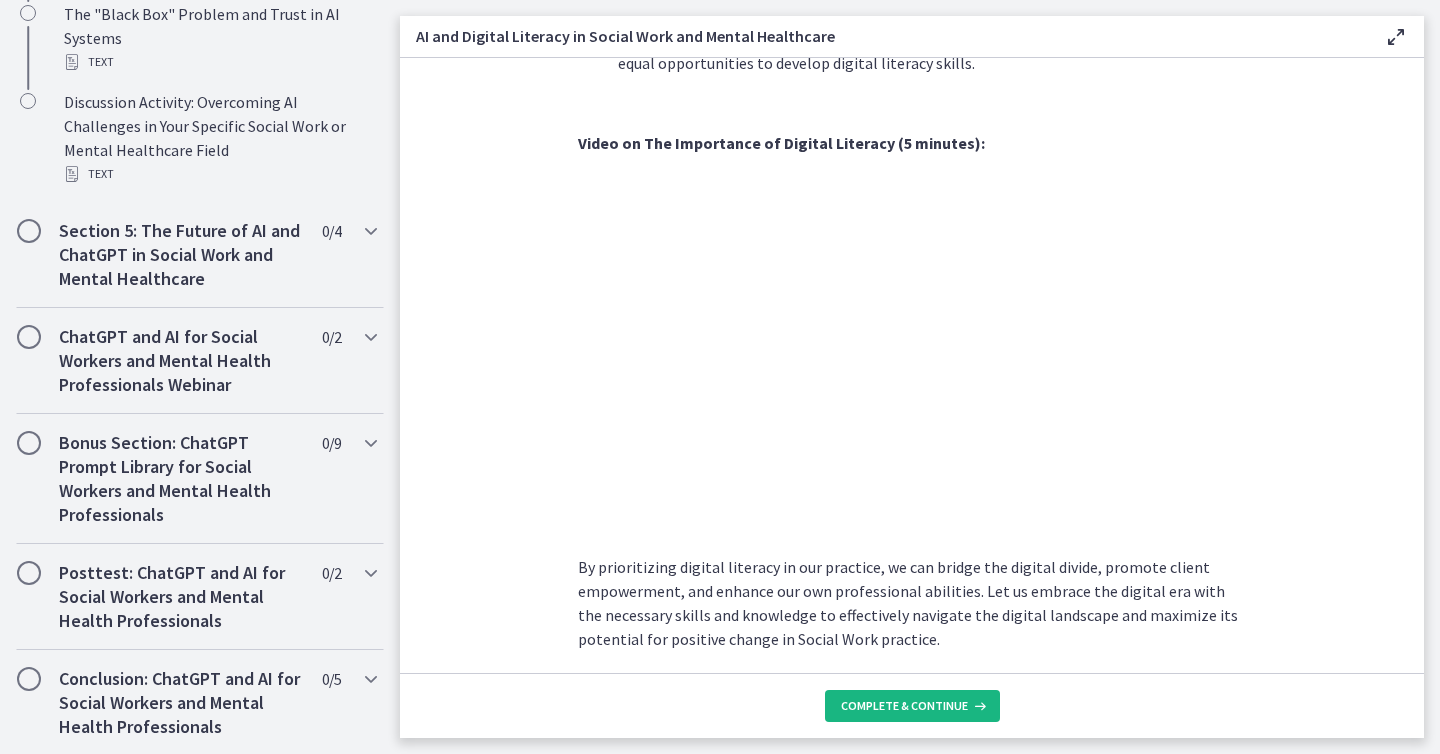 click on "Complete & continue" at bounding box center (904, 706) 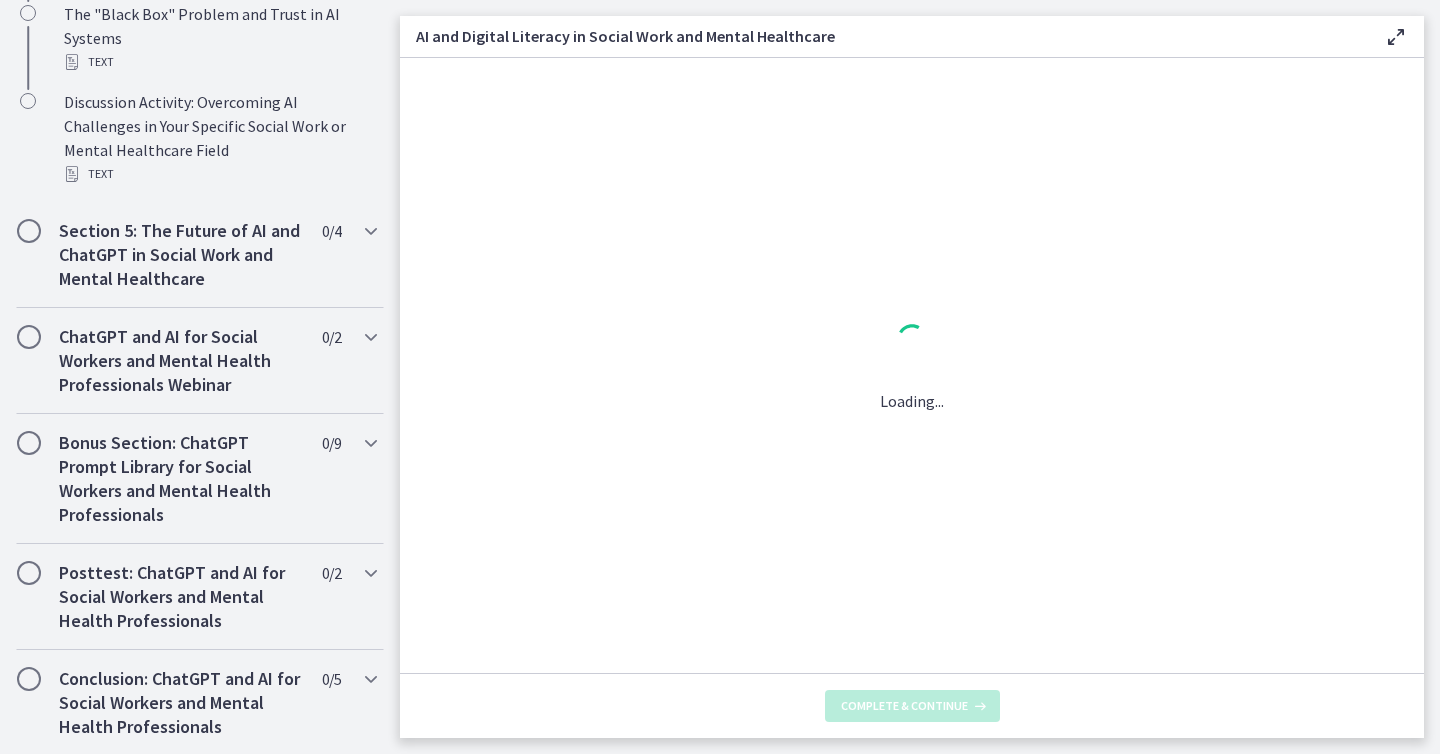scroll, scrollTop: 0, scrollLeft: 0, axis: both 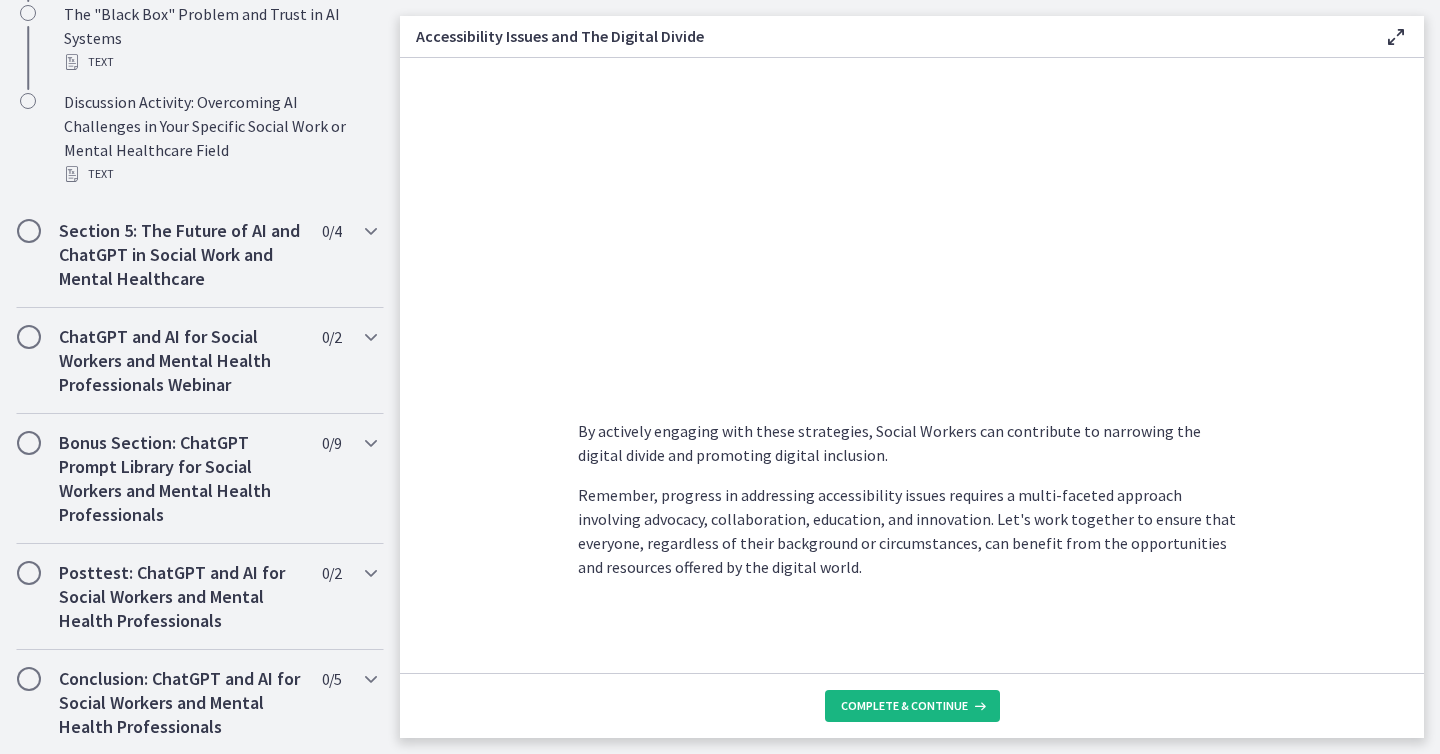click on "Complete & continue" at bounding box center (904, 706) 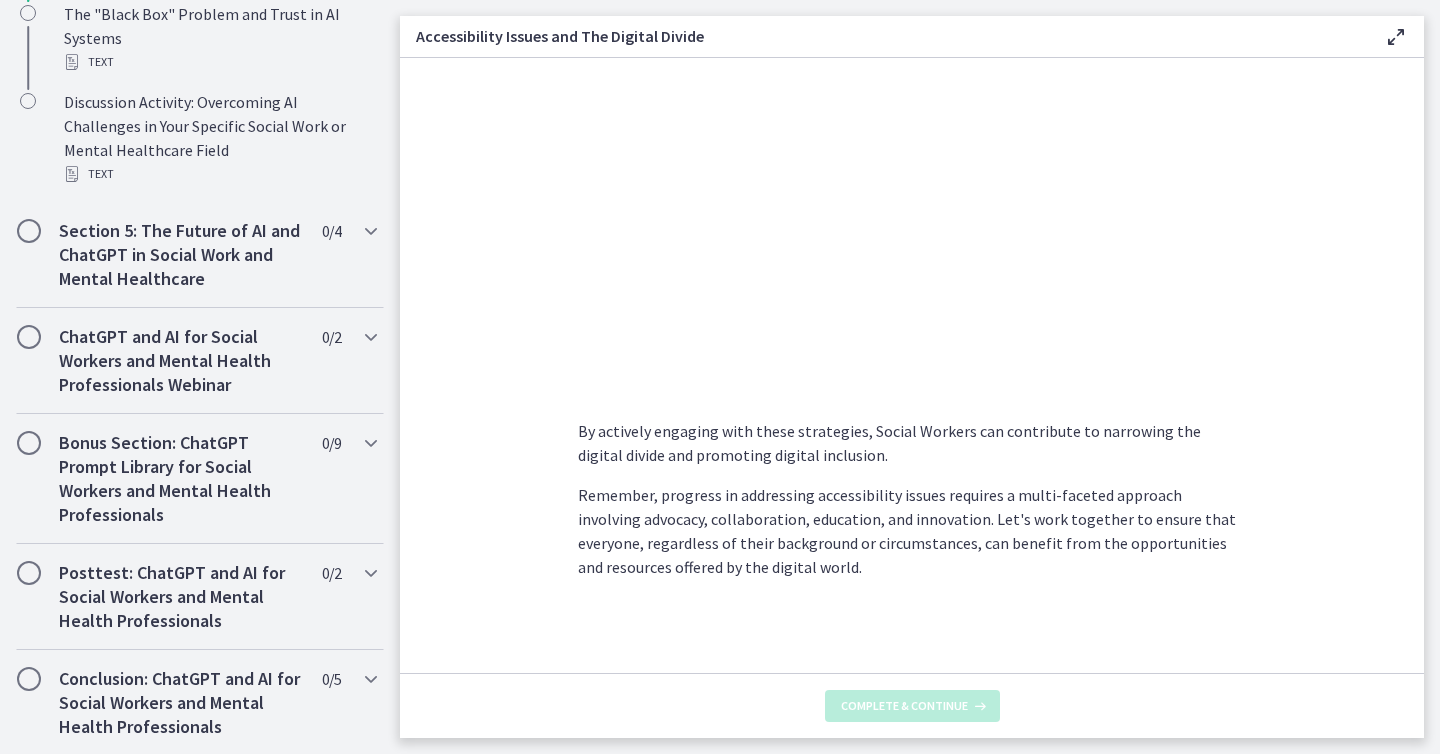 scroll, scrollTop: 0, scrollLeft: 0, axis: both 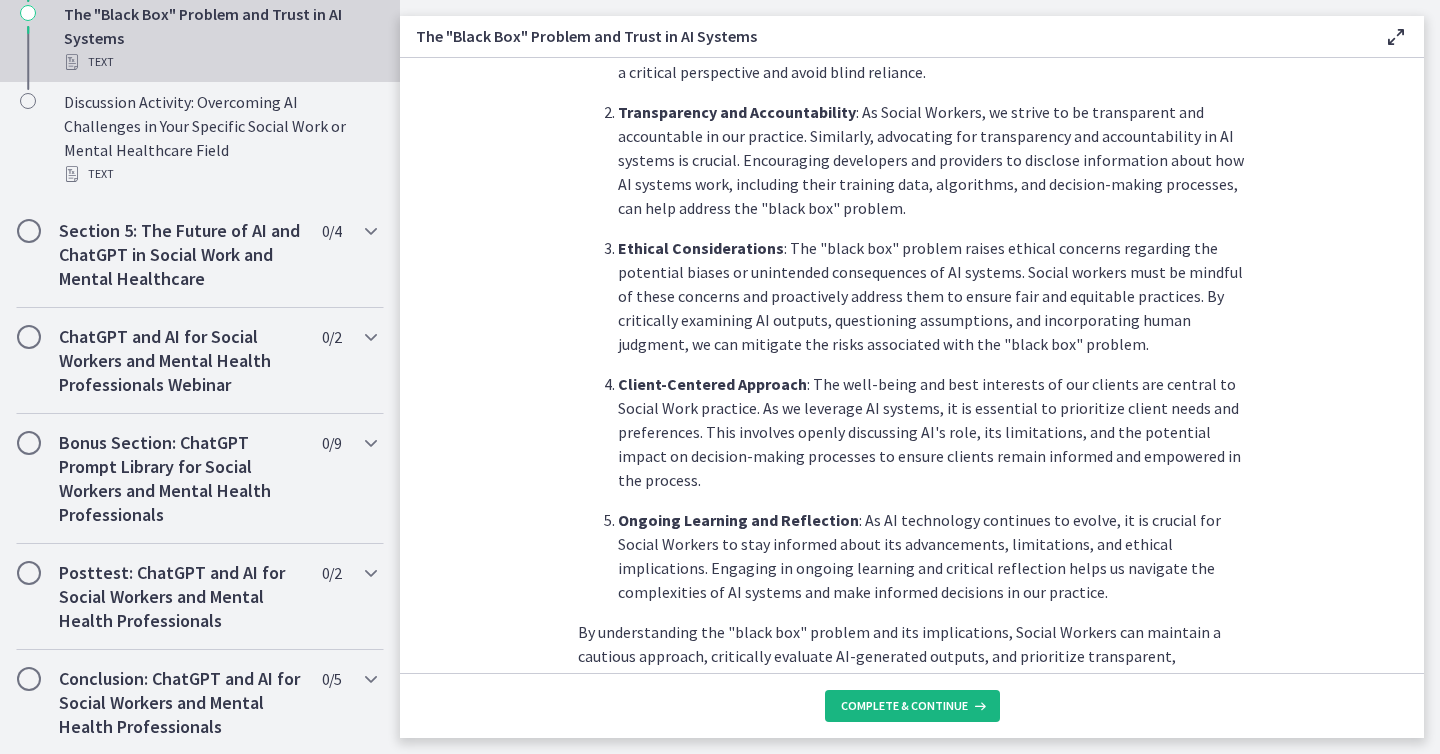 click on "Complete & continue" at bounding box center (904, 706) 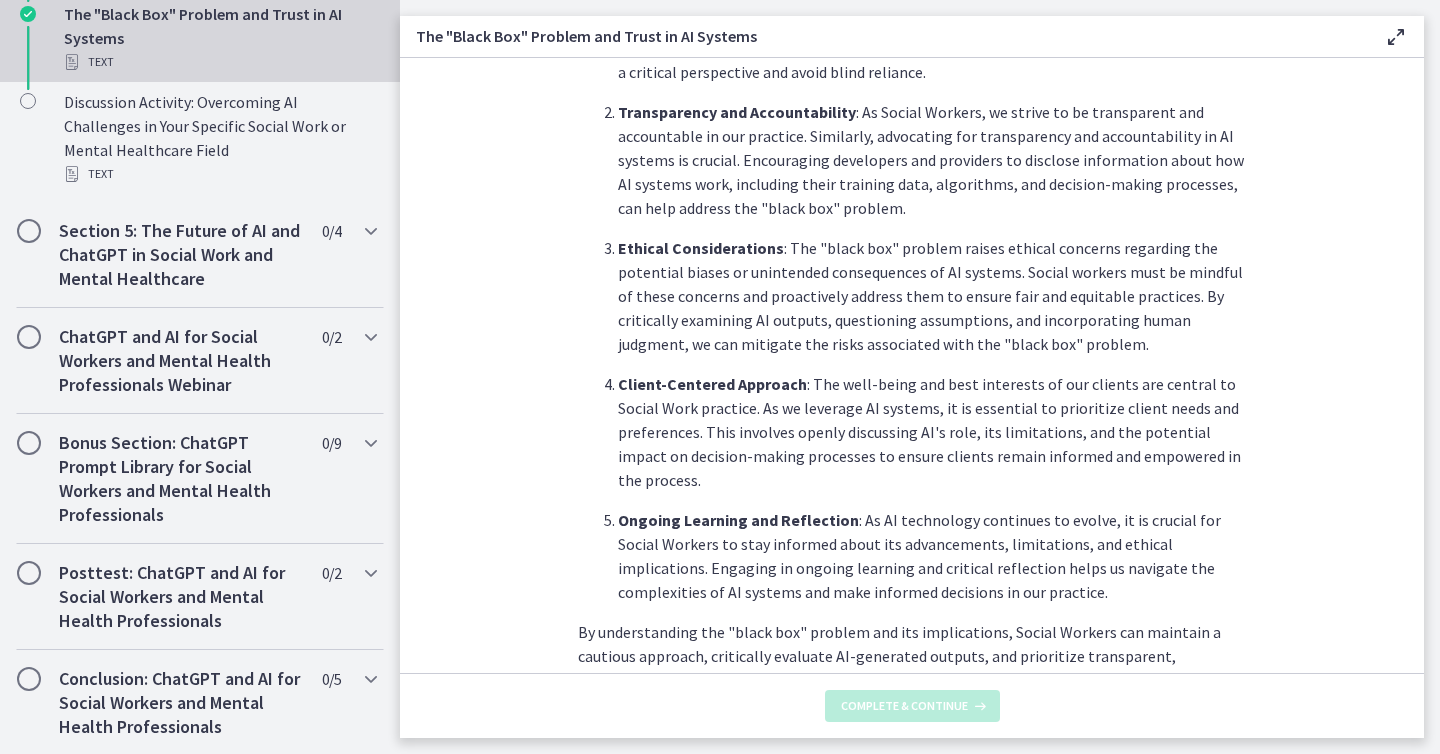 scroll, scrollTop: 0, scrollLeft: 0, axis: both 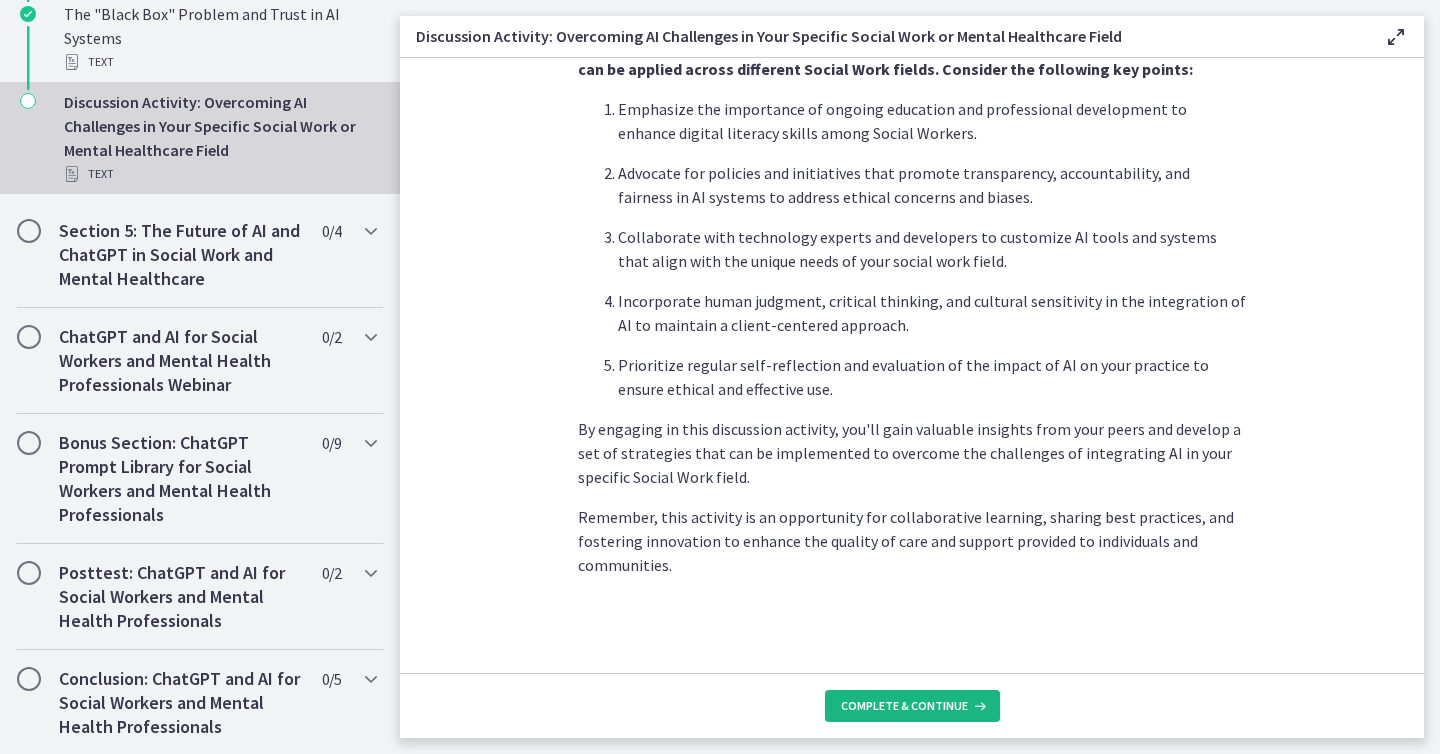 click on "Complete & continue" at bounding box center (904, 706) 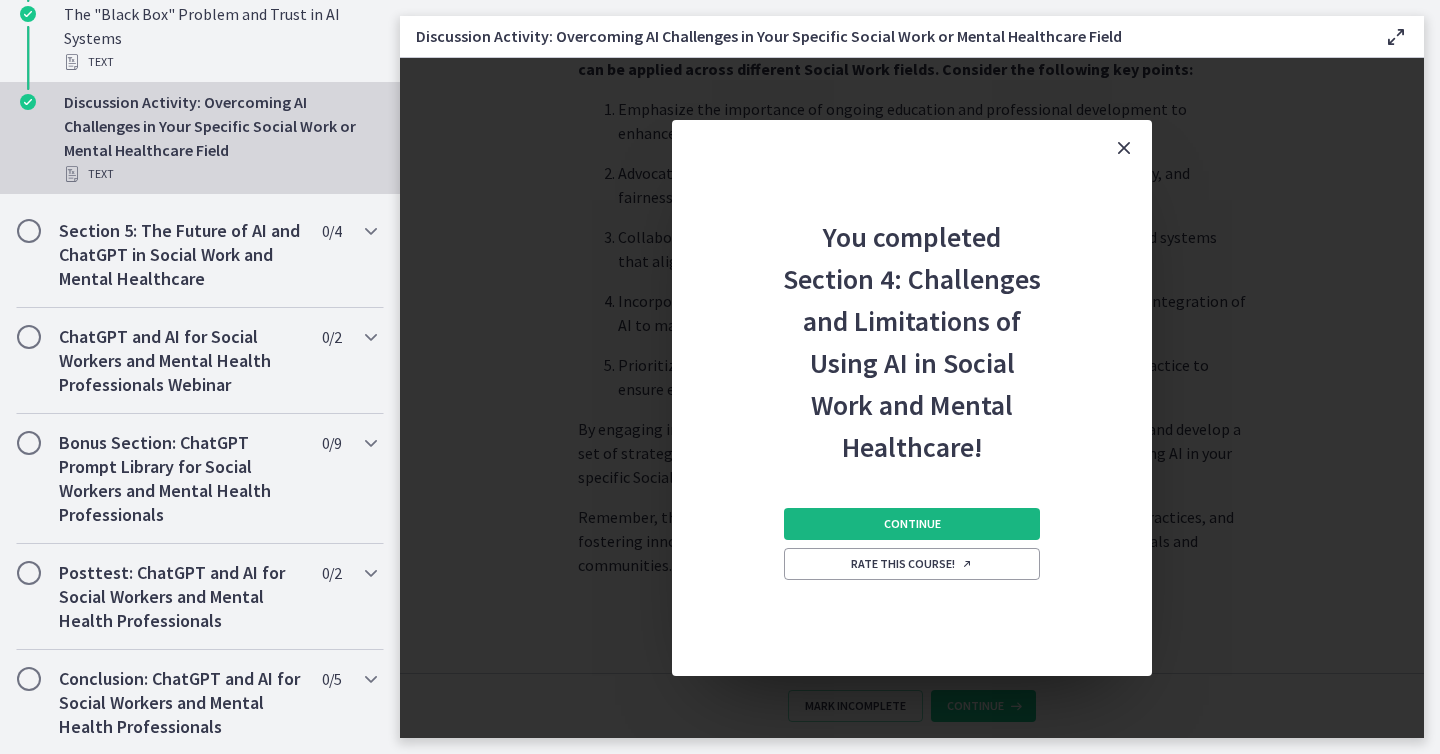 click on "Continue" at bounding box center (912, 524) 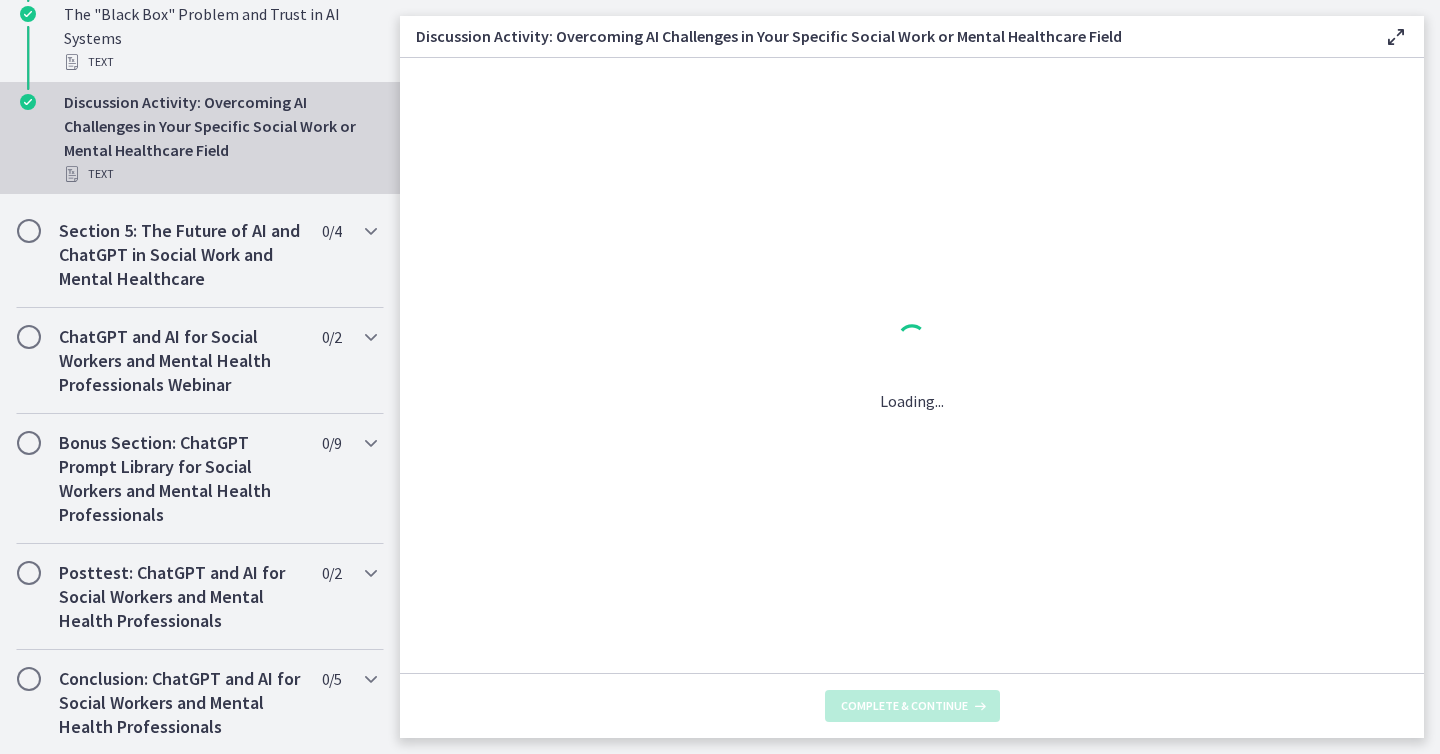 scroll, scrollTop: 0, scrollLeft: 0, axis: both 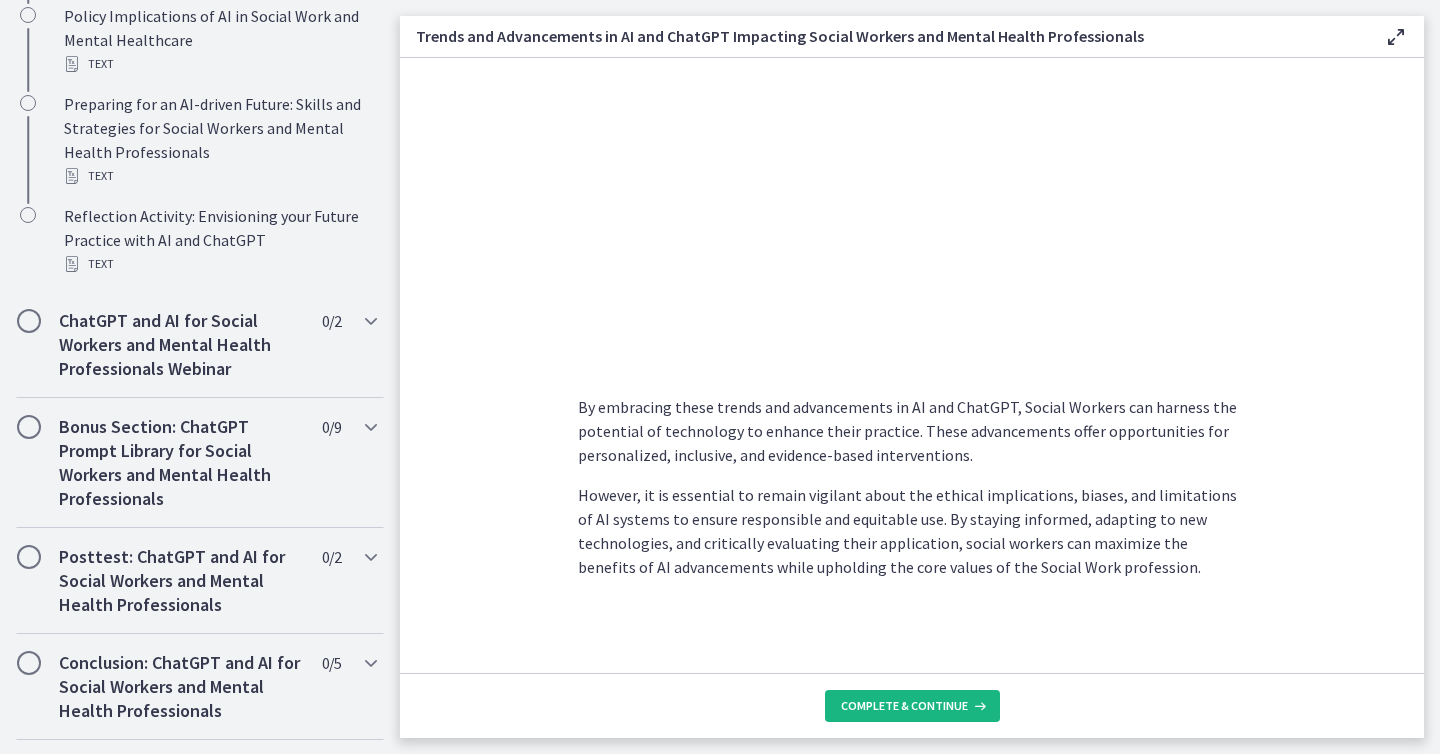 click on "Complete & continue" at bounding box center (912, 706) 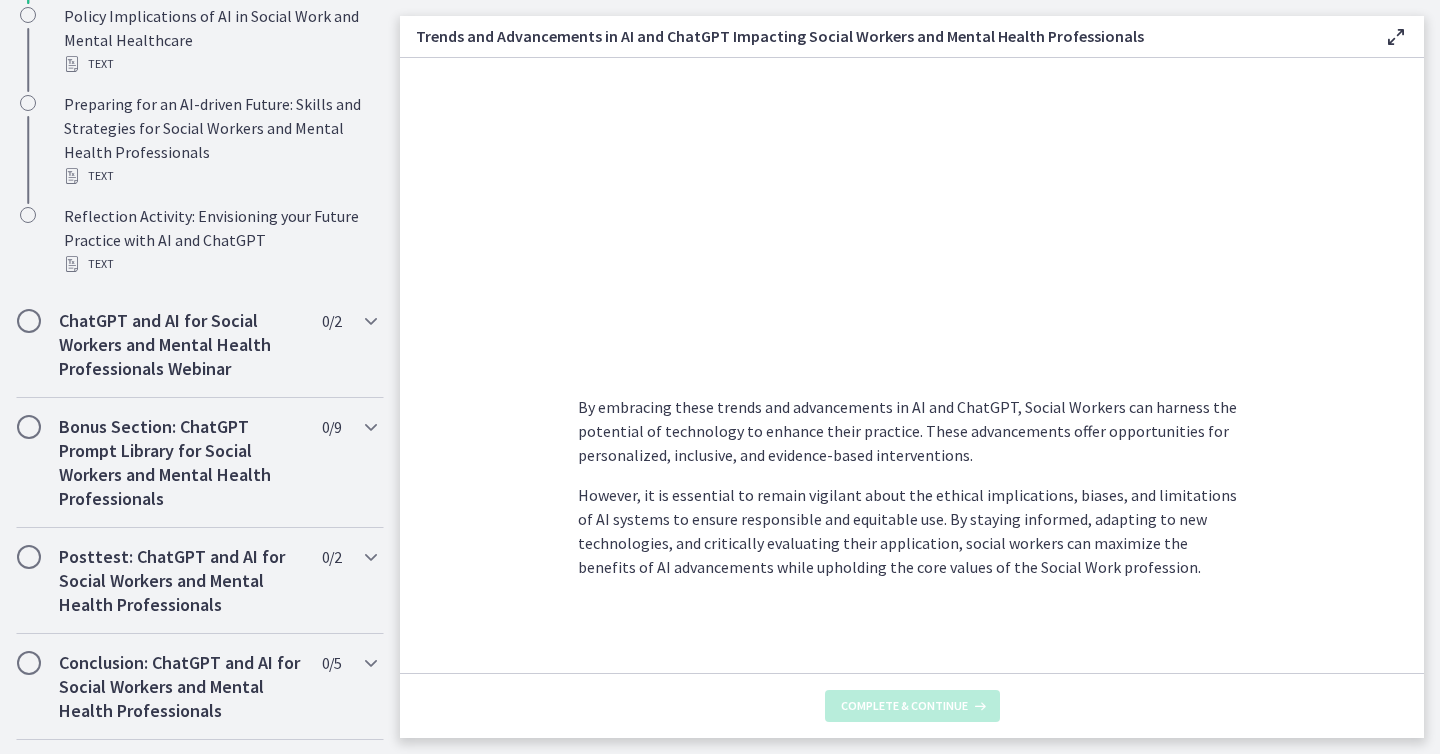 scroll, scrollTop: 0, scrollLeft: 0, axis: both 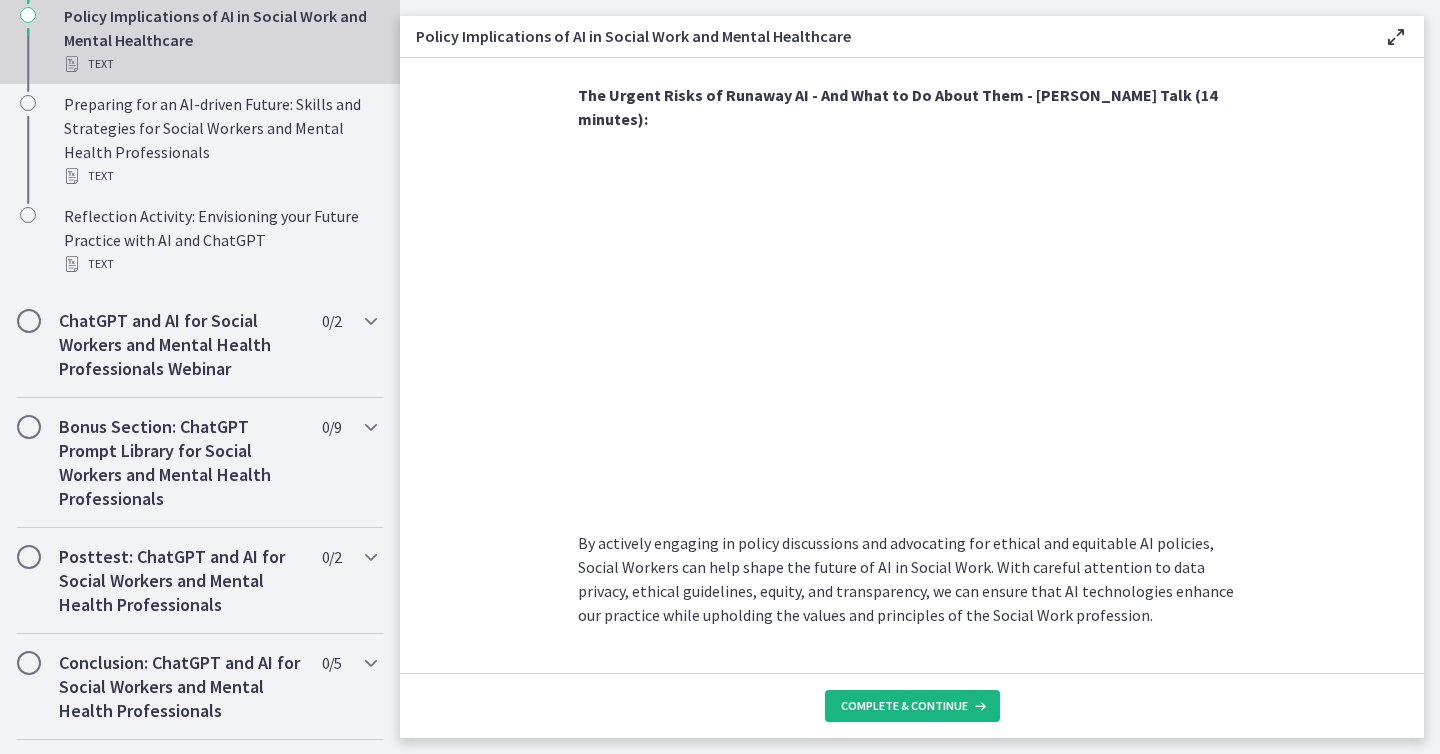 click on "Complete & continue" at bounding box center (904, 706) 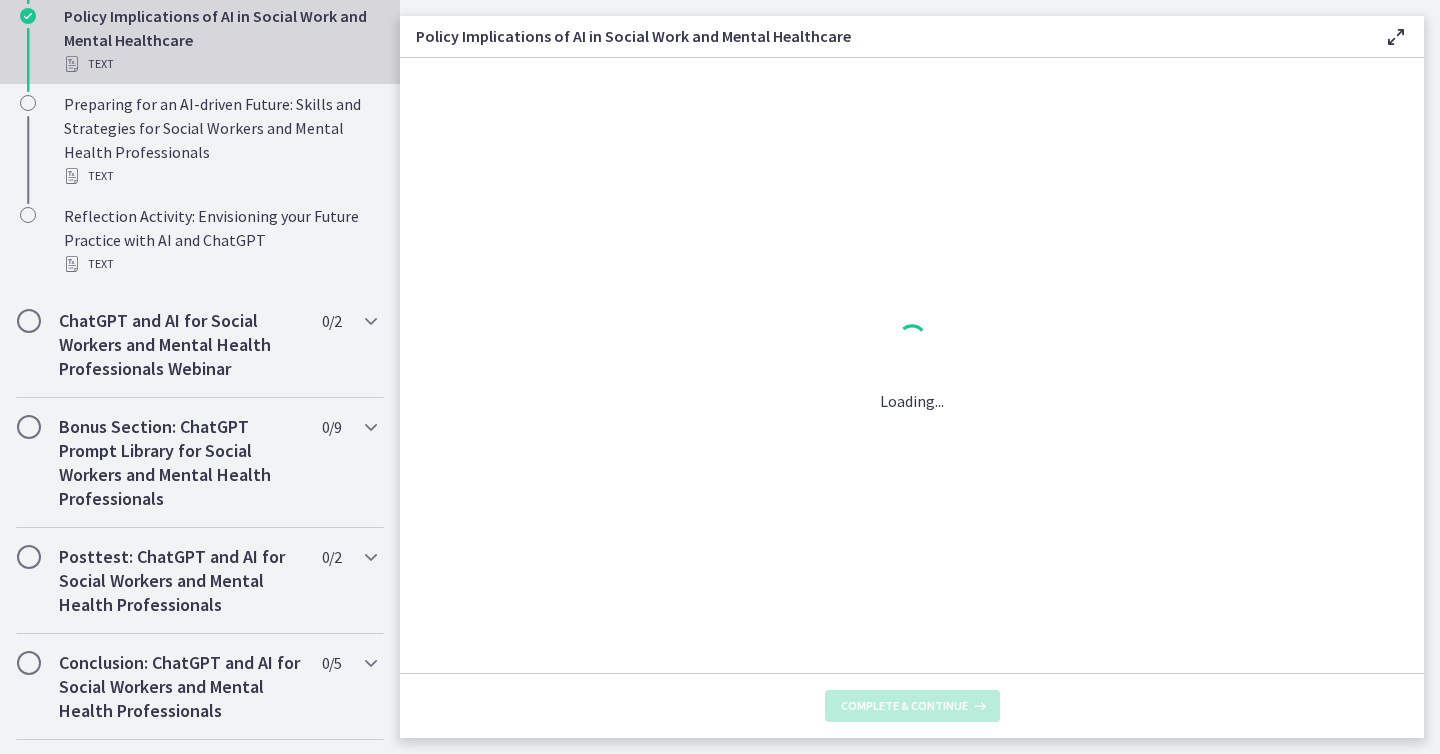 scroll, scrollTop: 0, scrollLeft: 0, axis: both 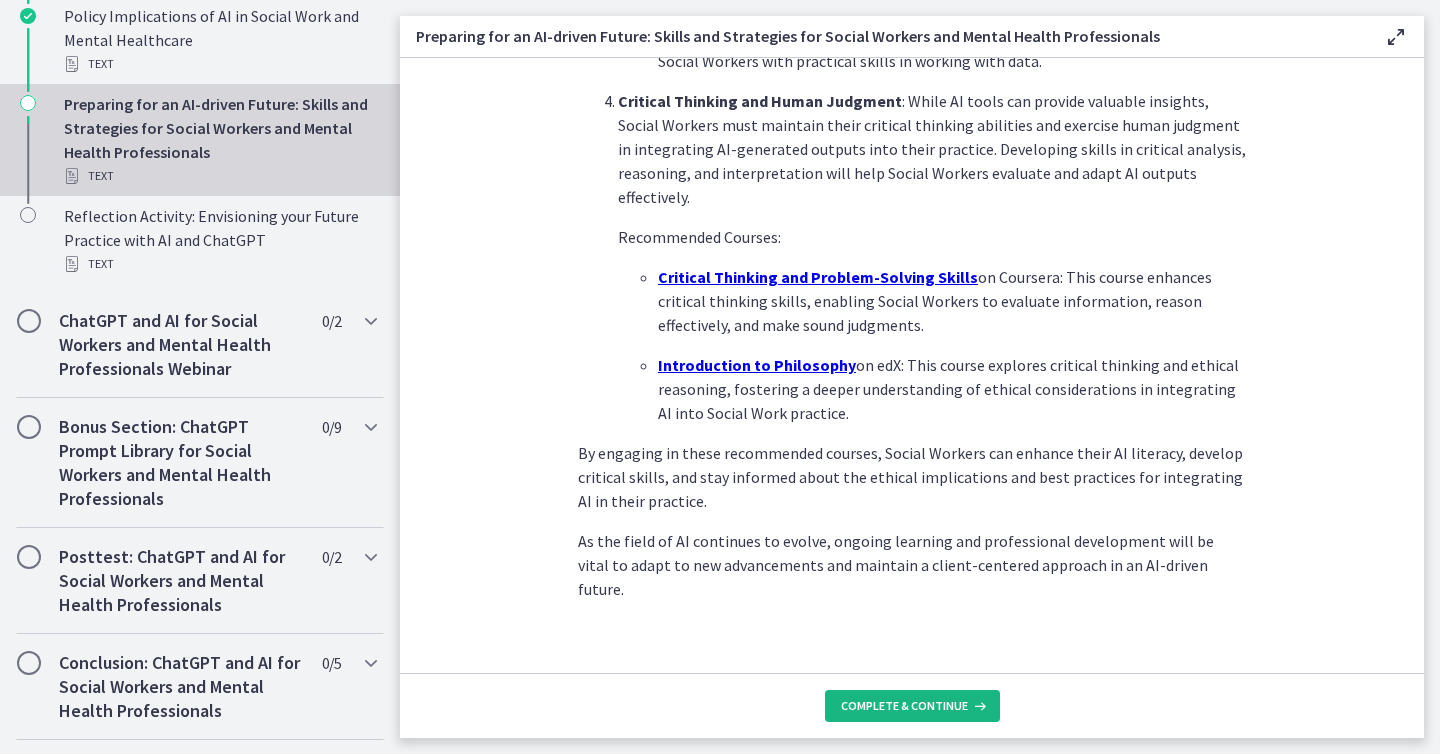 click on "Complete & continue" at bounding box center [904, 706] 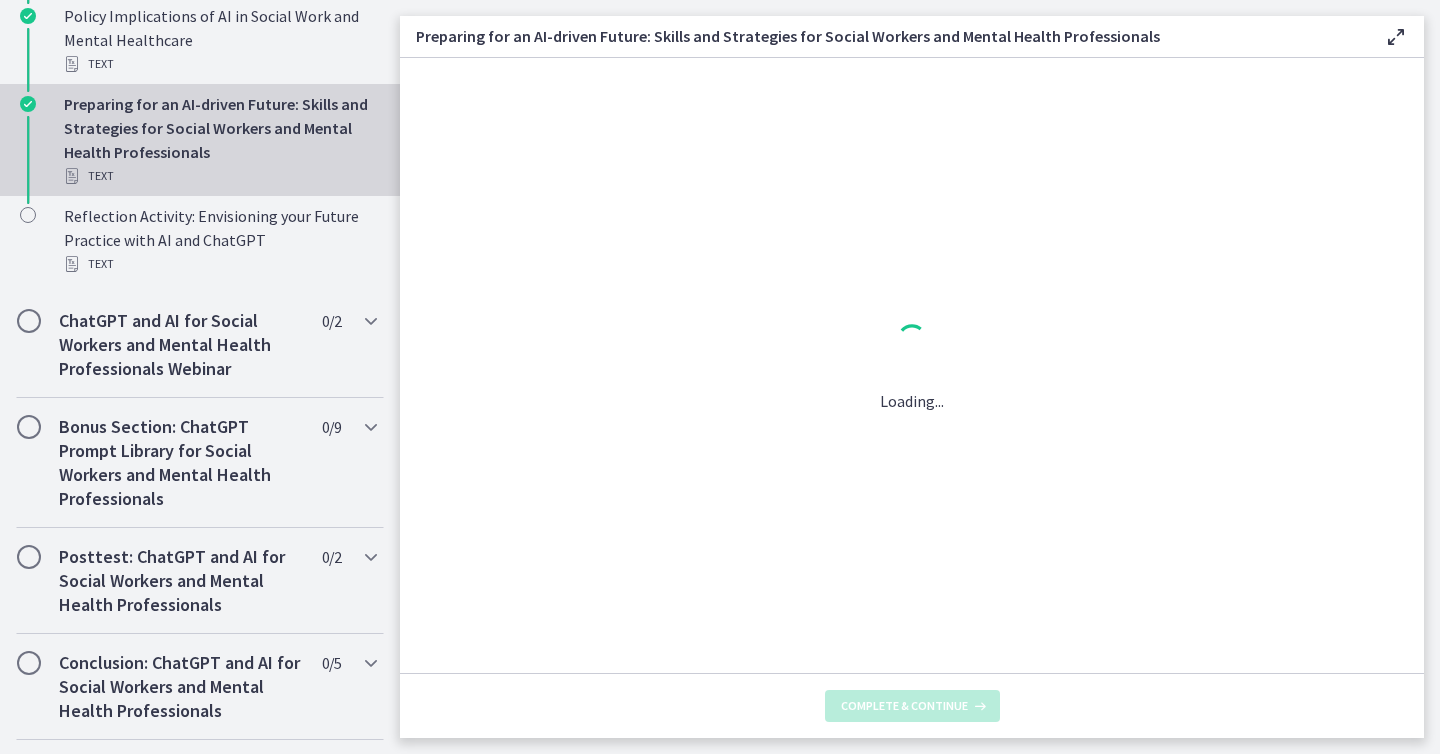 scroll, scrollTop: 0, scrollLeft: 0, axis: both 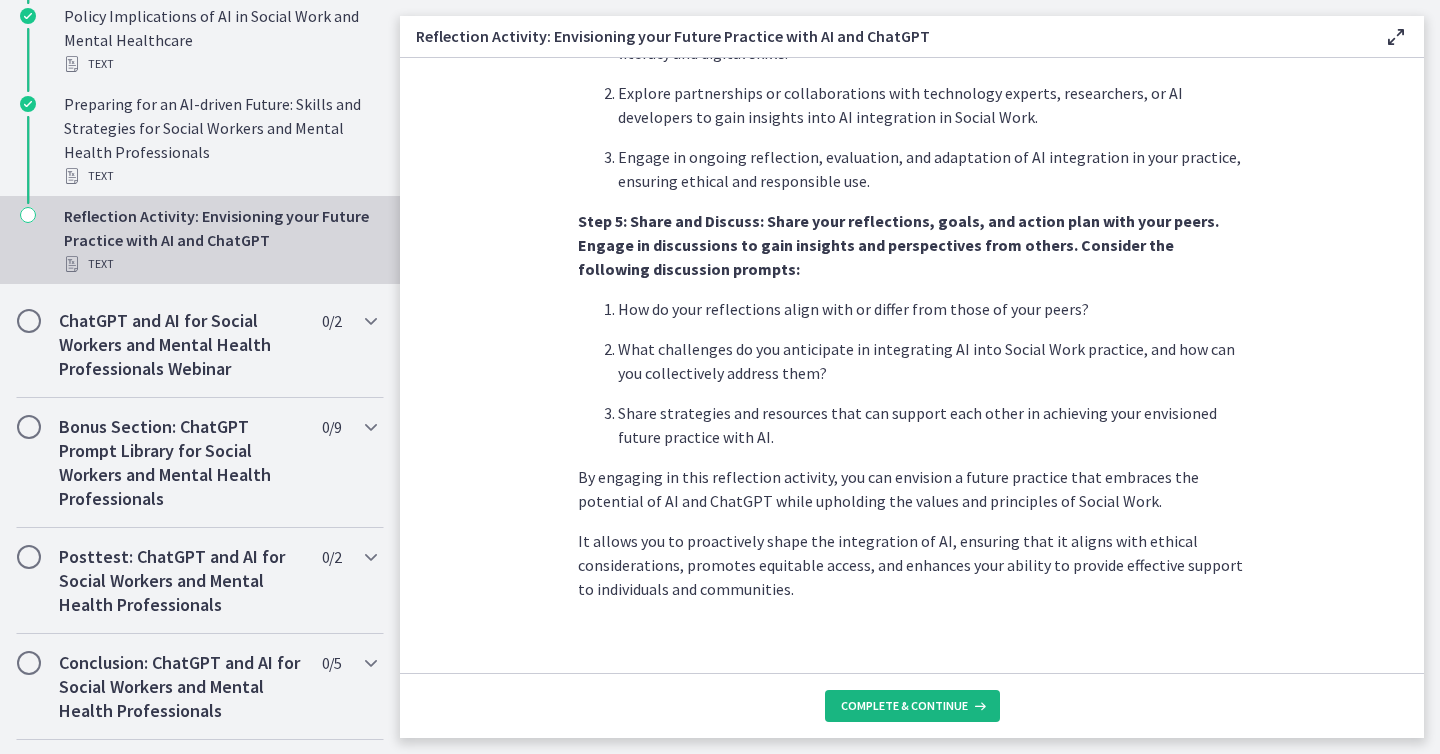 click on "Complete & continue" at bounding box center [904, 706] 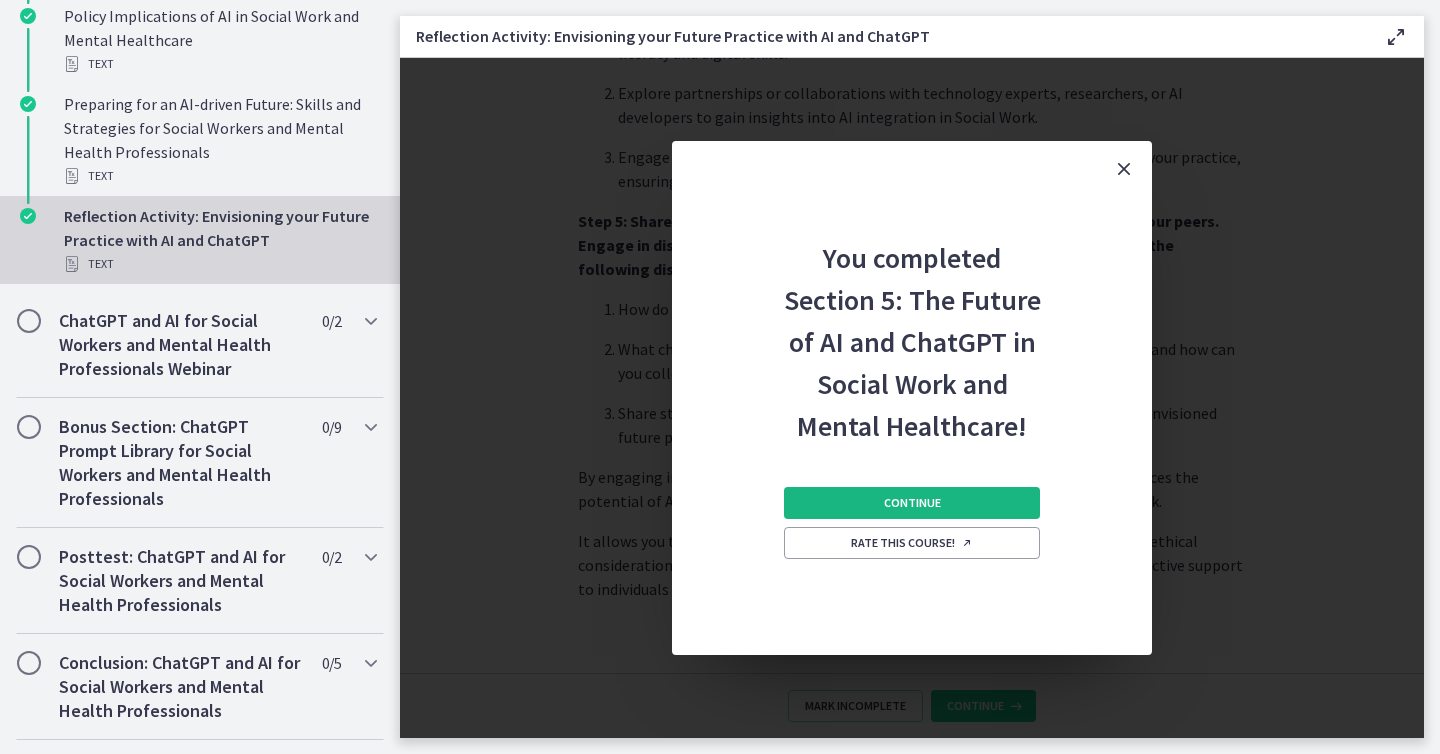 click on "Continue" at bounding box center [912, 503] 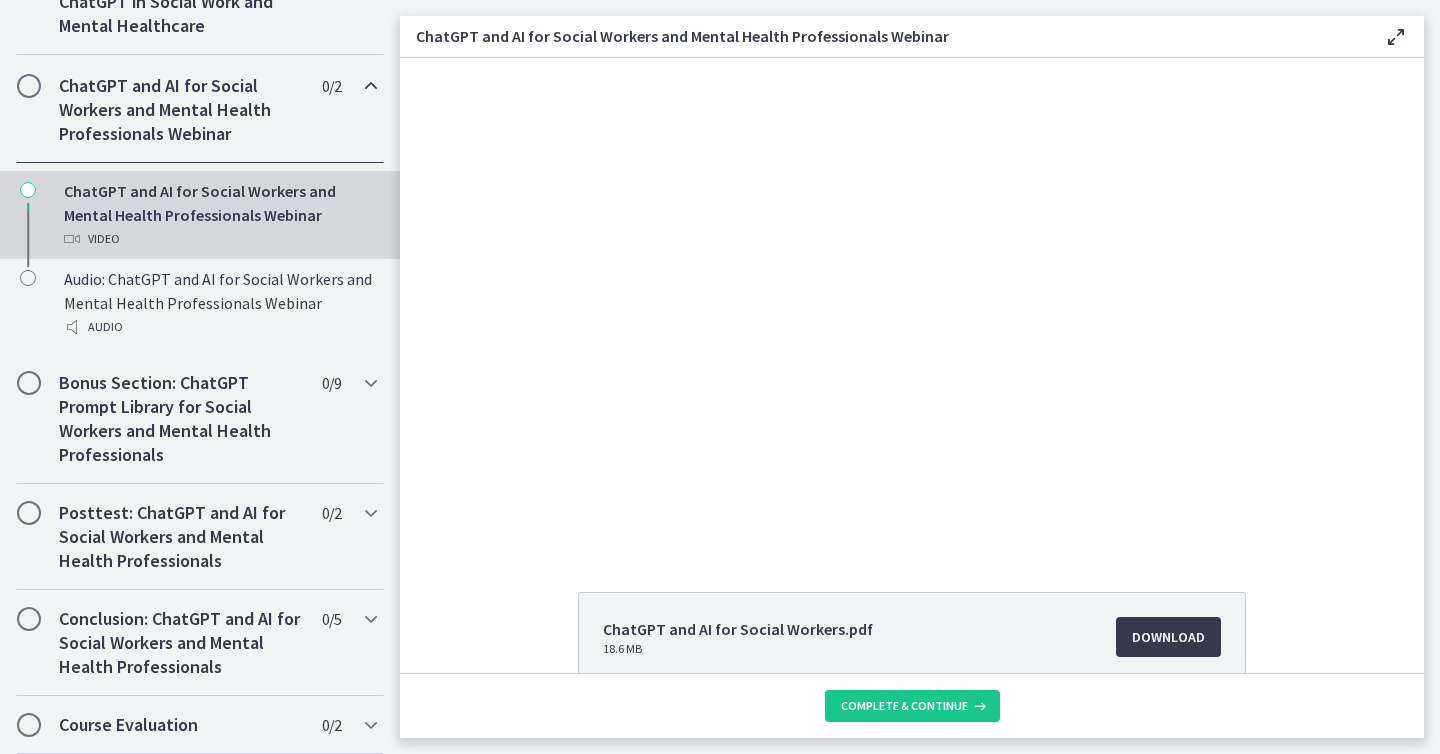 scroll, scrollTop: 954, scrollLeft: 0, axis: vertical 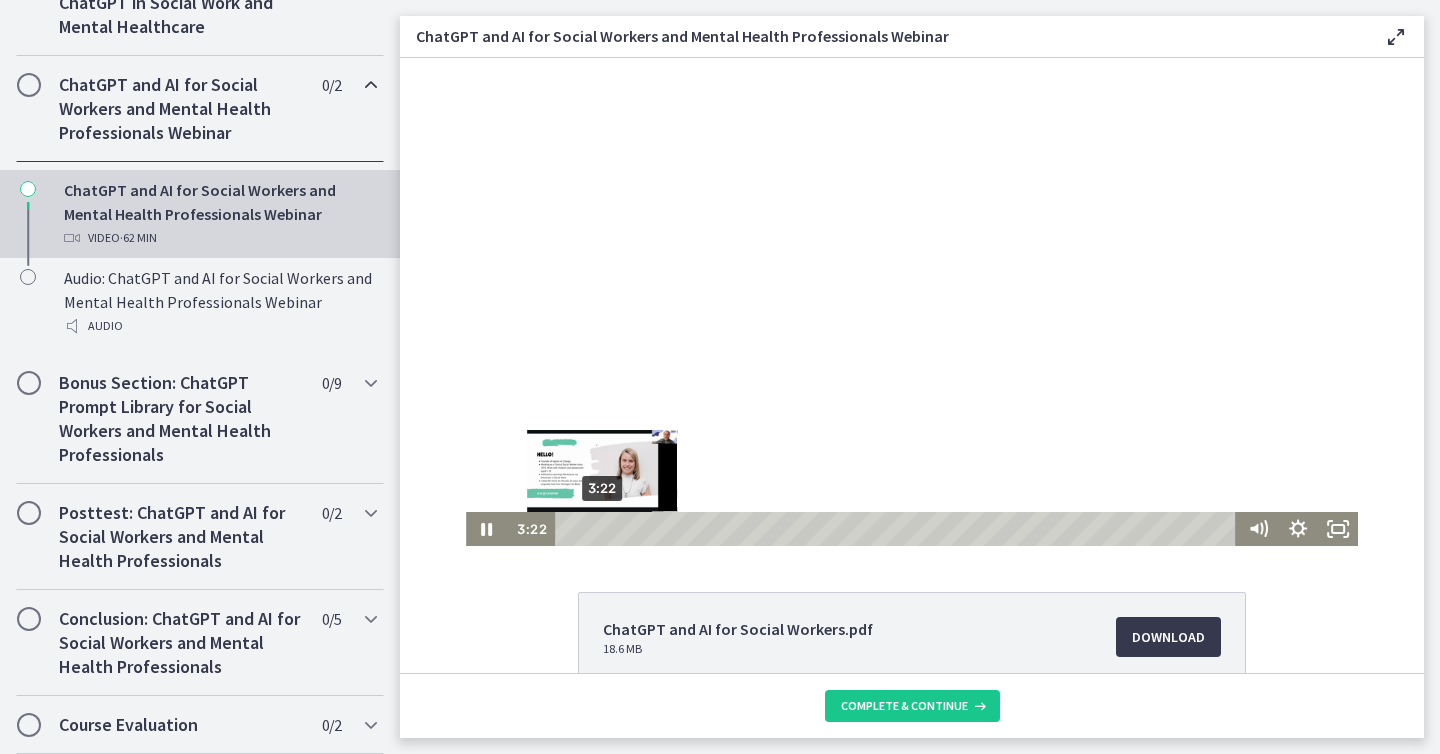 drag, startPoint x: 568, startPoint y: 528, endPoint x: 602, endPoint y: 527, distance: 34.0147 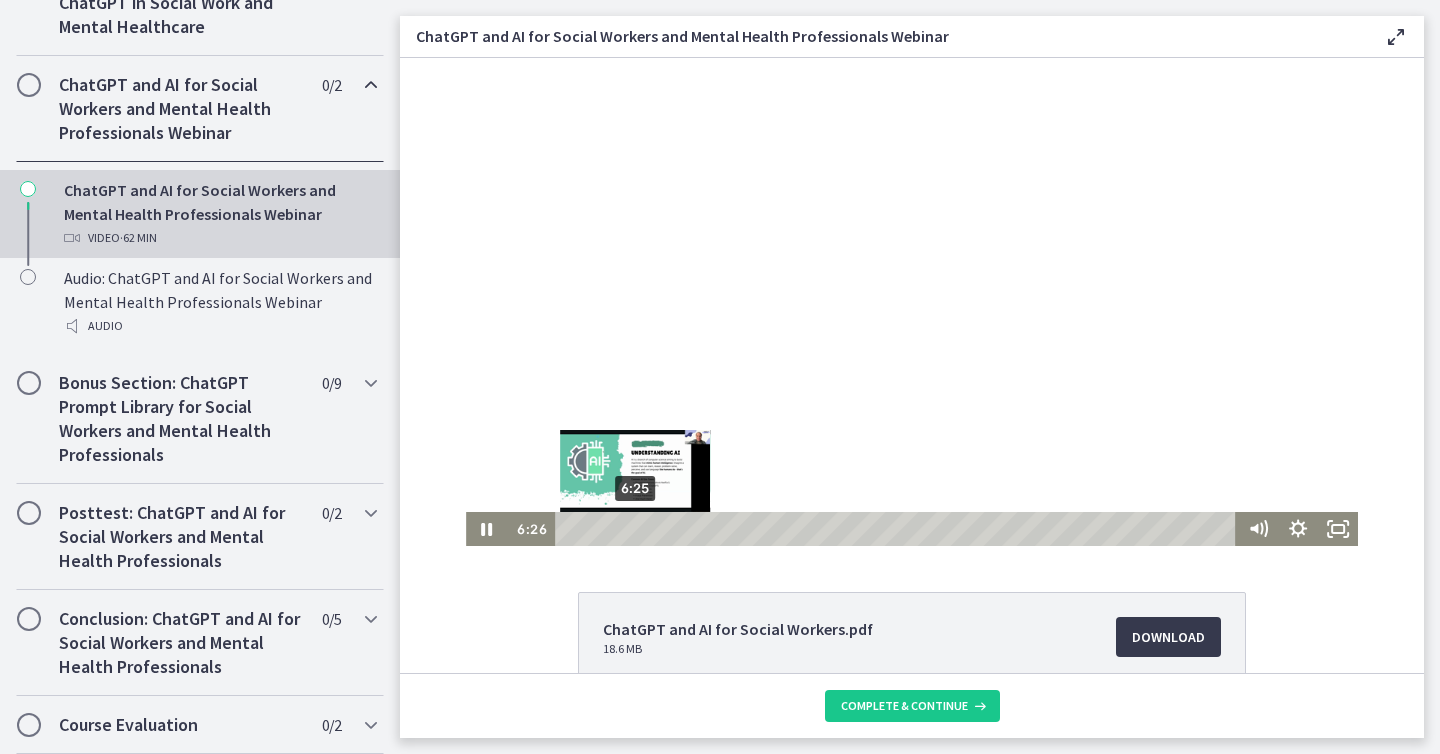 drag, startPoint x: 602, startPoint y: 527, endPoint x: 635, endPoint y: 527, distance: 33 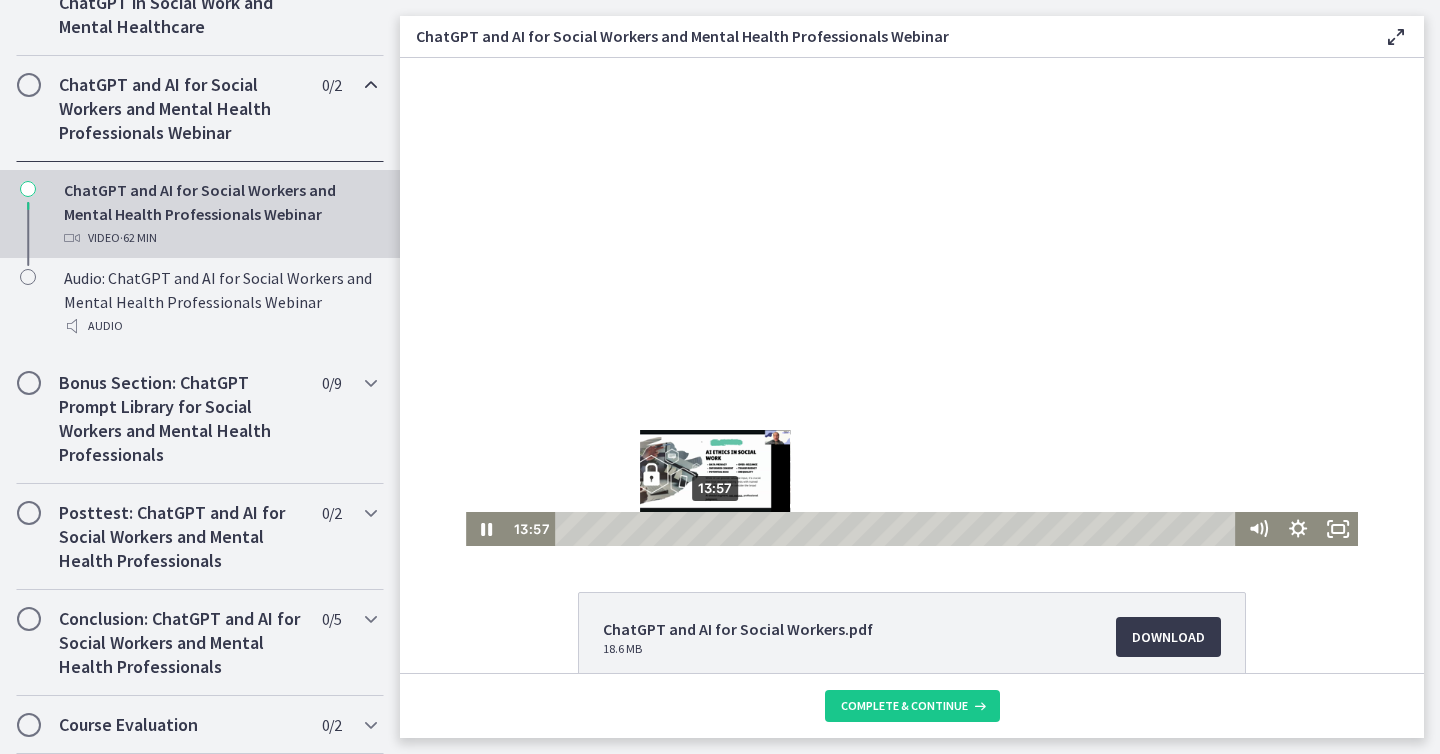 drag, startPoint x: 635, startPoint y: 527, endPoint x: 716, endPoint y: 529, distance: 81.02469 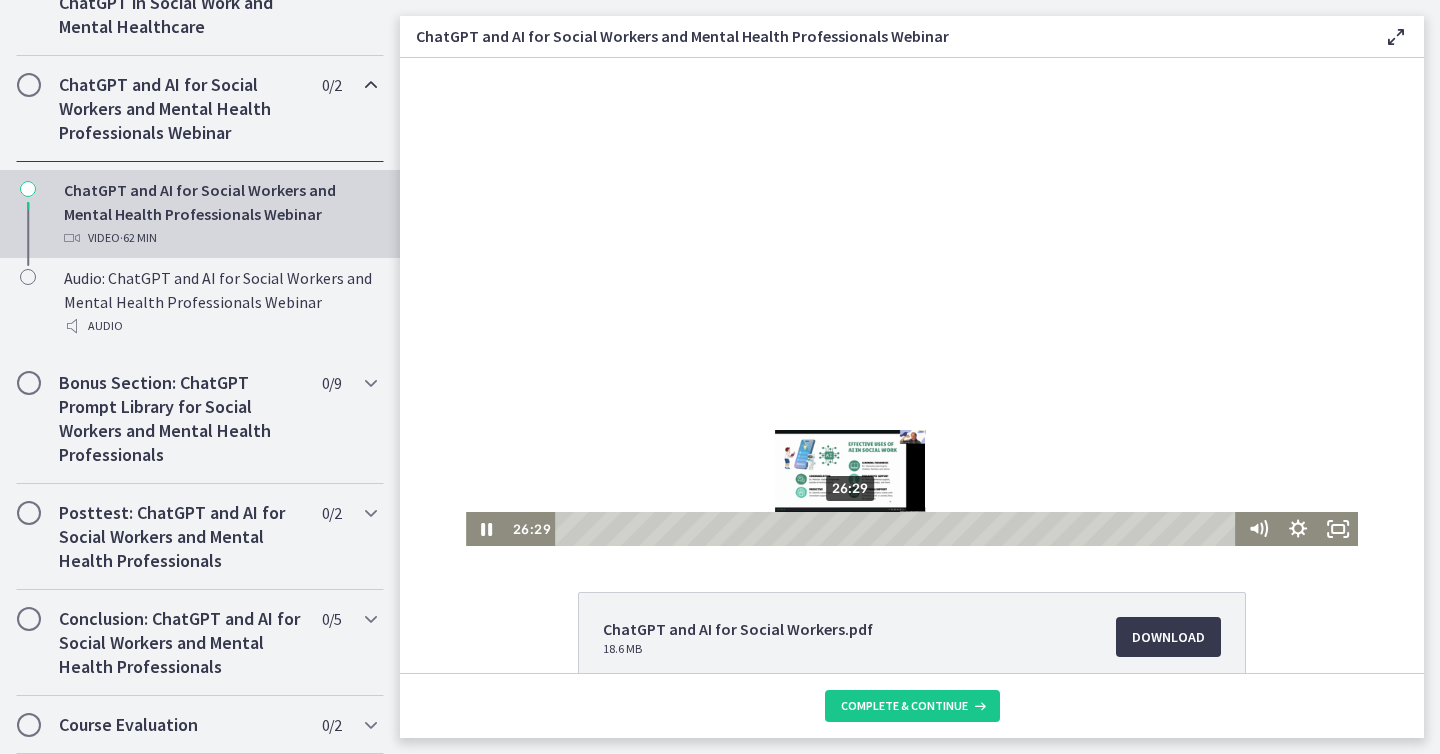 drag, startPoint x: 724, startPoint y: 531, endPoint x: 851, endPoint y: 523, distance: 127.25172 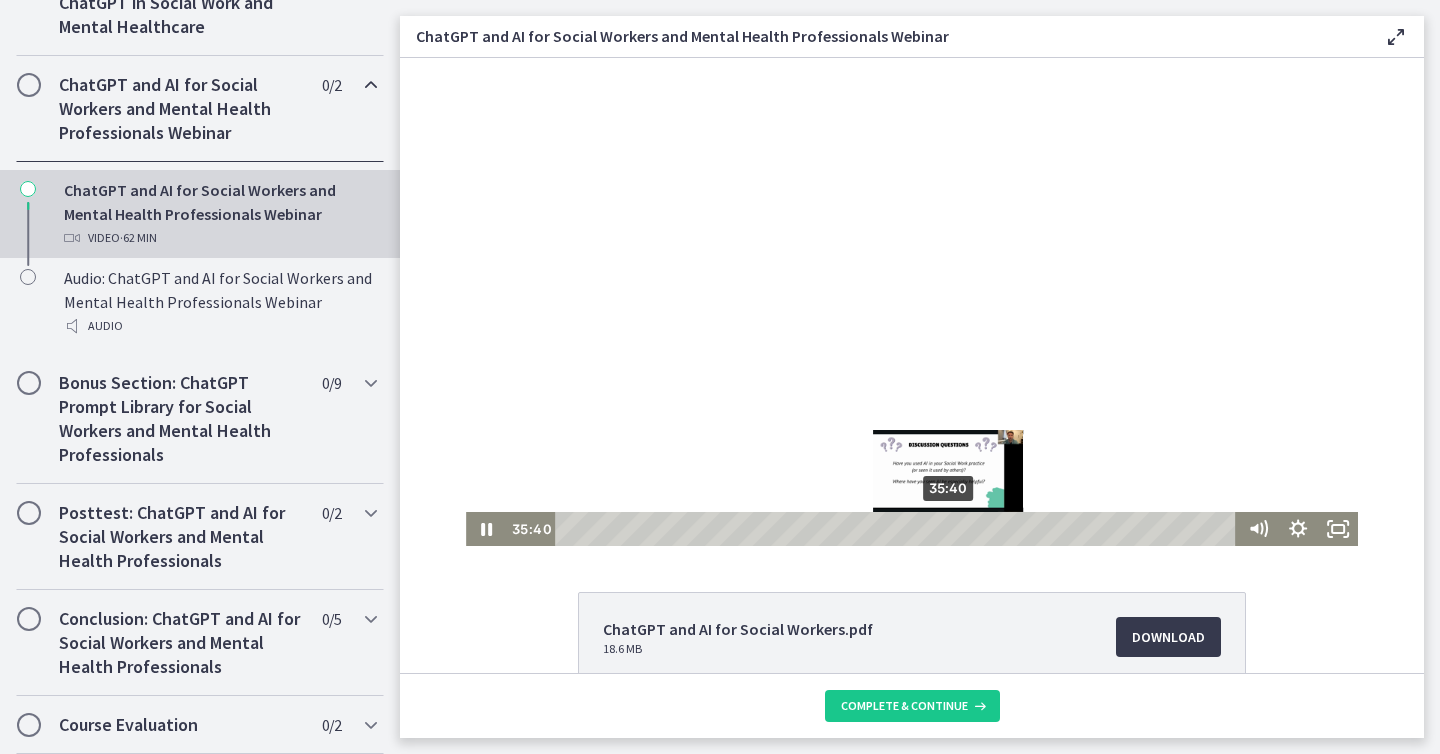 click on "35:40" at bounding box center (898, 529) 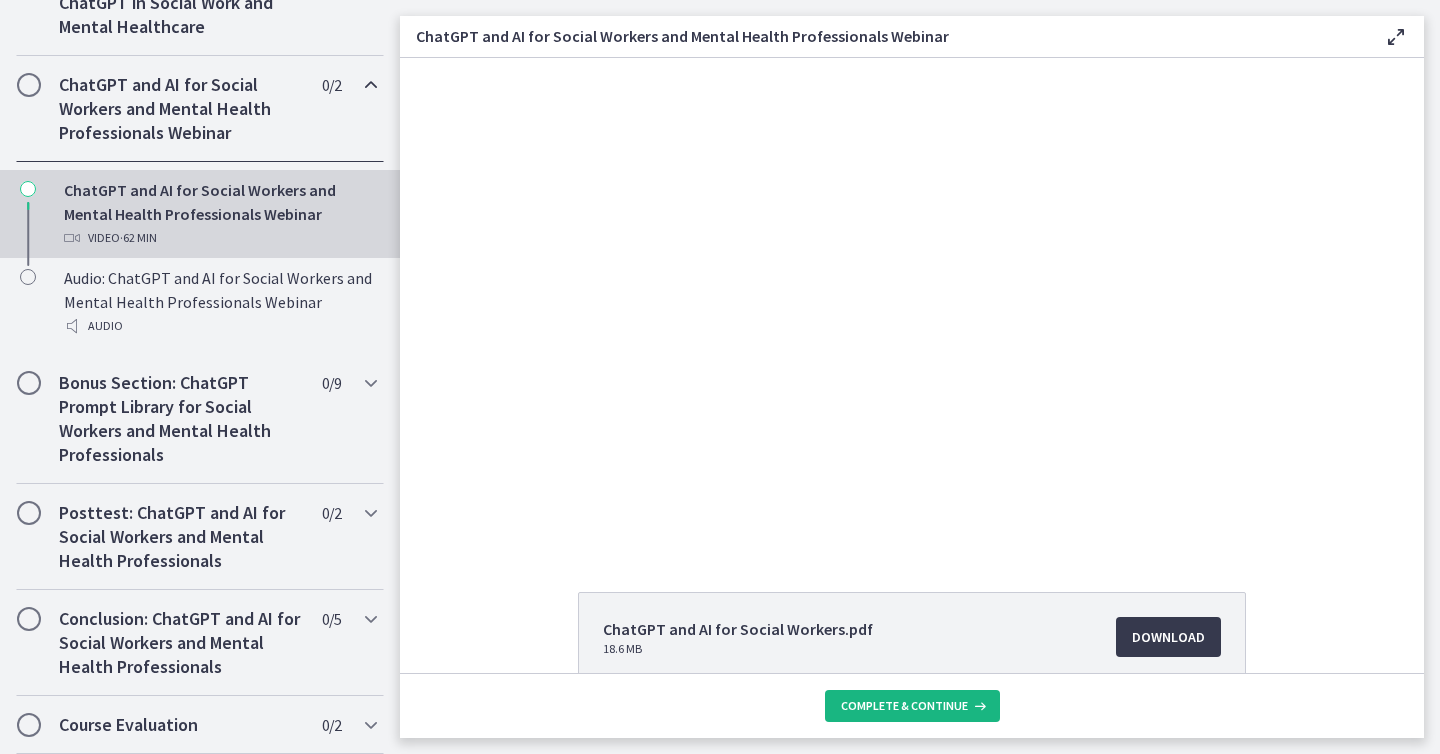 click on "Complete & continue" at bounding box center [904, 706] 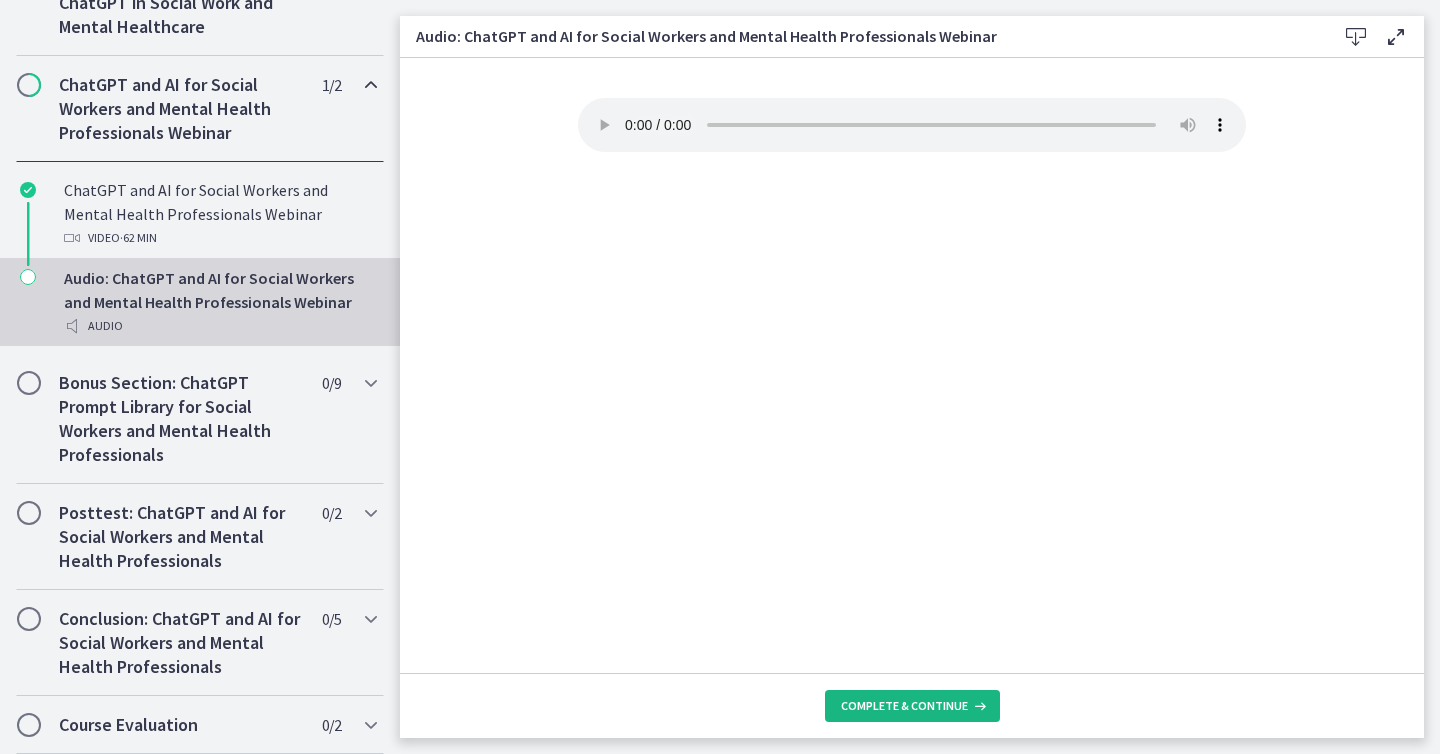 click on "Complete & continue" at bounding box center [904, 706] 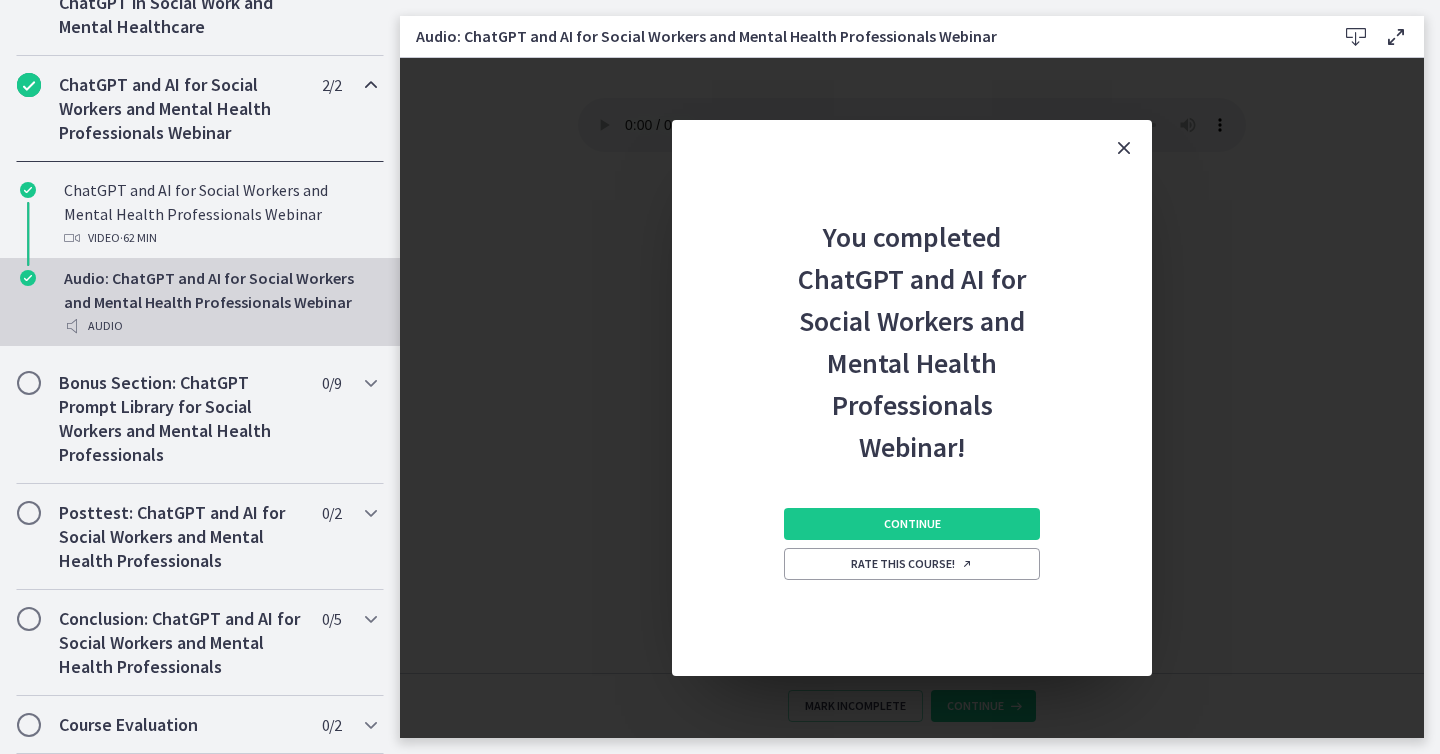 click on "Continue
Rate this course!" at bounding box center (912, 572) 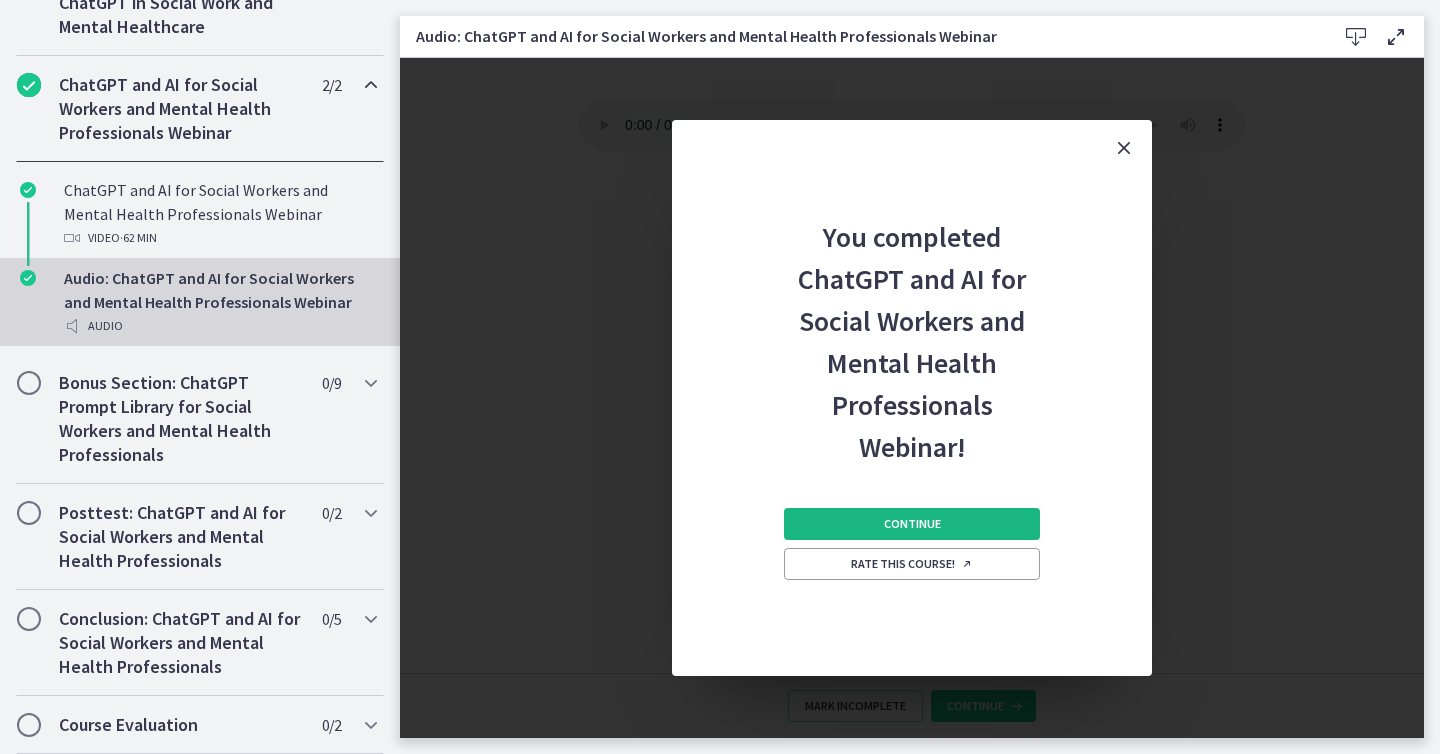 click on "Continue" at bounding box center (912, 524) 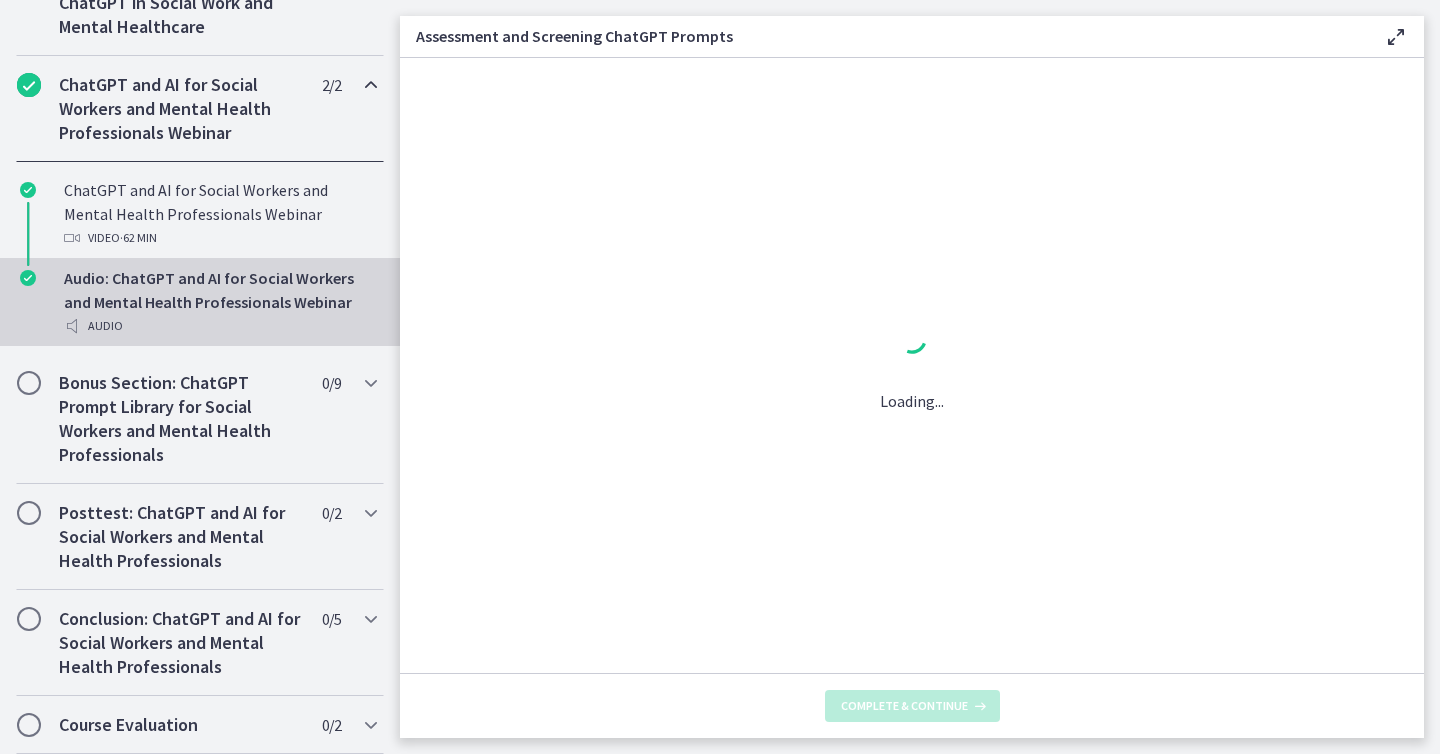 scroll, scrollTop: 997, scrollLeft: 0, axis: vertical 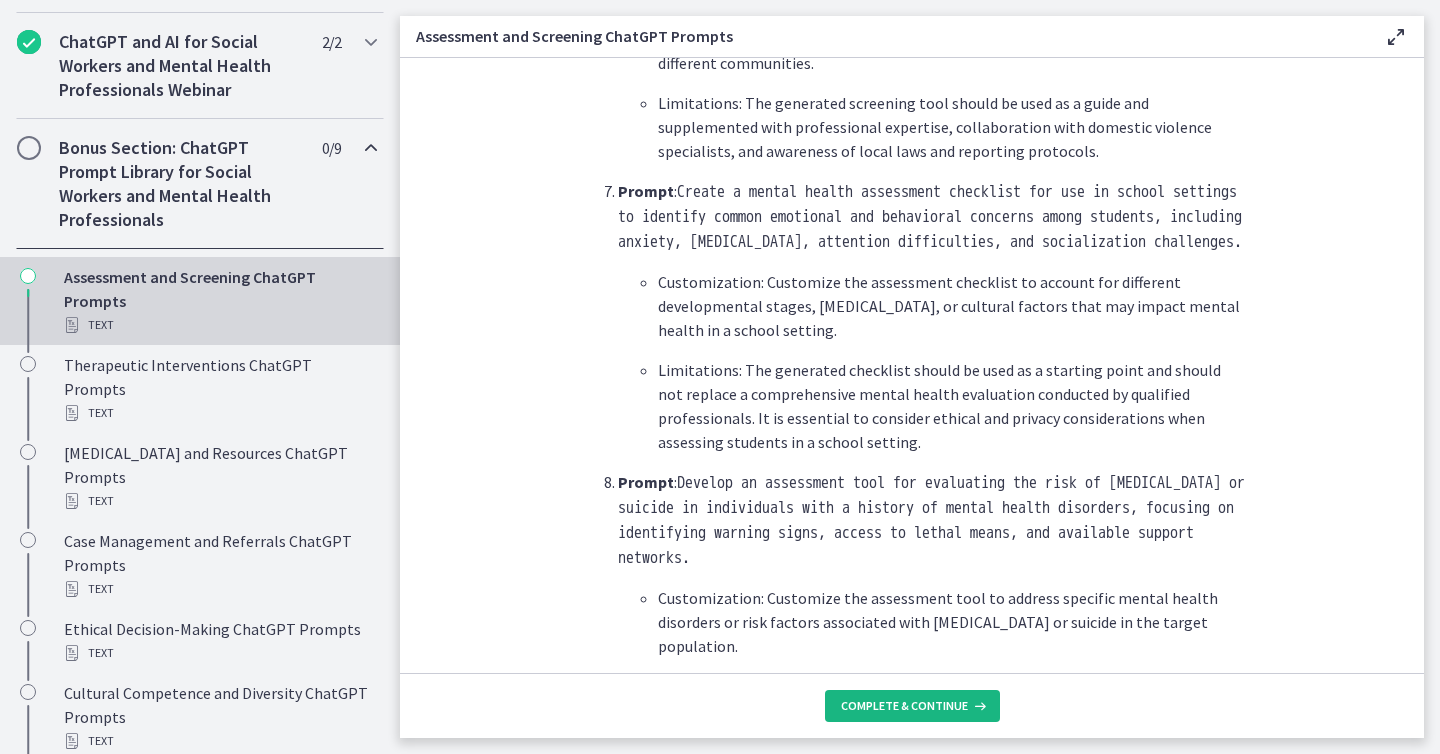 click on "Complete & continue" at bounding box center (904, 706) 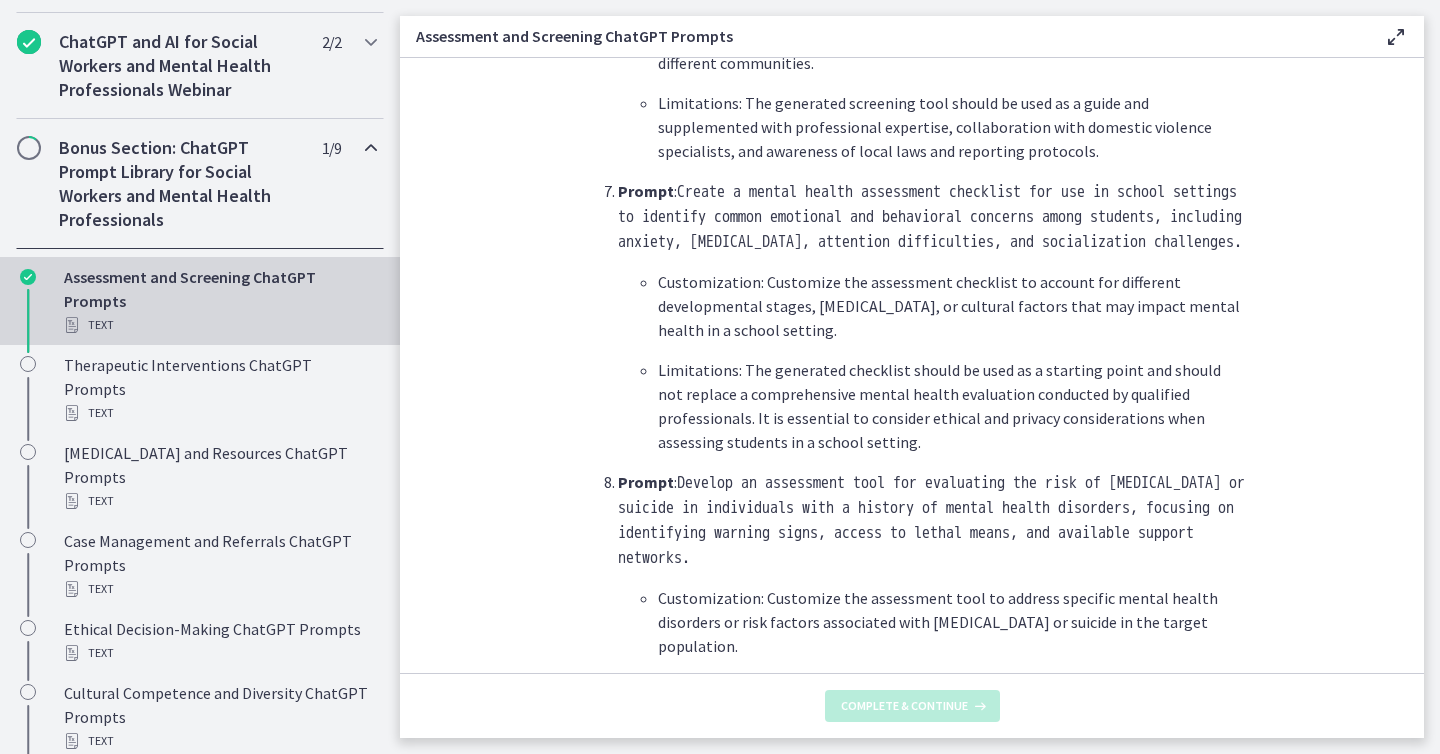 scroll, scrollTop: 0, scrollLeft: 0, axis: both 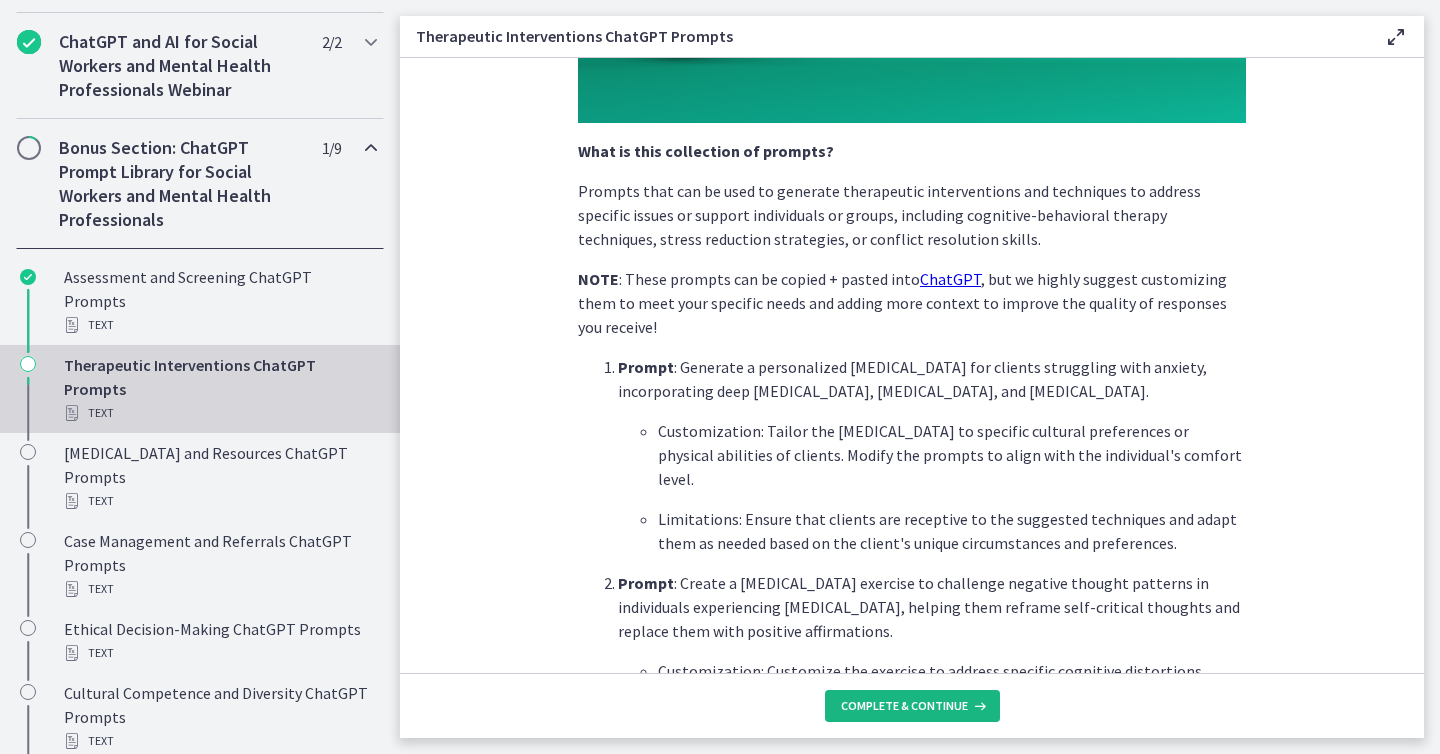 click on "Complete & continue" at bounding box center [904, 706] 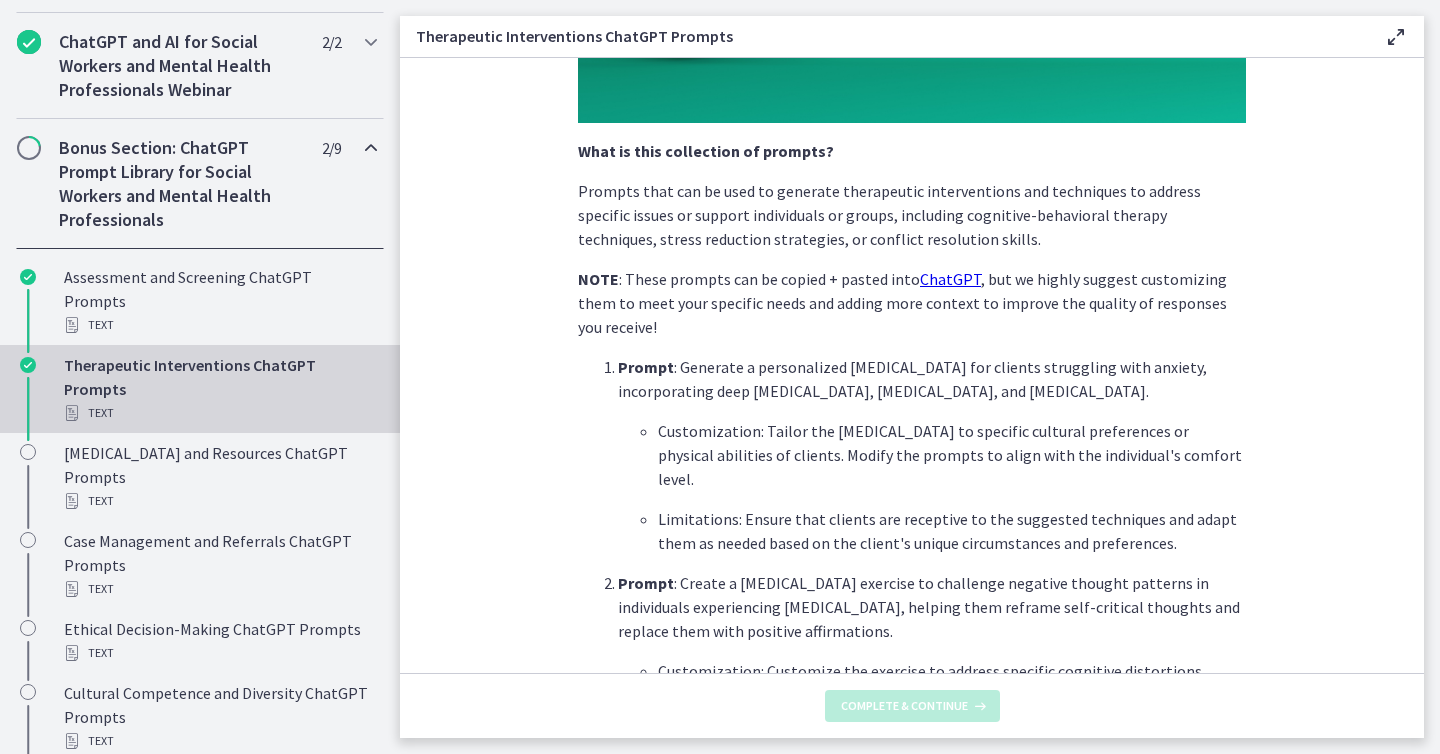 scroll, scrollTop: 0, scrollLeft: 0, axis: both 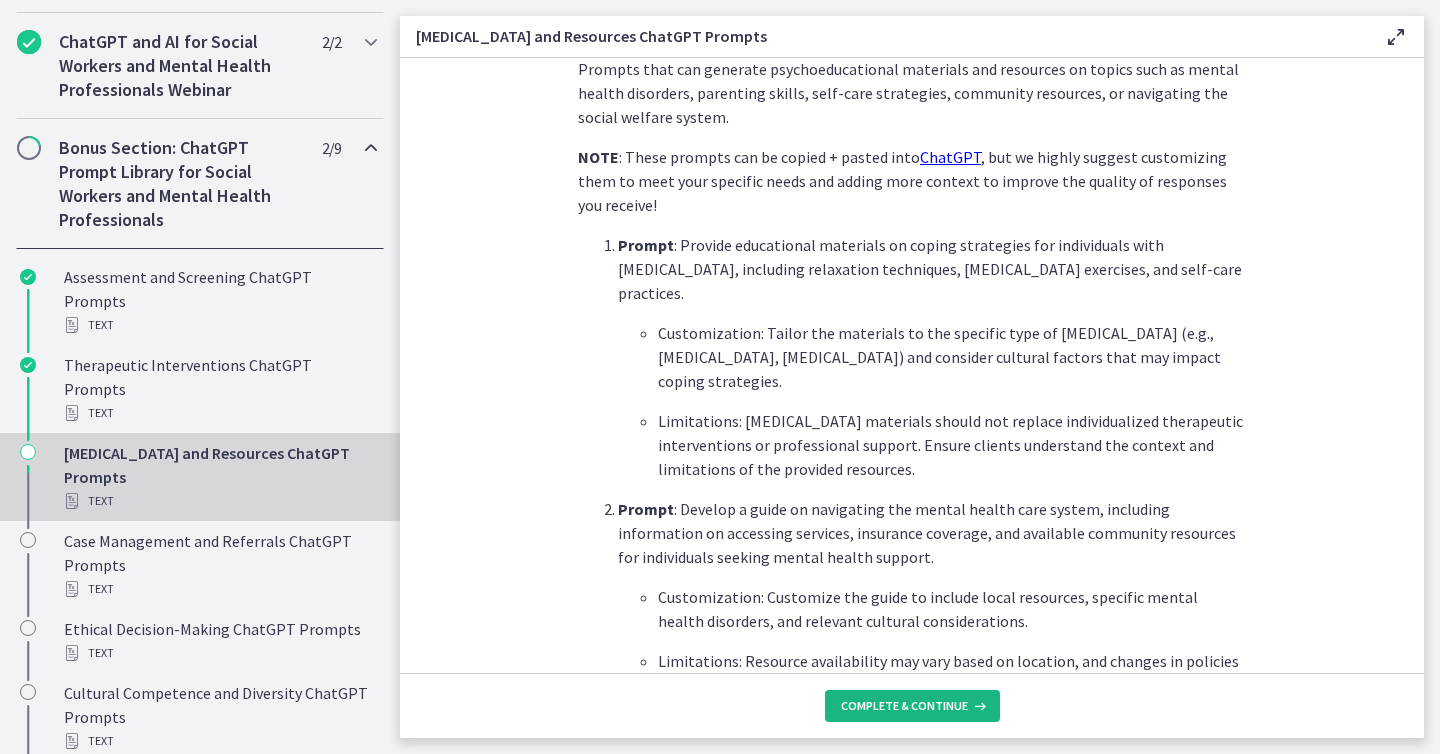 click on "Complete & continue" at bounding box center (904, 706) 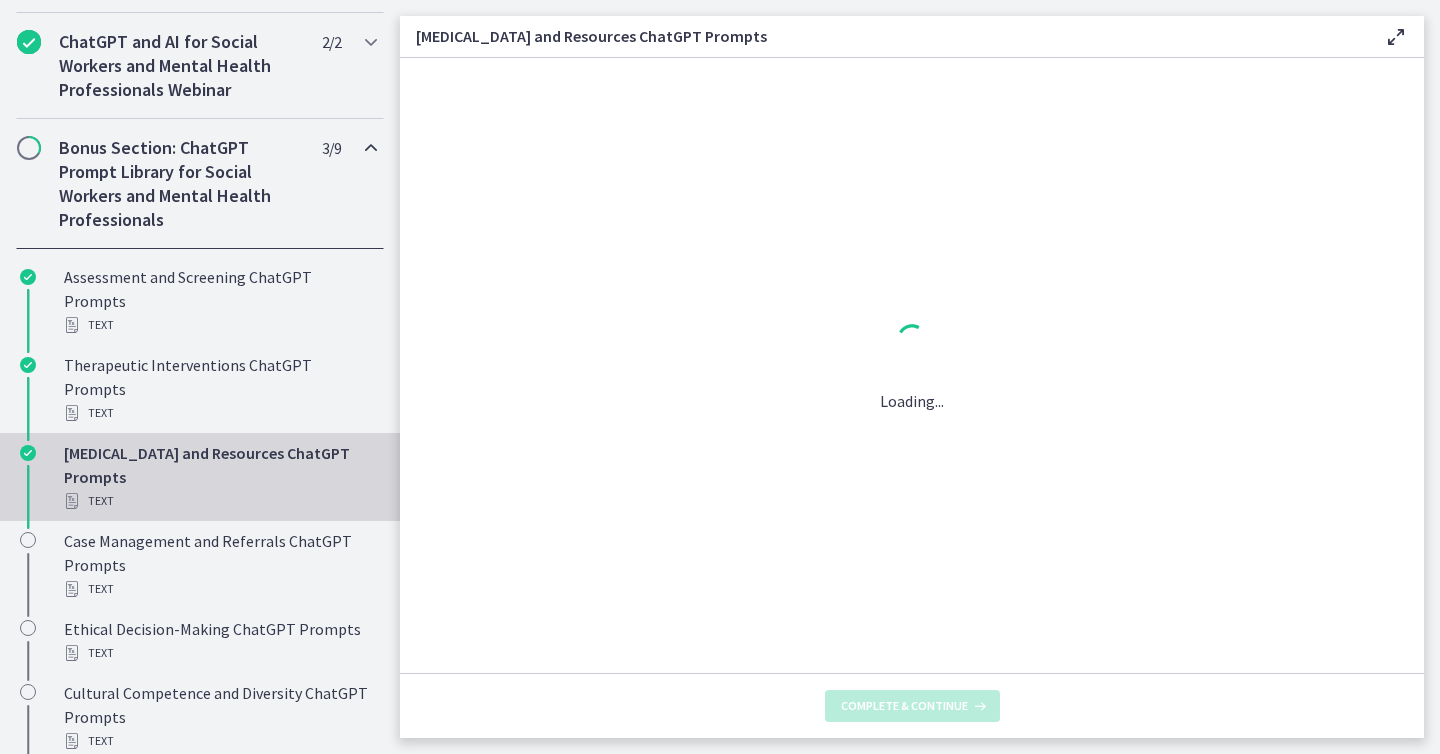 scroll, scrollTop: 0, scrollLeft: 0, axis: both 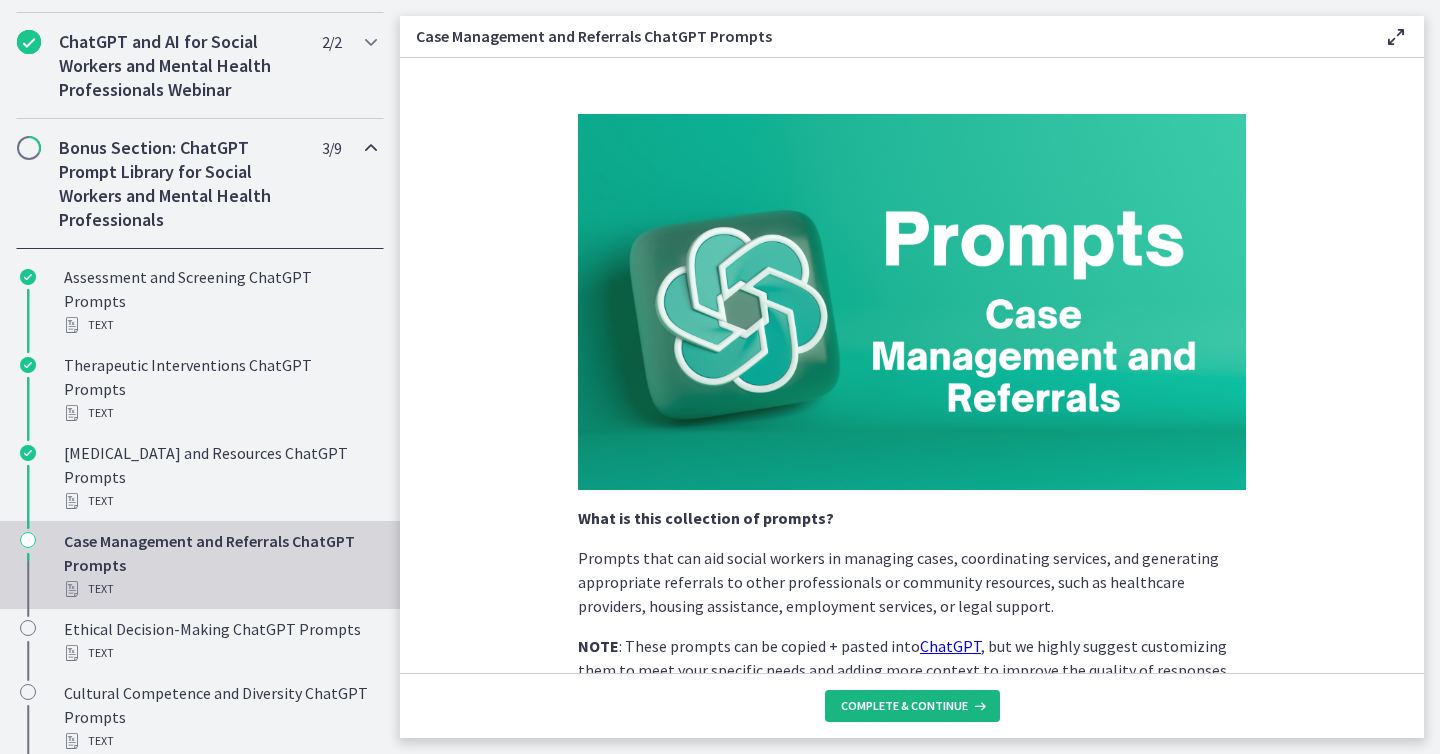 click on "Complete & continue" at bounding box center [904, 706] 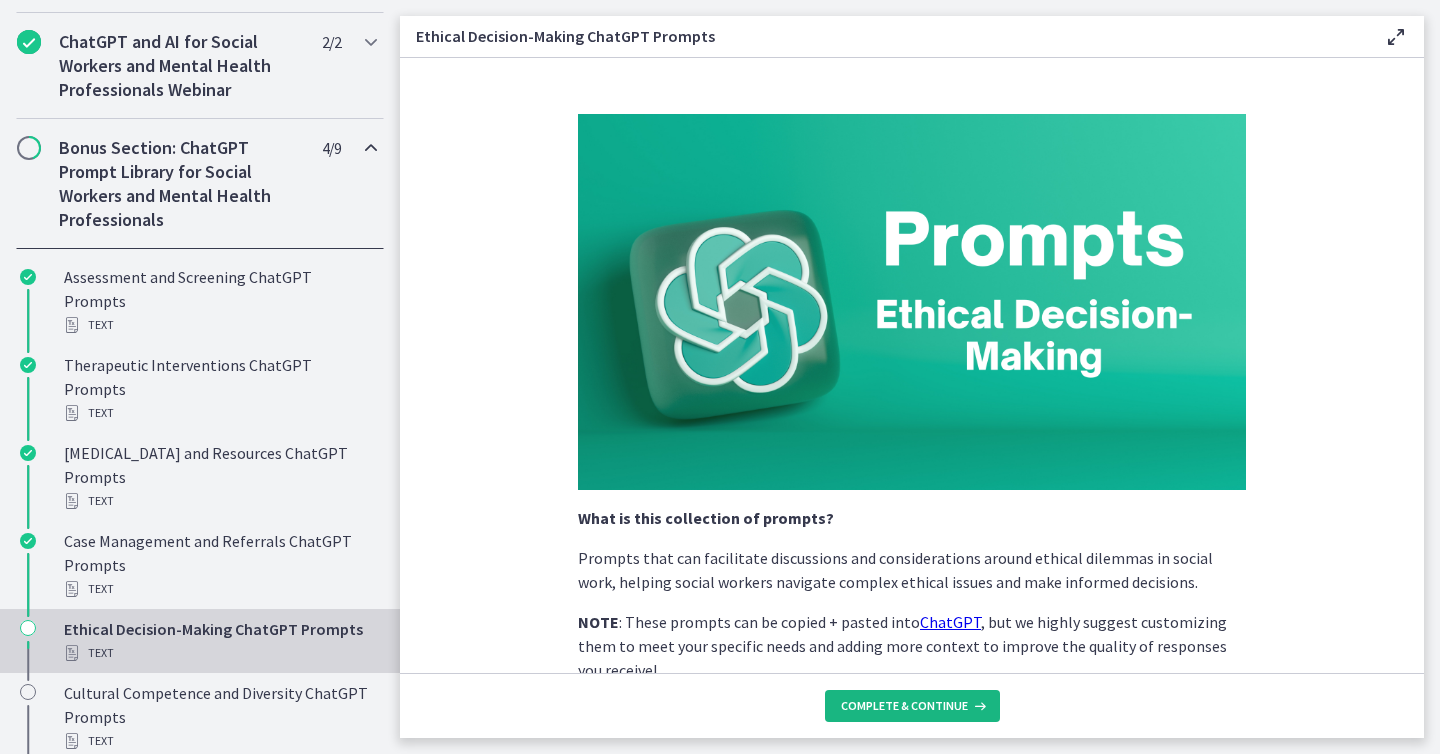 click on "Complete & continue" at bounding box center [904, 706] 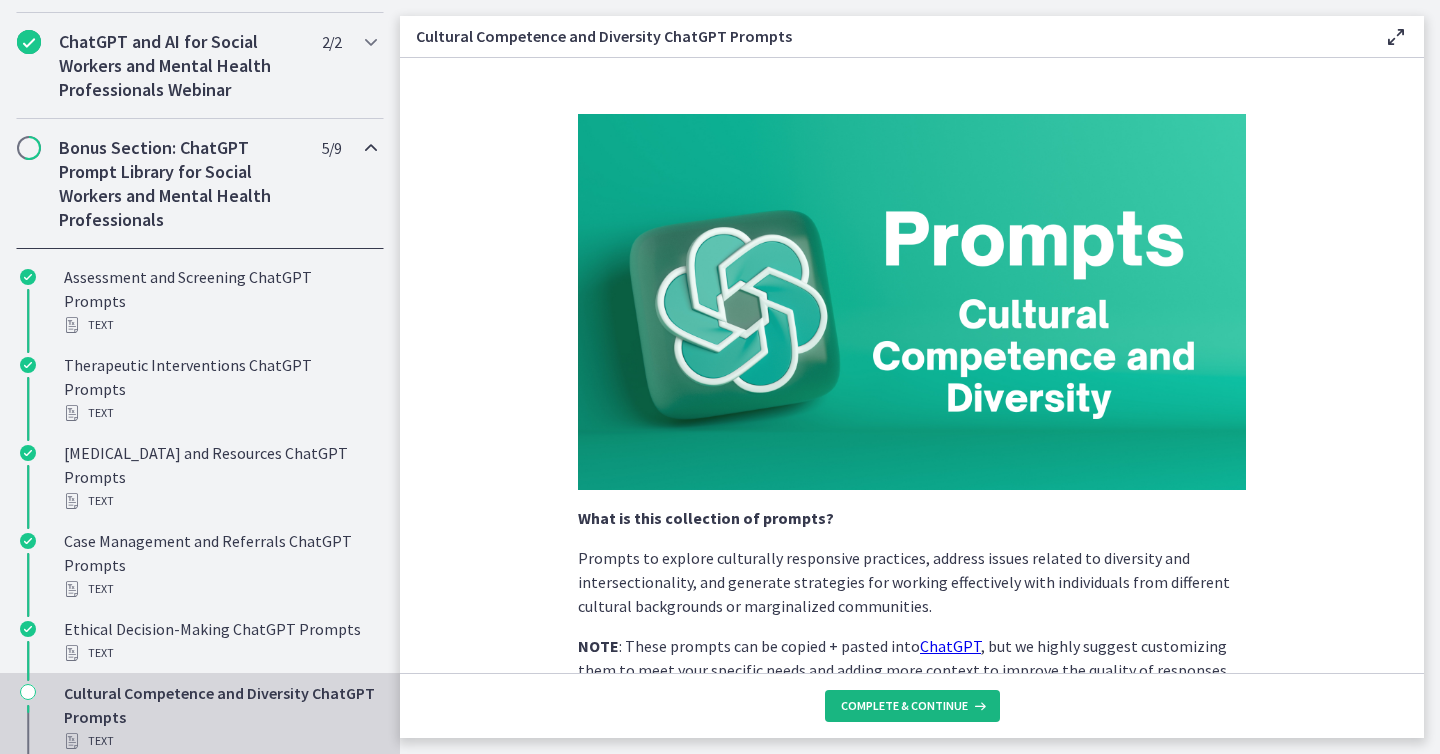 click on "Complete & continue" at bounding box center [904, 706] 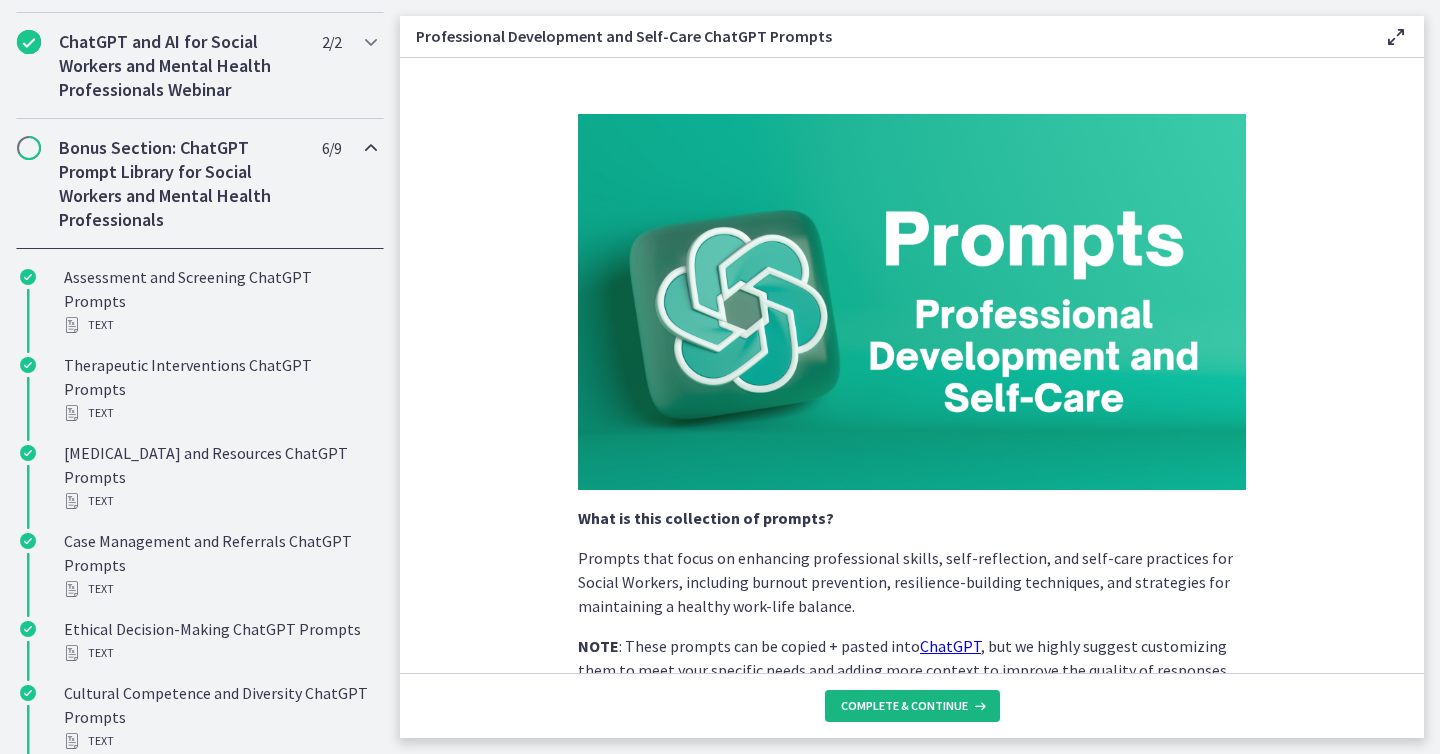 click on "Complete & continue" at bounding box center (904, 706) 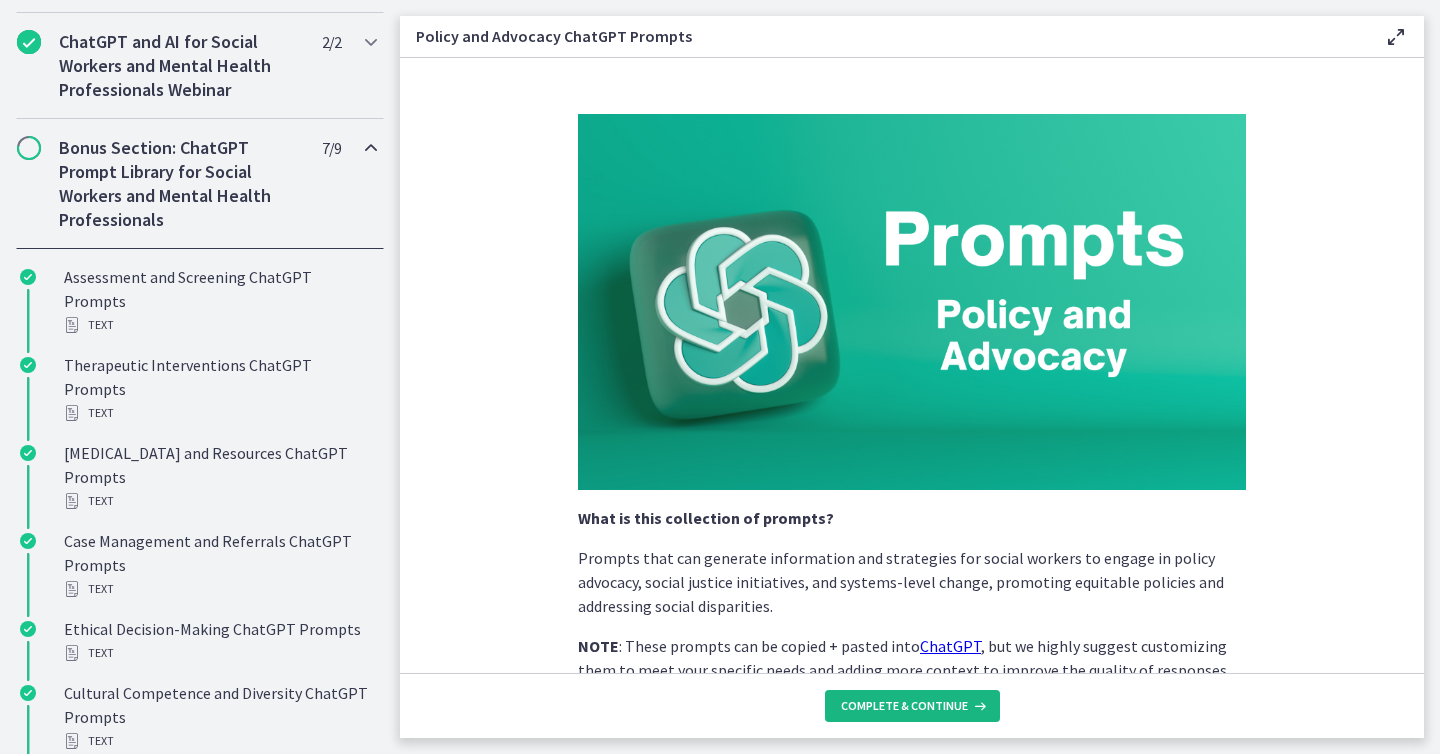 click on "Complete & continue" at bounding box center [904, 706] 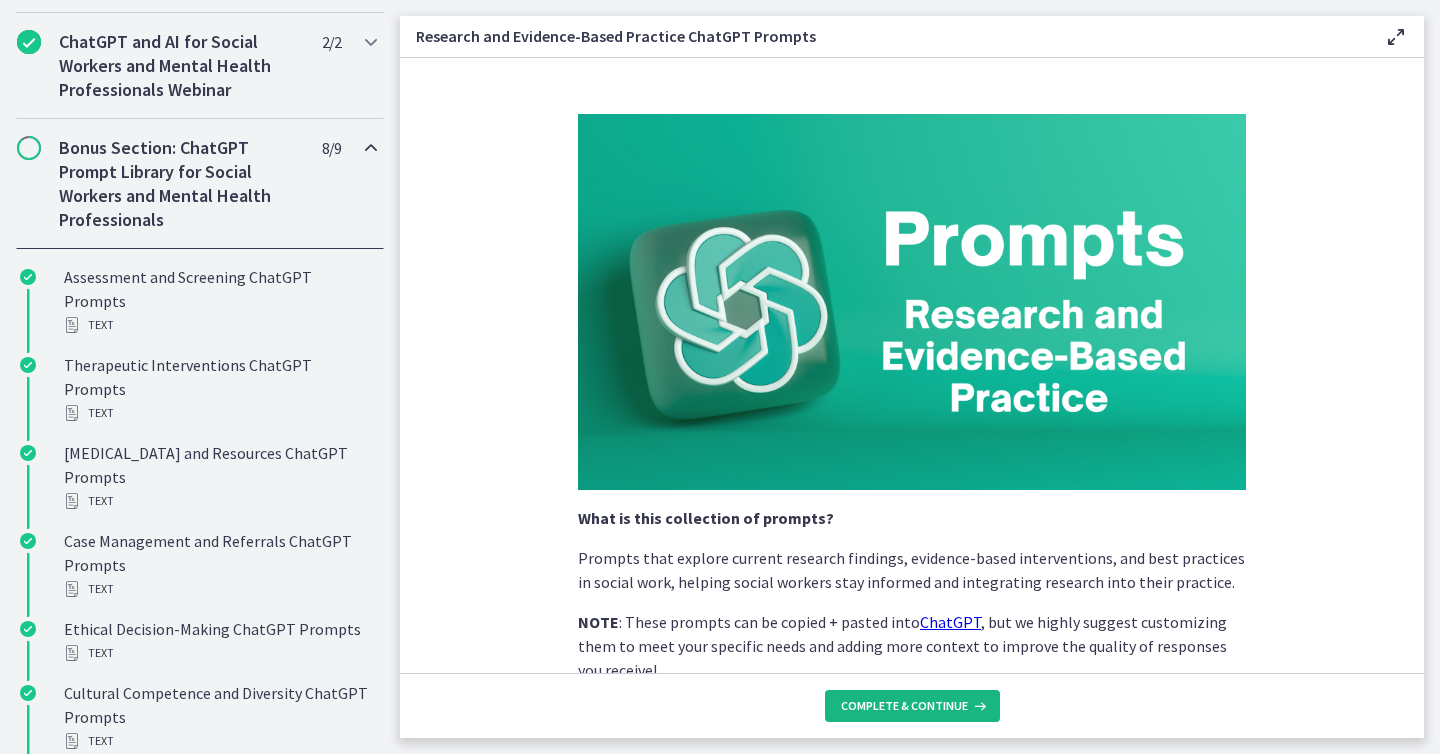 click on "Complete & continue" at bounding box center (904, 706) 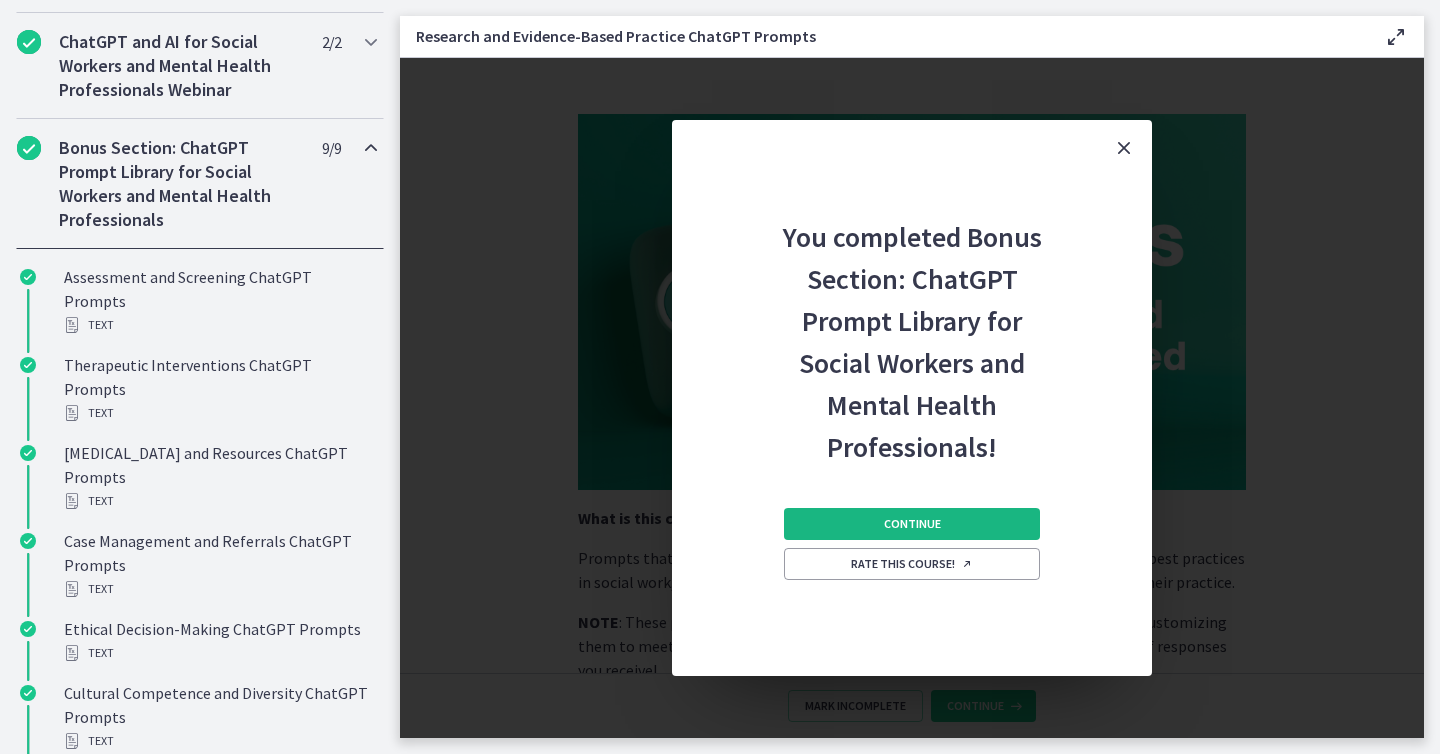 click on "Continue" at bounding box center [912, 524] 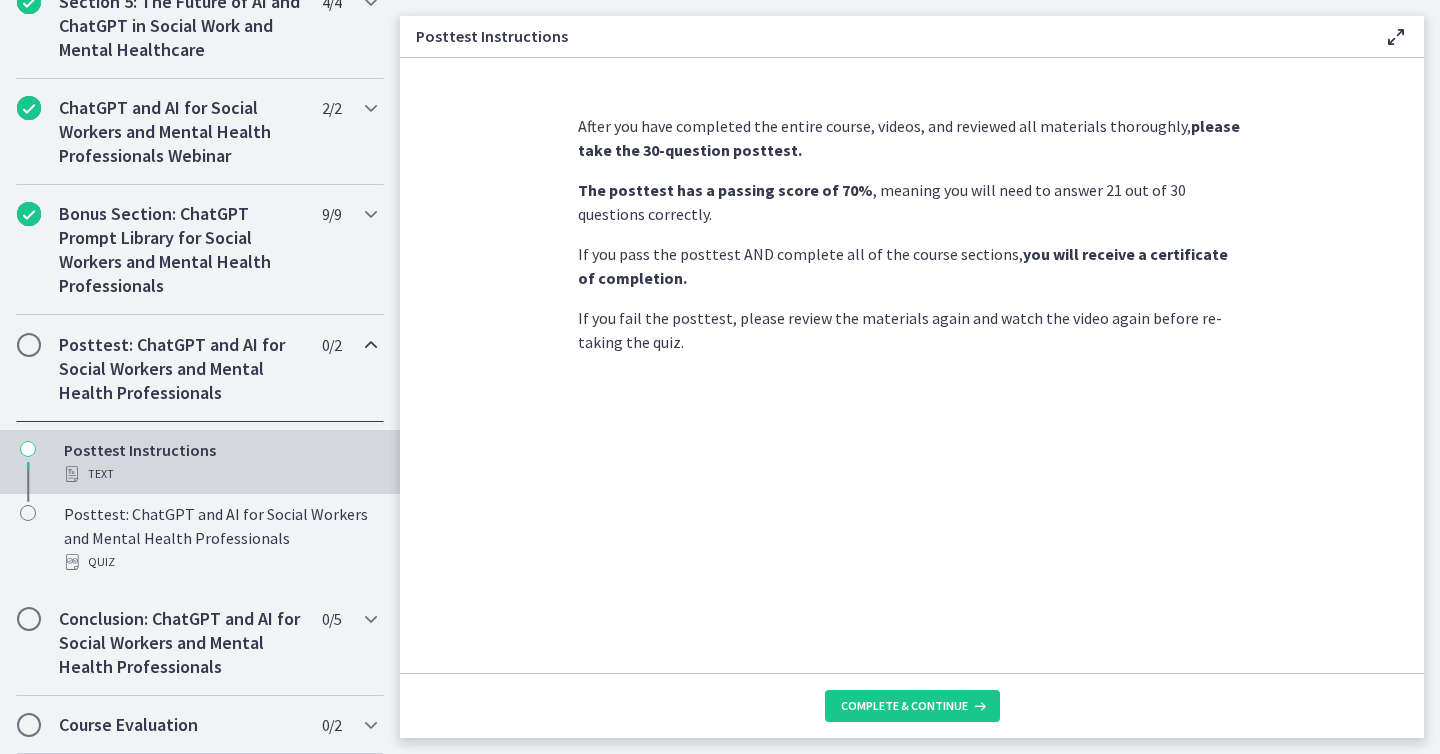 scroll, scrollTop: 930, scrollLeft: 0, axis: vertical 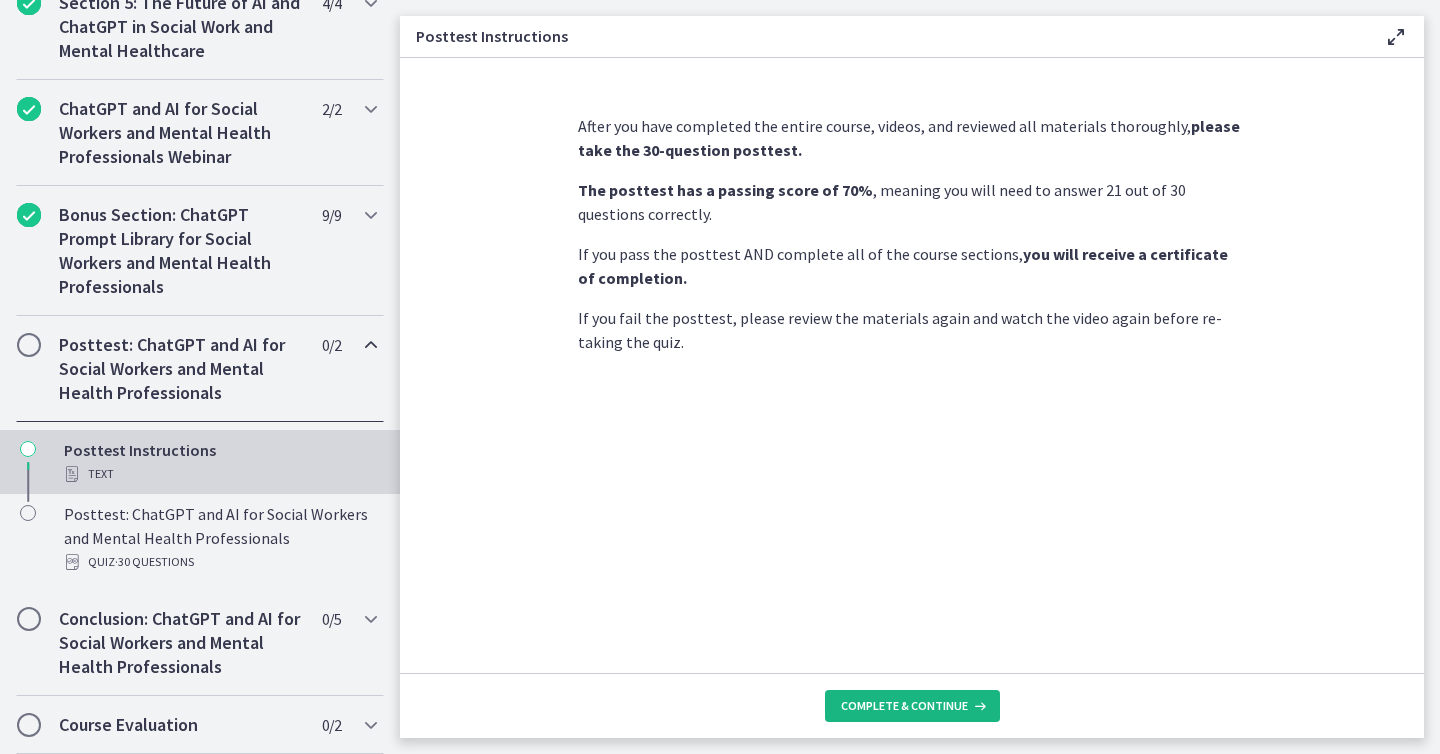 click on "Complete & continue" at bounding box center [904, 706] 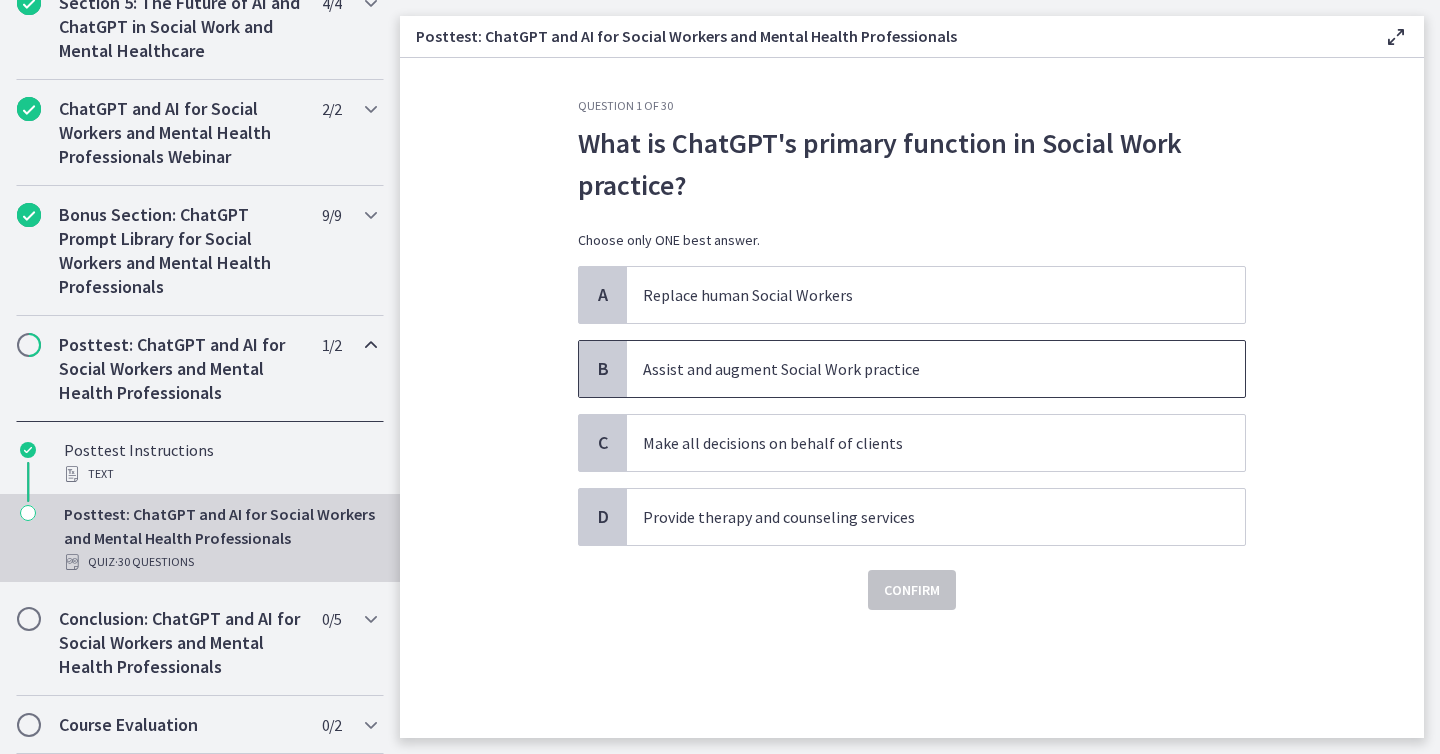 click on "Assist and augment Social Work practice" at bounding box center (916, 369) 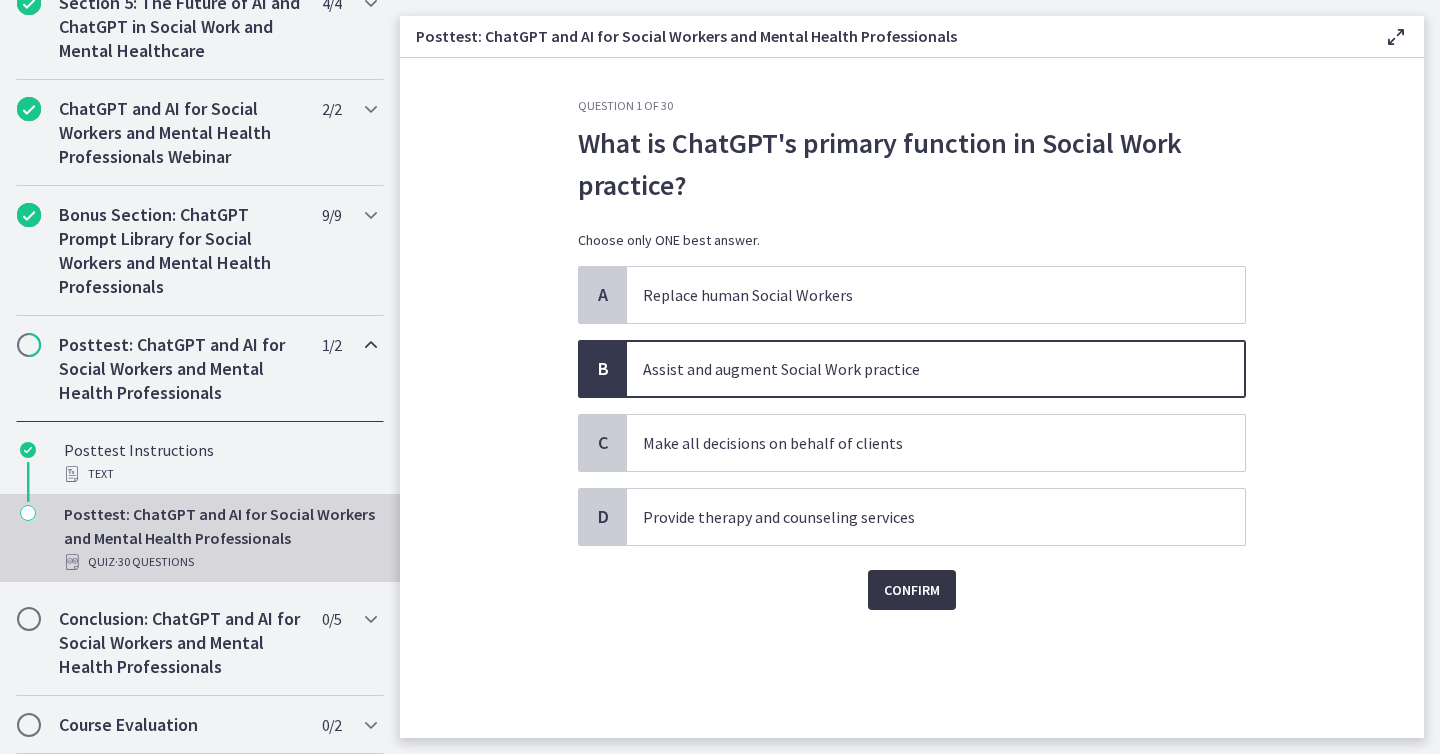 click on "Confirm" at bounding box center (912, 590) 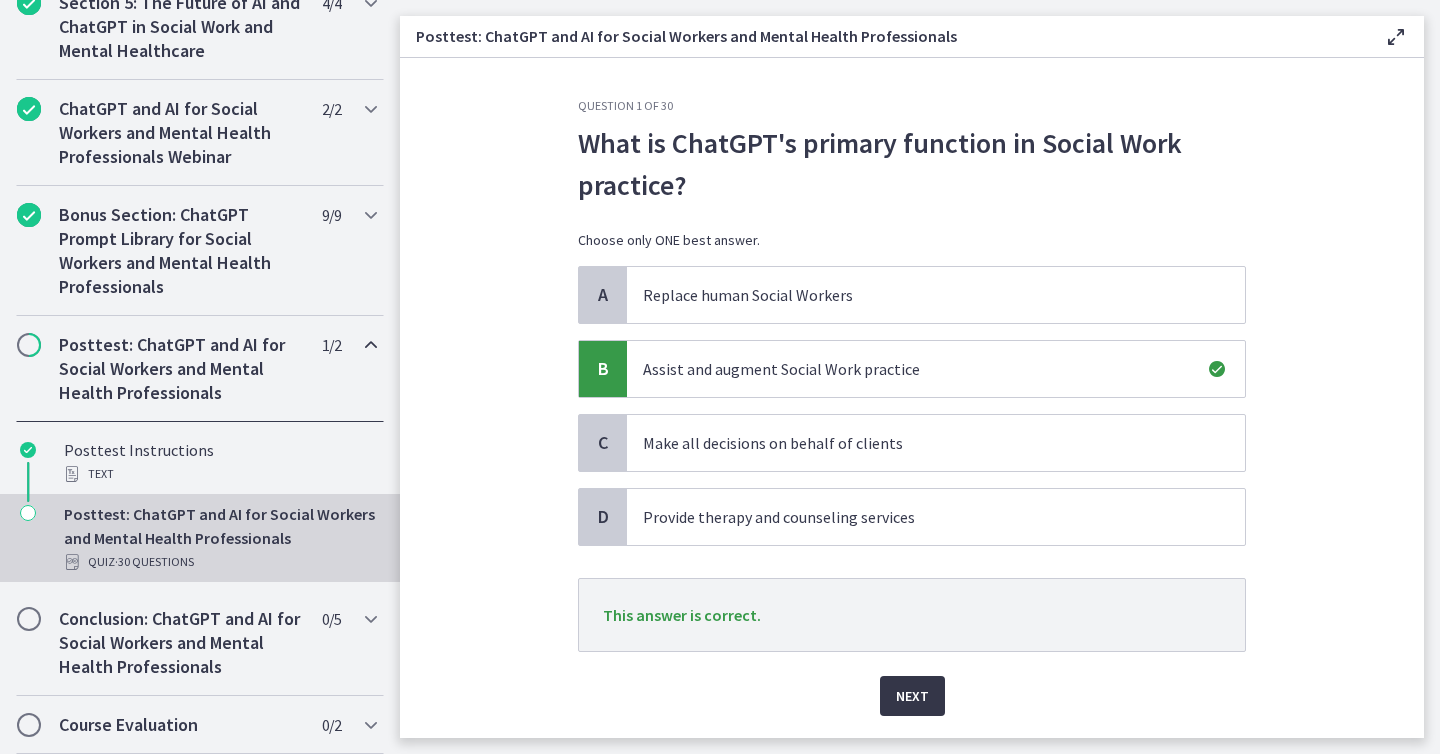 click on "Next" at bounding box center [912, 696] 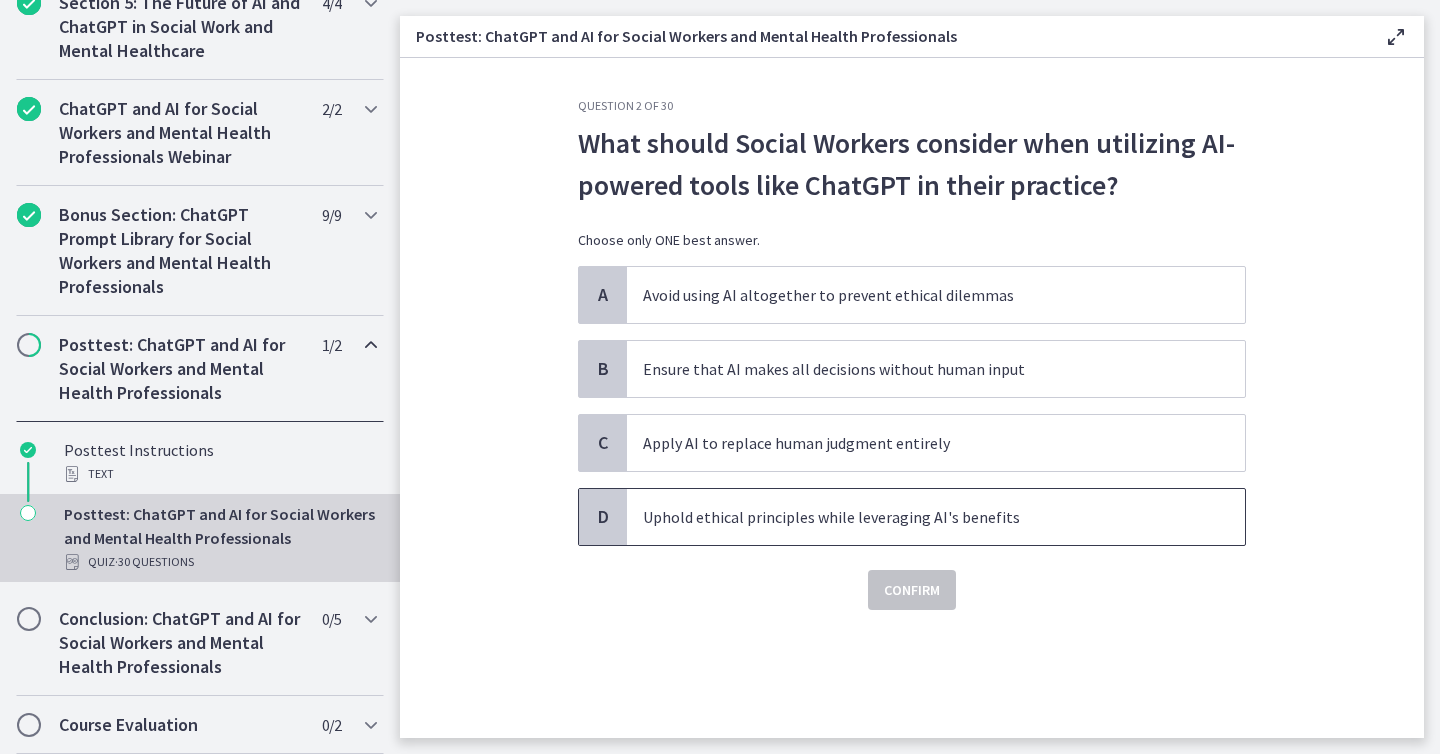 click on "Uphold ethical principles while leveraging AI's benefits" at bounding box center [916, 517] 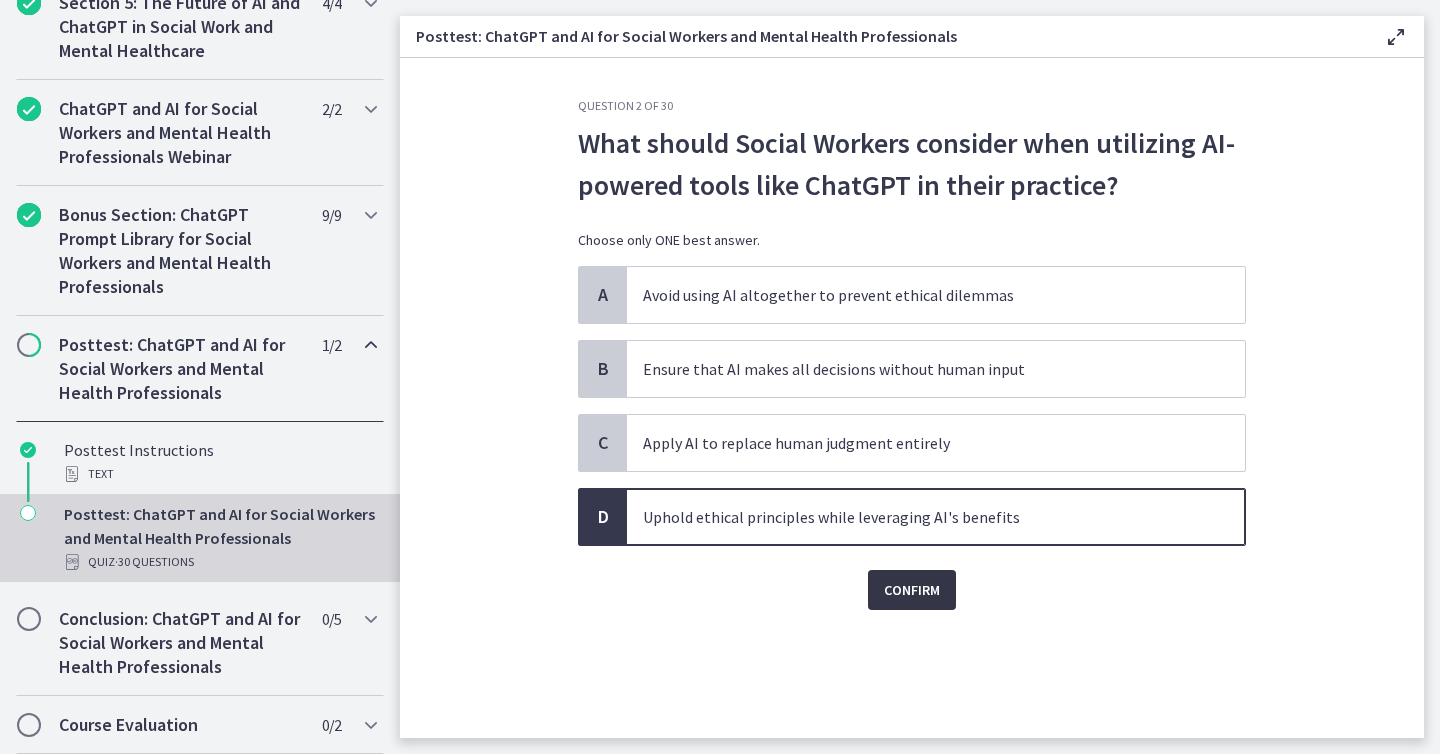 click on "Confirm" at bounding box center [912, 590] 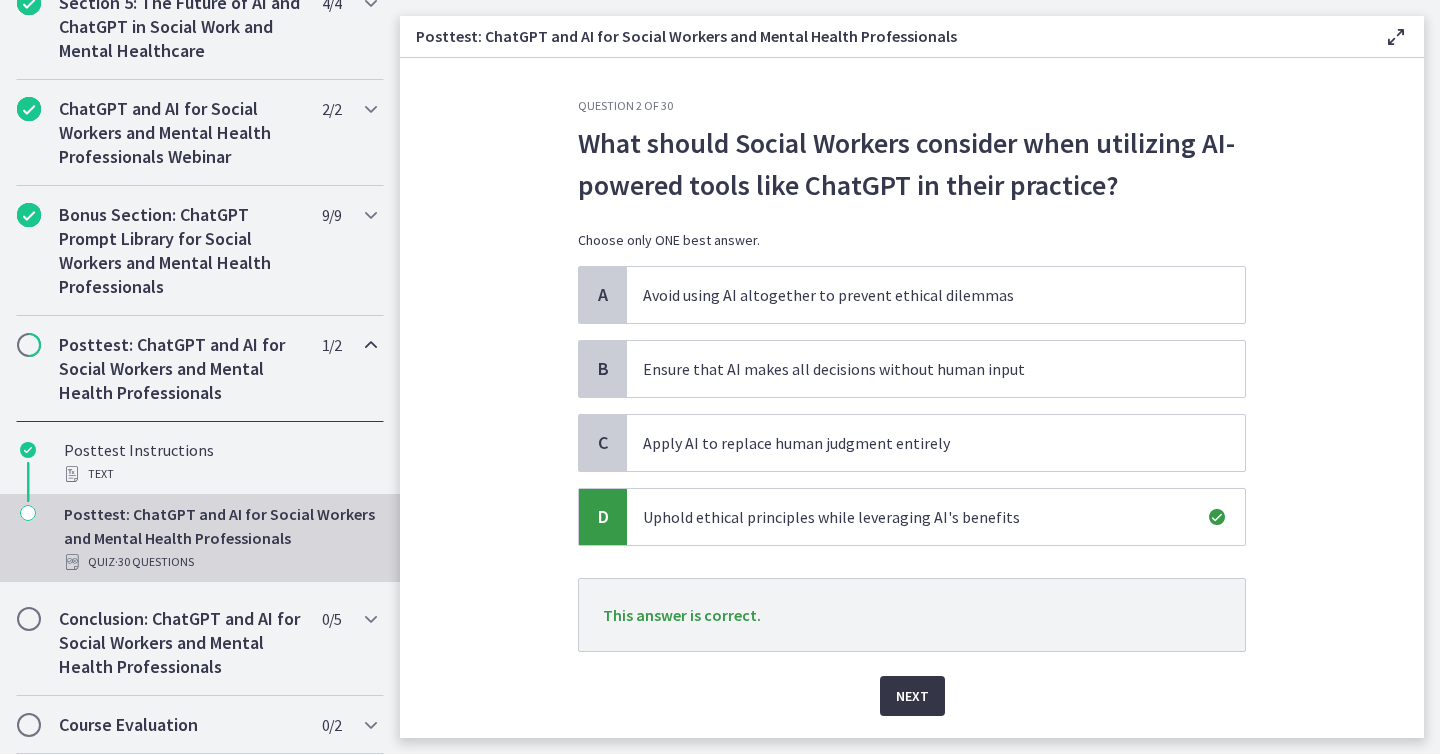 click on "Next" at bounding box center (912, 696) 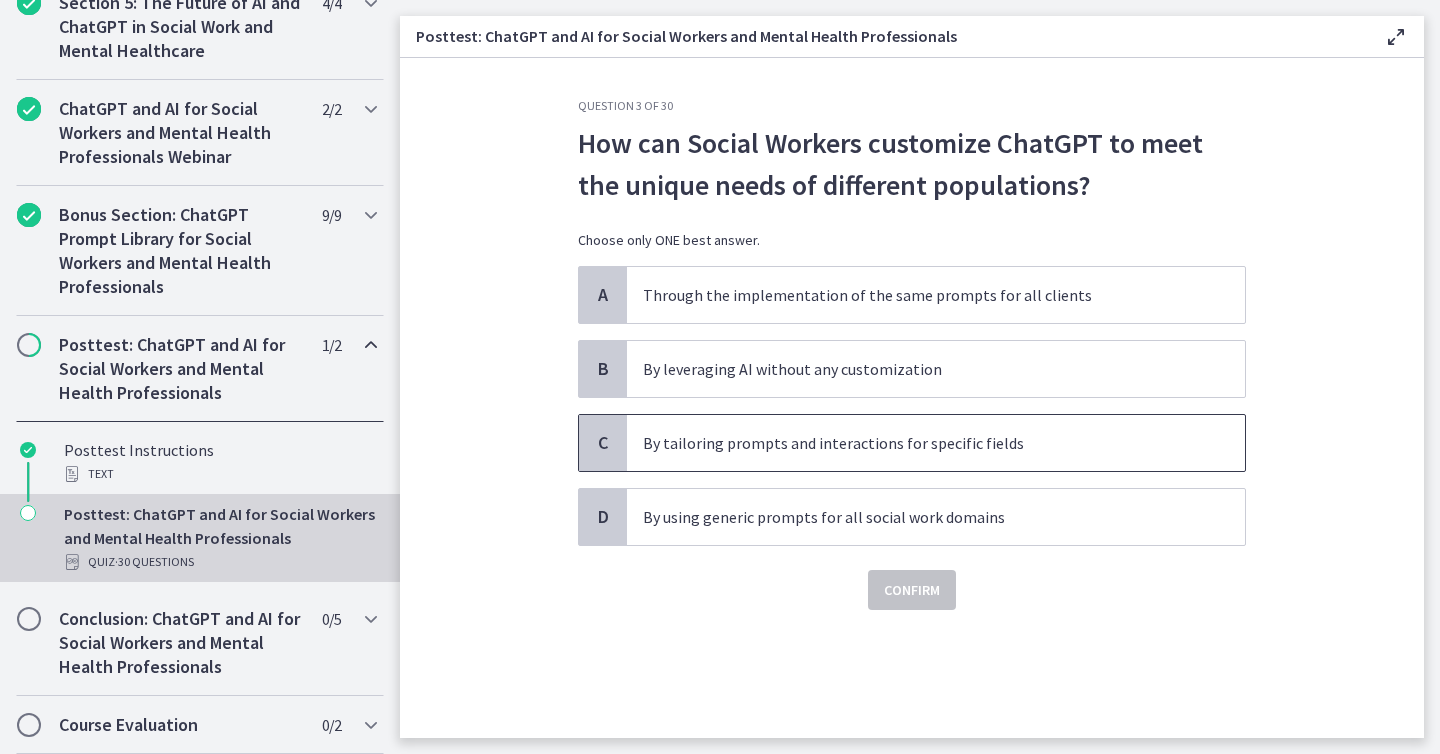 click on "By tailoring prompts and interactions for specific fields" at bounding box center [916, 443] 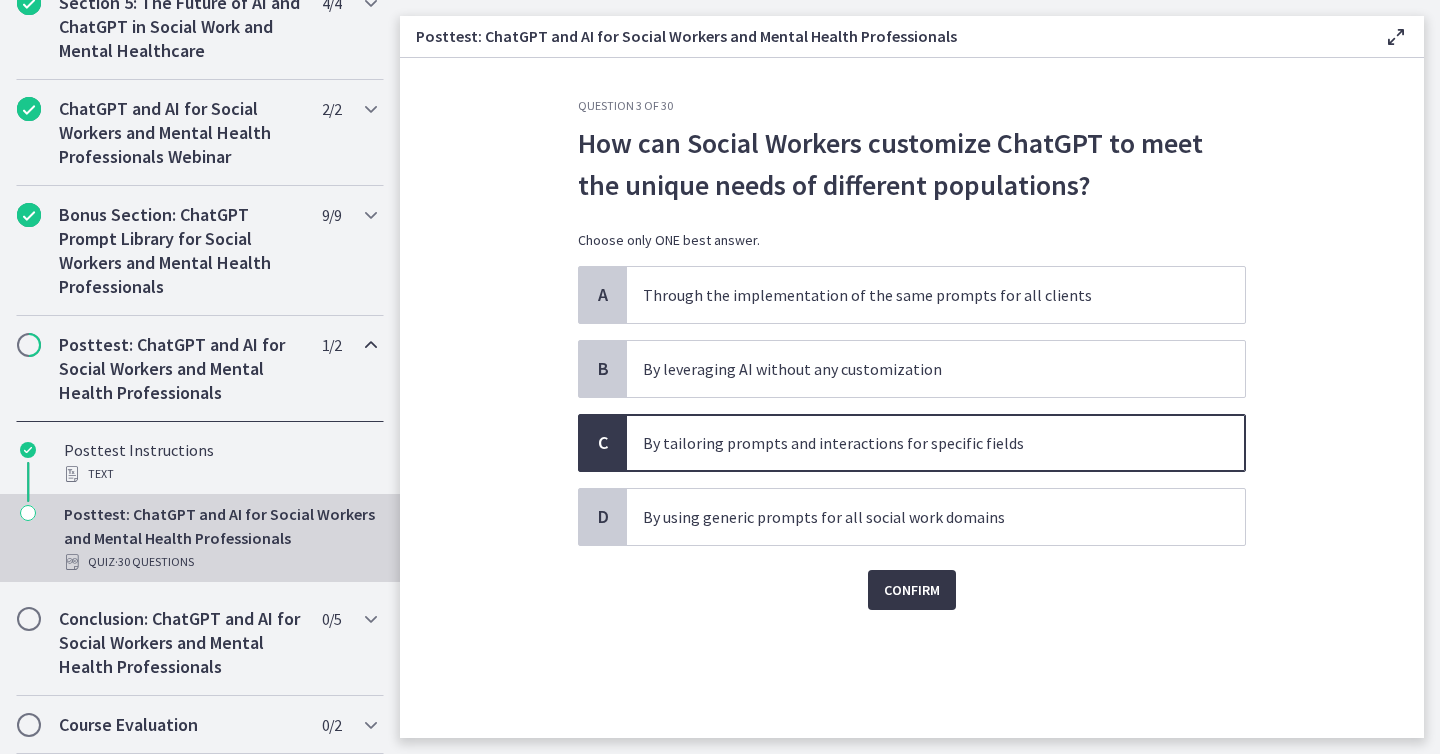 click on "Confirm" at bounding box center [912, 590] 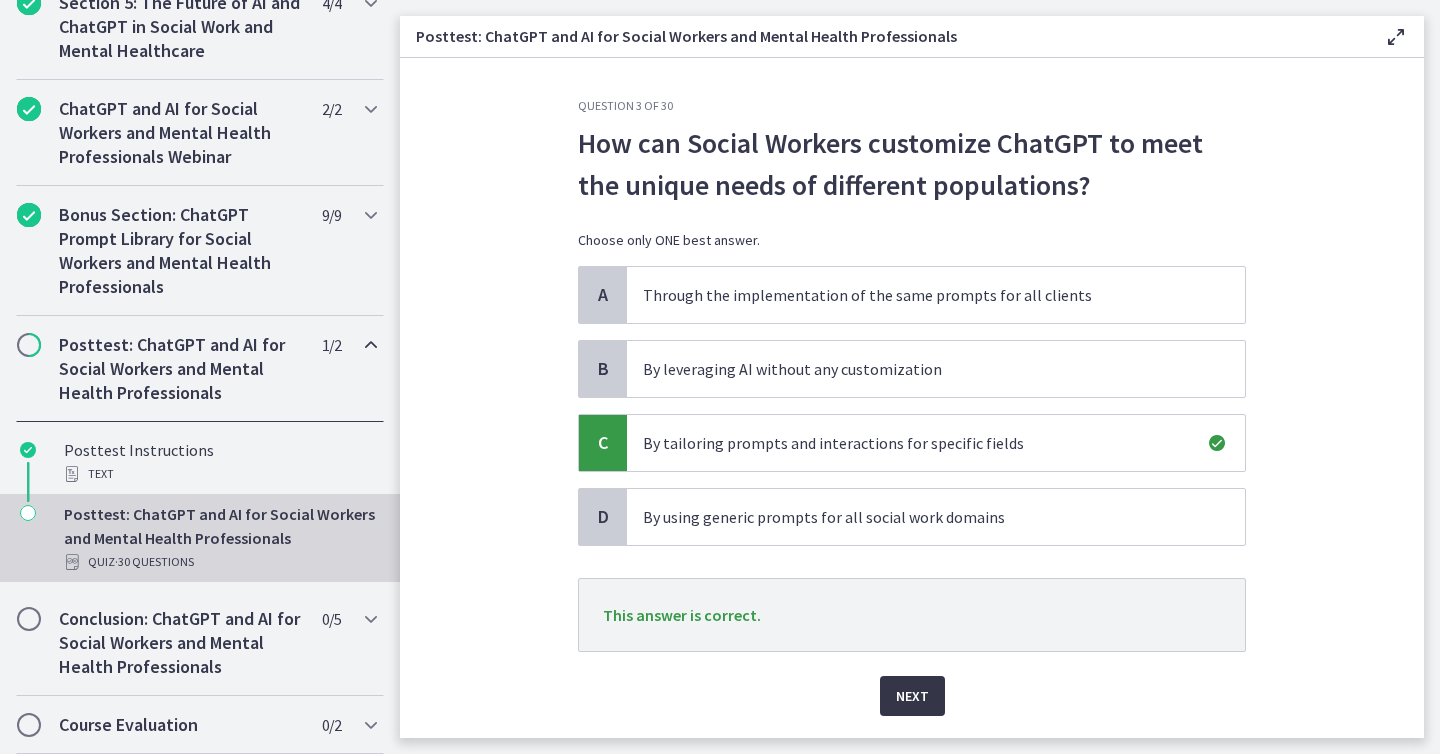 click on "Next" at bounding box center [912, 696] 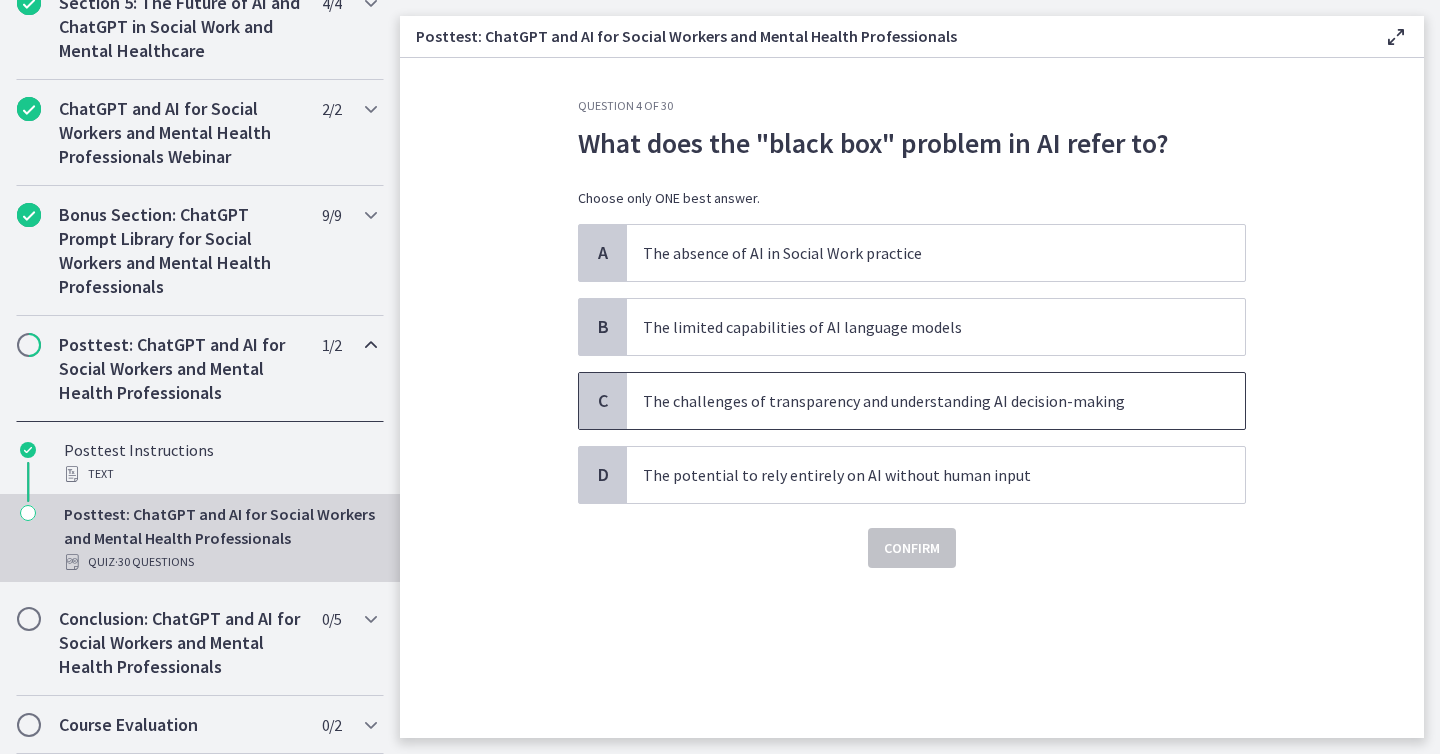 click on "The challenges of transparency and understanding AI decision-making" at bounding box center [936, 401] 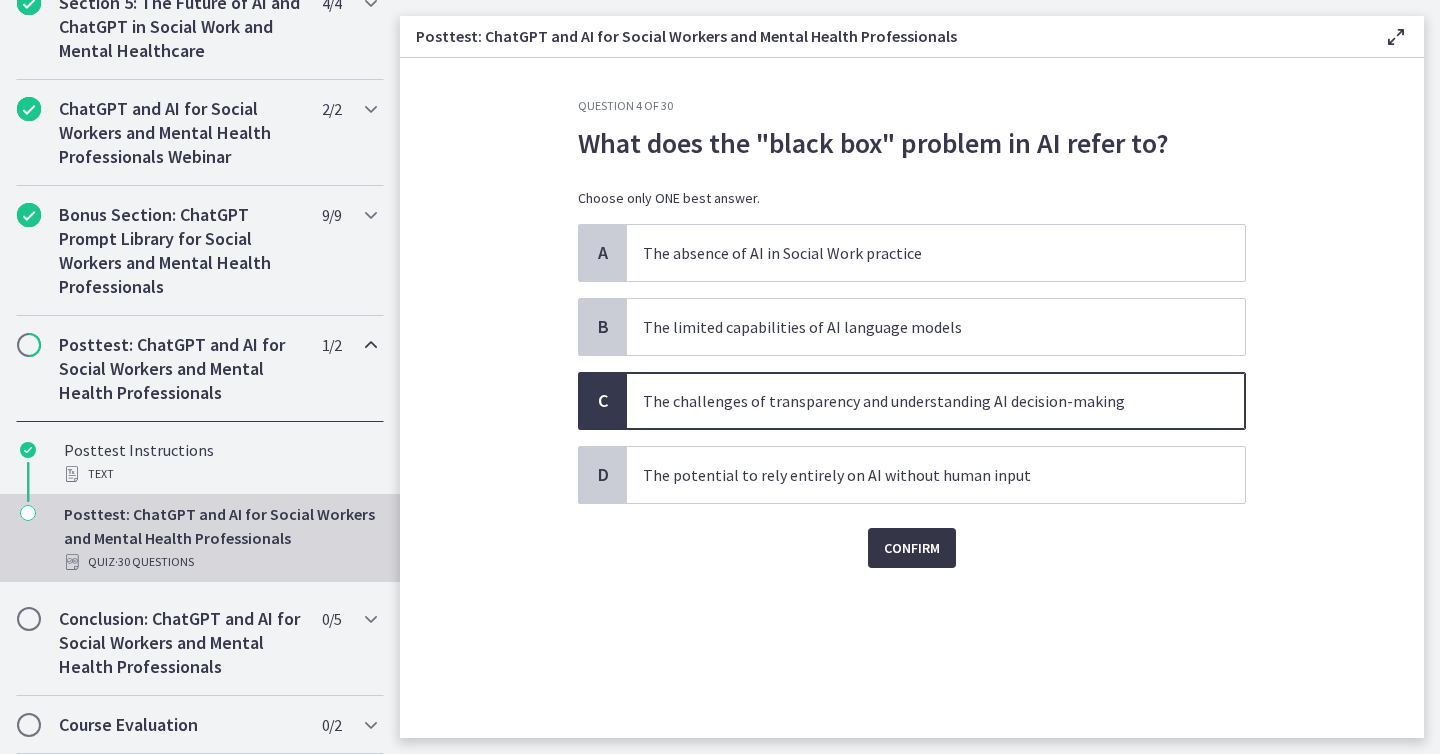 click on "Confirm" at bounding box center [912, 548] 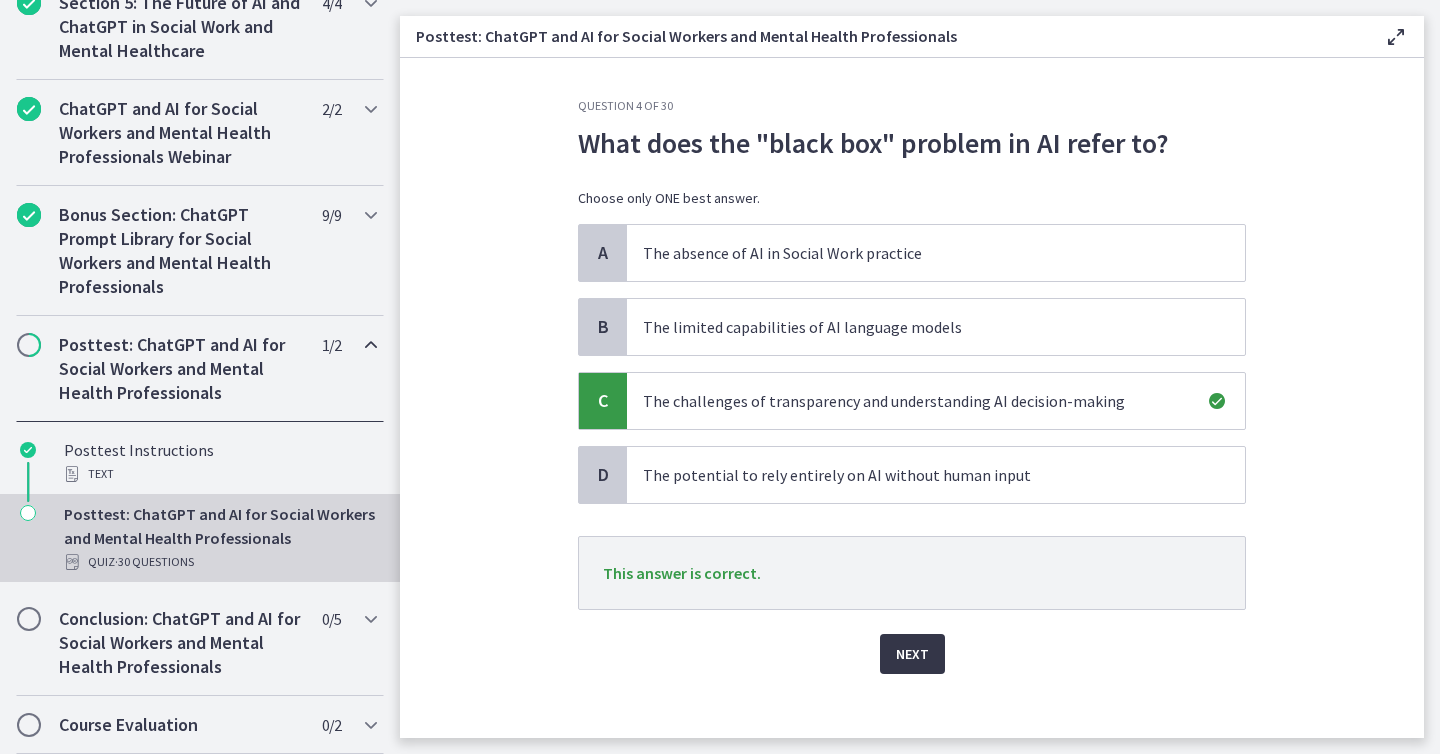 click on "Next" at bounding box center (912, 654) 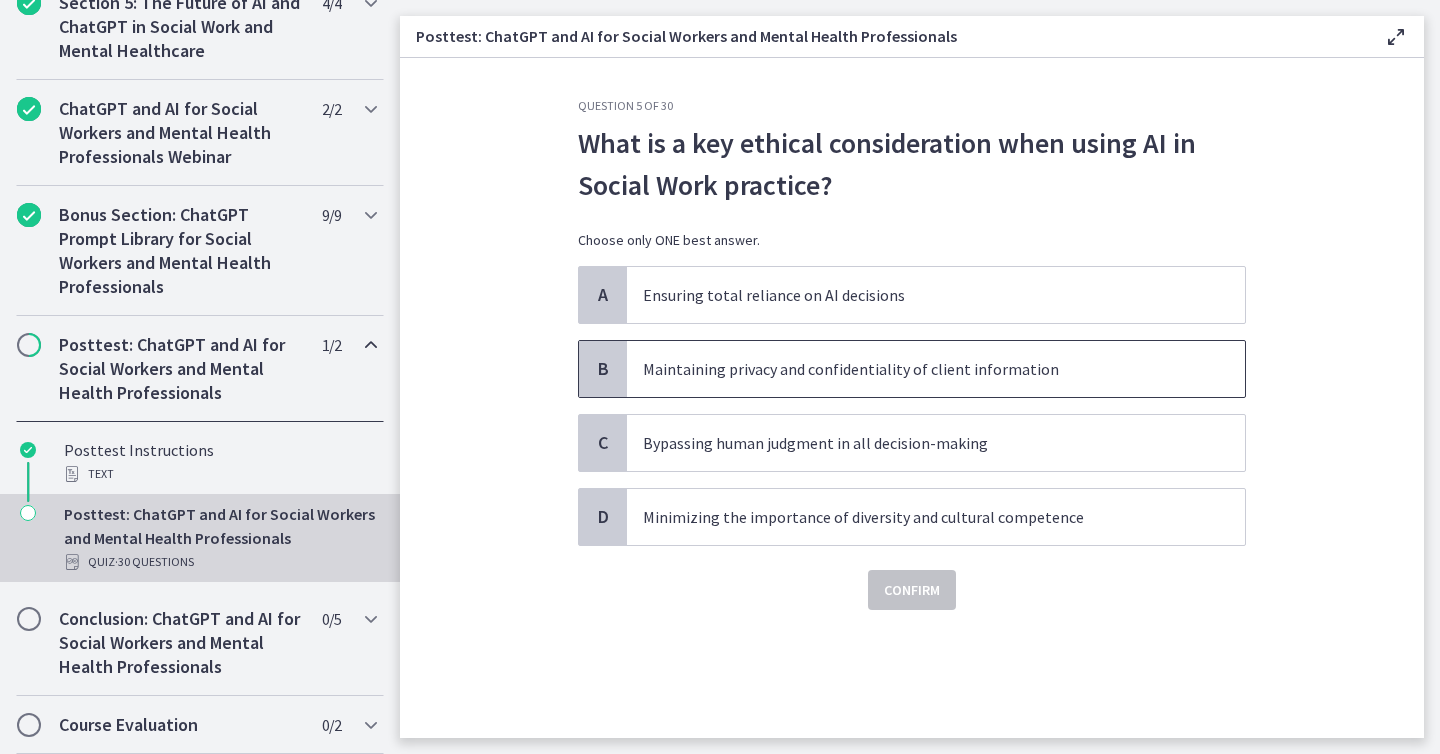 click on "Maintaining privacy and confidentiality of client information" at bounding box center (936, 369) 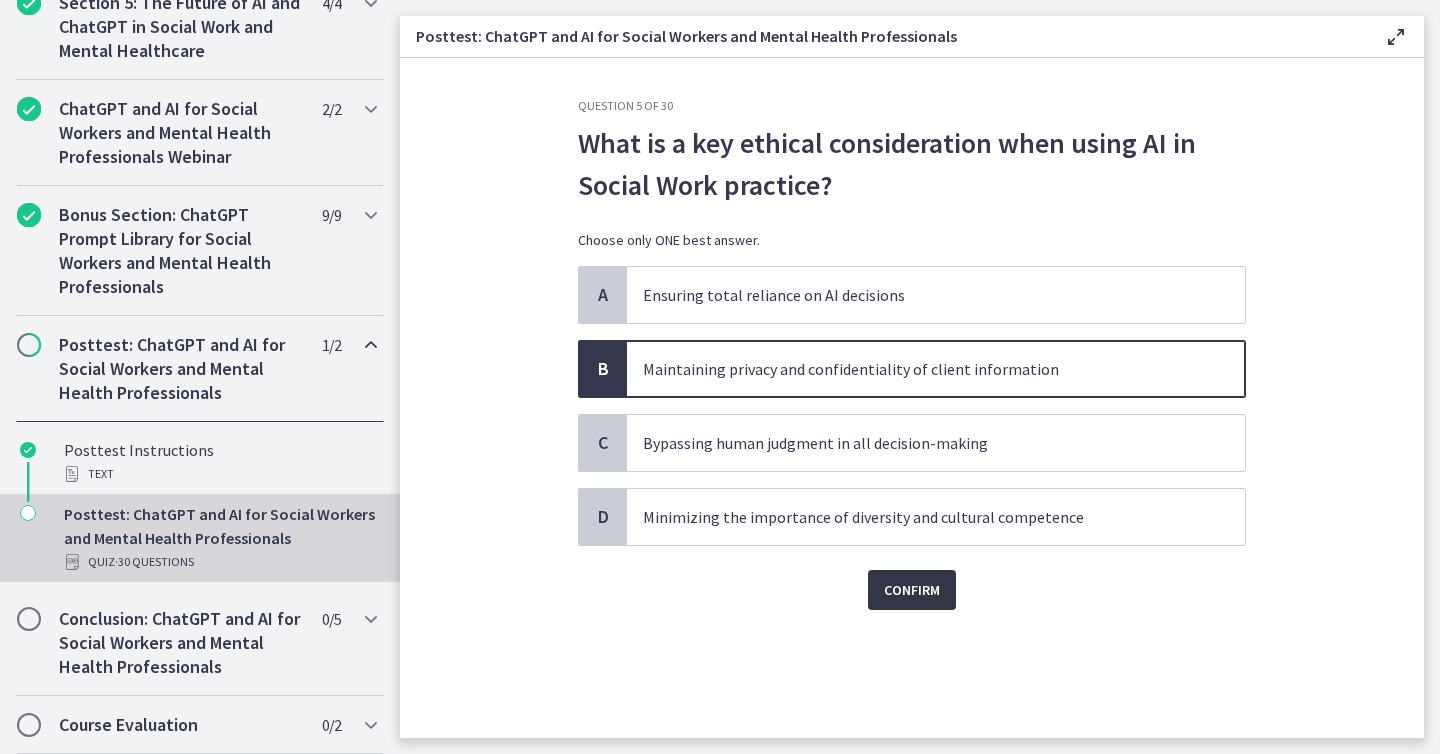 click on "Confirm" at bounding box center [912, 590] 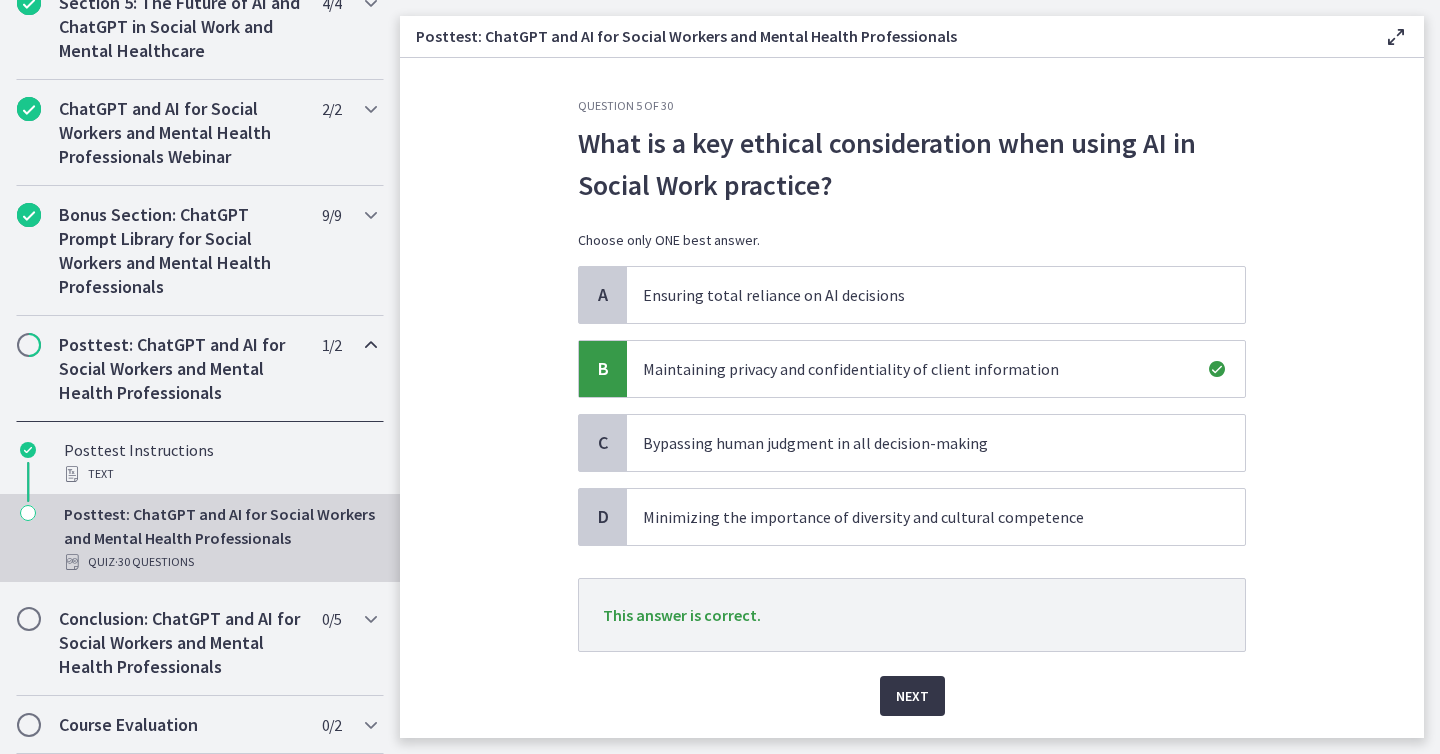 click on "Next" at bounding box center [912, 696] 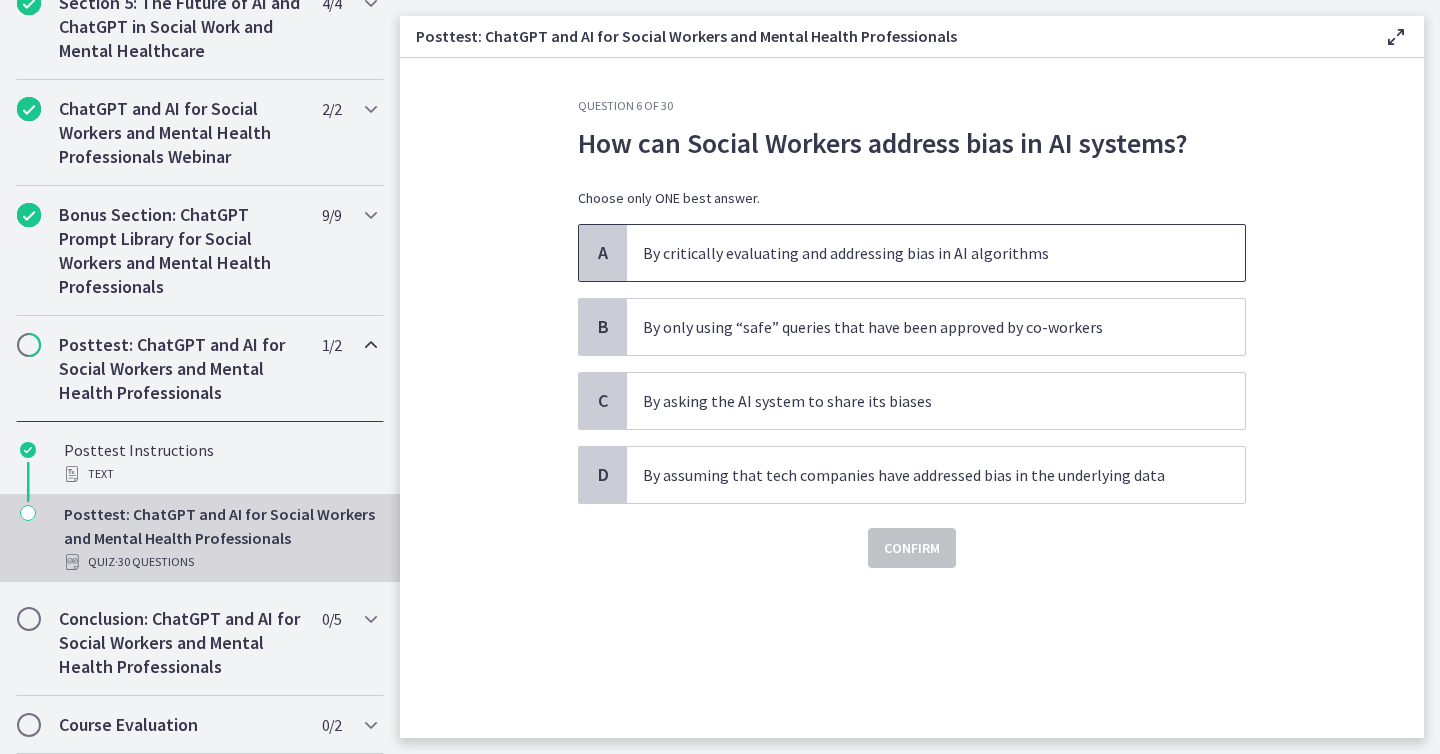 click on "By critically evaluating and addressing bias in AI algorithms" at bounding box center (916, 253) 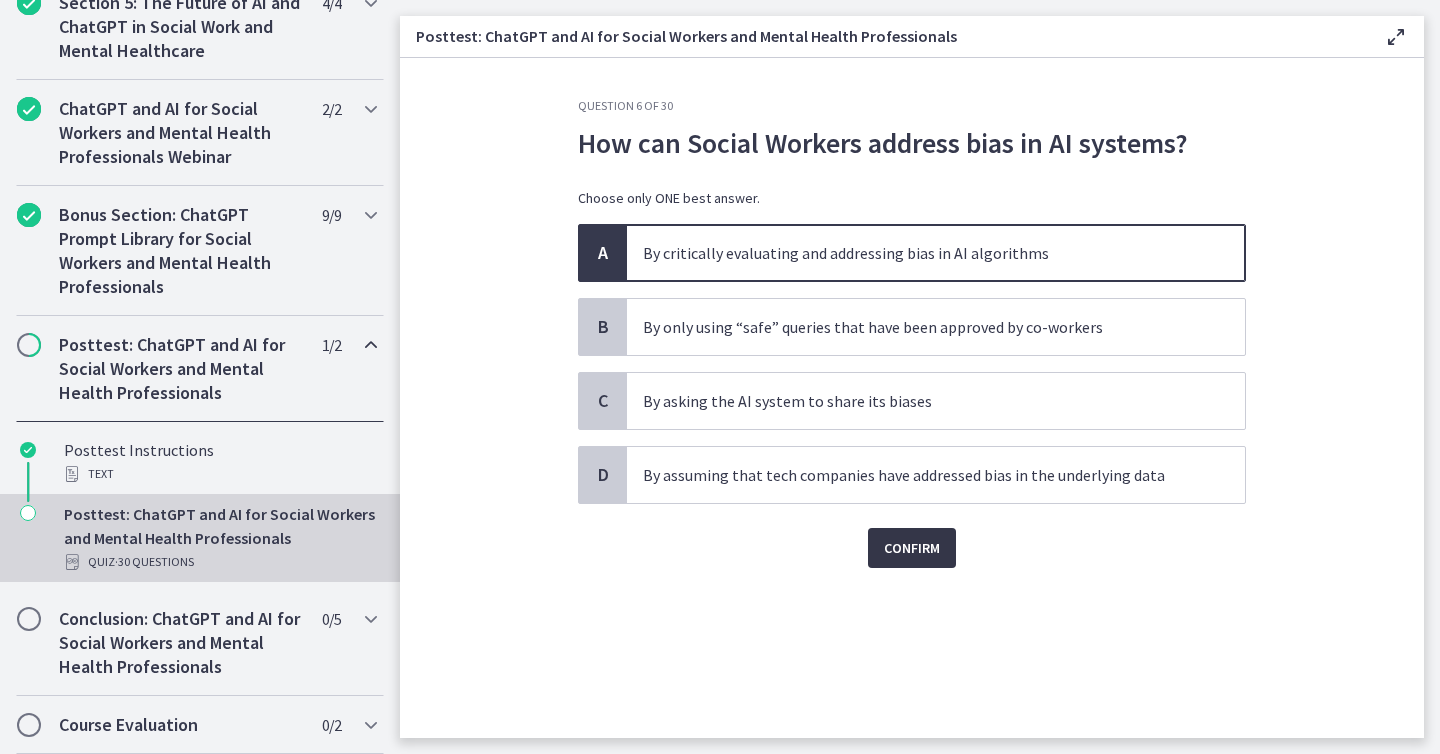 click on "Confirm" at bounding box center (912, 548) 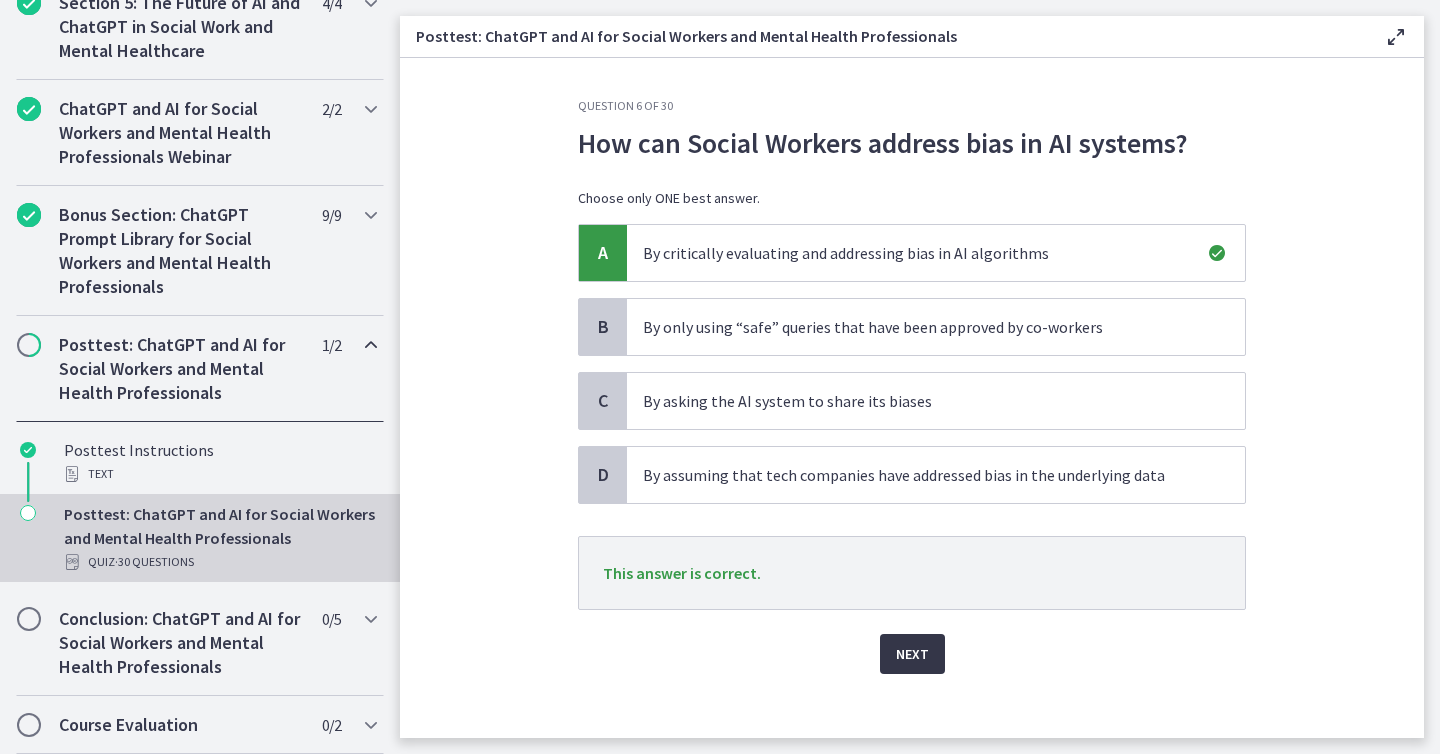 click on "Next" at bounding box center (912, 654) 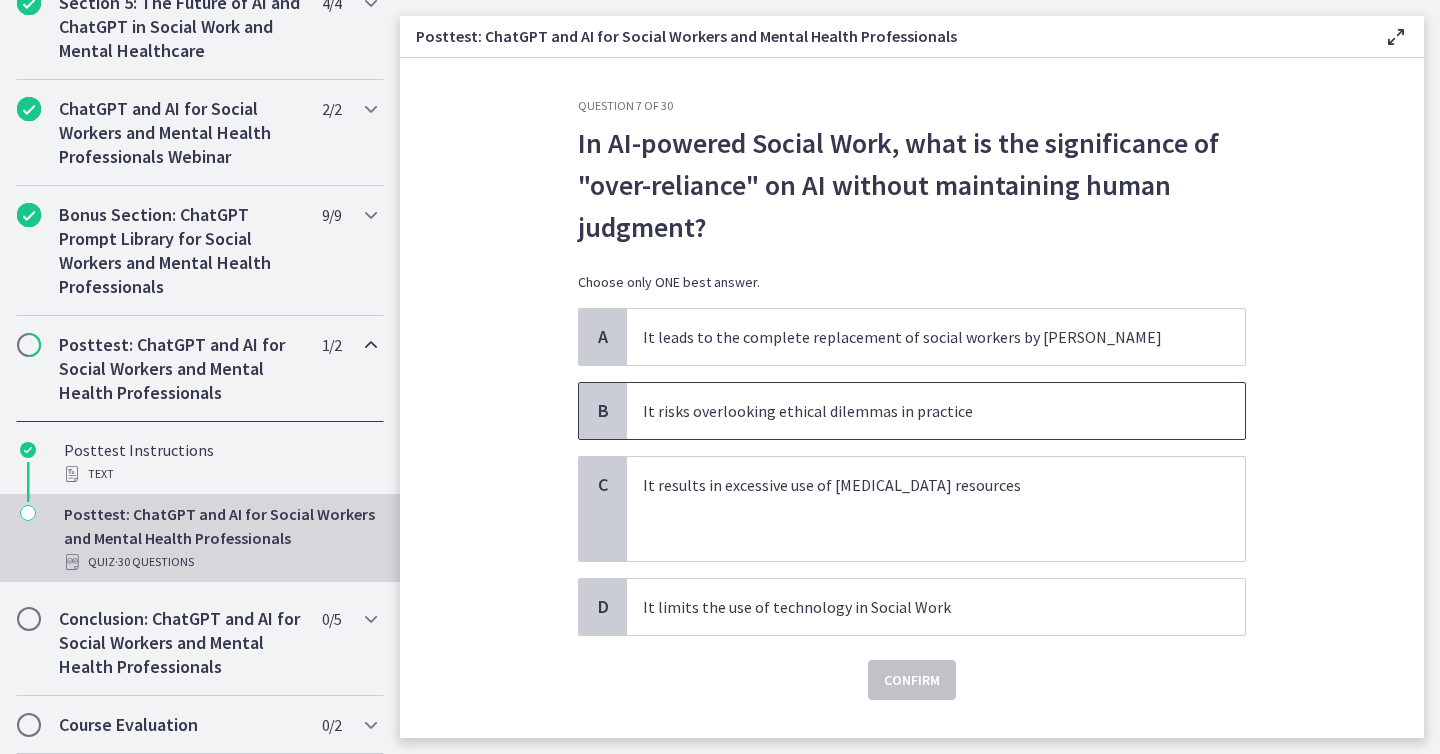 click on "It risks overlooking ethical dilemmas in practice" at bounding box center [916, 411] 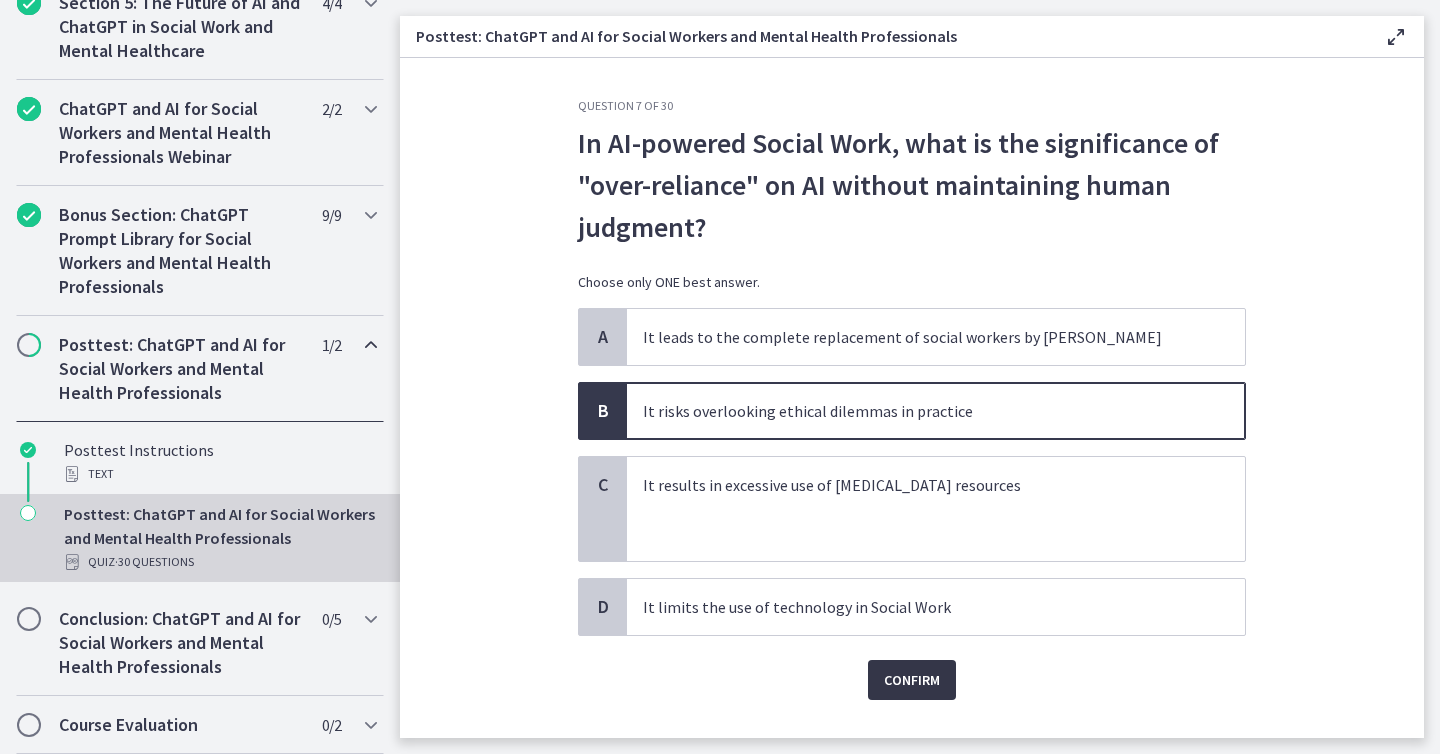 click on "Confirm" at bounding box center (912, 680) 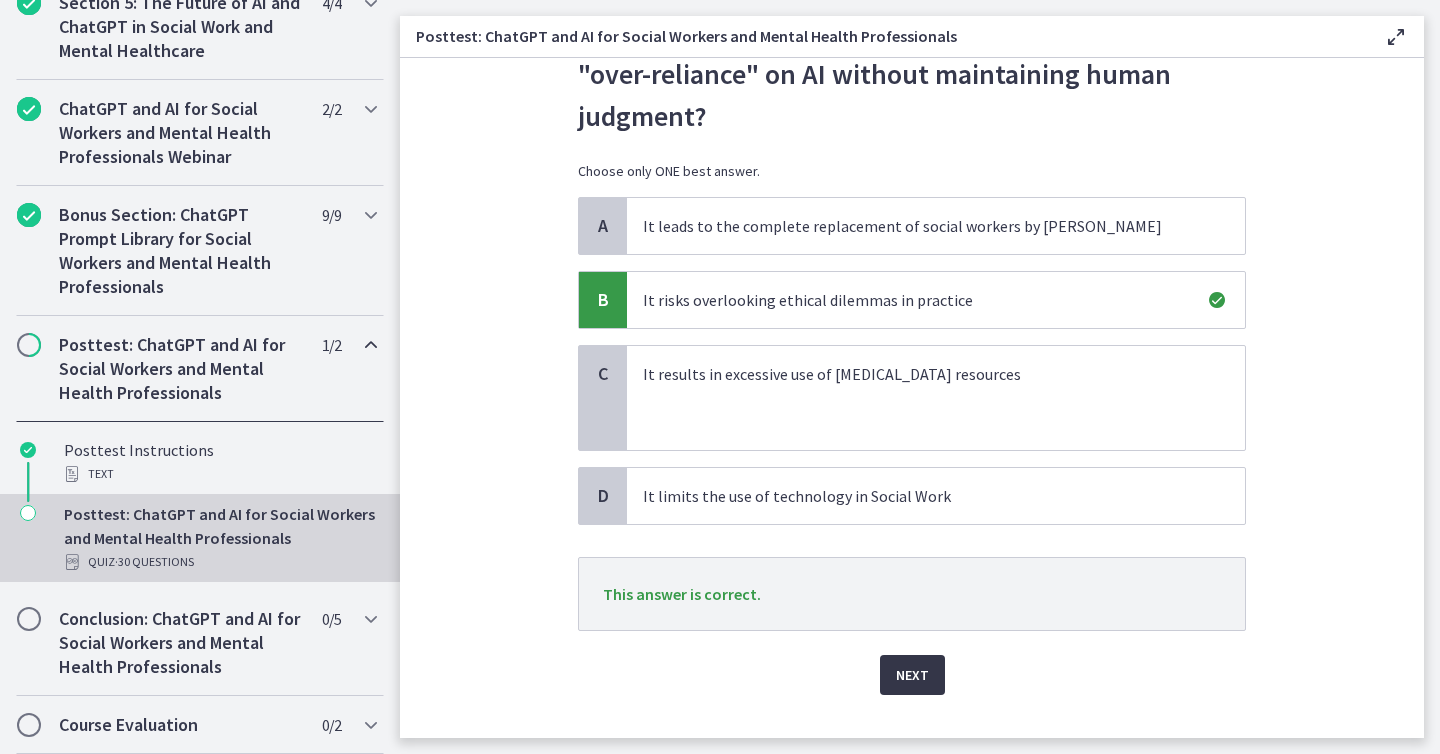 scroll, scrollTop: 148, scrollLeft: 0, axis: vertical 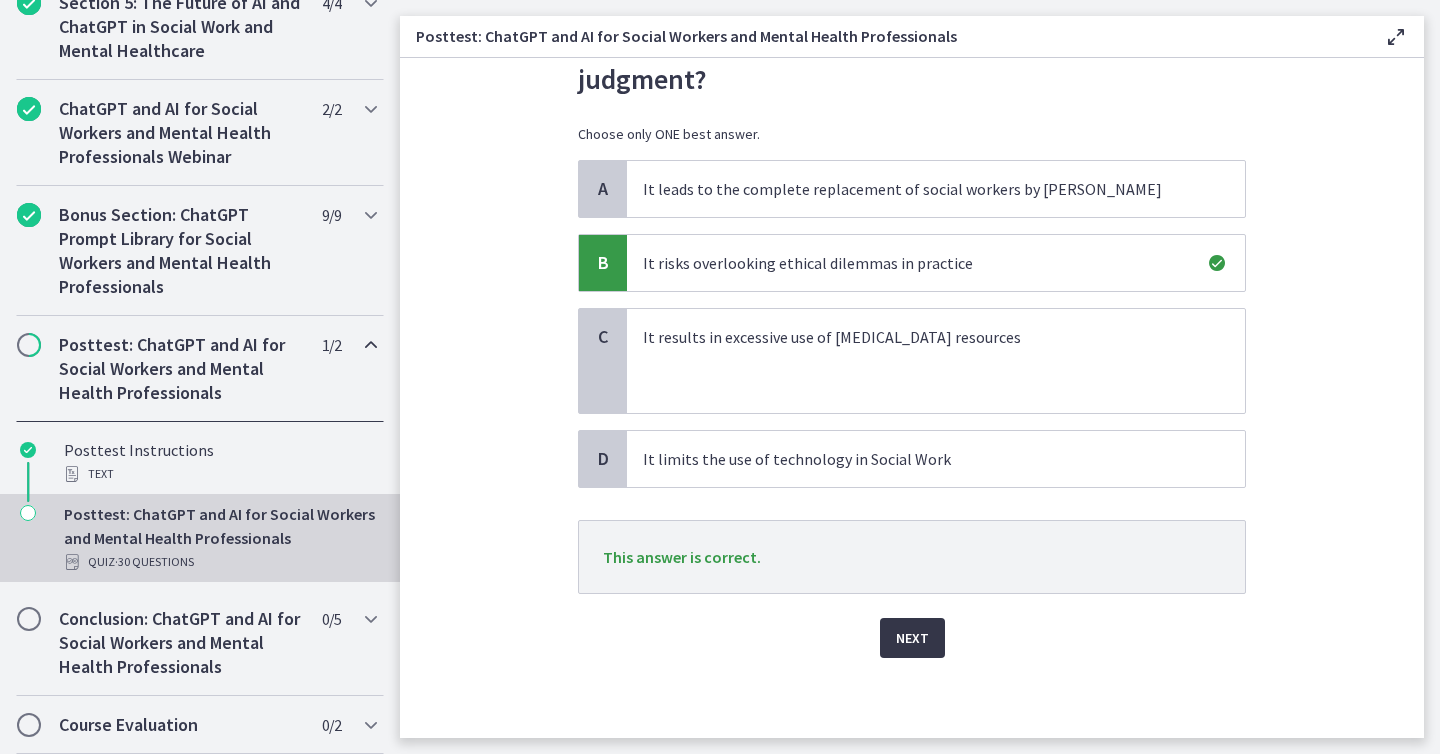 click on "Next" at bounding box center (912, 638) 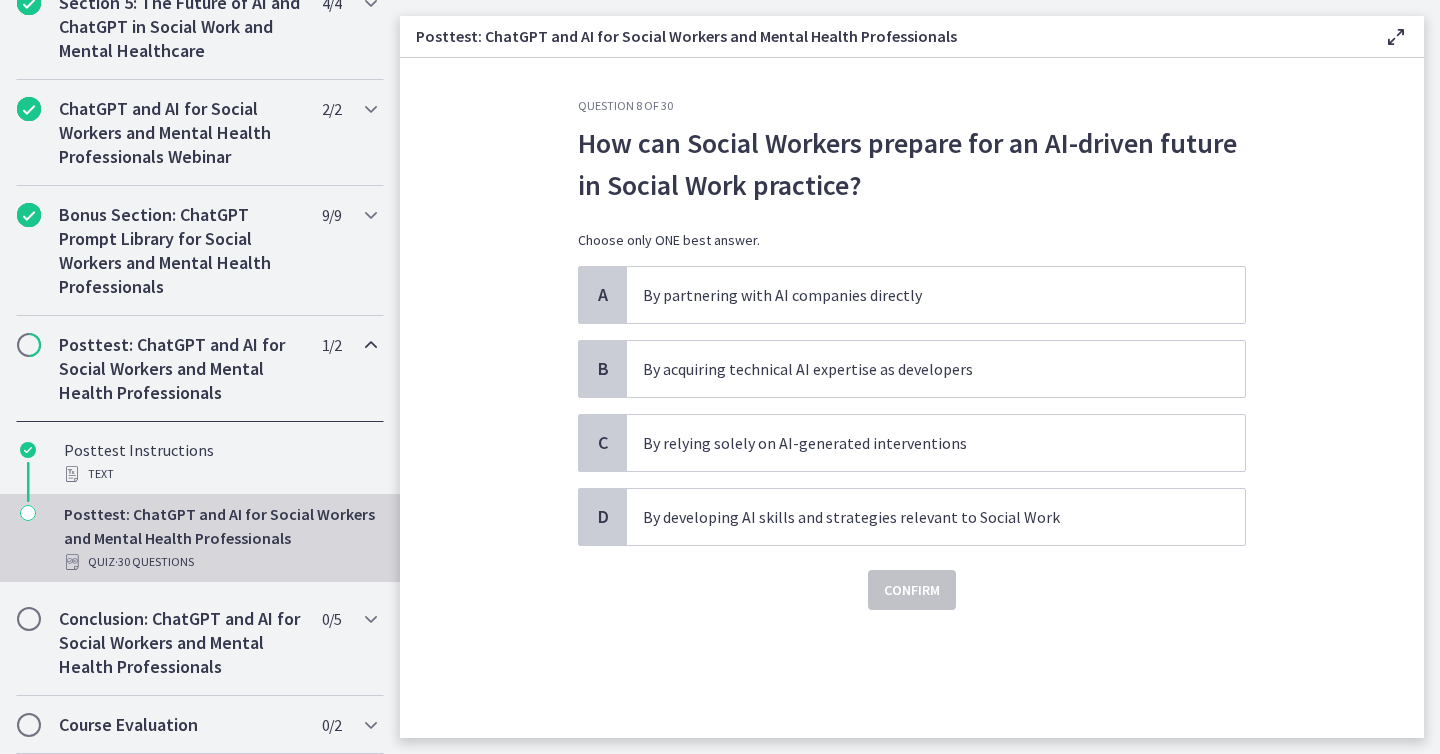 scroll, scrollTop: 0, scrollLeft: 0, axis: both 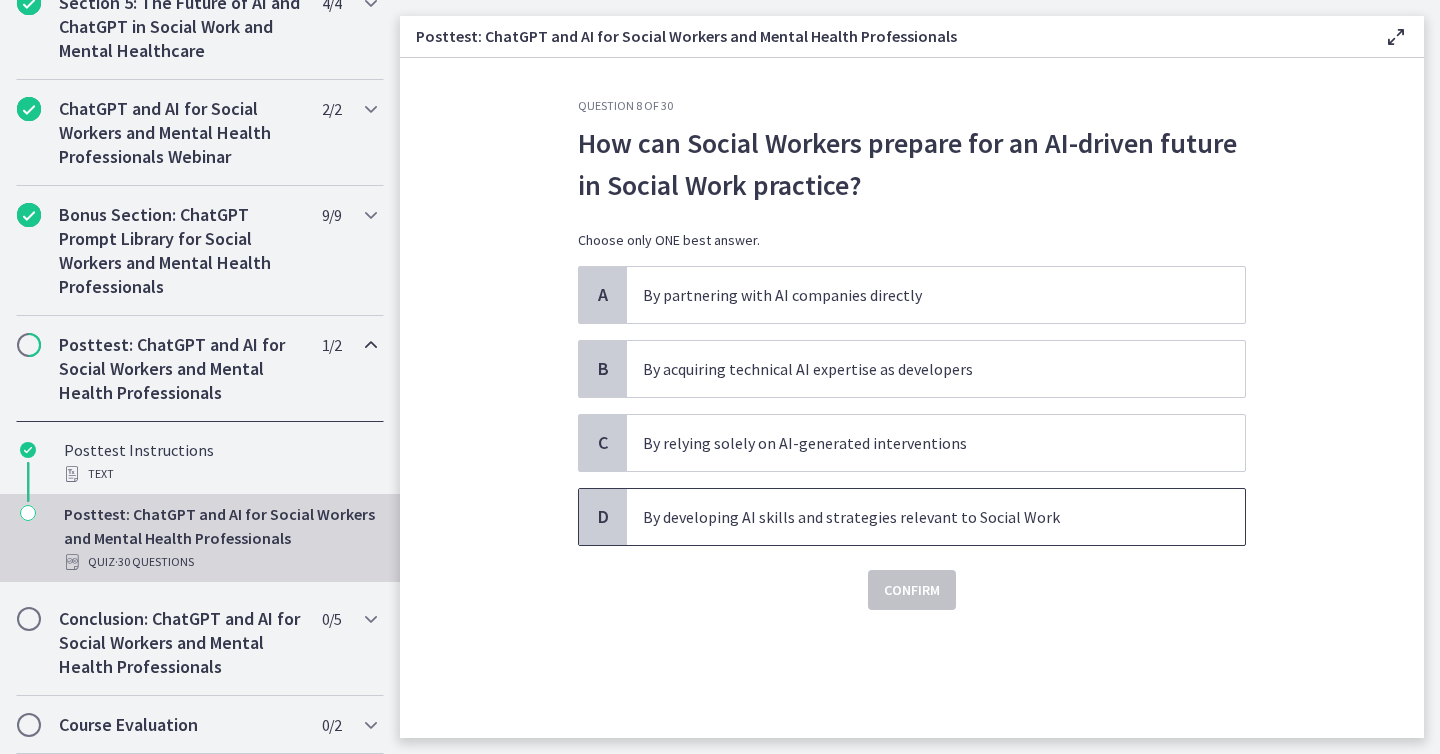 click on "By developing AI skills and strategies relevant to Social Work" at bounding box center (916, 517) 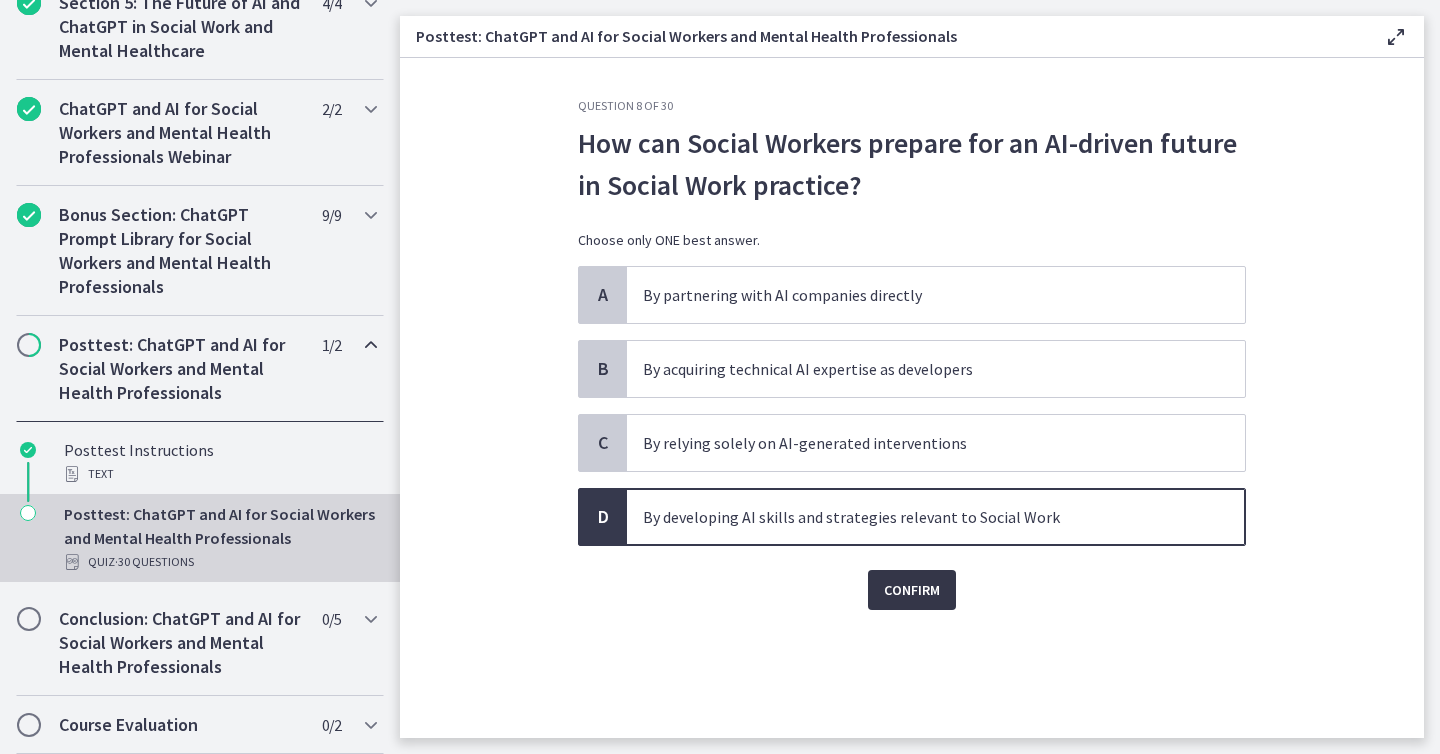 click on "Confirm" at bounding box center (912, 590) 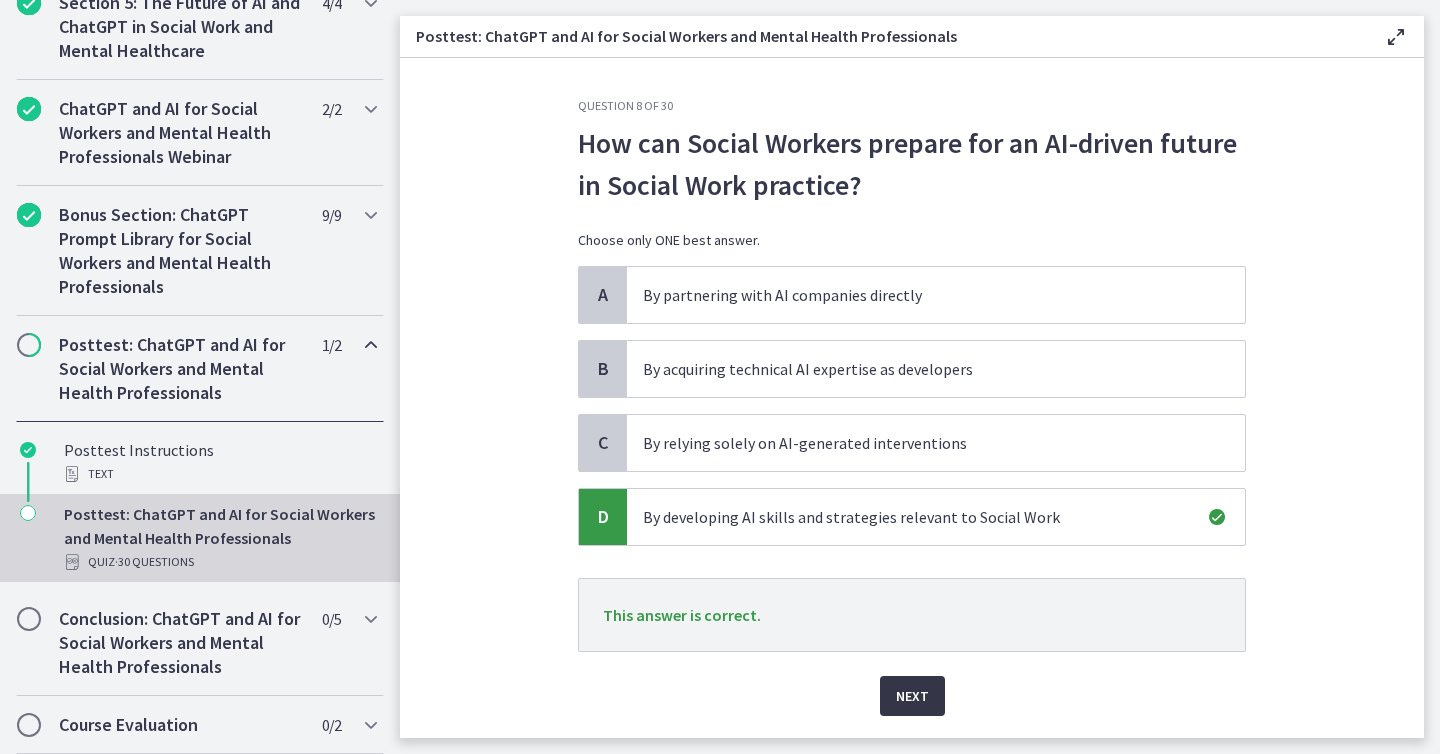 click on "Next" at bounding box center (912, 696) 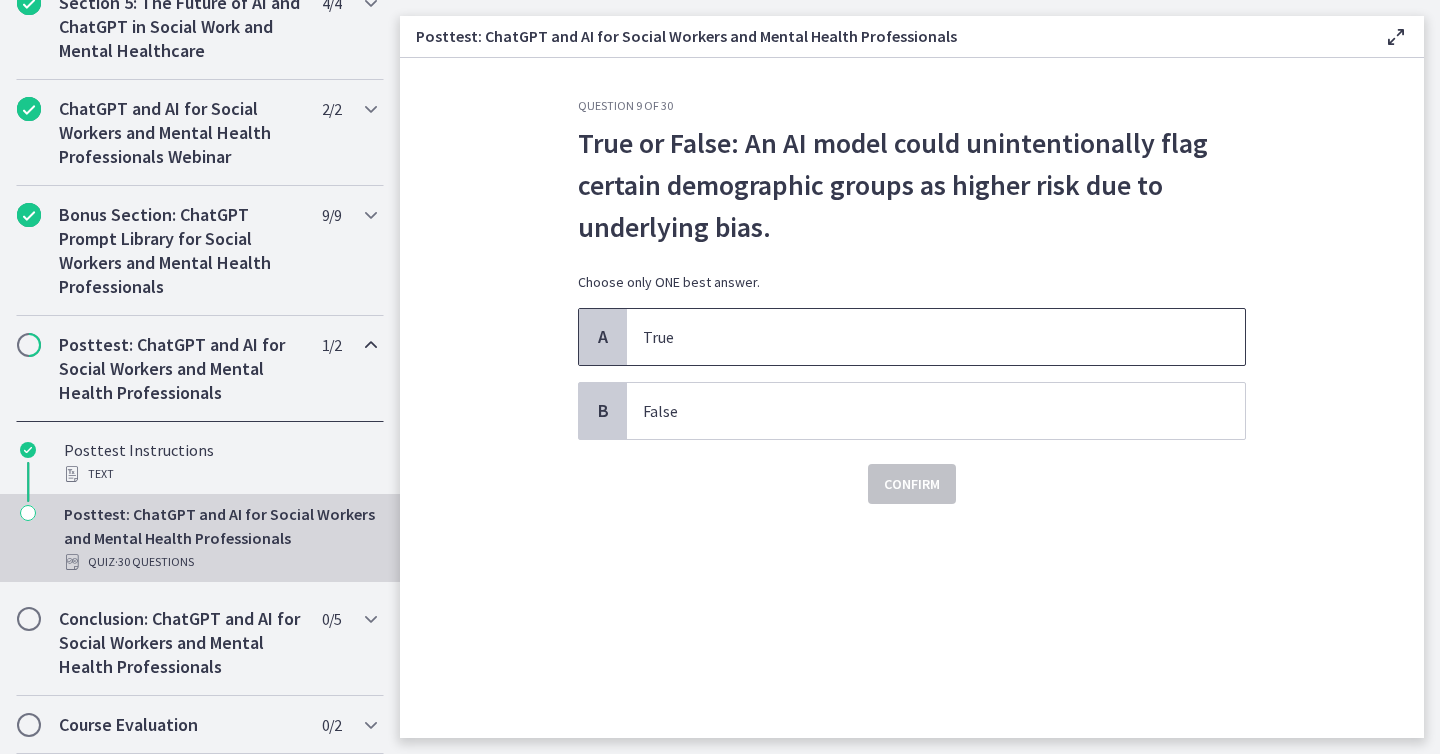 click on "True" at bounding box center [916, 337] 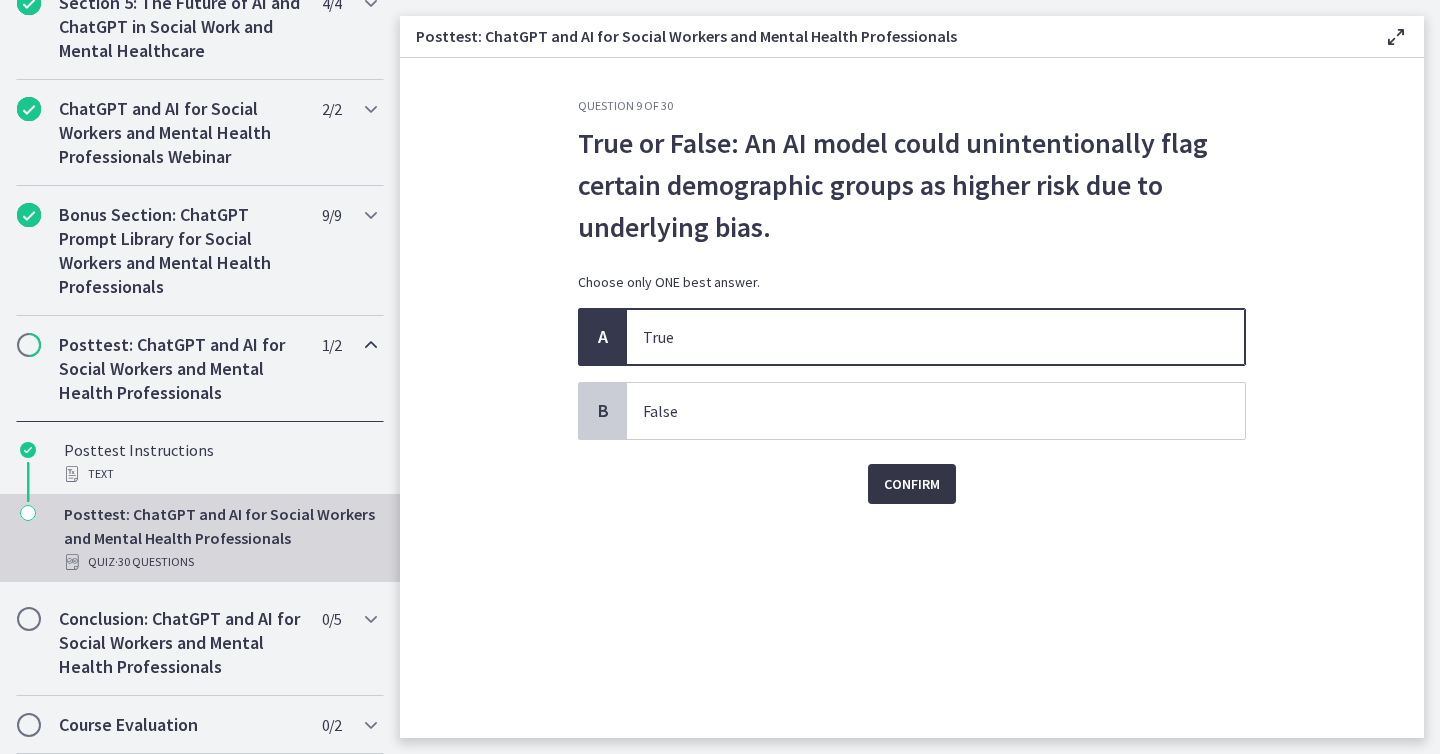 click on "Confirm" at bounding box center [912, 484] 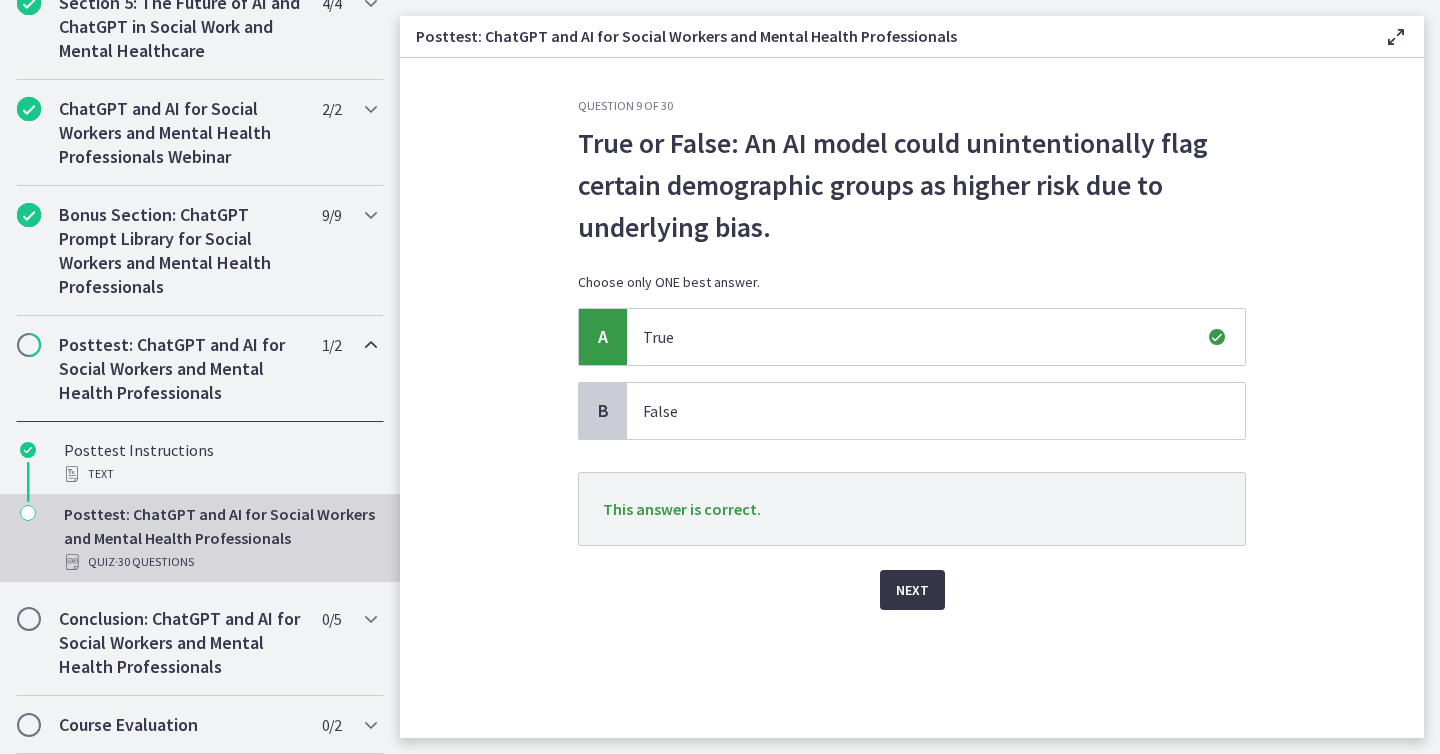 click on "Next" at bounding box center [912, 590] 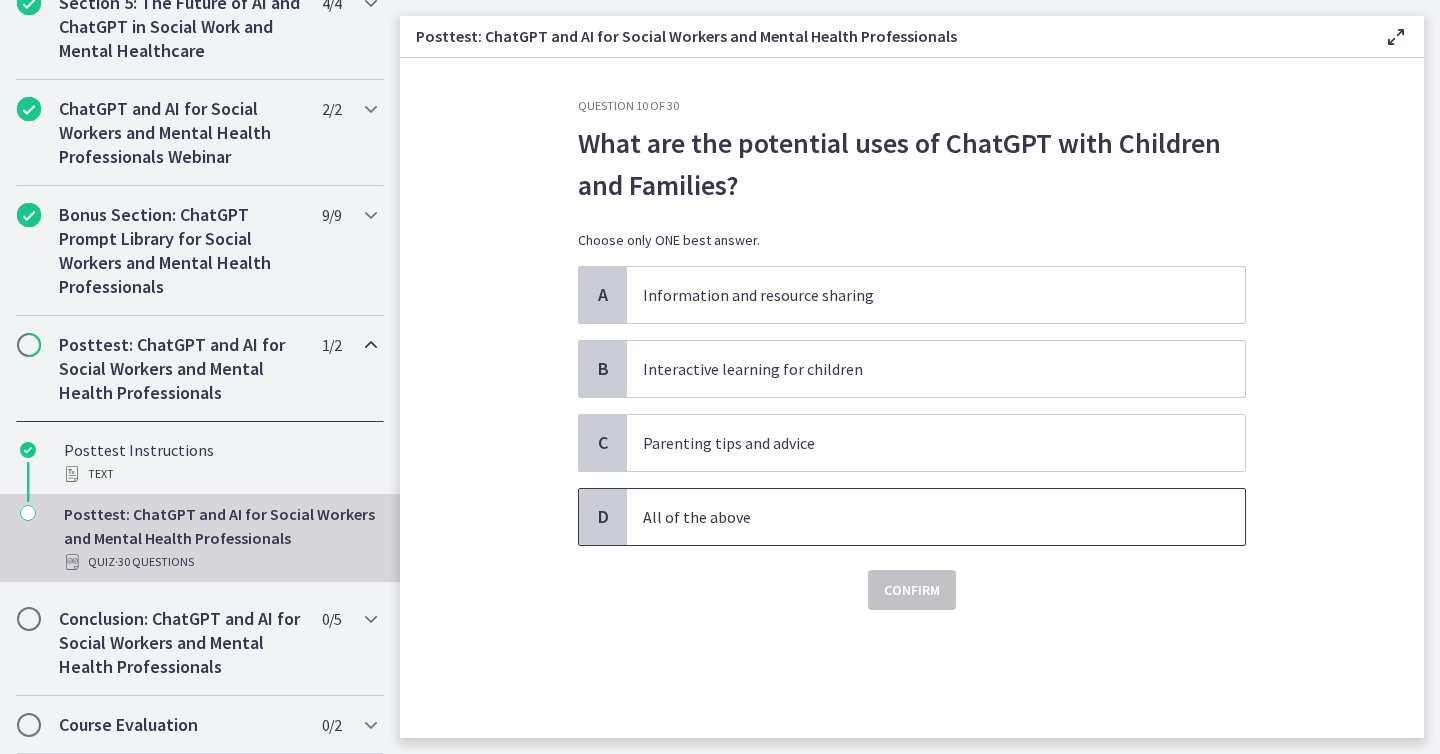 click on "All of the above" at bounding box center [916, 517] 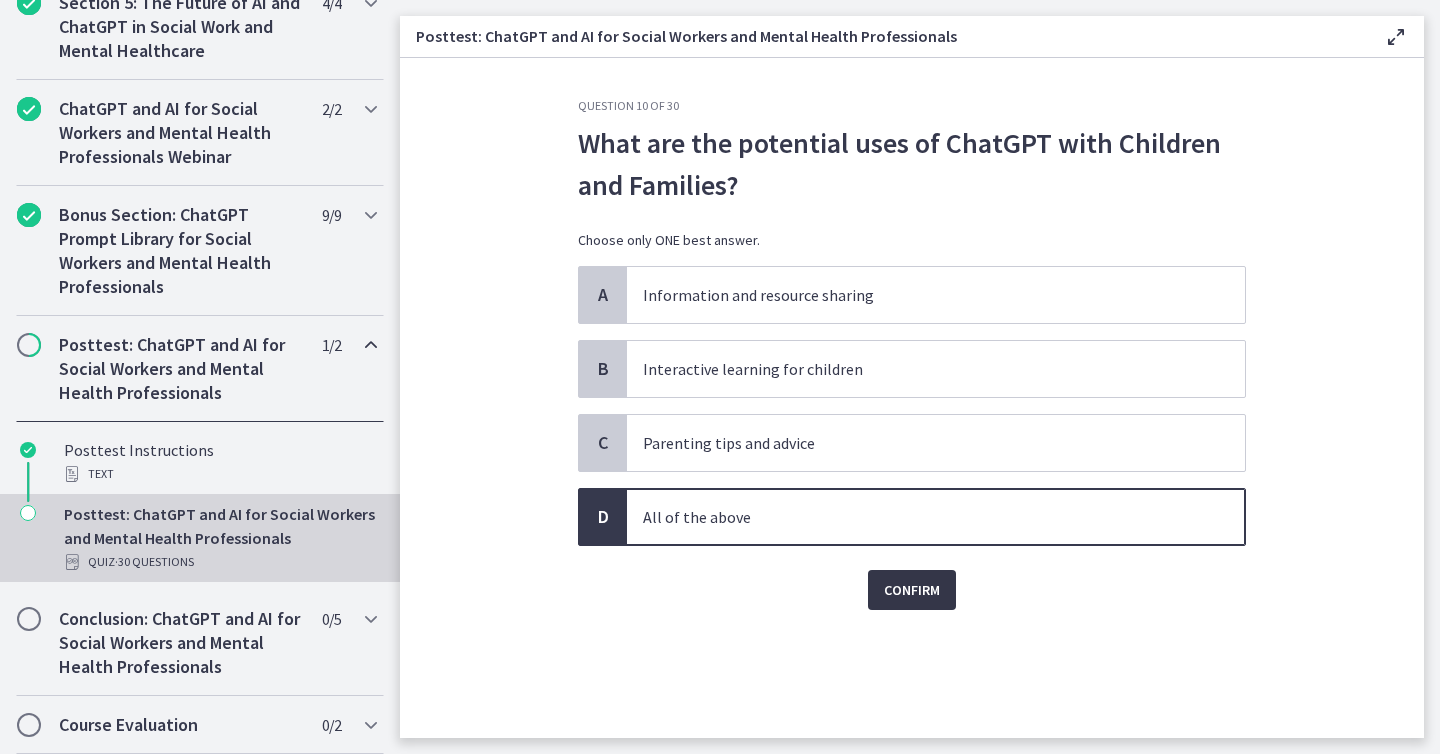 click on "Confirm" at bounding box center [912, 590] 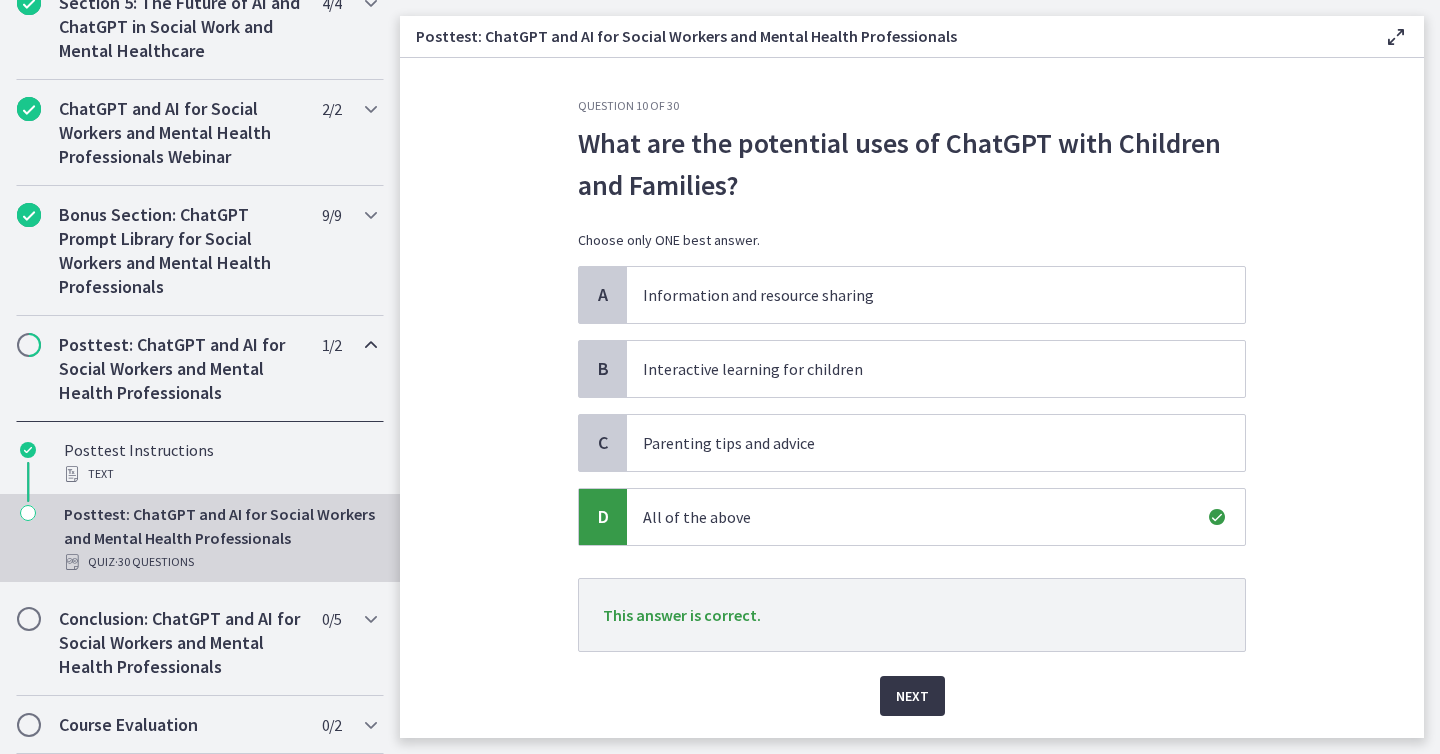 click on "Next" at bounding box center (912, 696) 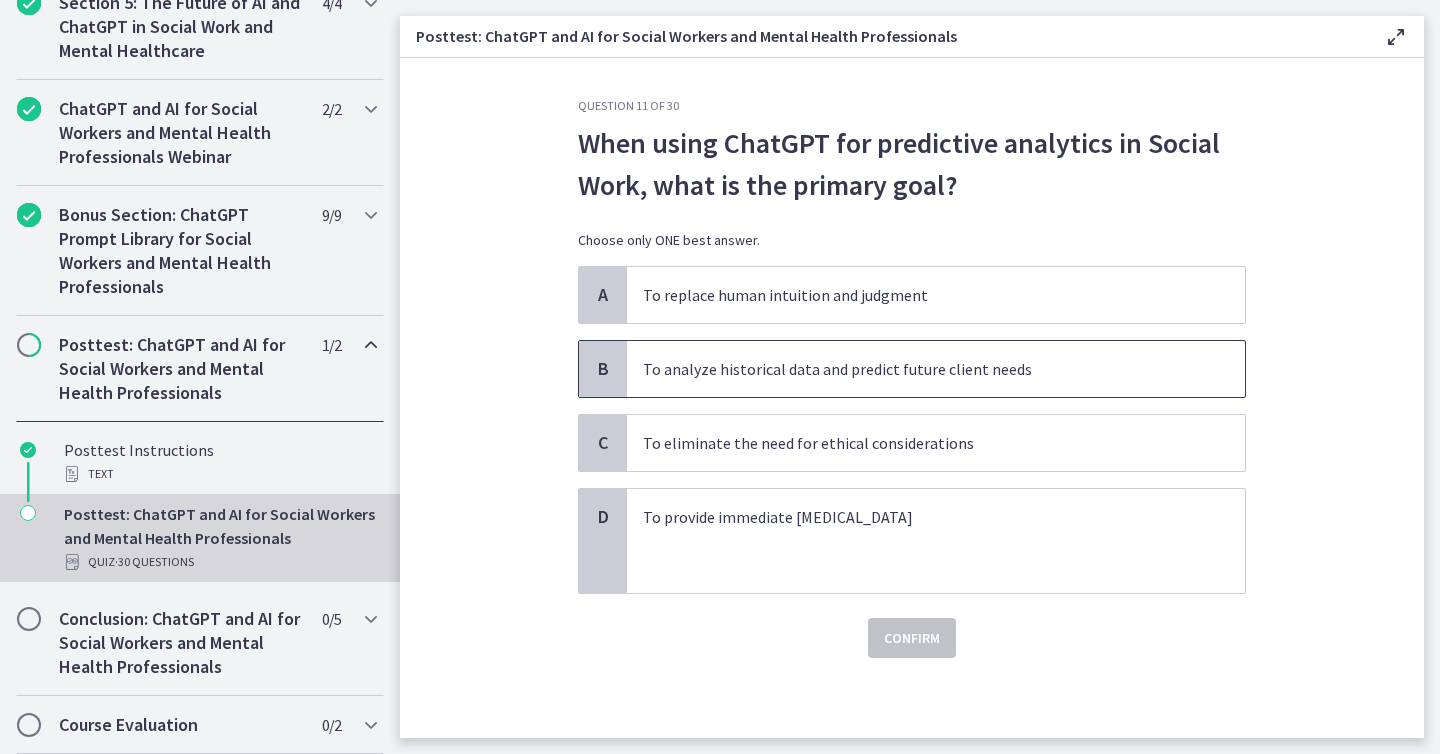 click on "To analyze historical data and predict future client needs" at bounding box center (916, 369) 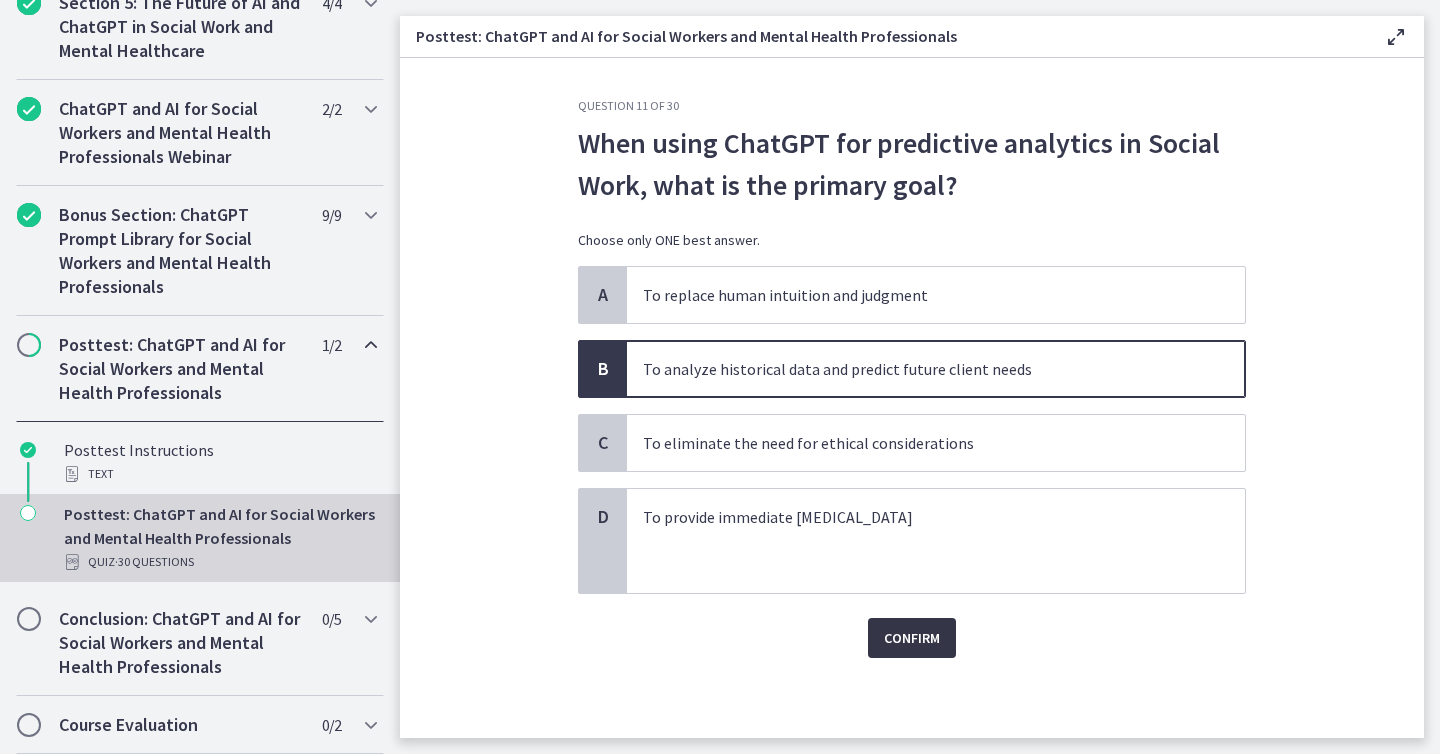 click on "Confirm" at bounding box center (912, 638) 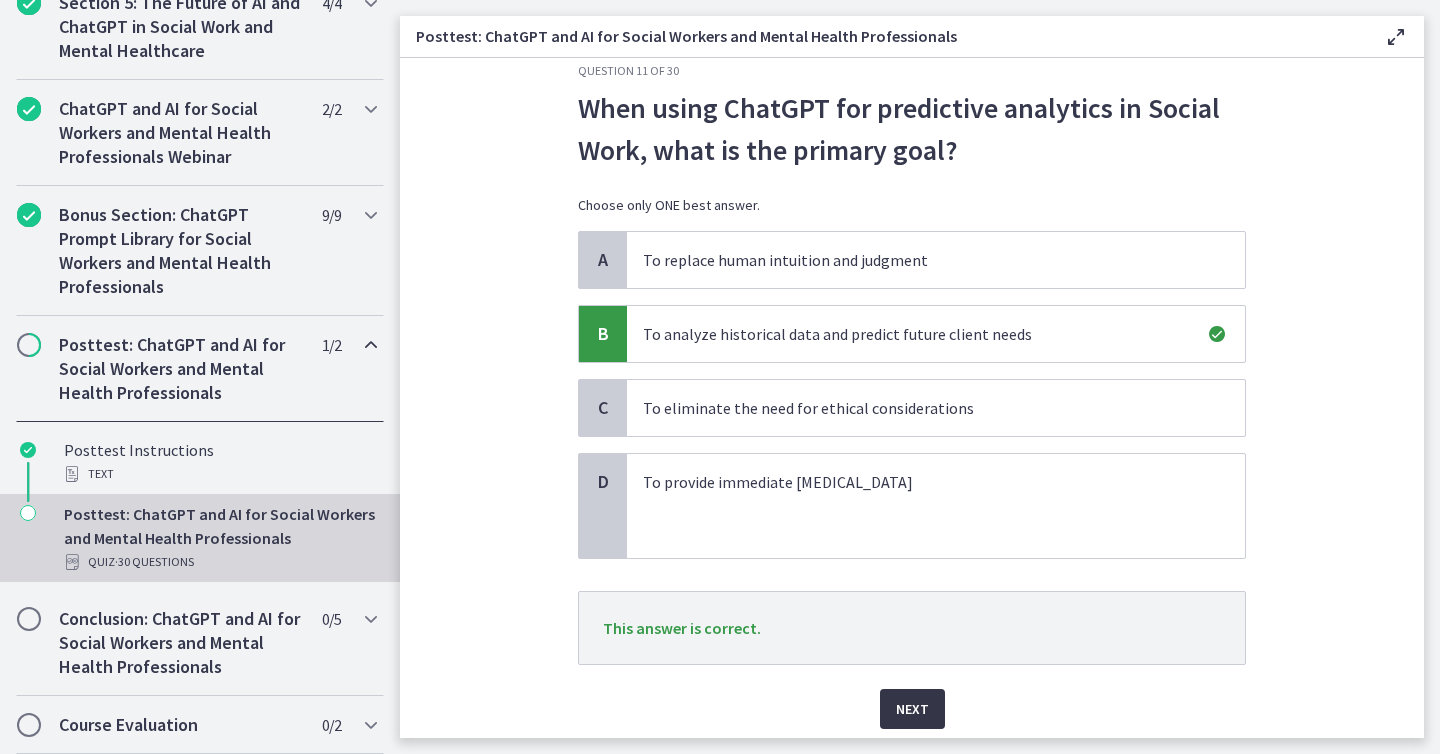 scroll, scrollTop: 46, scrollLeft: 0, axis: vertical 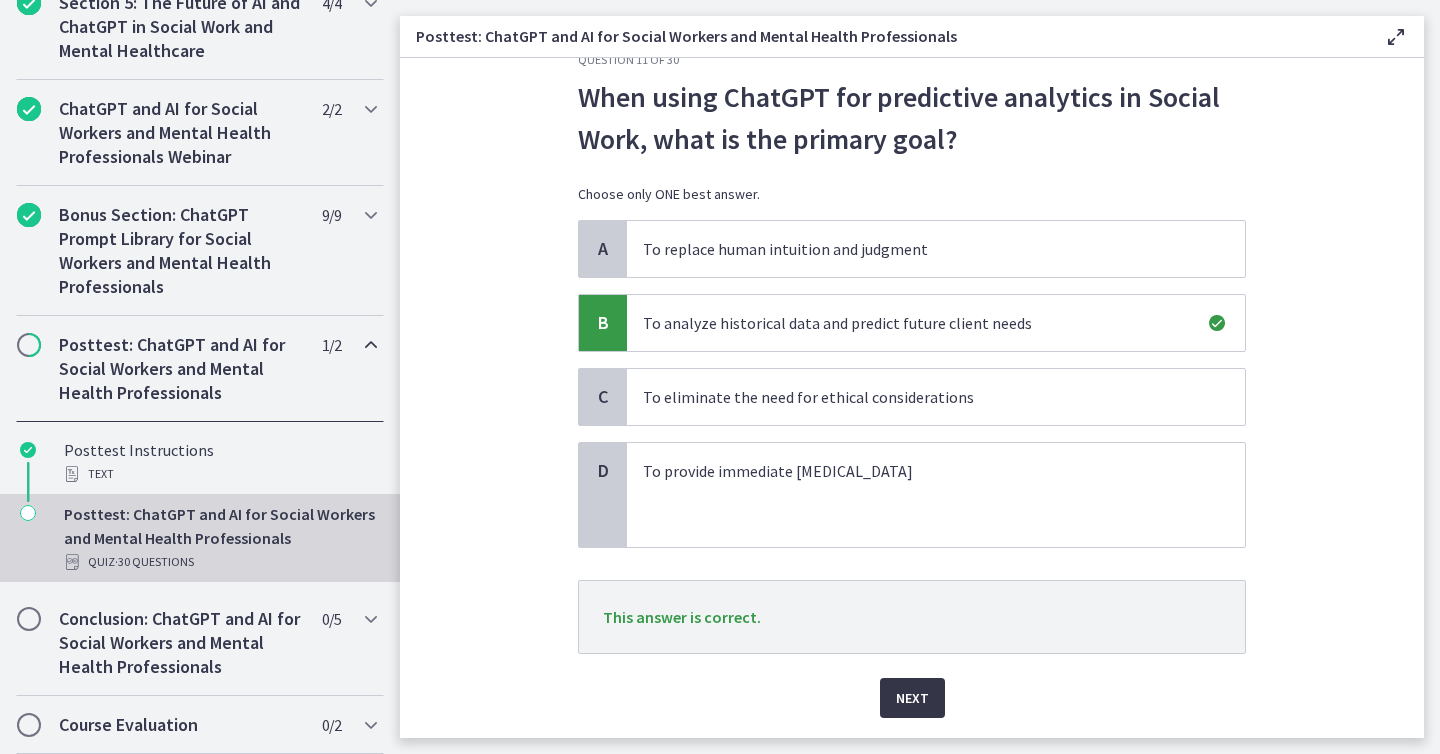 click on "Next" at bounding box center (912, 698) 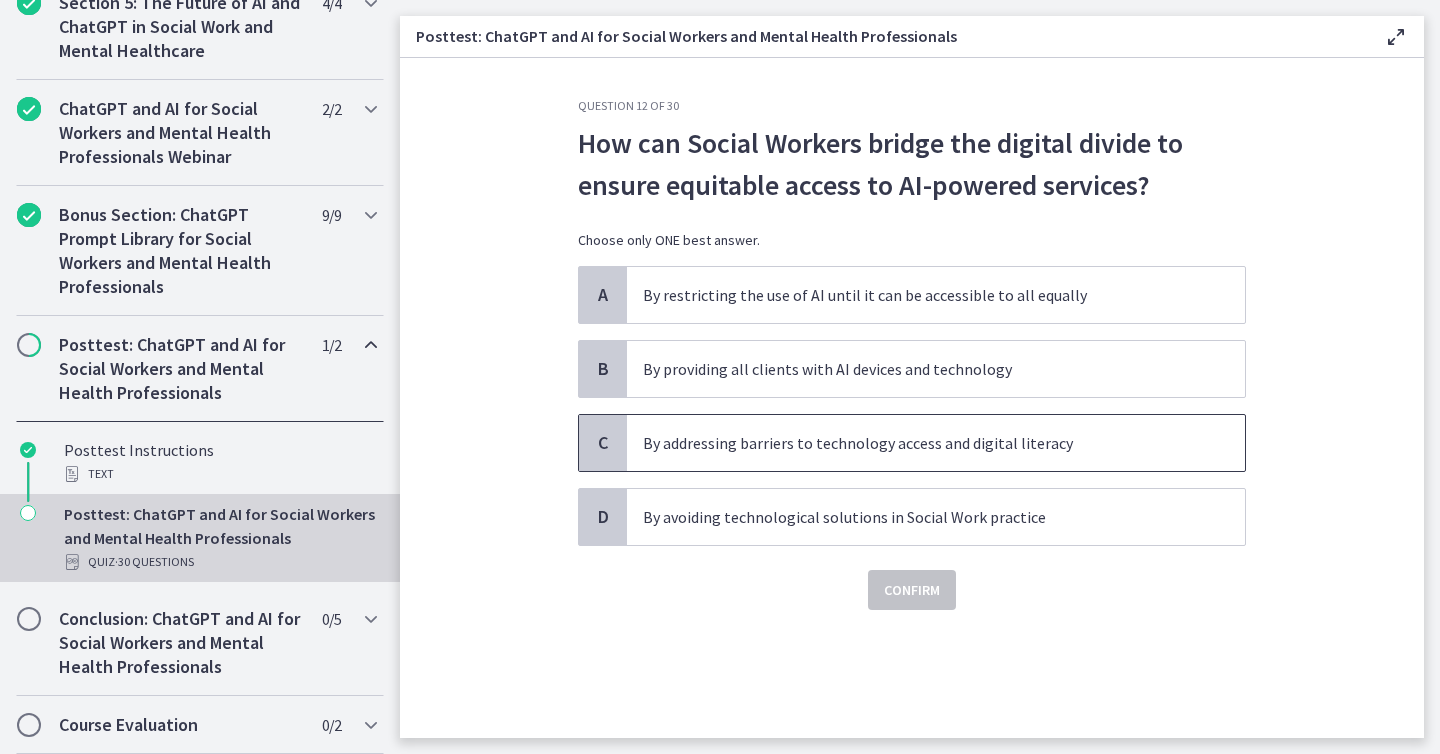 click on "By addressing barriers to technology access and digital literacy" at bounding box center (936, 443) 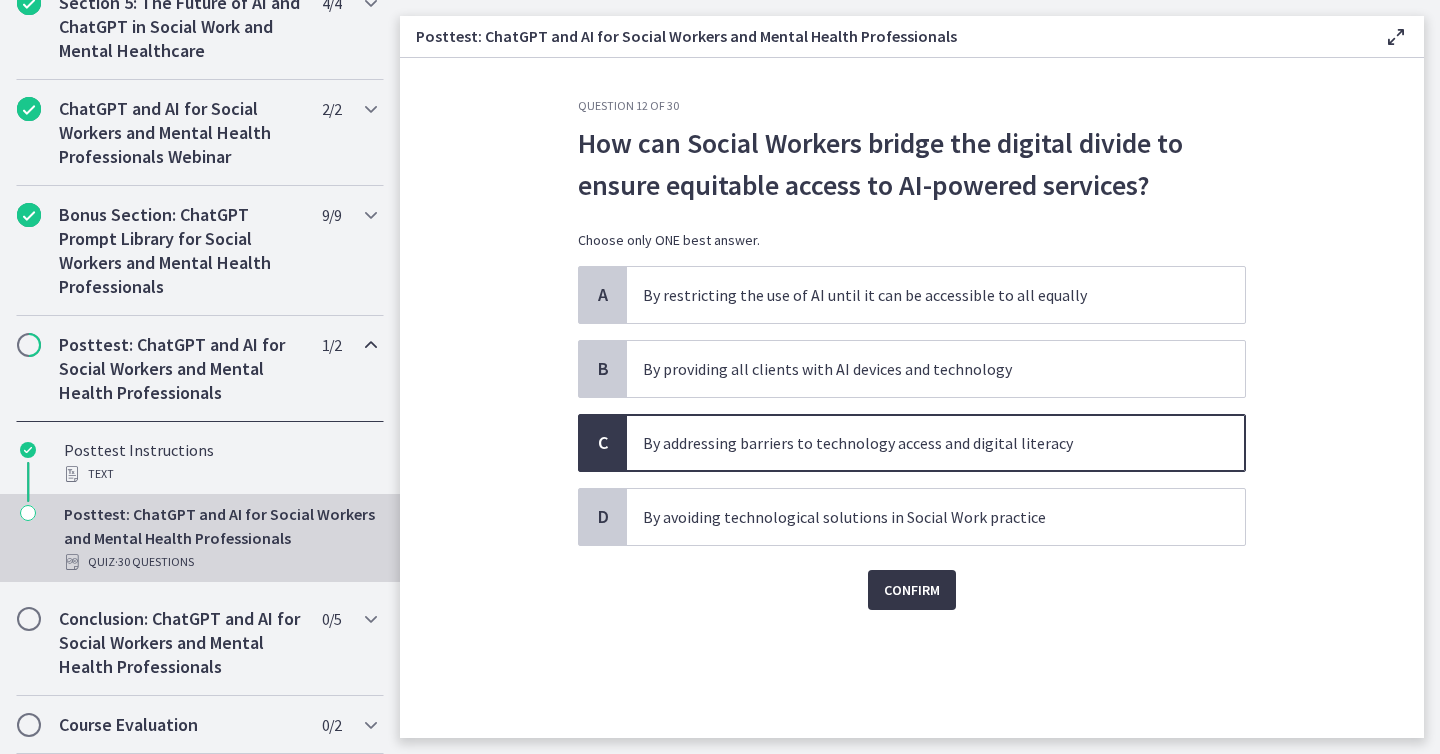 click on "Confirm" at bounding box center [912, 590] 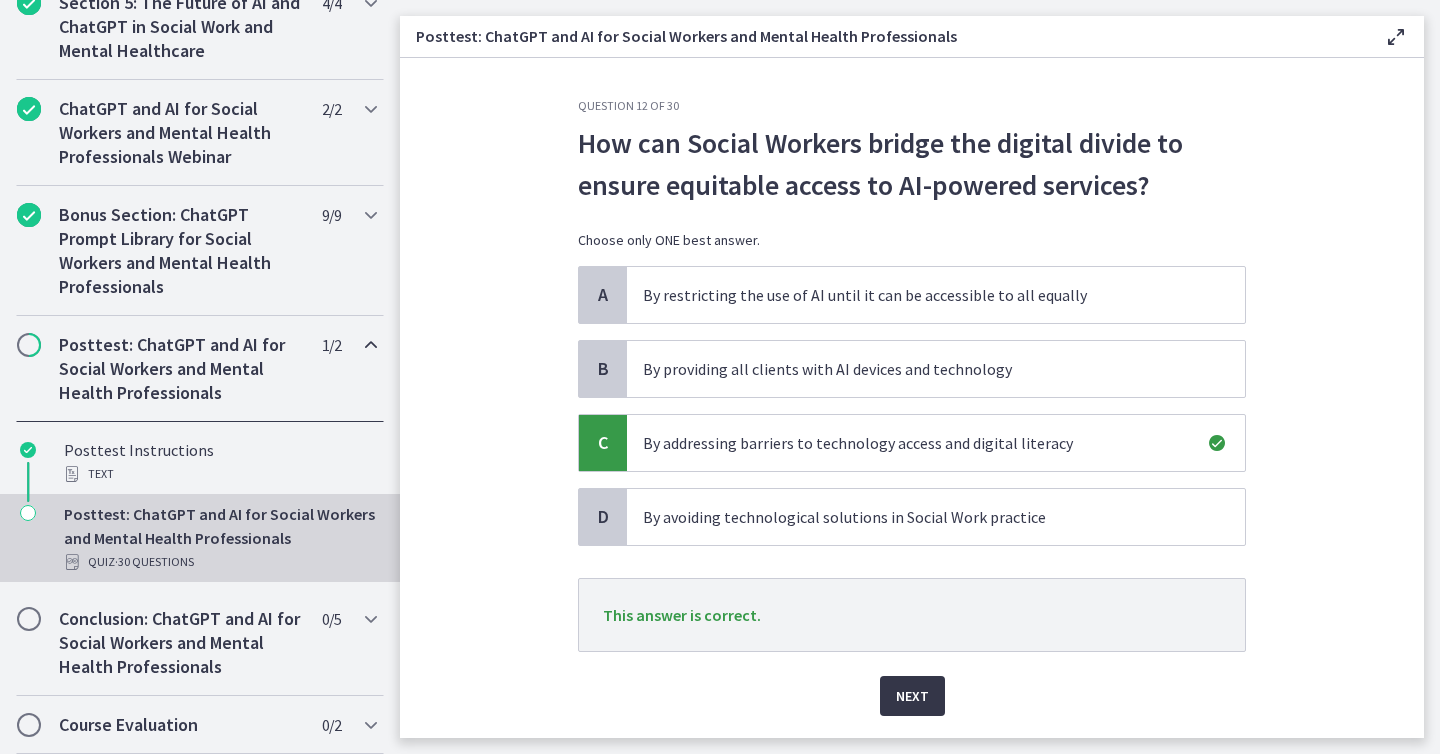 click on "Next" at bounding box center [912, 696] 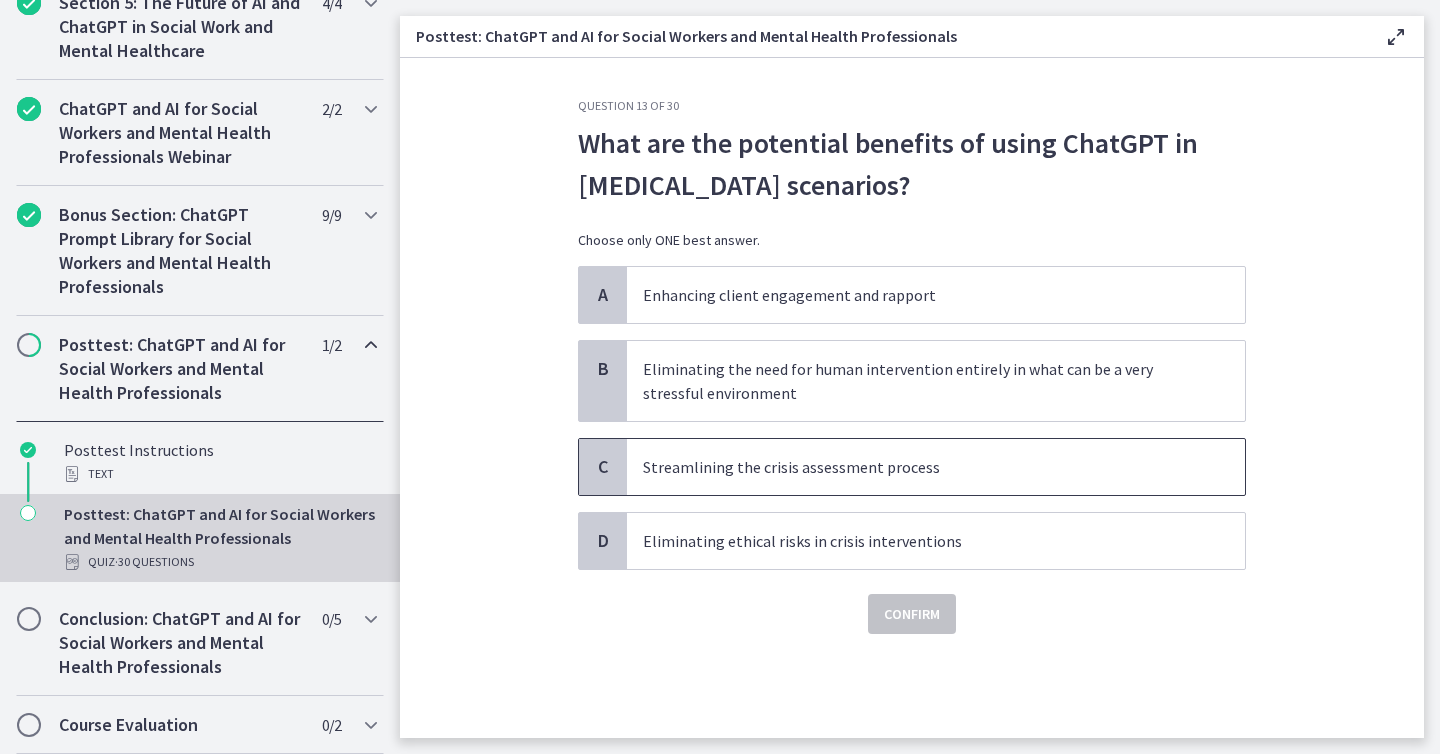 click on "Streamlining the crisis assessment process" at bounding box center [916, 467] 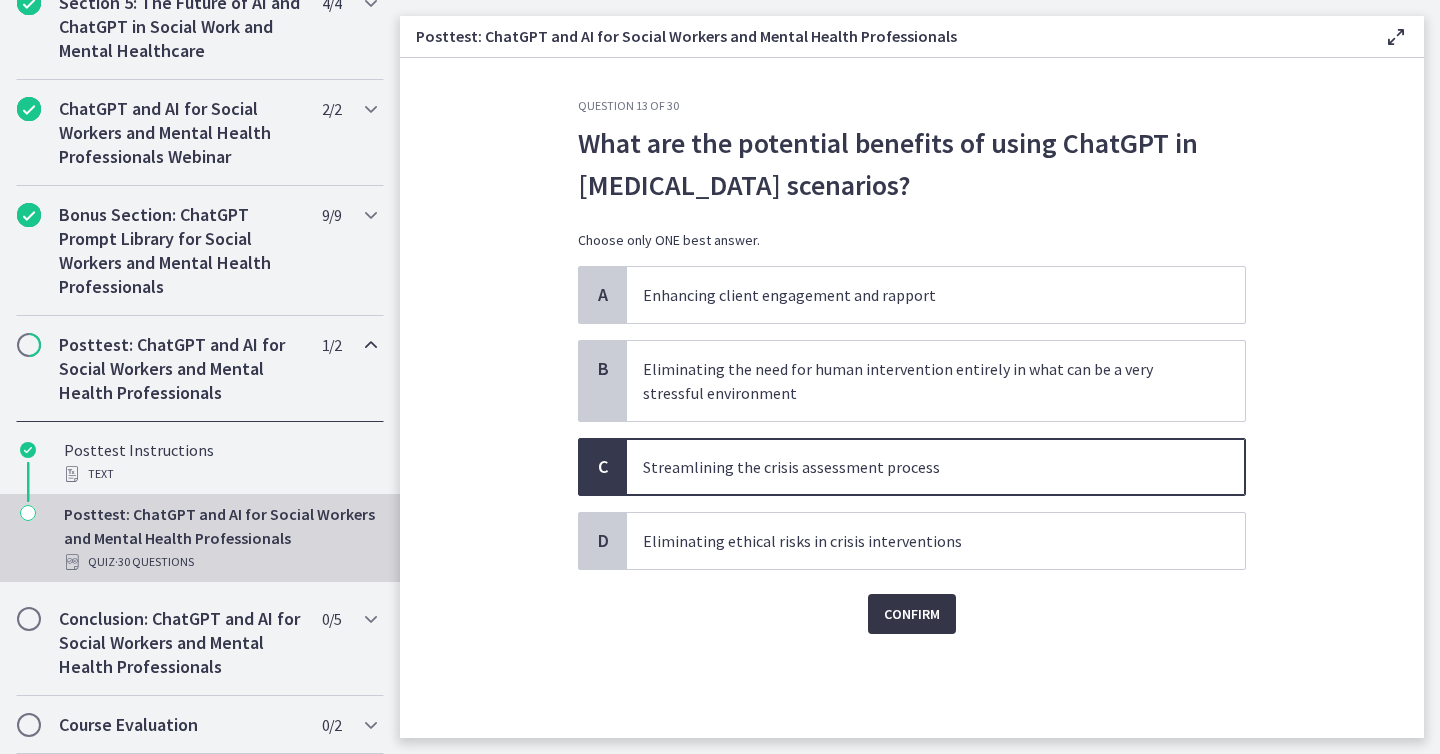 click on "Confirm" at bounding box center [912, 614] 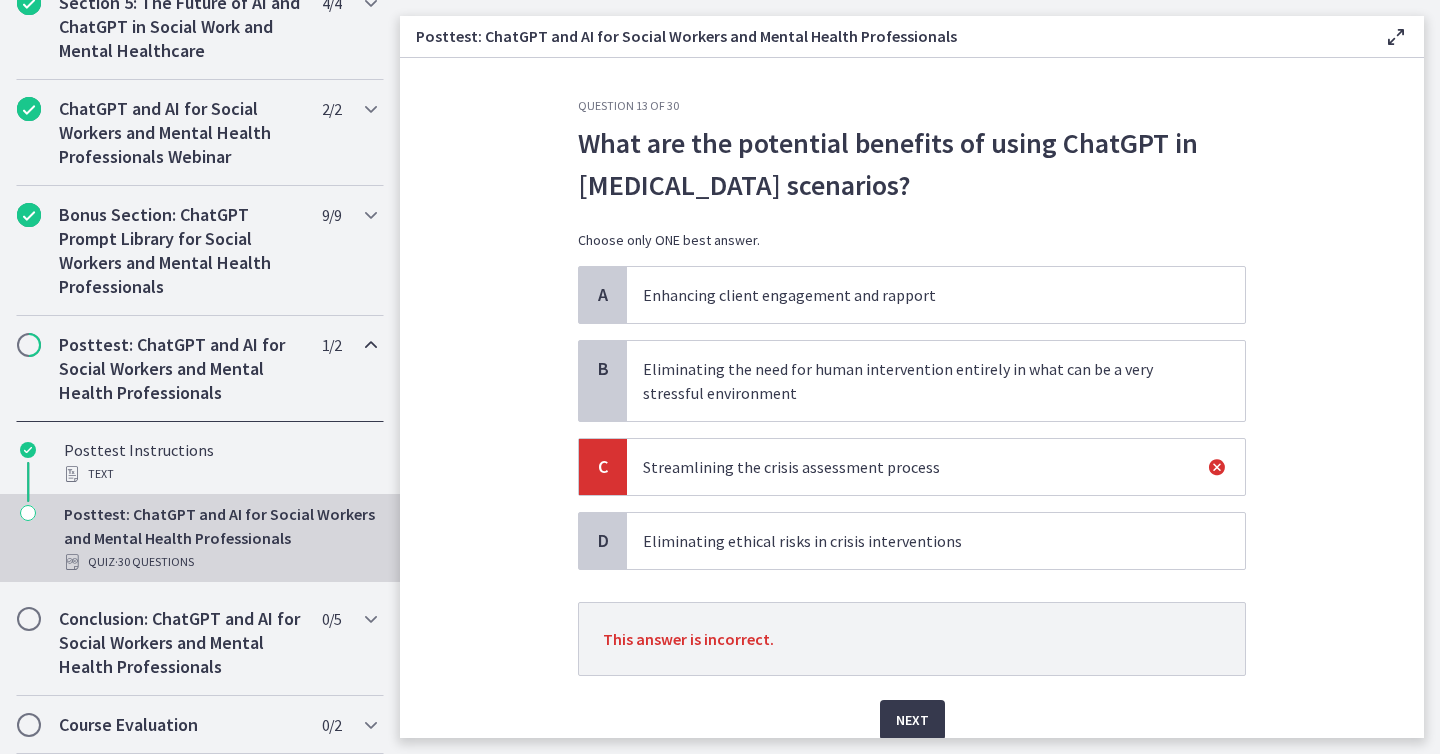 click on "Enhancing client engagement and rapport" at bounding box center (936, 295) 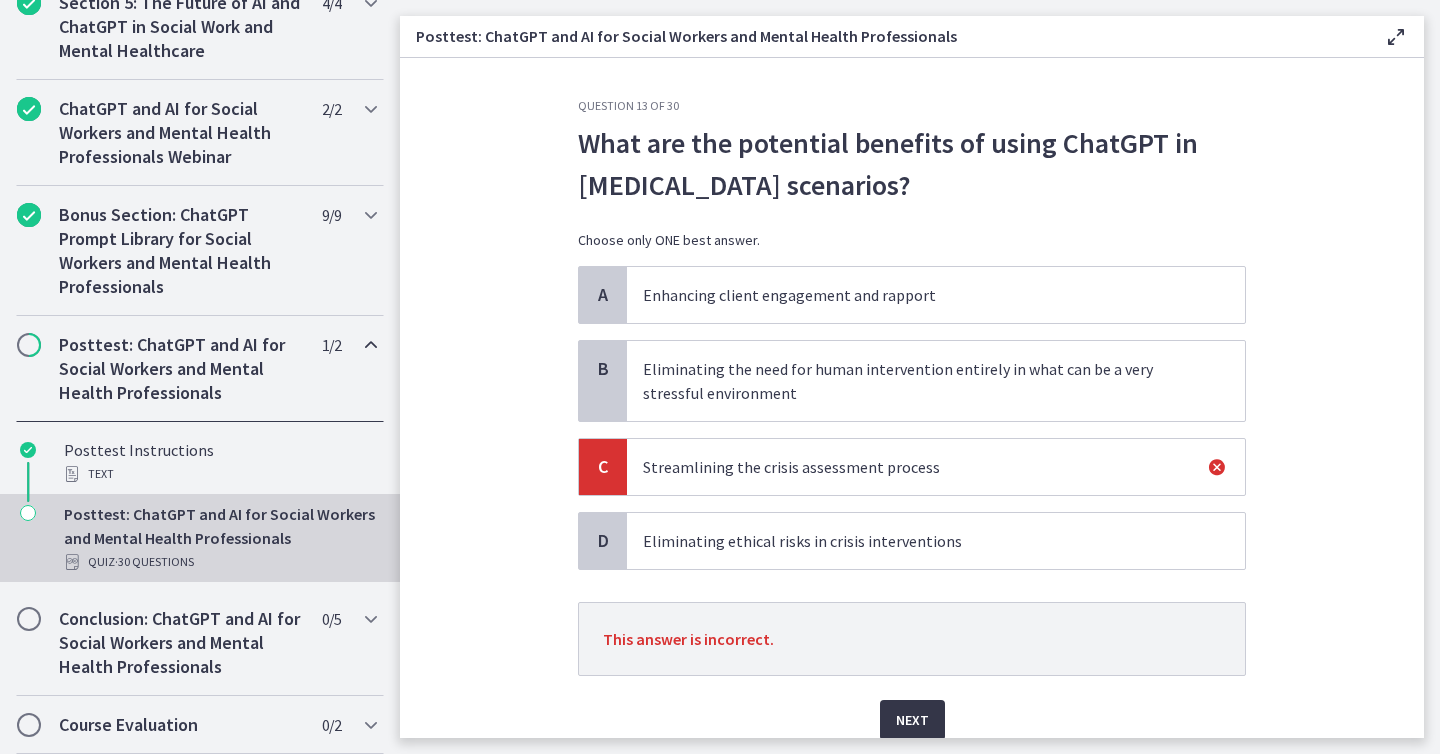 click on "Next" at bounding box center [912, 720] 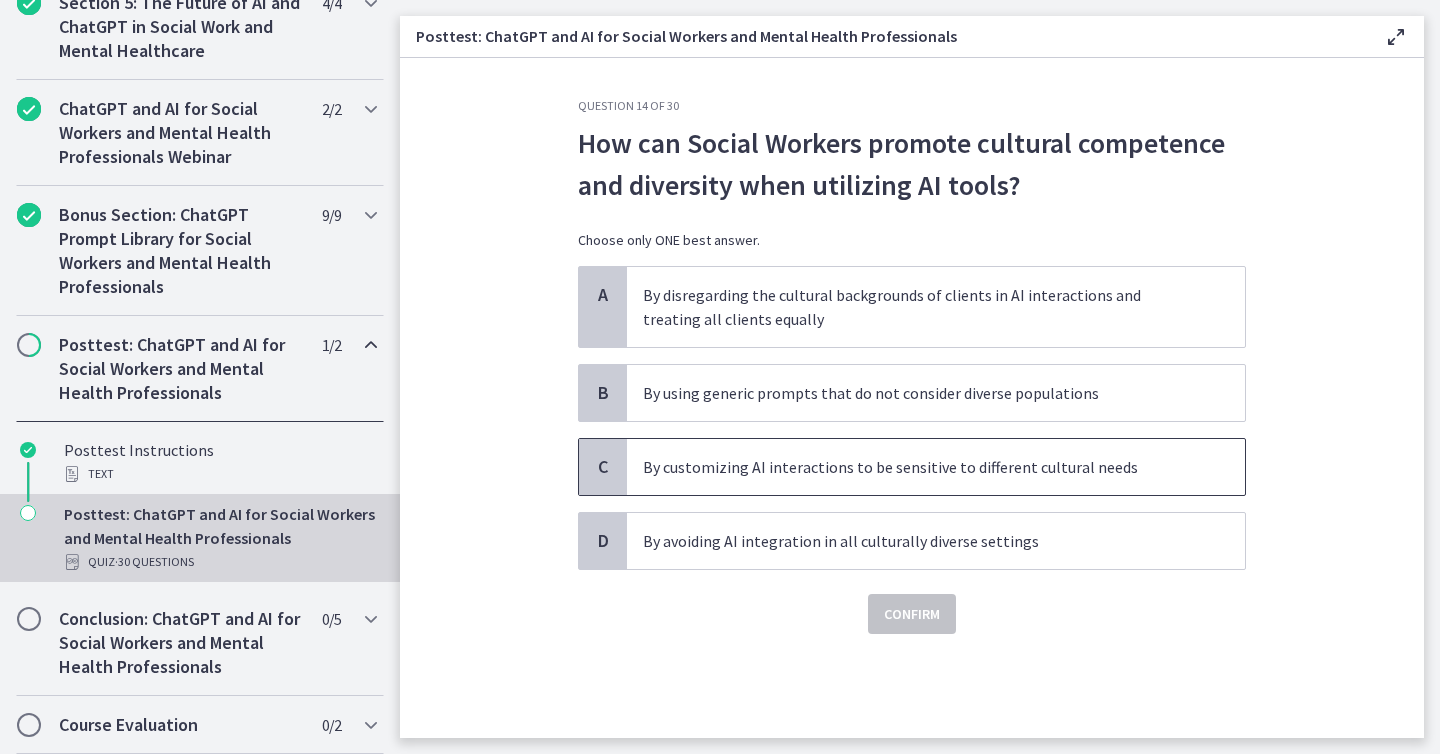 click on "By customizing AI interactions to be sensitive to different cultural needs" at bounding box center [916, 467] 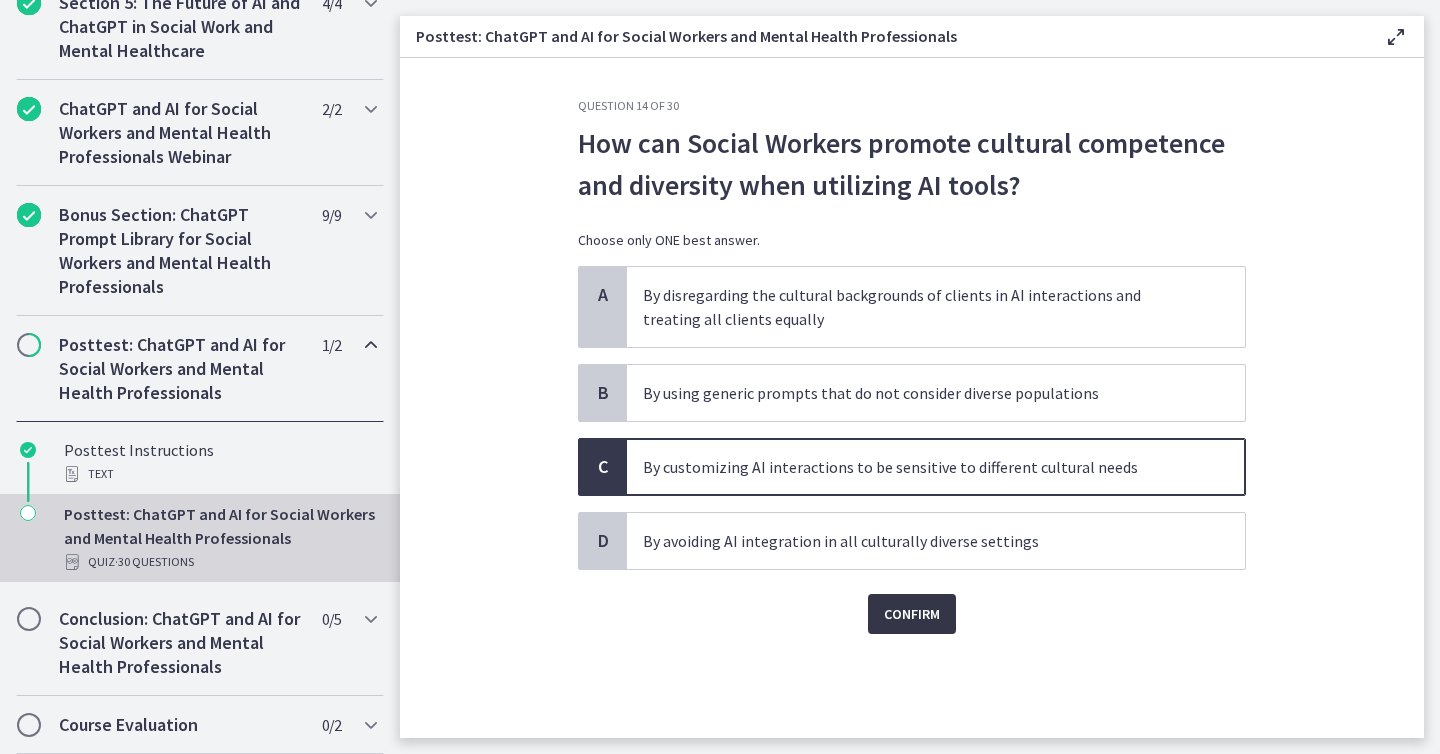 click on "Confirm" at bounding box center [912, 614] 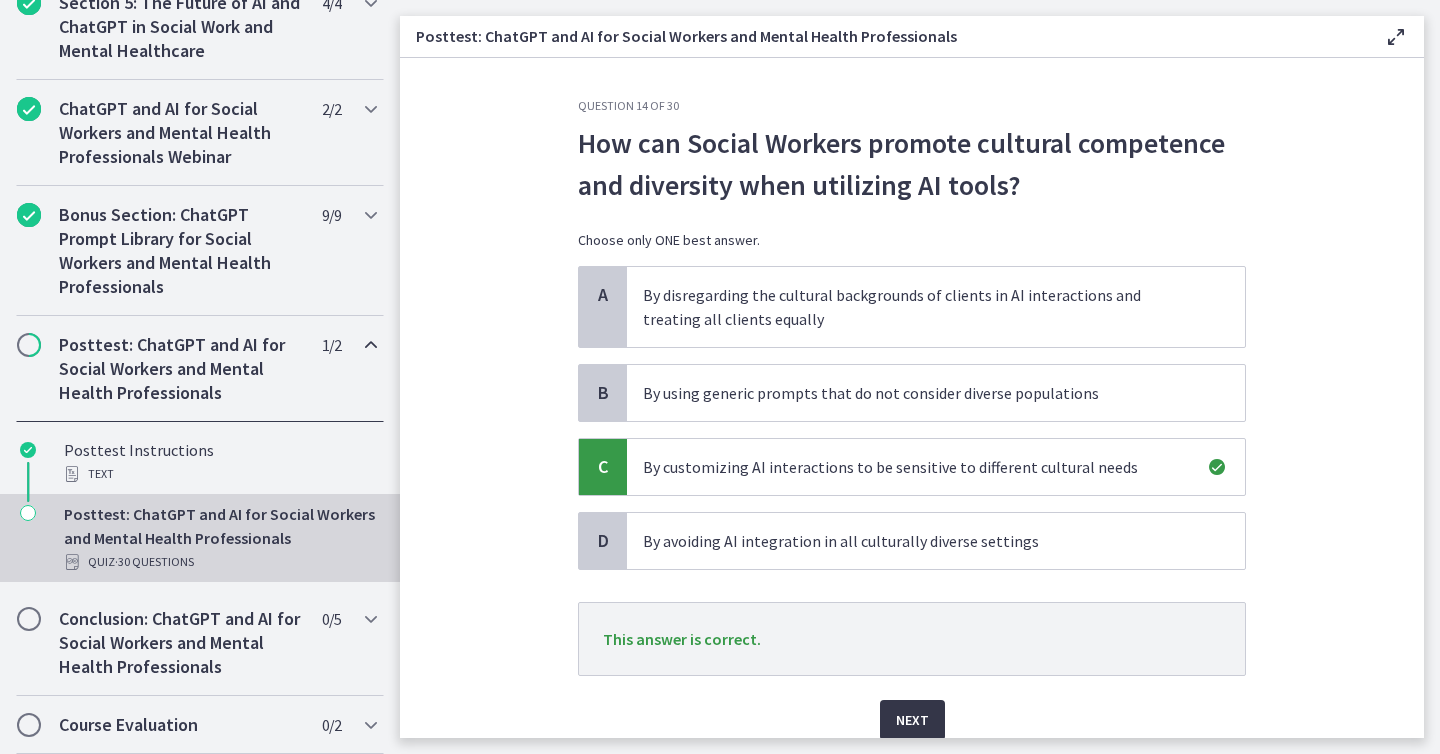 click on "Next" at bounding box center (912, 720) 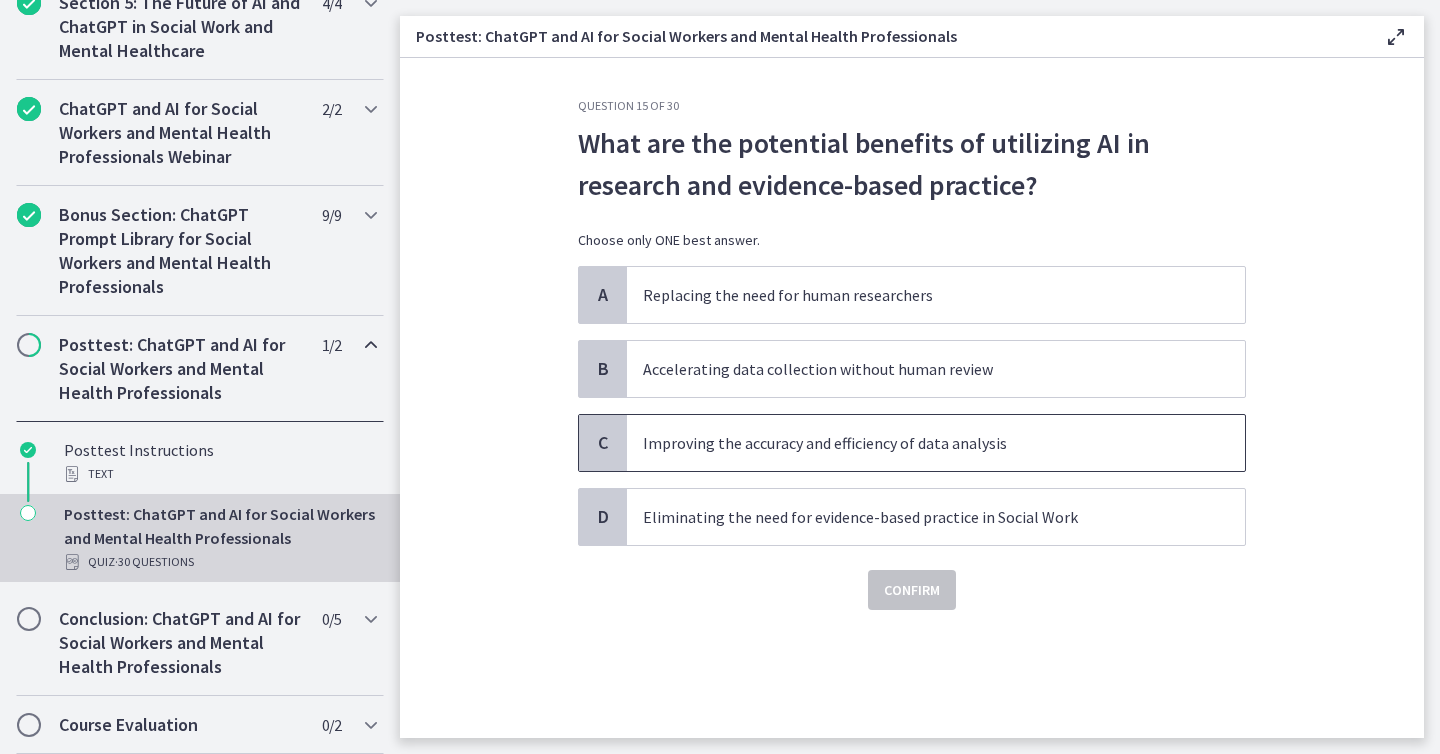 click on "Improving the accuracy and efficiency of data analysis" at bounding box center [916, 443] 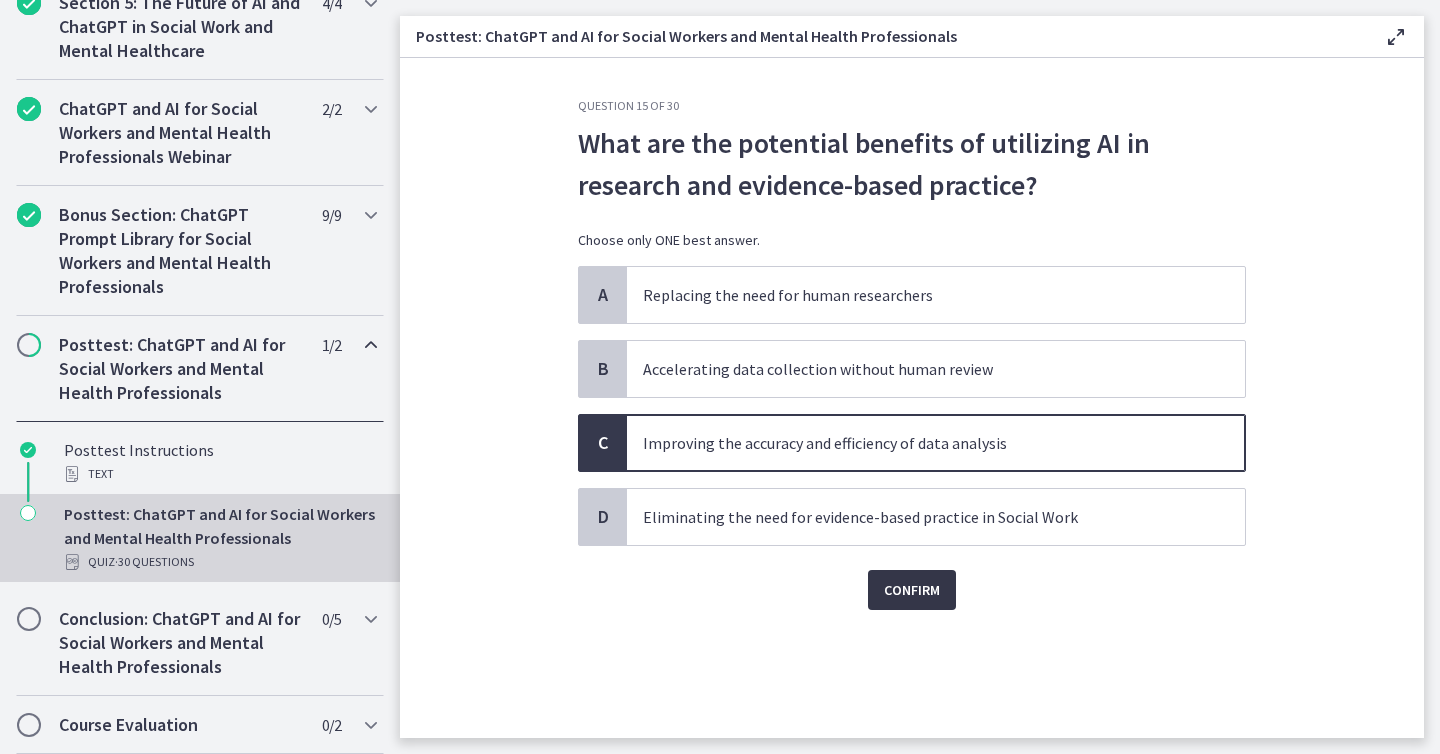 click on "Confirm" at bounding box center (912, 590) 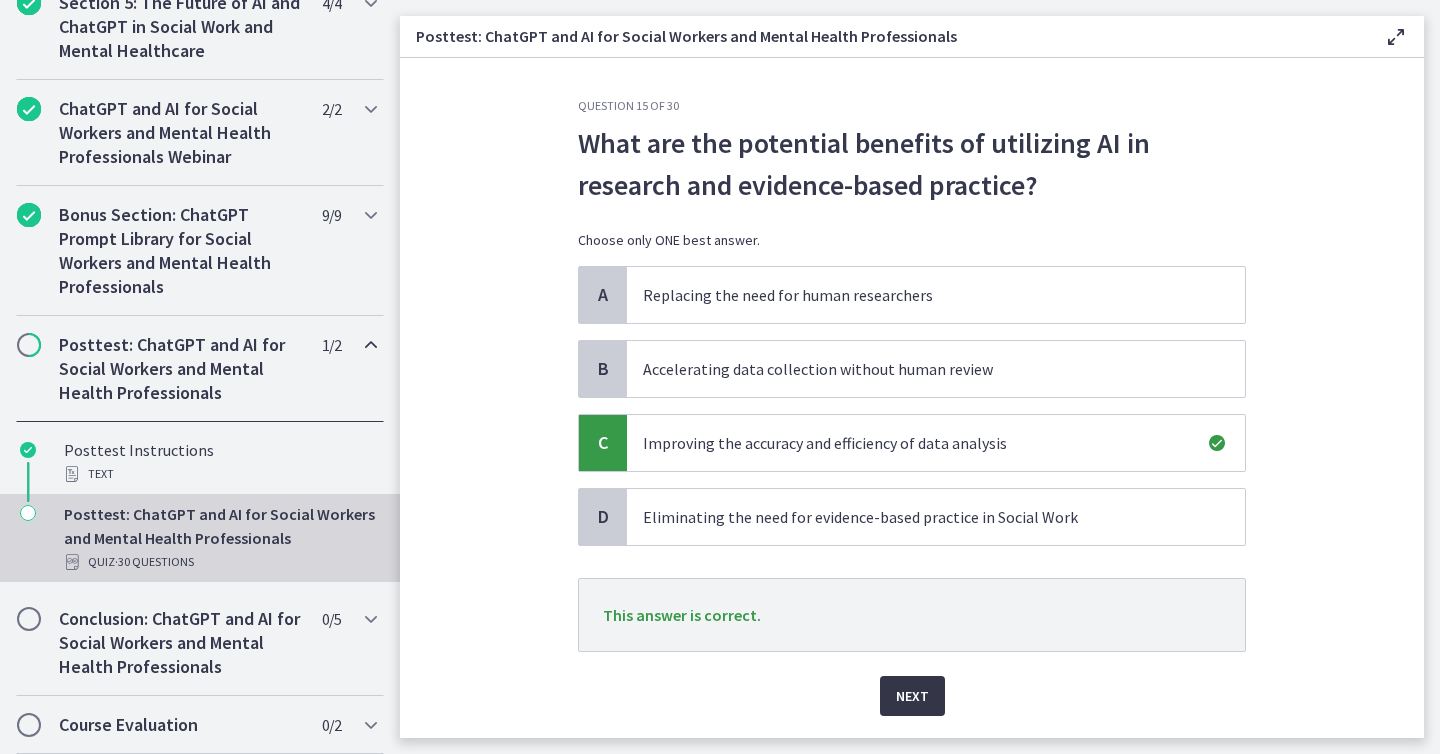 click on "Next" at bounding box center (912, 696) 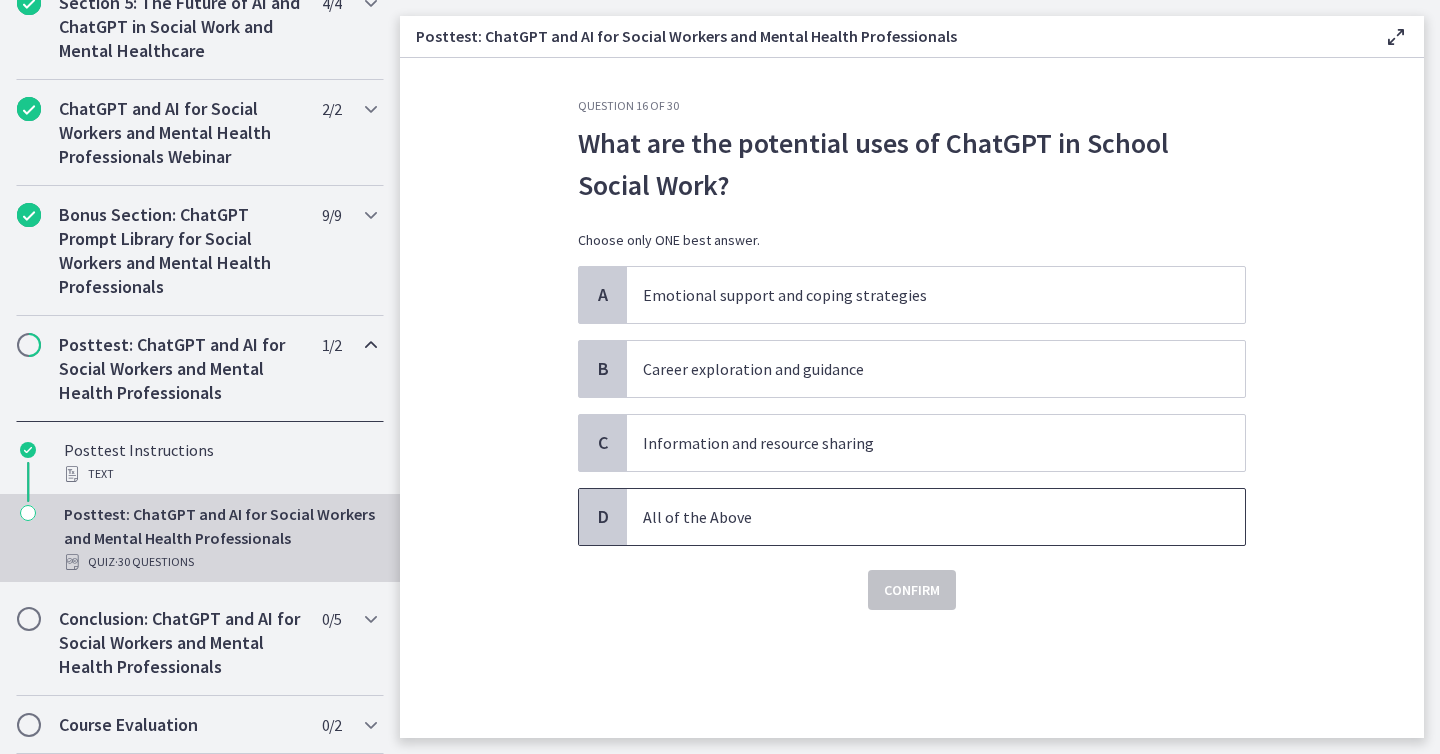 click on "All of the Above" at bounding box center (936, 517) 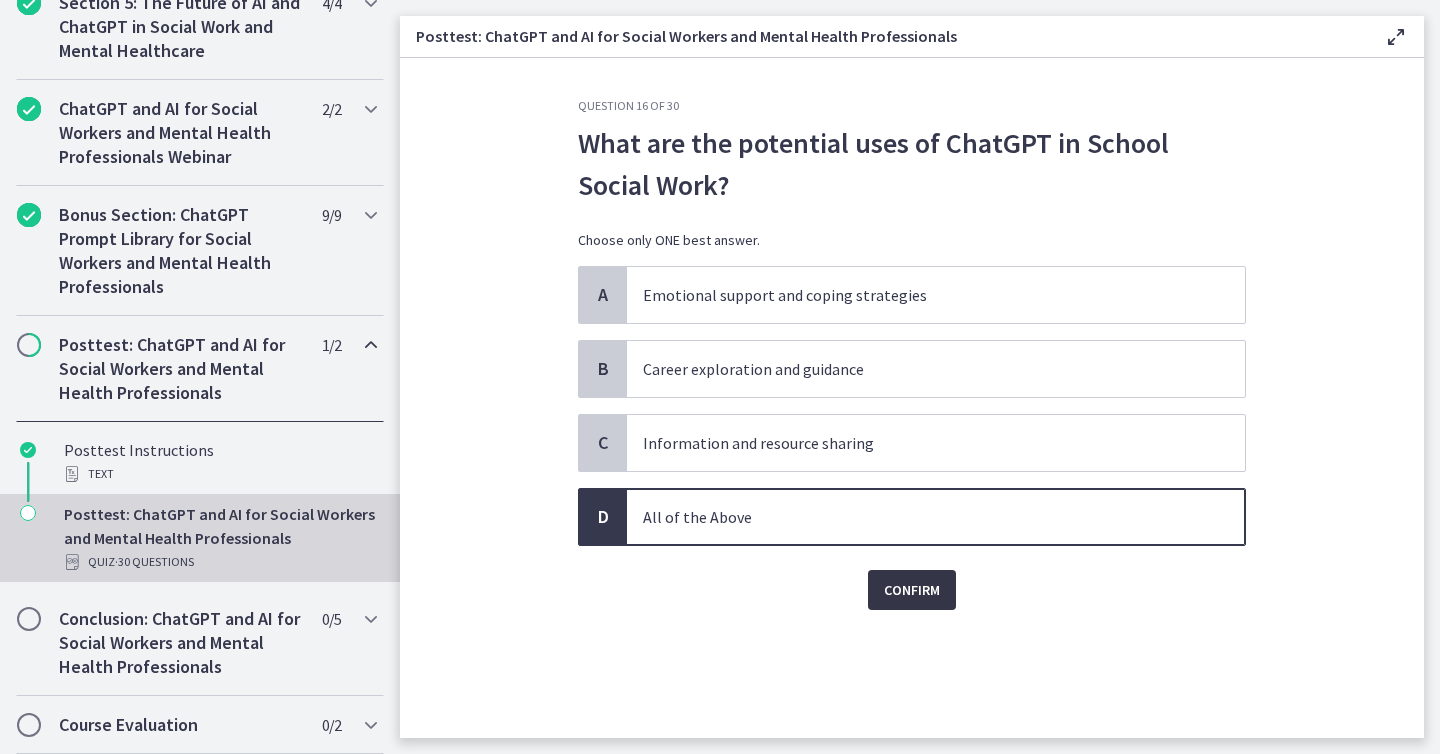 click on "Confirm" at bounding box center (912, 590) 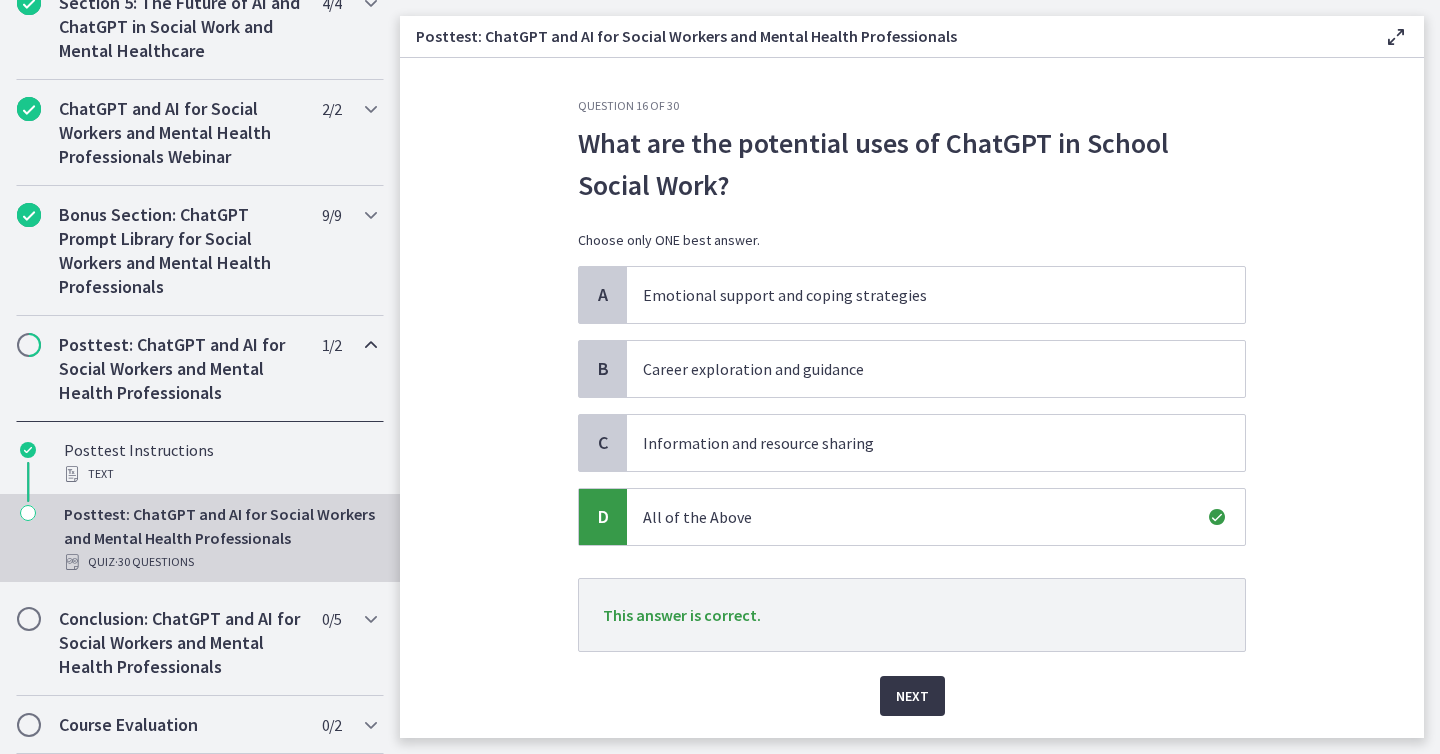 click on "Next" at bounding box center [912, 696] 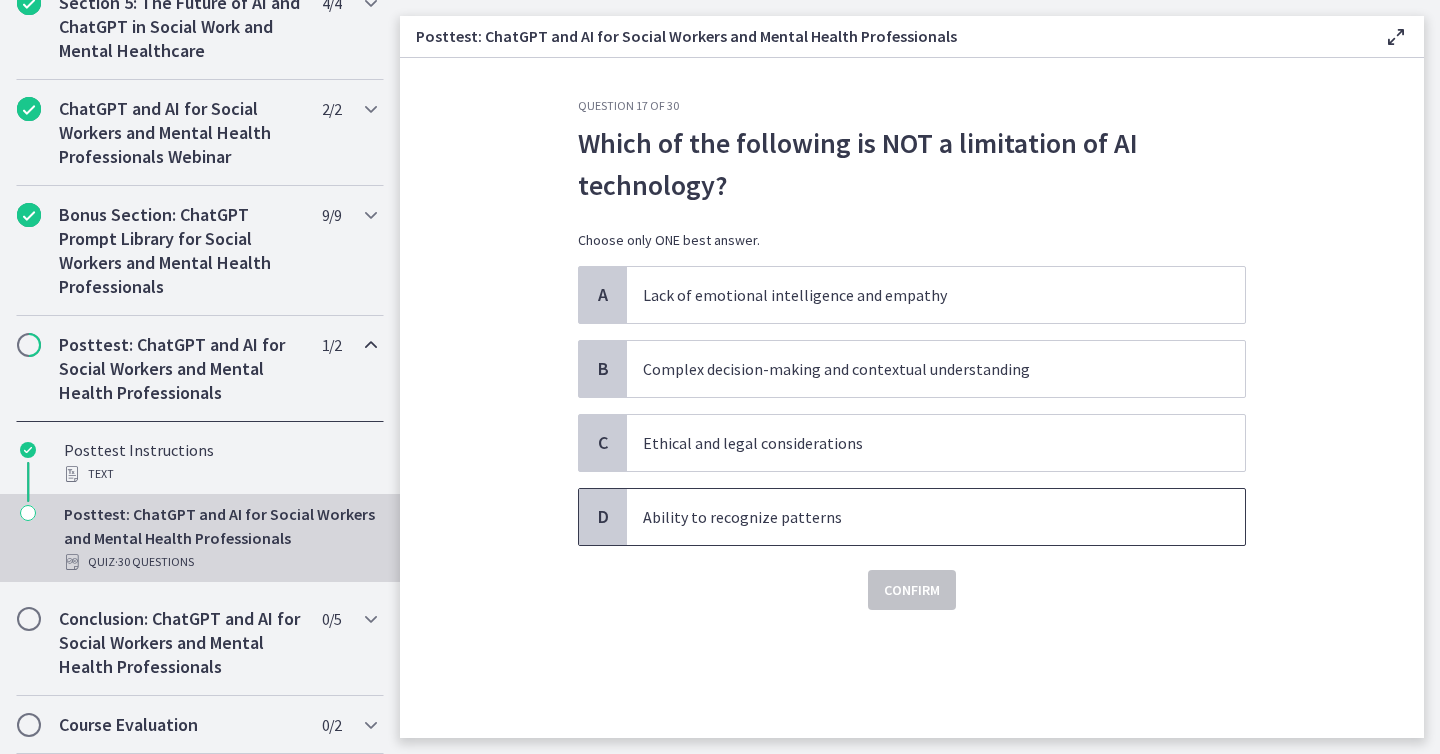 click on "Ability to recognize patterns" at bounding box center [916, 517] 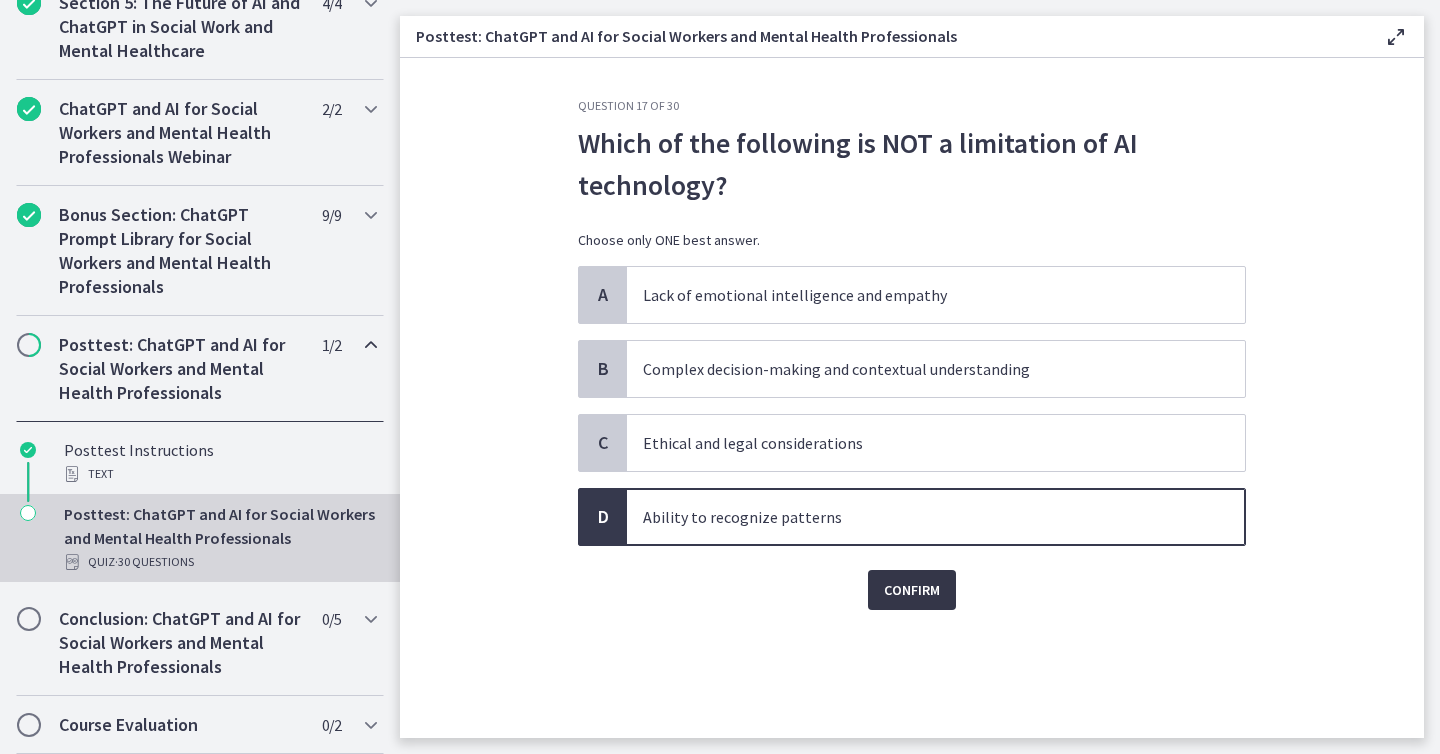 click on "Confirm" at bounding box center [912, 590] 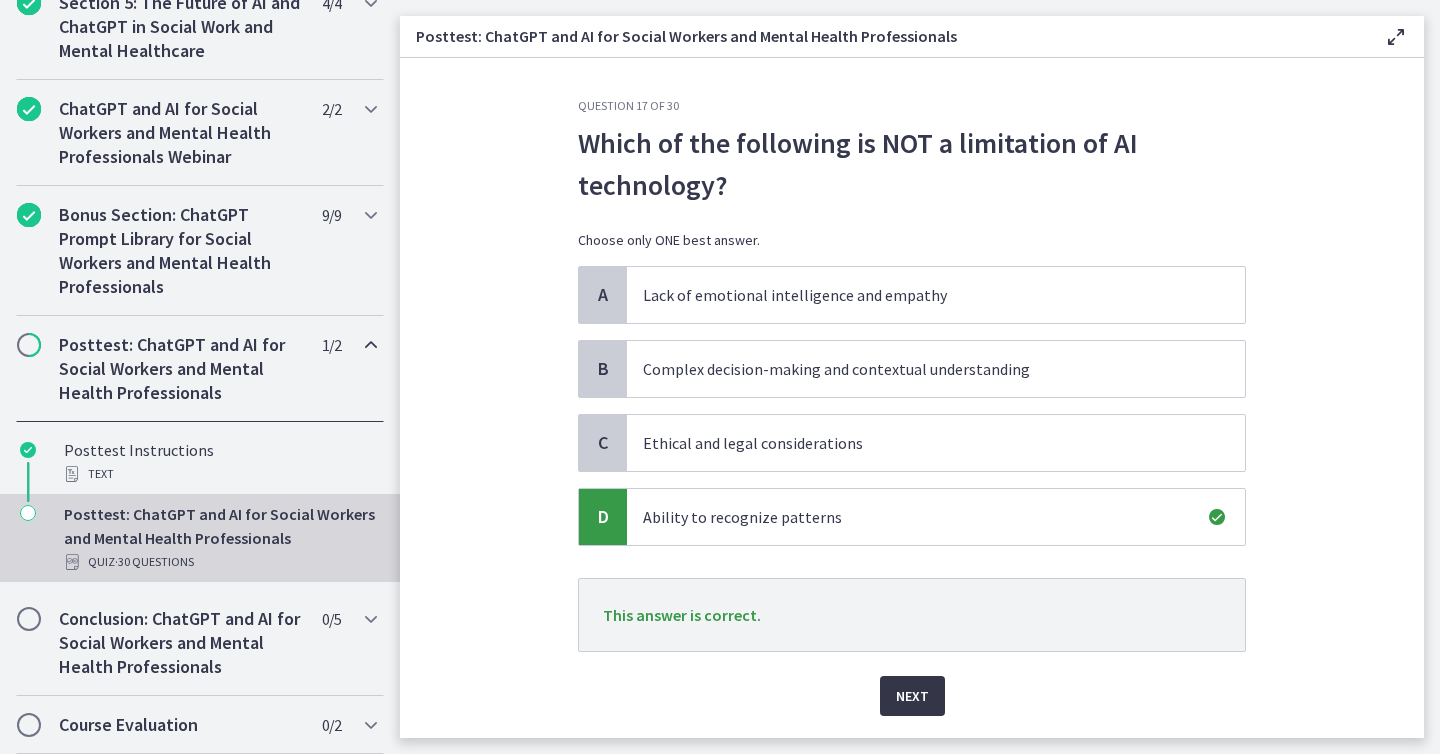 click on "Next" at bounding box center [912, 696] 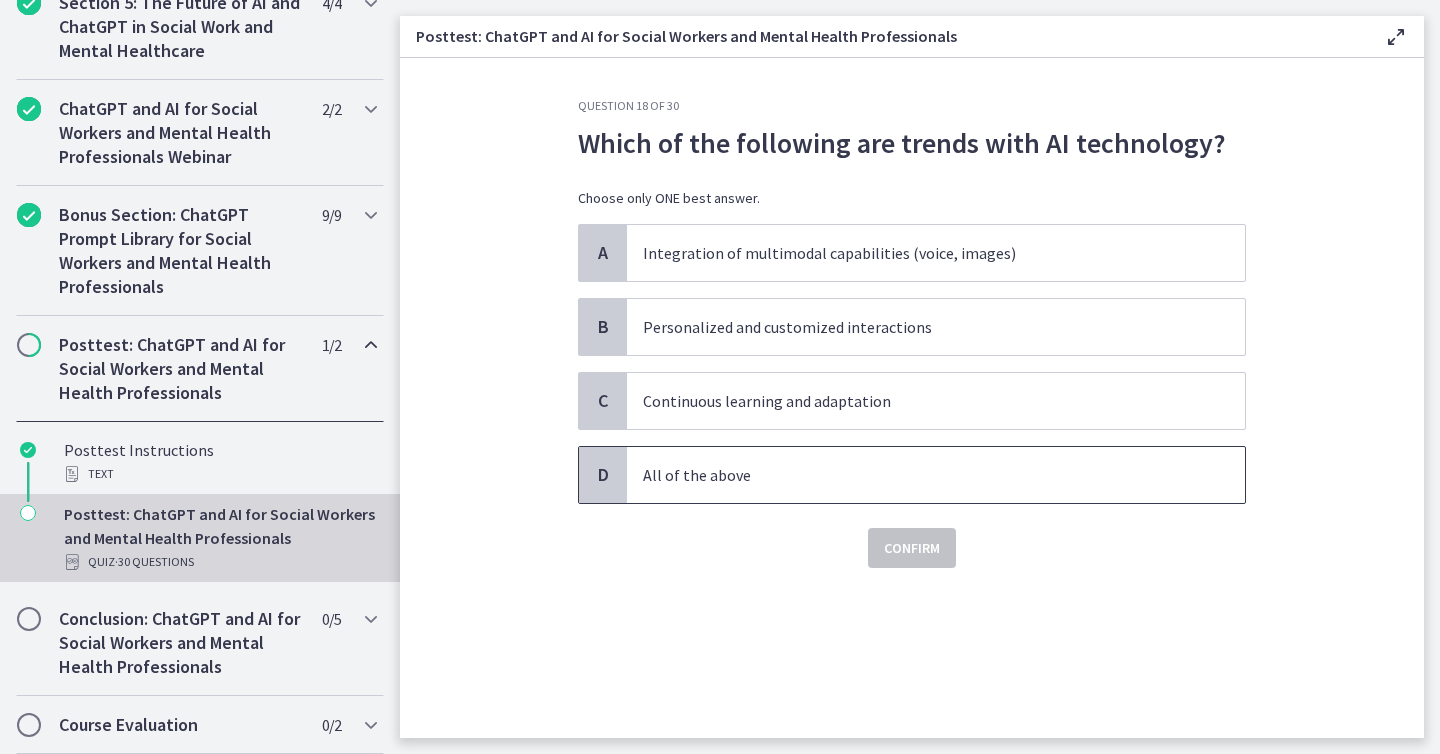 click on "All of the above" at bounding box center (936, 475) 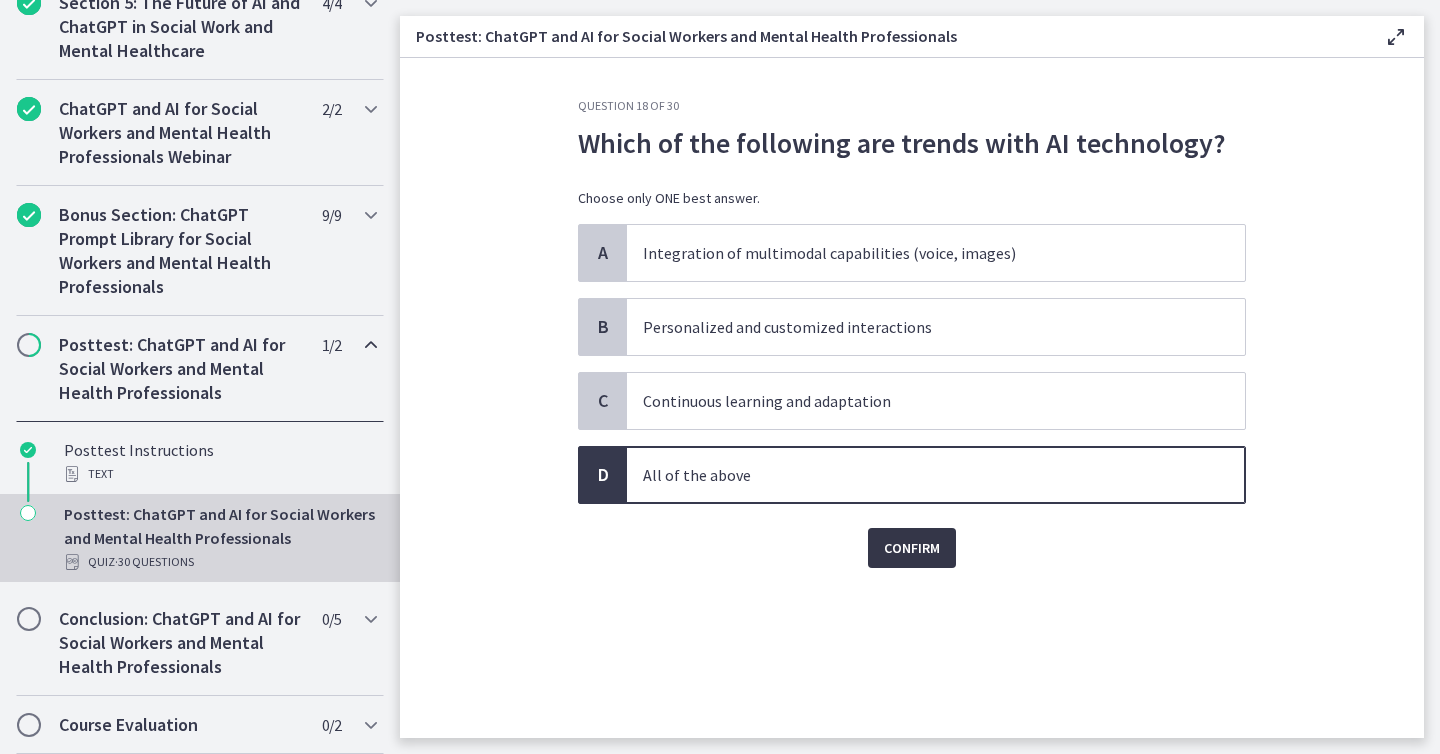 click on "Confirm" at bounding box center (912, 548) 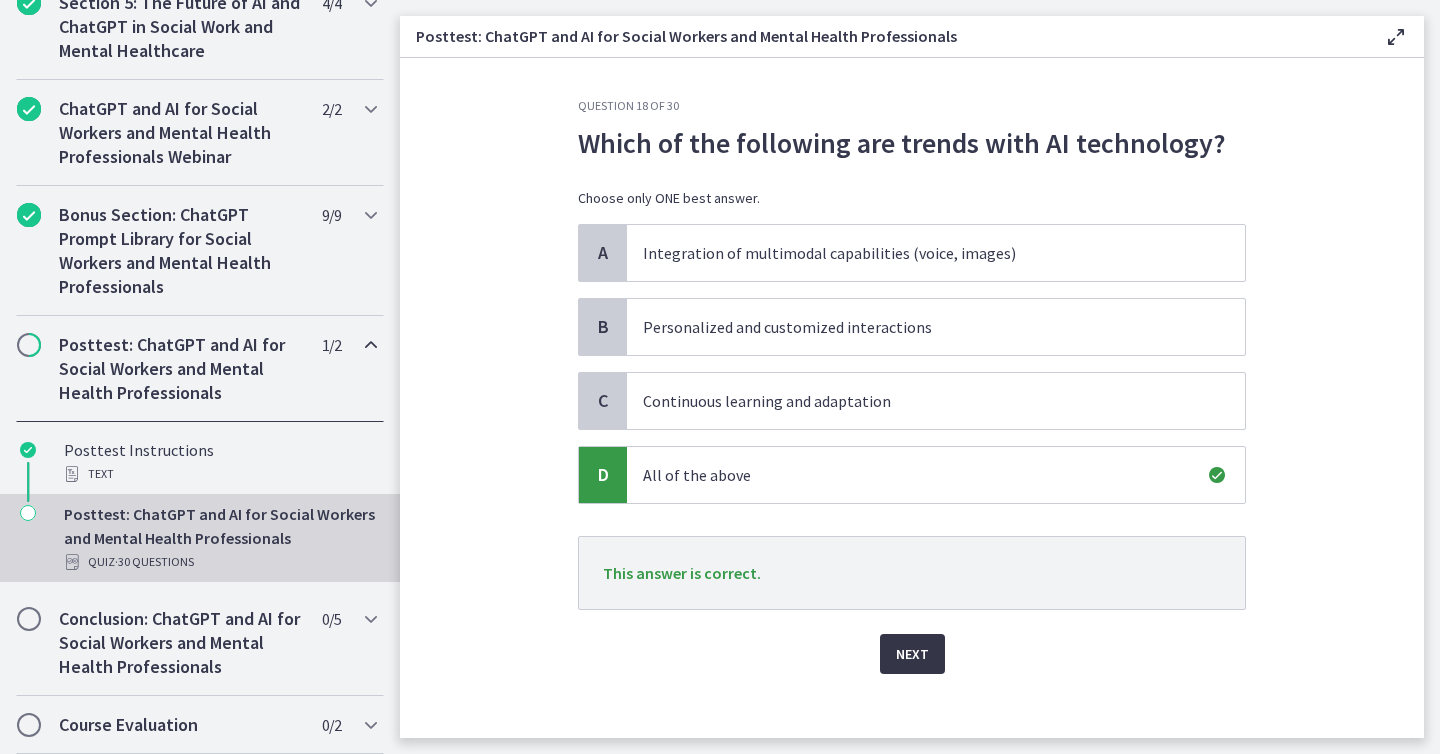 click on "Next" at bounding box center [912, 654] 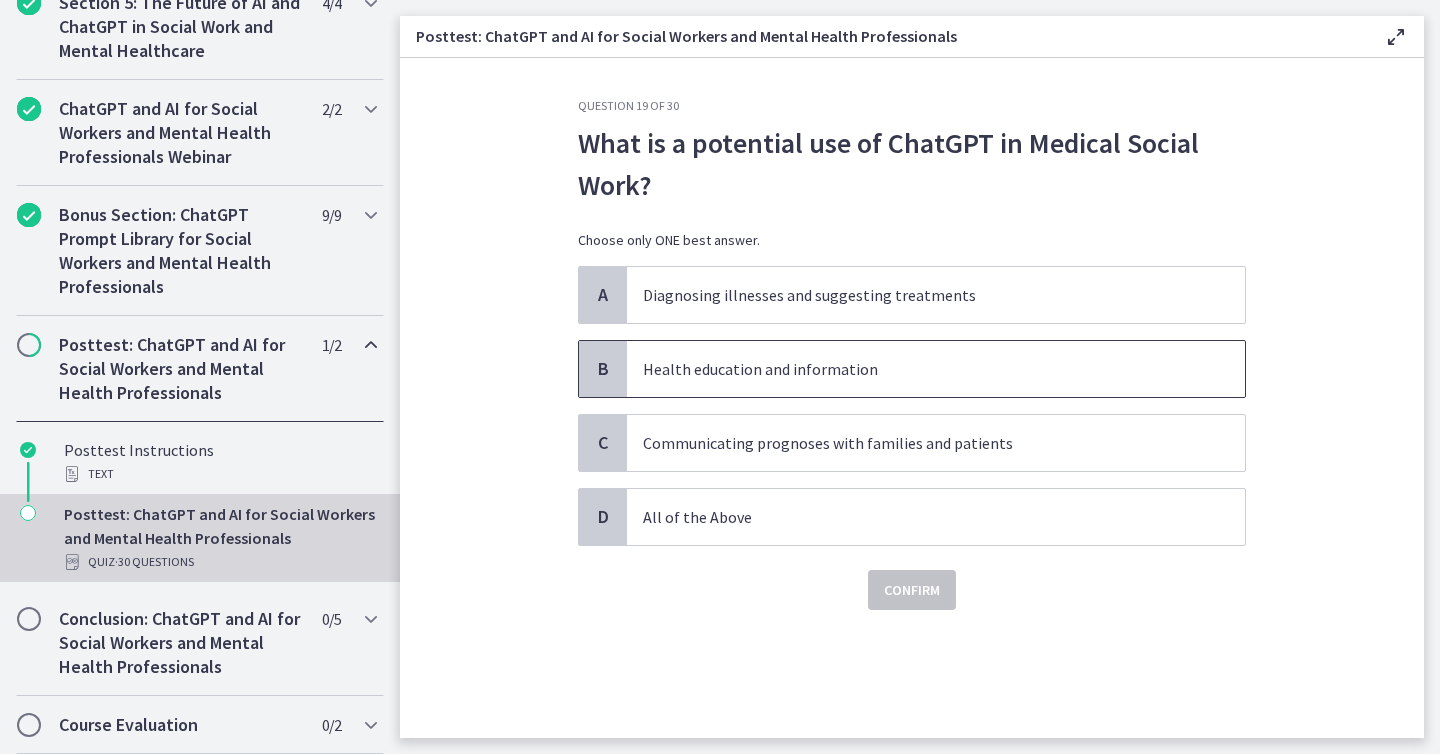 click on "Health education and information" at bounding box center (916, 369) 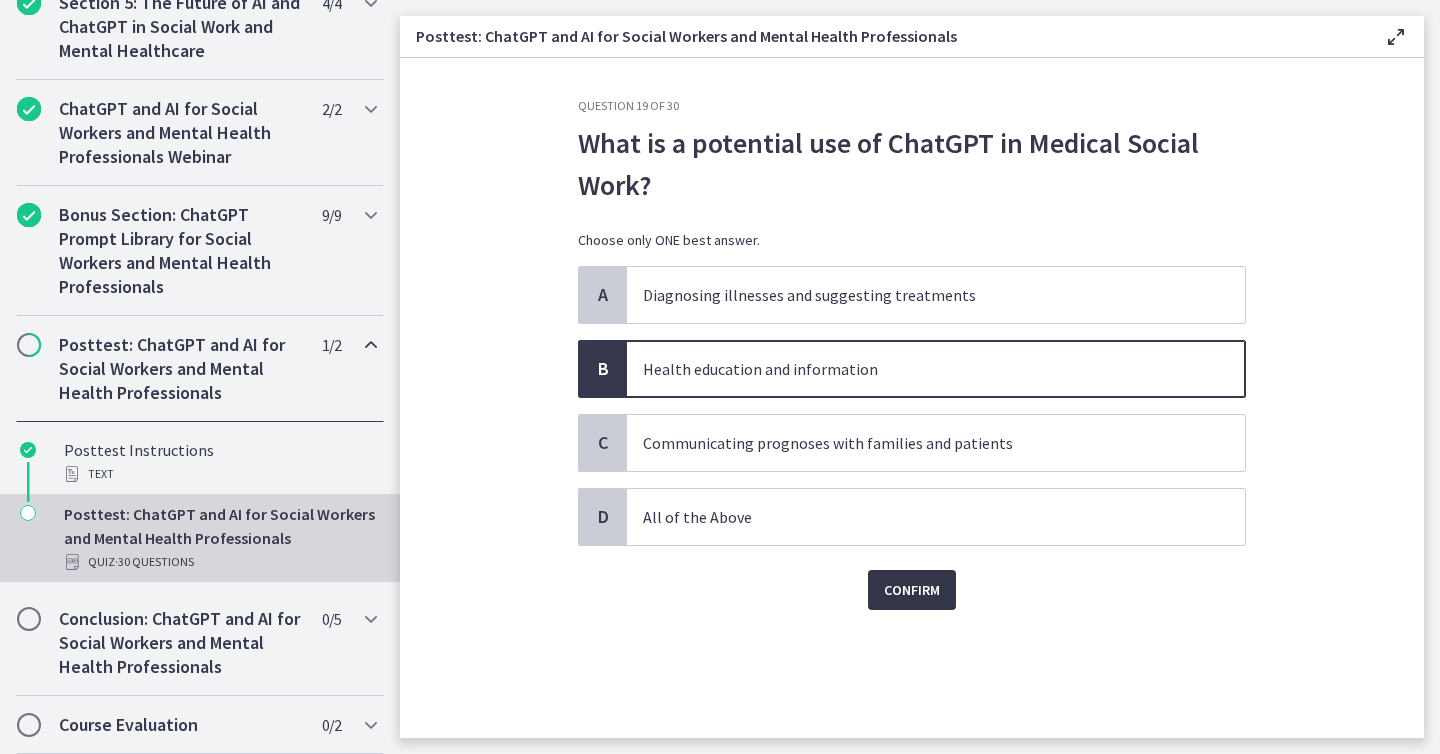 click on "Confirm" at bounding box center (912, 590) 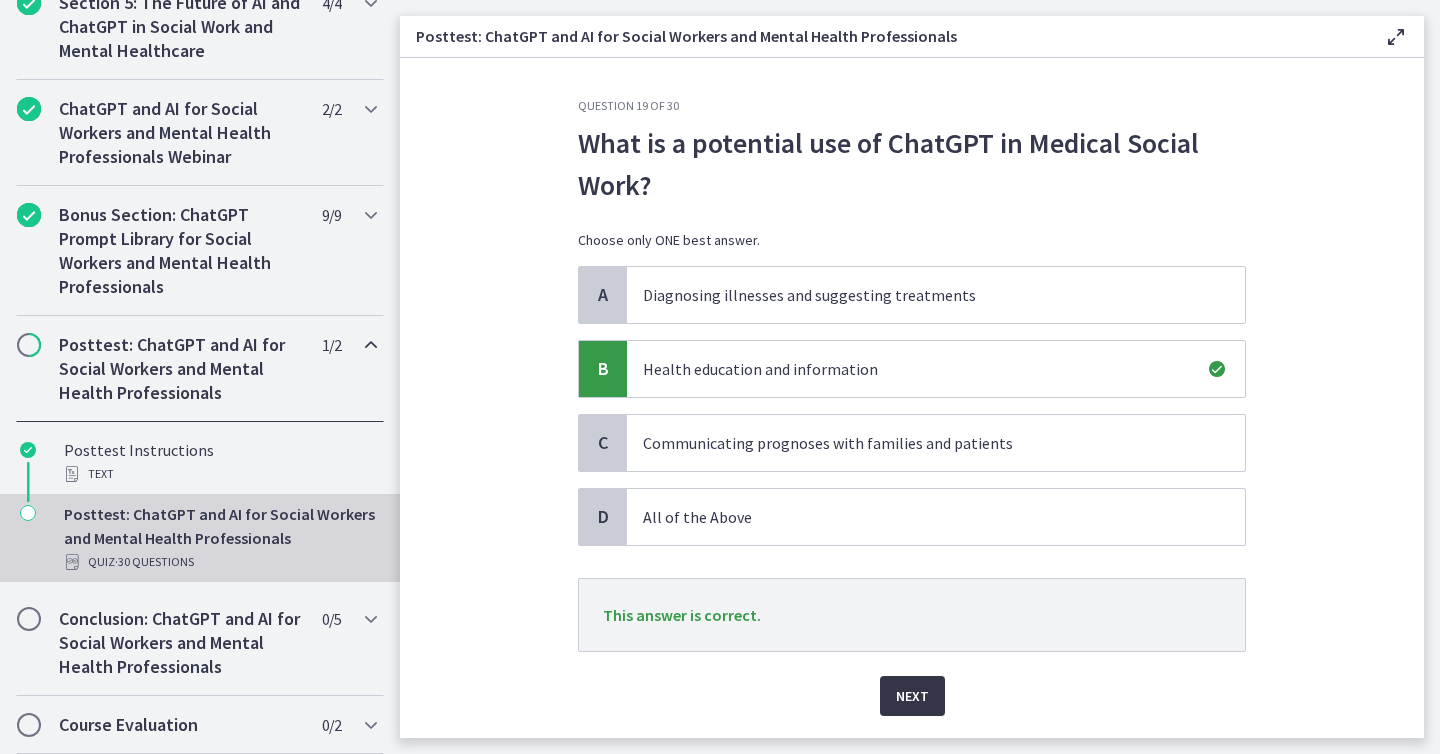 click on "Next" at bounding box center (912, 696) 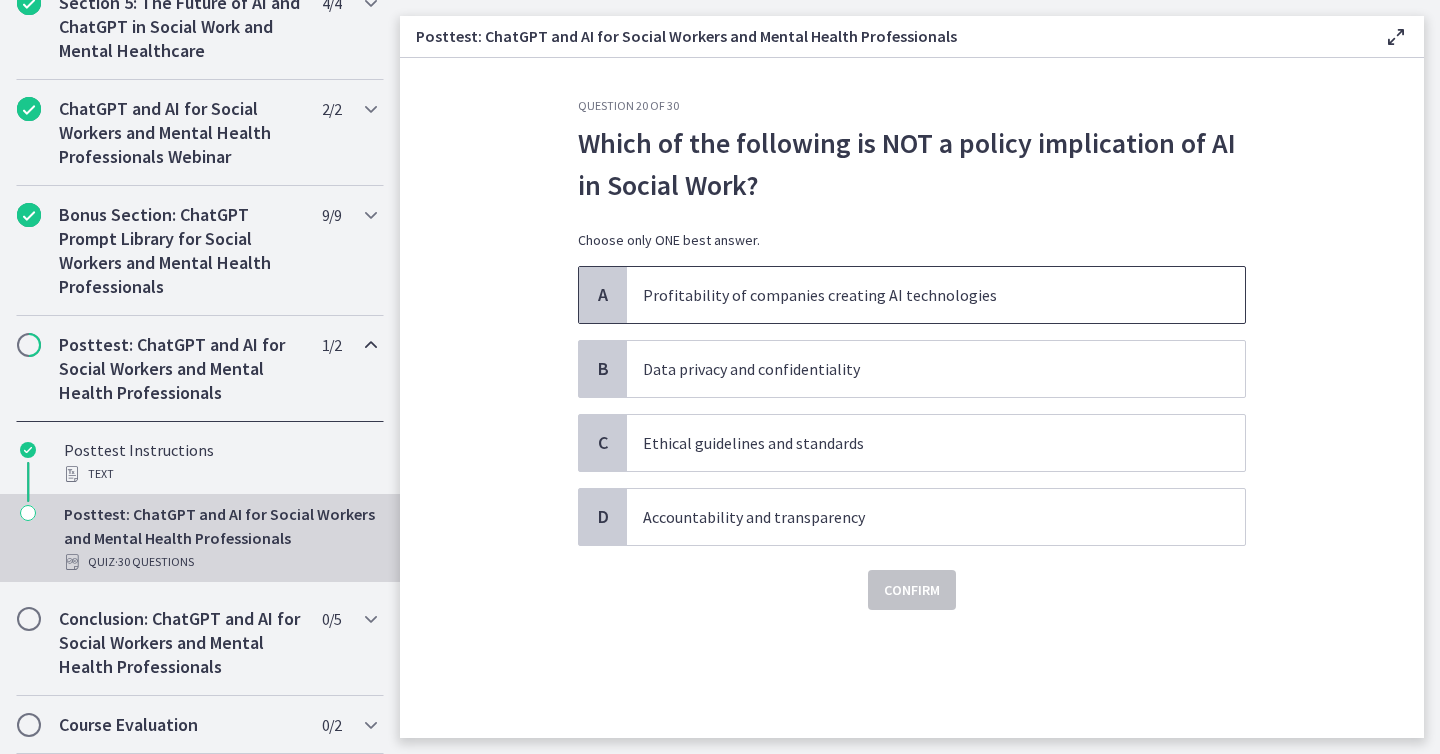 click on "Profitability of companies creating AI technologies" at bounding box center (916, 295) 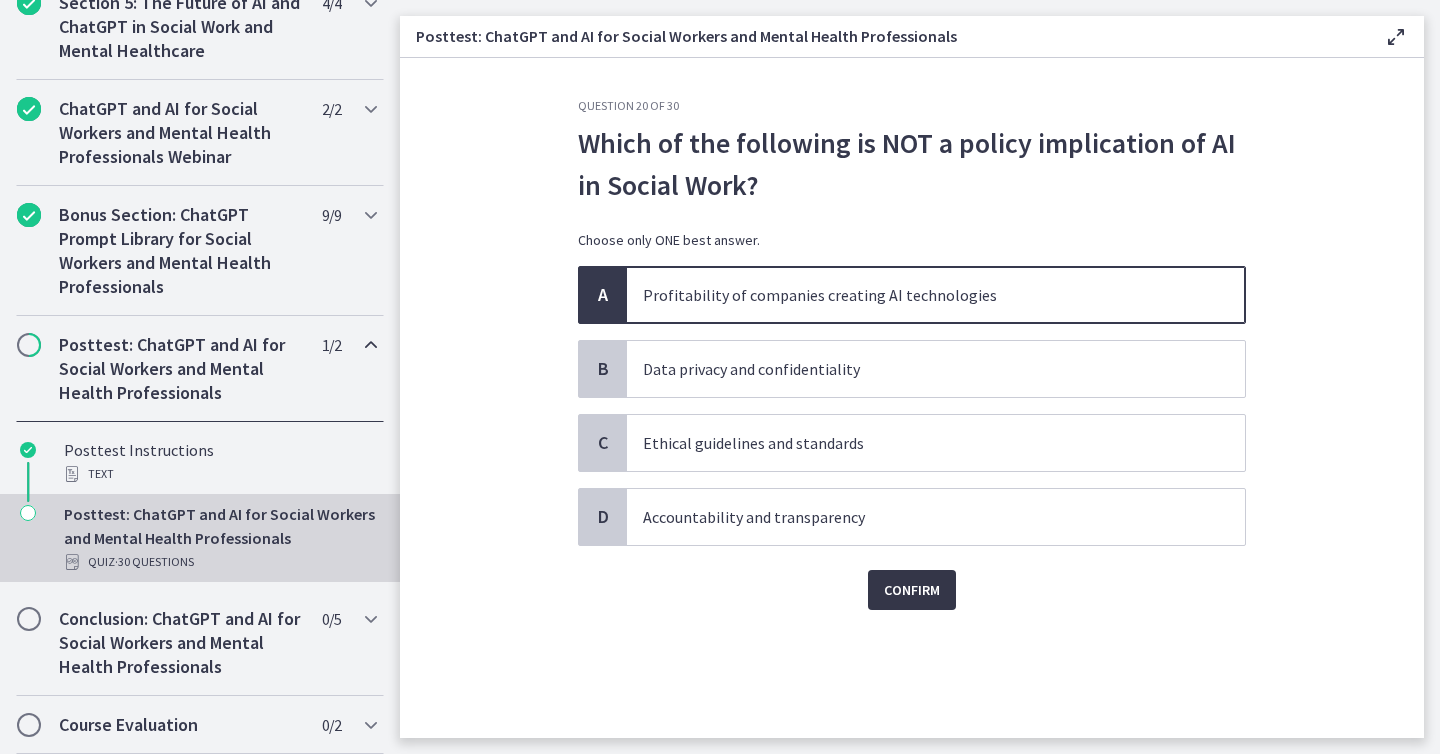 click on "Confirm" at bounding box center (912, 590) 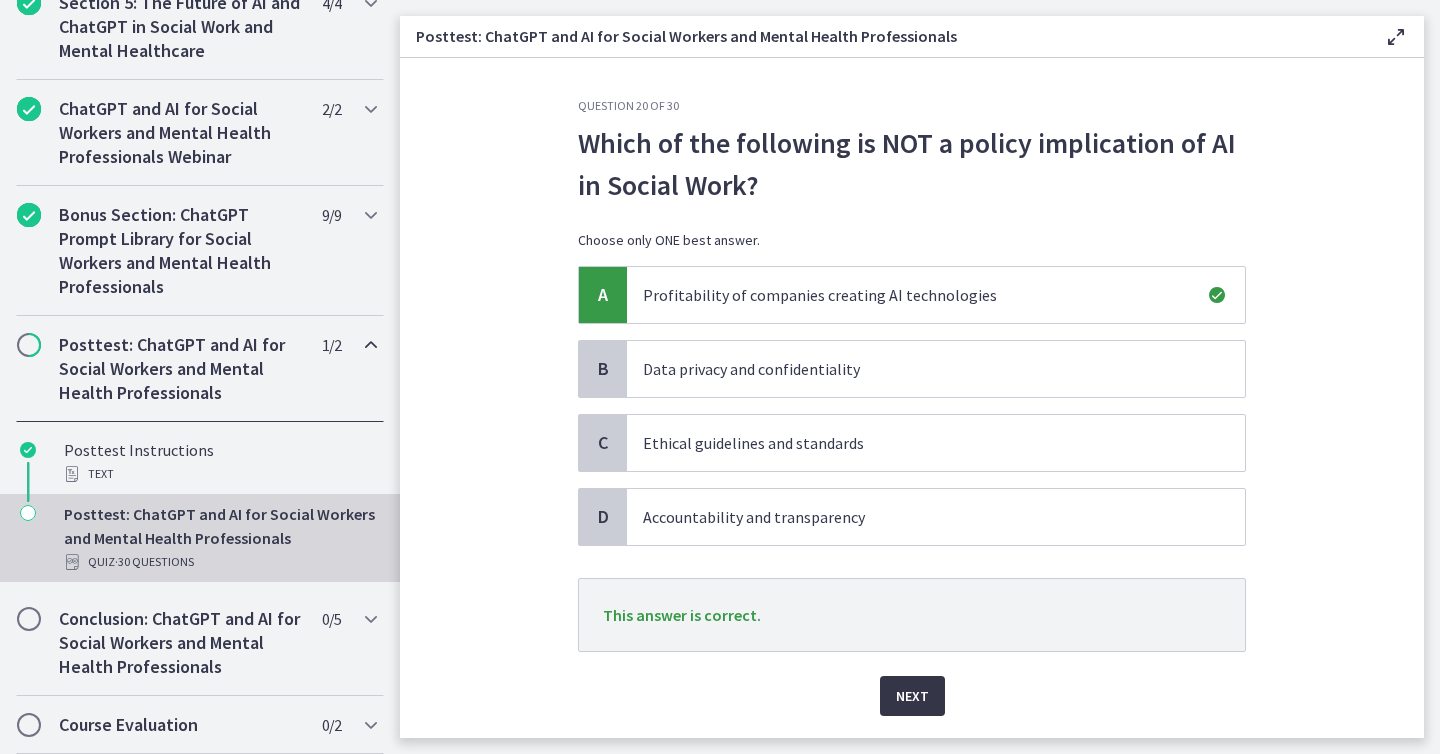 click on "Next" at bounding box center (912, 696) 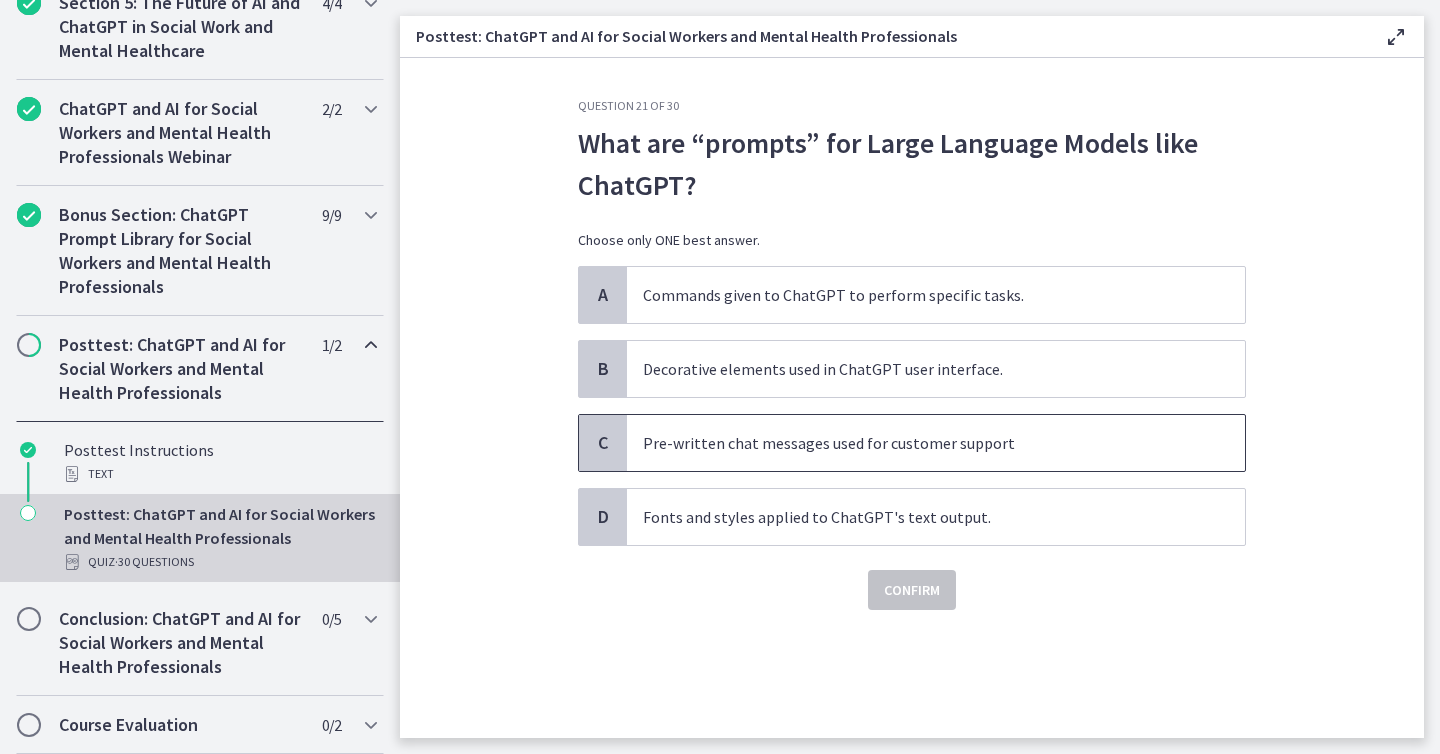 click on "Pre-written chat messages used for customer support" at bounding box center [916, 443] 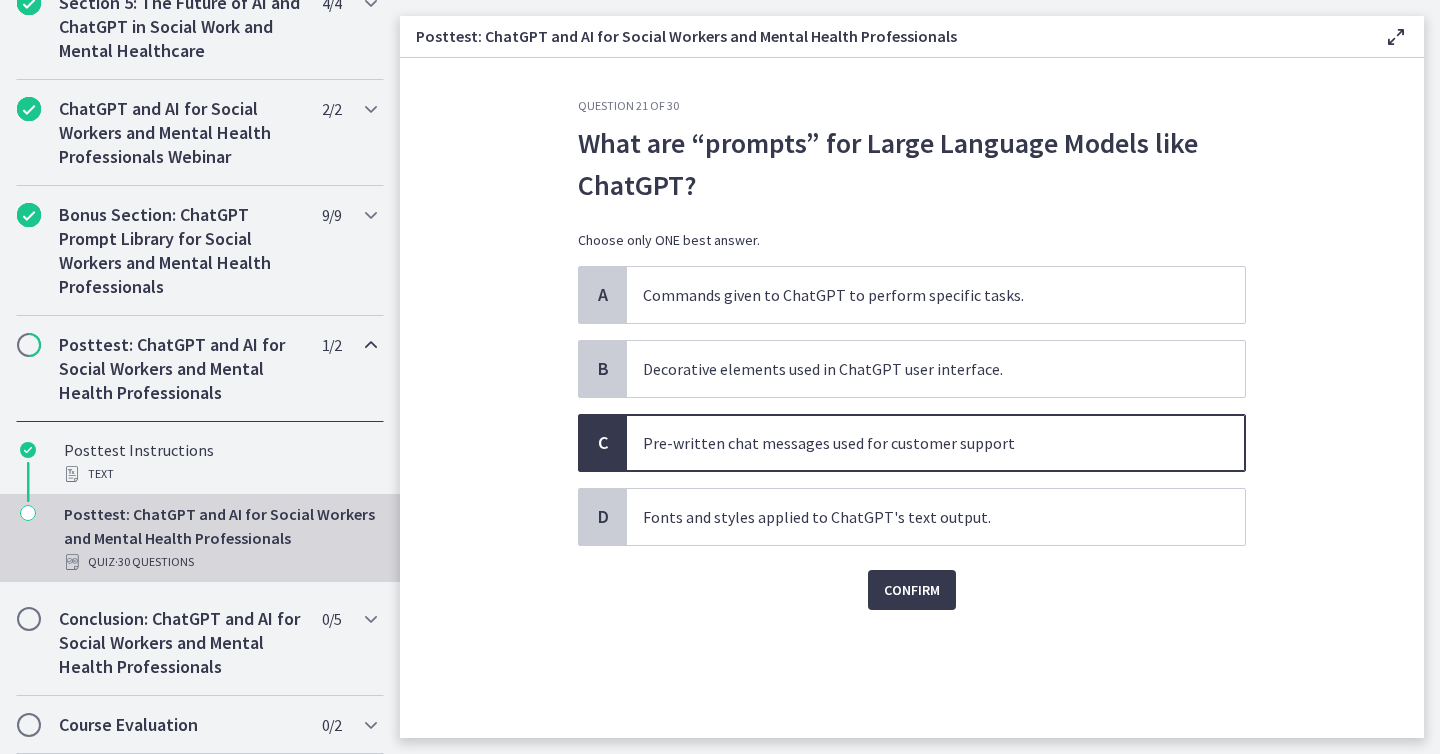 click on "Question   21   of   30
What are “prompts” for Large Language Models like ChatGPT?
Choose only ONE best answer.
A
Commands given to ChatGPT to perform specific tasks.
B
Decorative elements used in ChatGPT user interface.
C
Pre-written chat messages used for customer support
D
Fonts and styles applied to ChatGPT's text output.
Confirm" 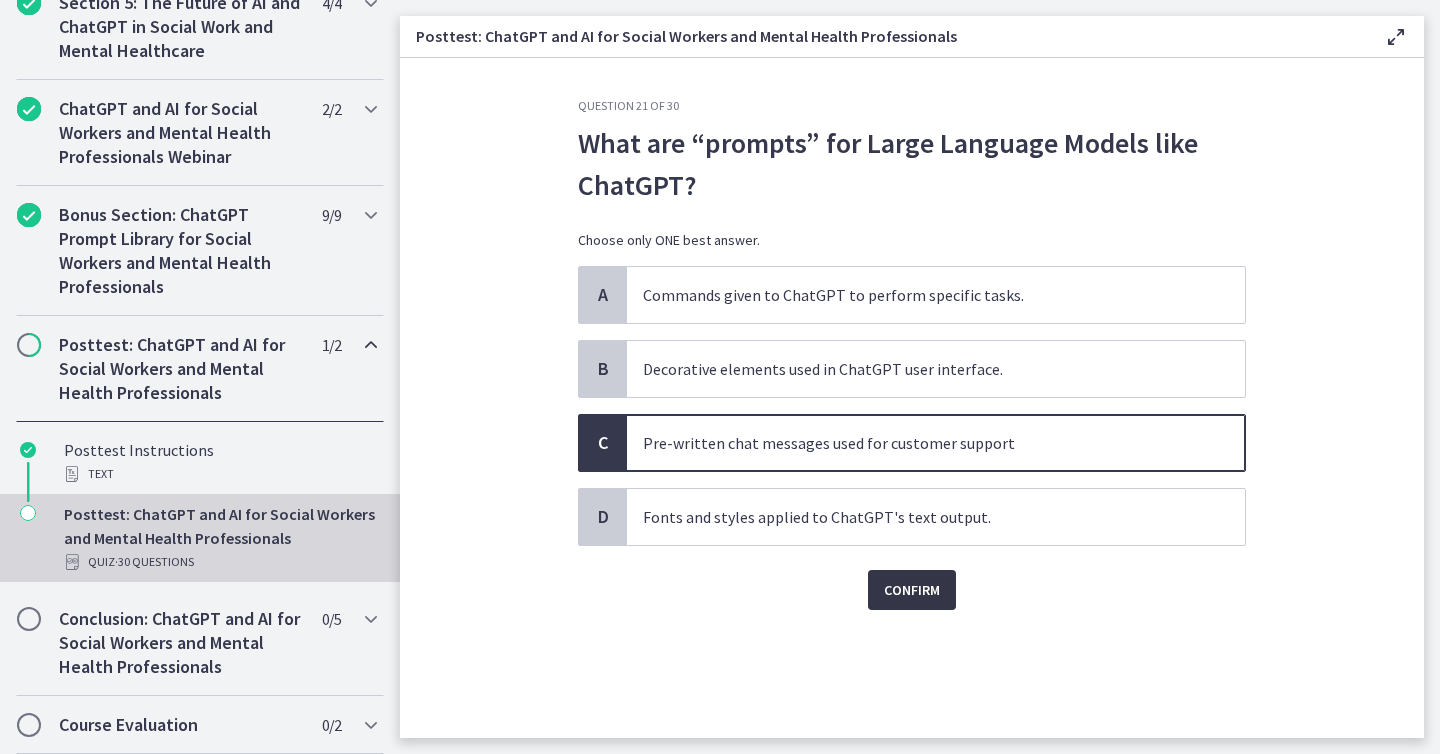 click on "Confirm" at bounding box center [912, 590] 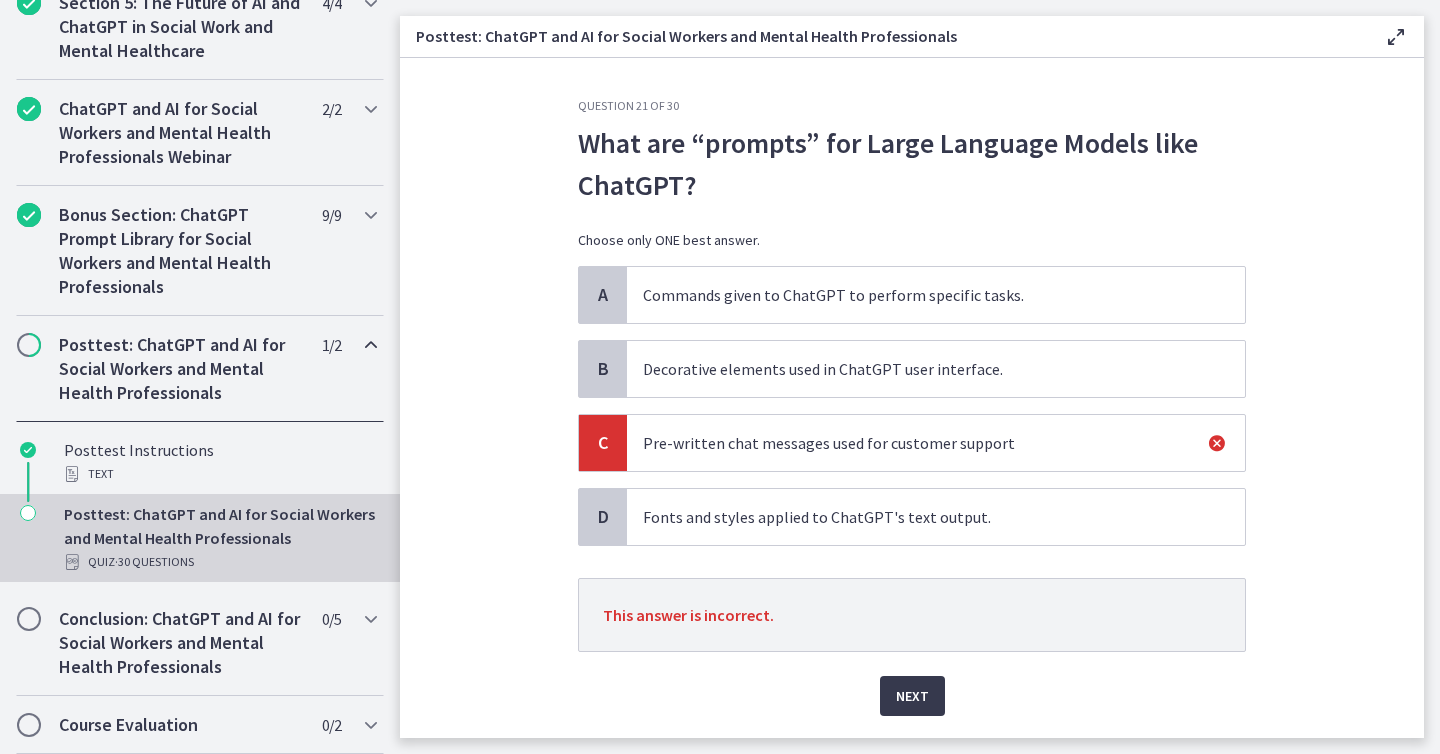 click on "Commands given to ChatGPT to perform specific tasks." at bounding box center [916, 295] 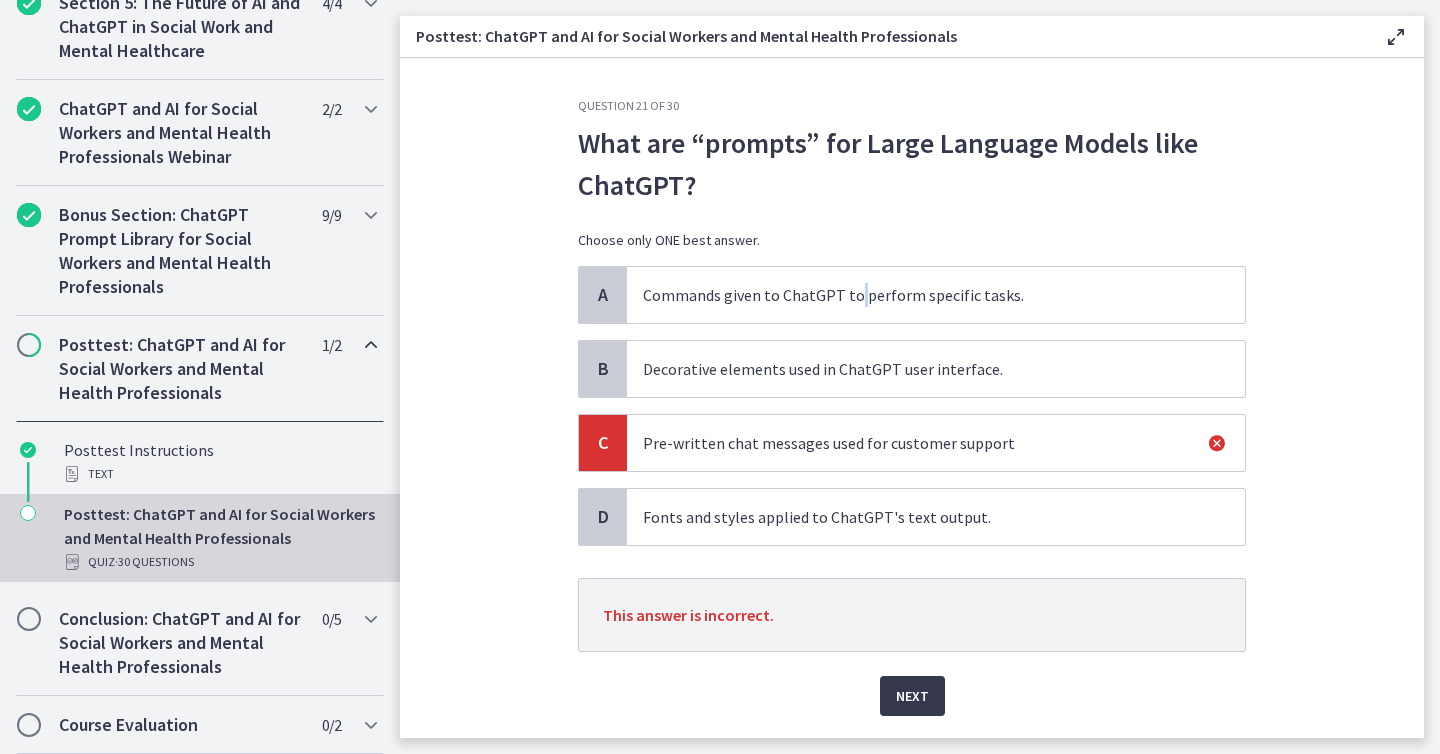 click on "Commands given to ChatGPT to perform specific tasks." at bounding box center (916, 295) 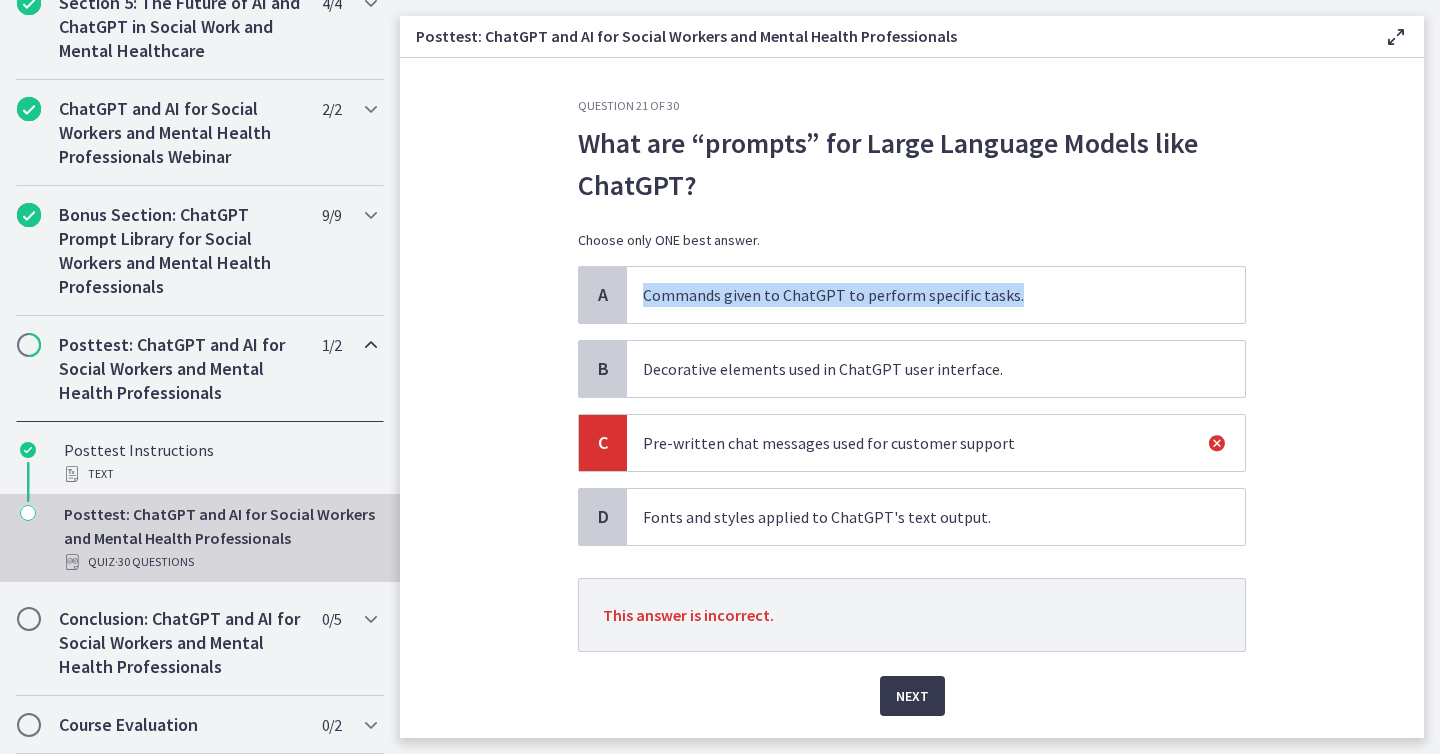 click on "Commands given to ChatGPT to perform specific tasks." at bounding box center [916, 295] 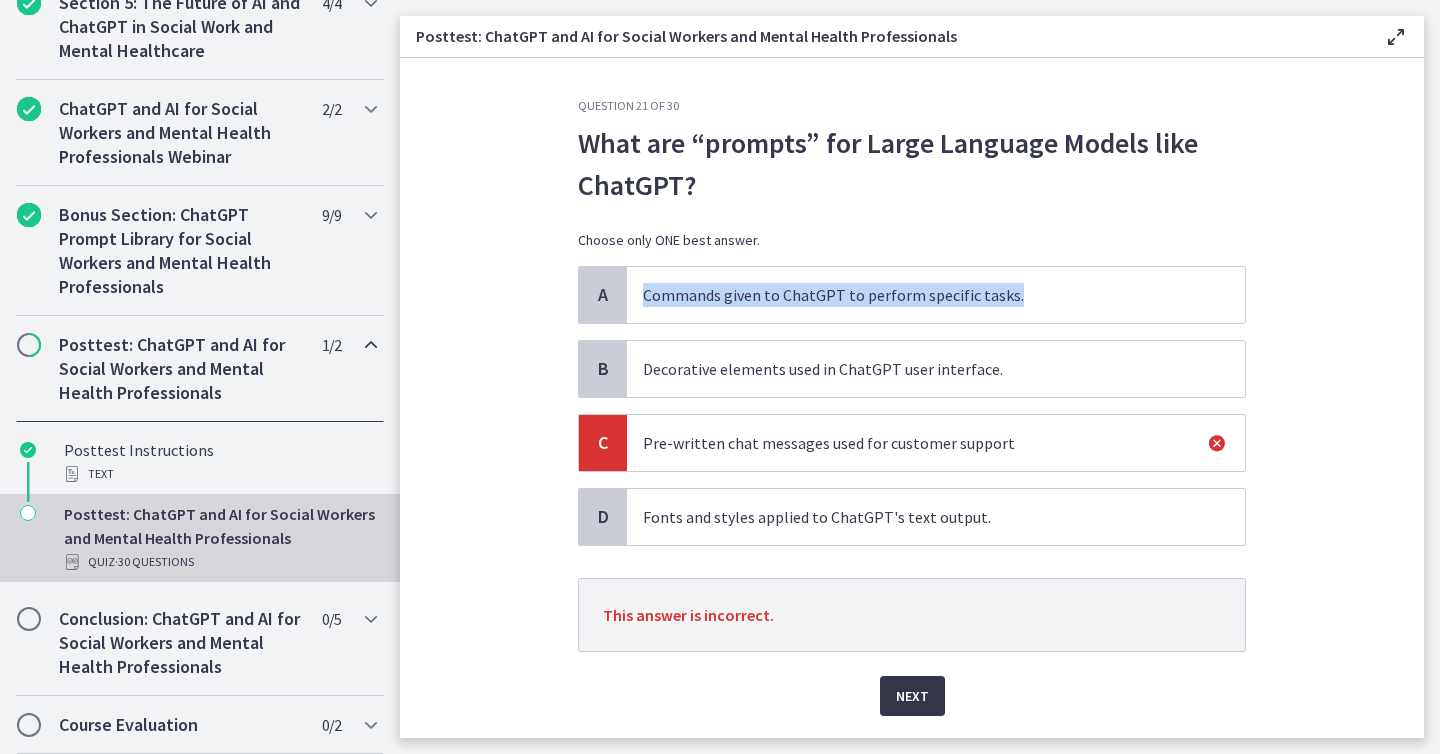 click on "Next" at bounding box center (912, 696) 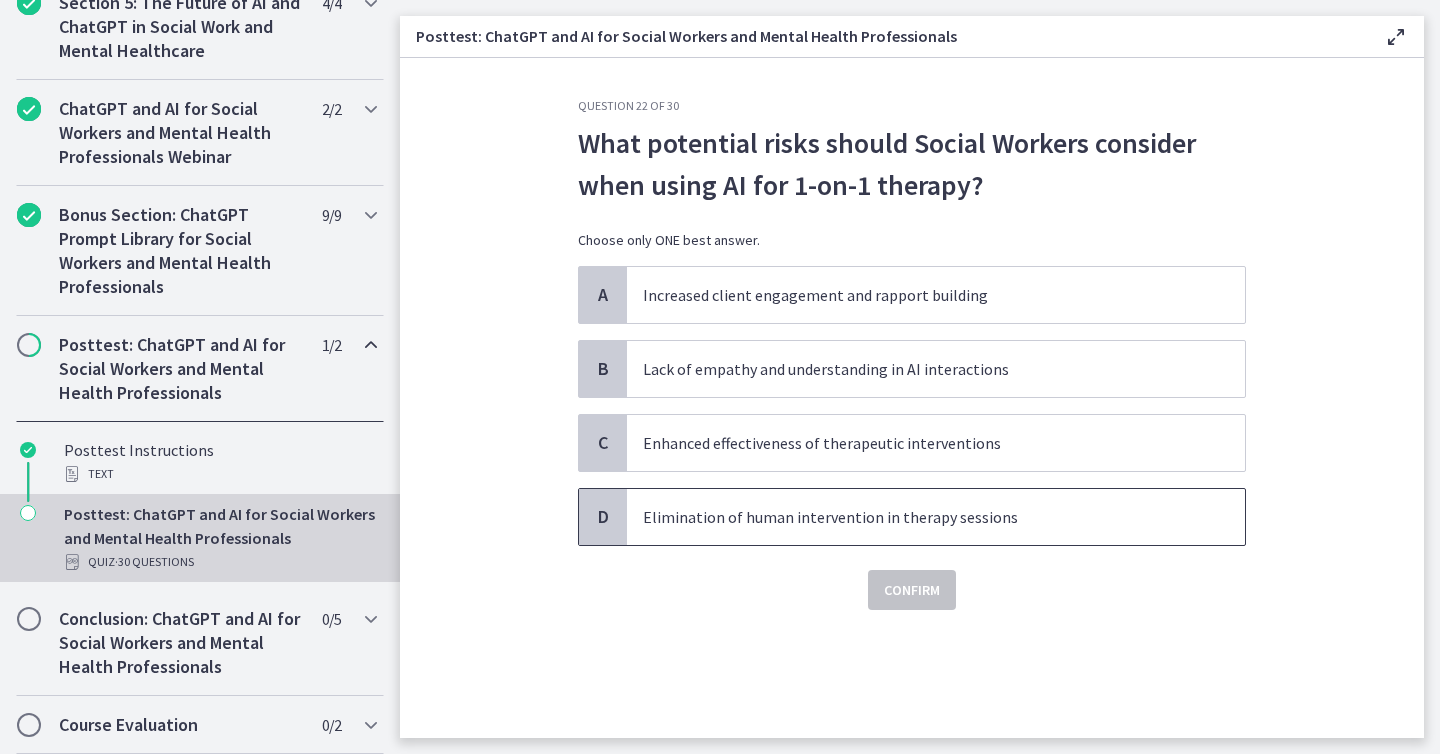 click on "Elimination of human intervention in therapy sessions" at bounding box center [936, 517] 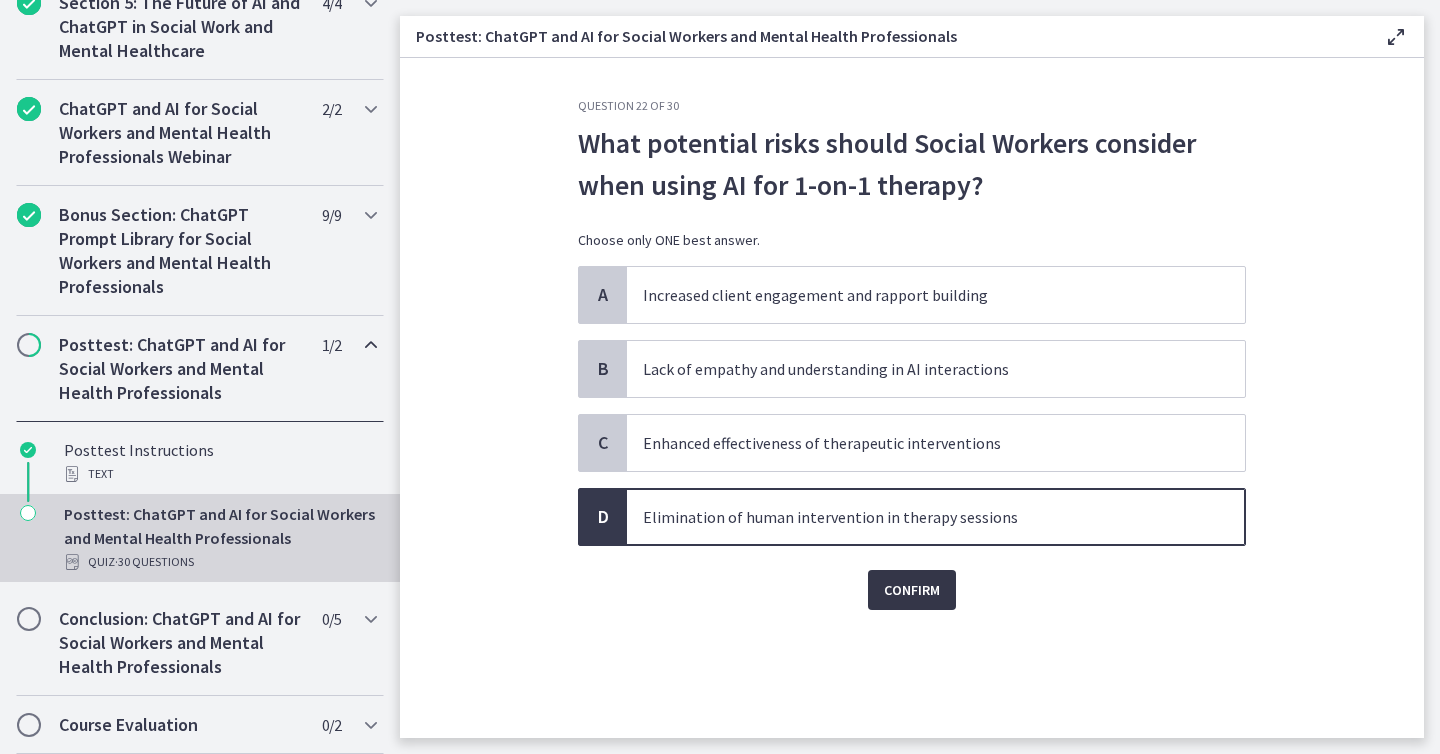 click on "Confirm" at bounding box center (912, 590) 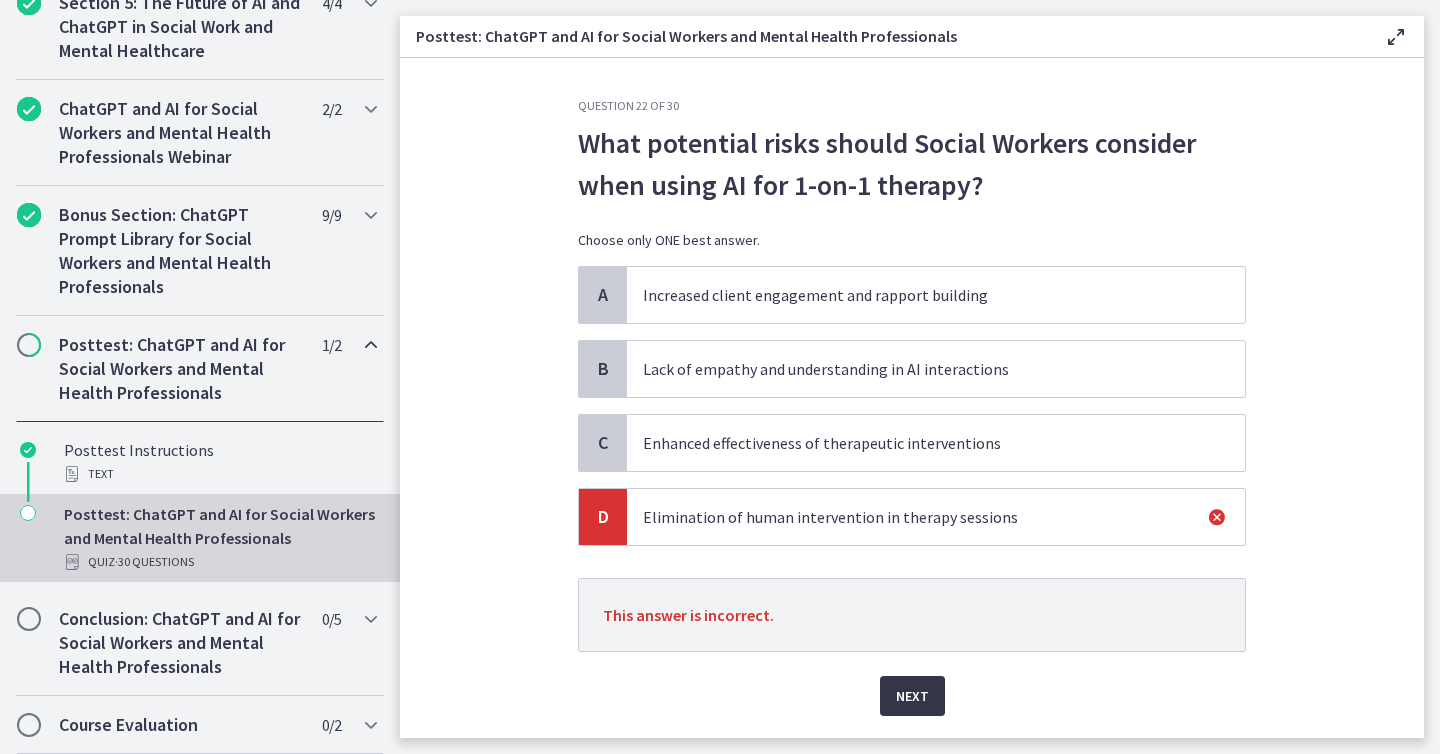 click on "Next" at bounding box center [912, 696] 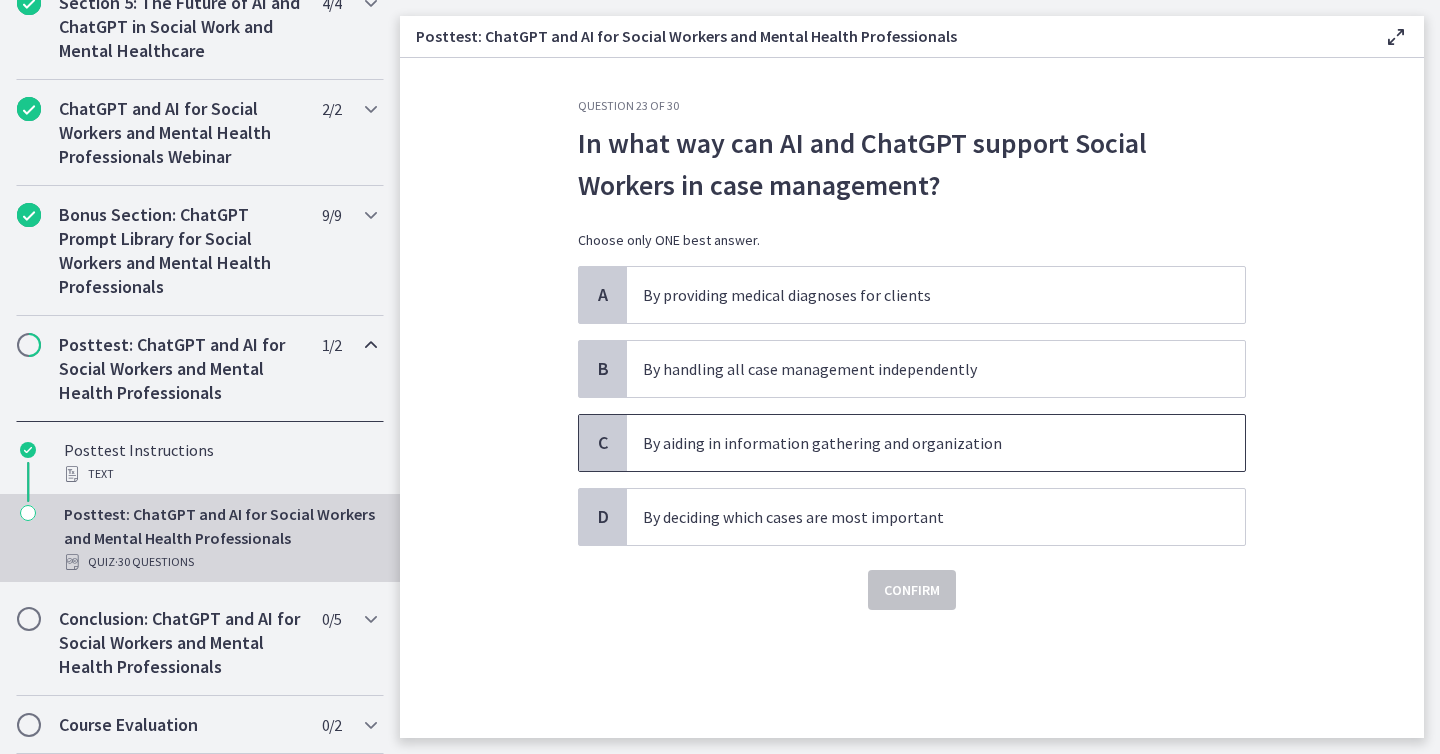 click on "By aiding in information gathering and organization" at bounding box center (916, 443) 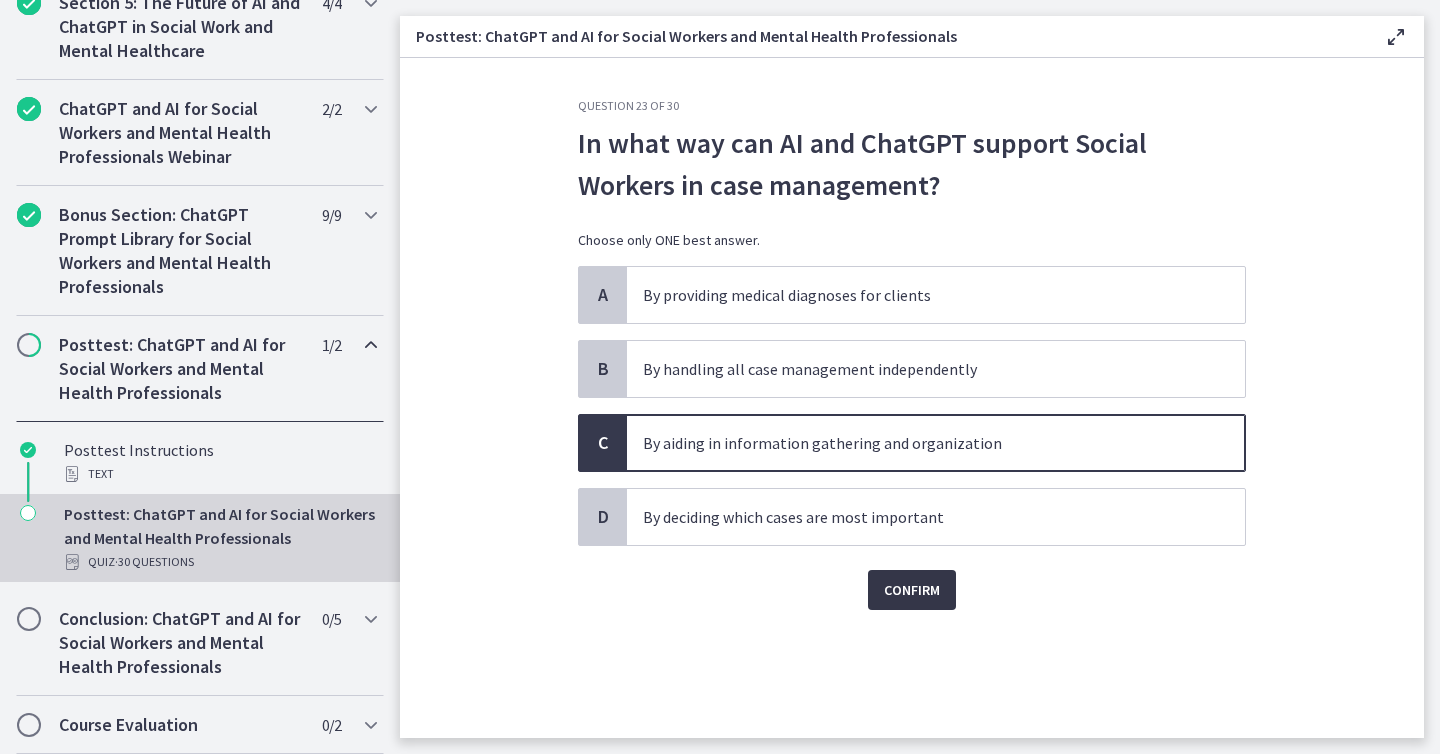 click on "Confirm" at bounding box center (912, 590) 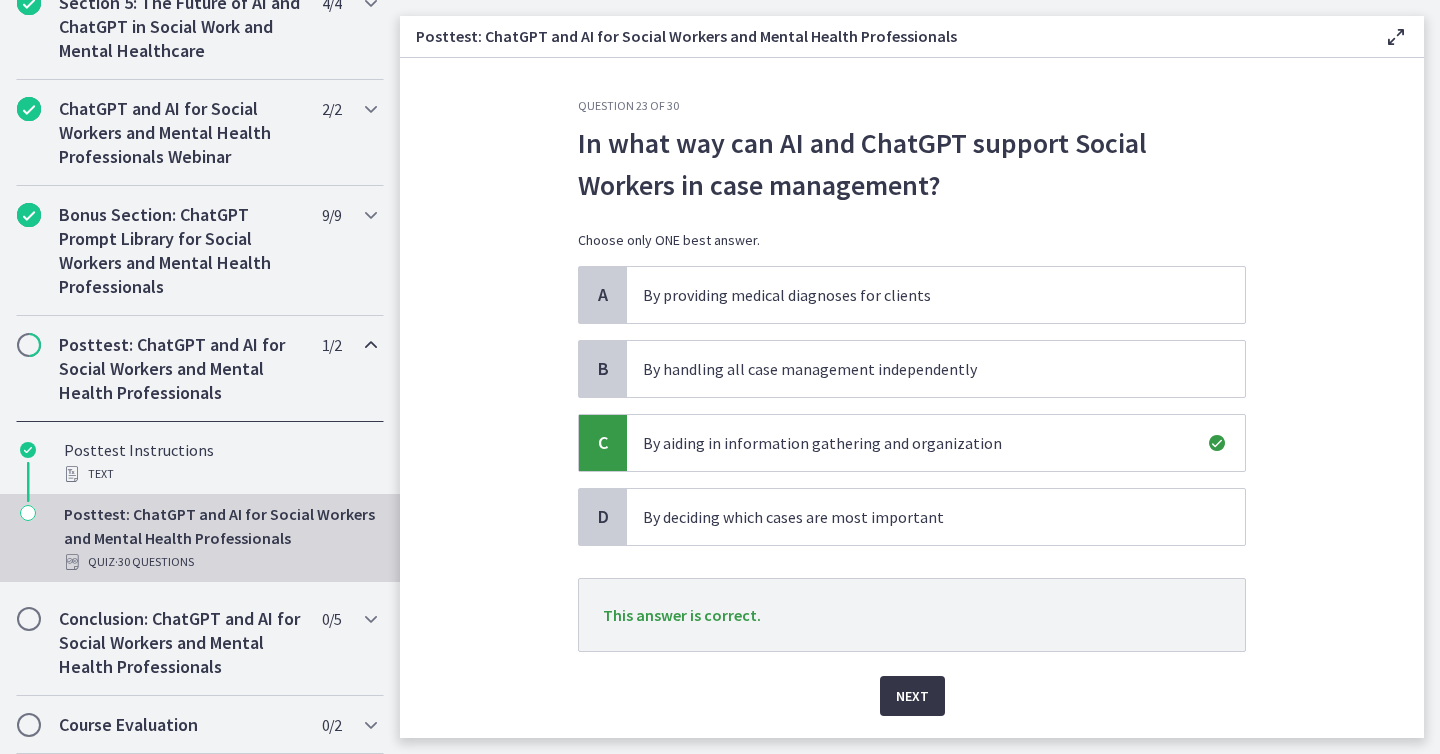 click on "Next" at bounding box center (912, 696) 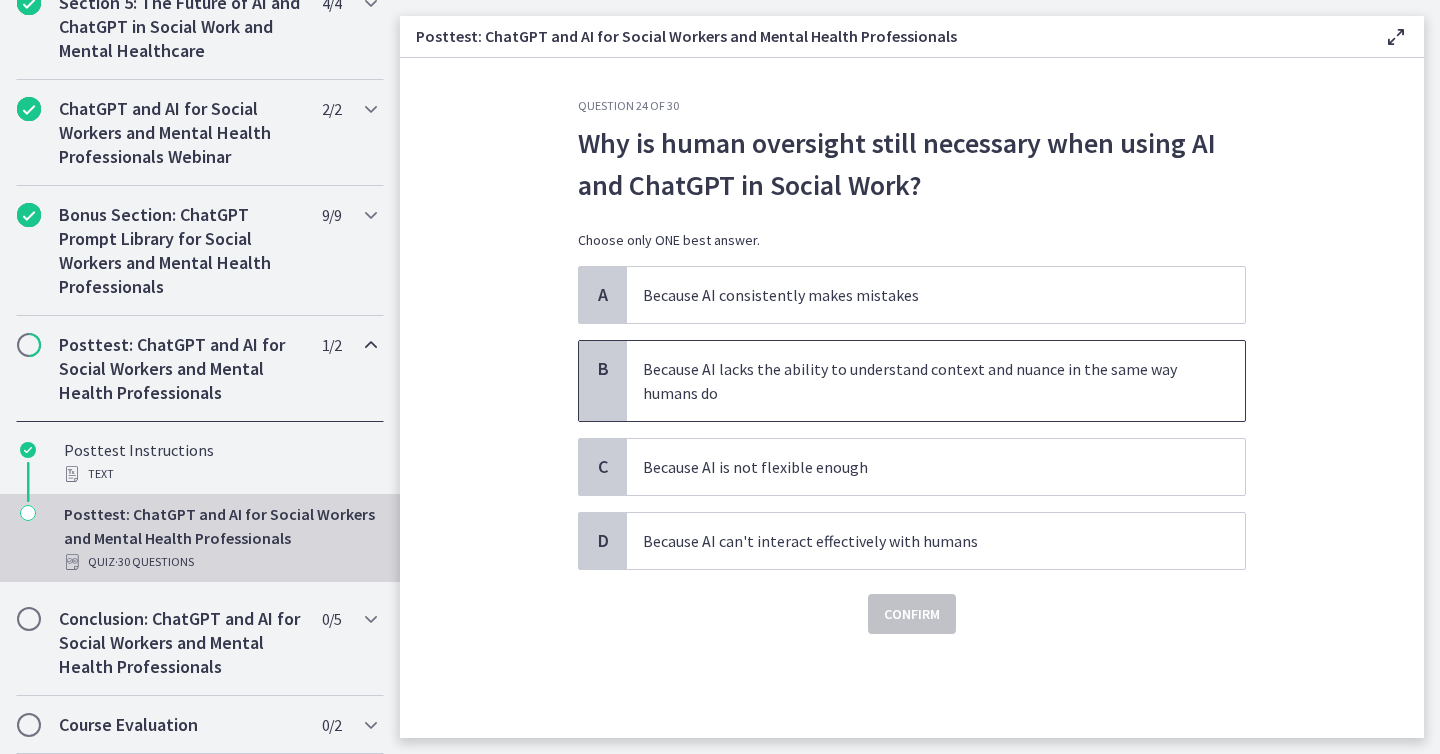 click on "Because AI lacks the ability to understand context and nuance in the same way humans do" at bounding box center (916, 381) 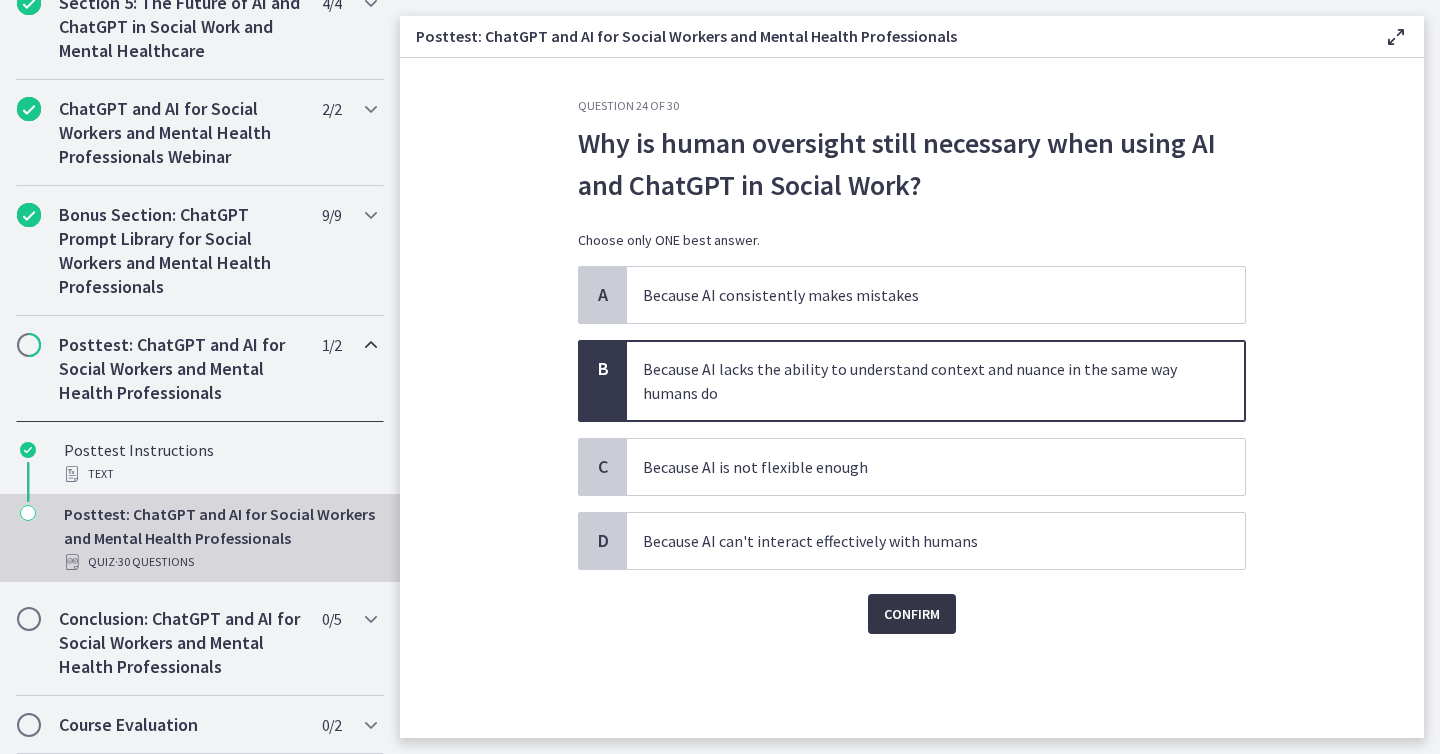 click on "Confirm" at bounding box center (912, 614) 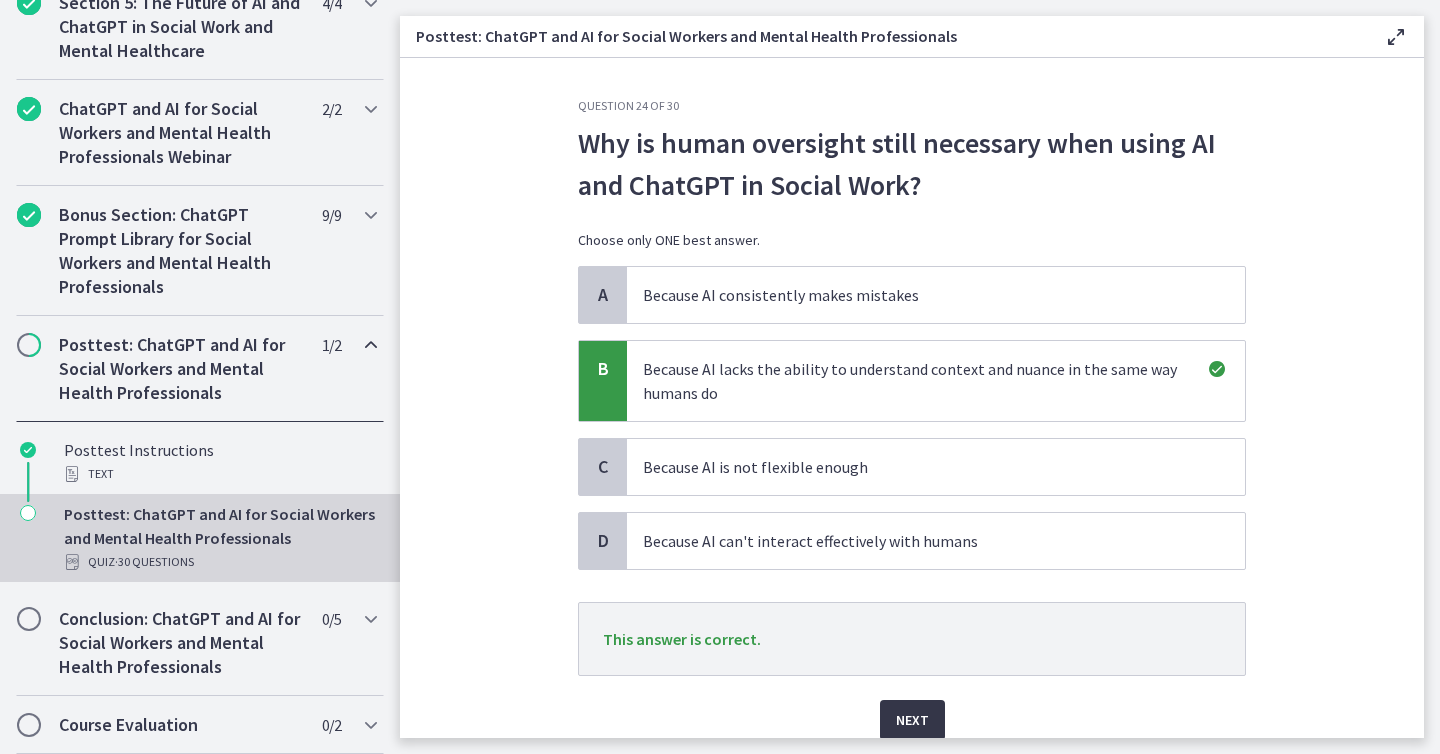 click on "Next" at bounding box center (912, 720) 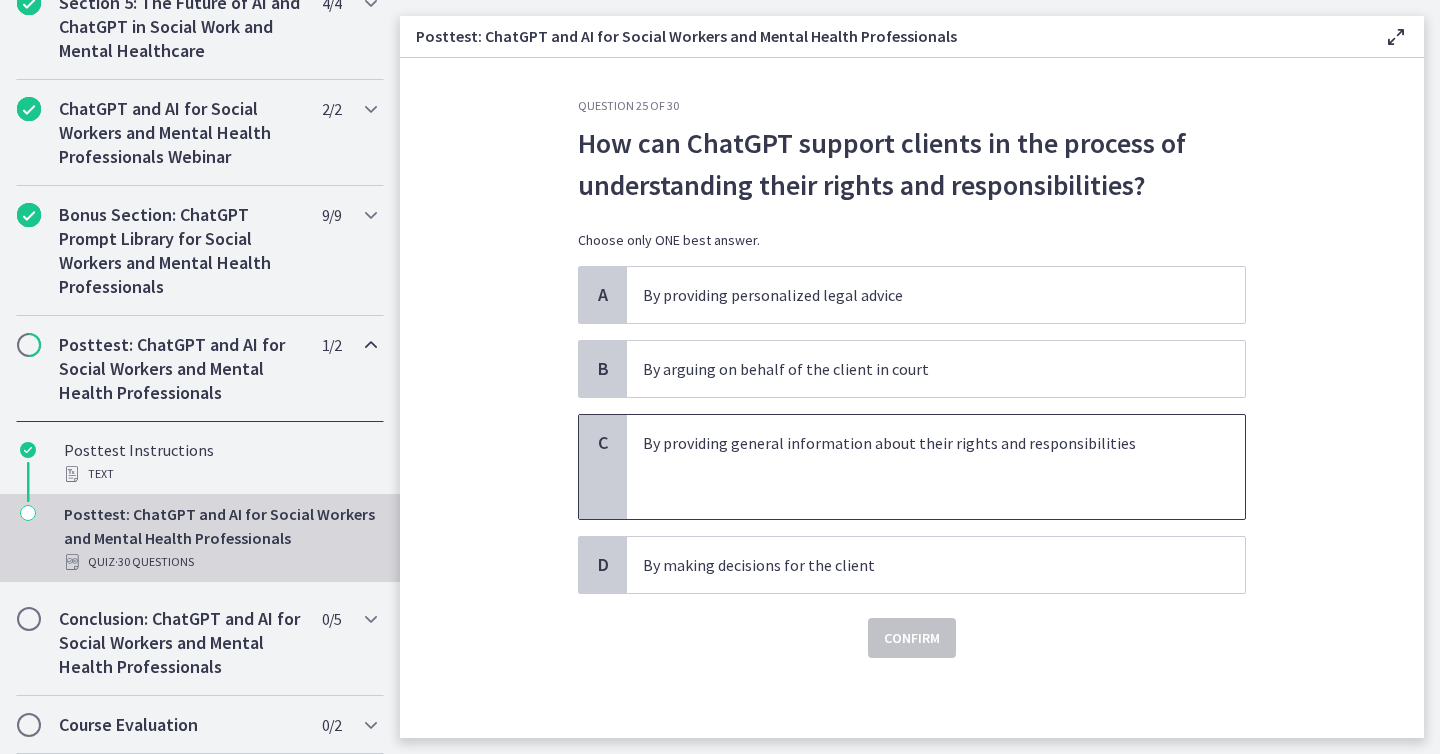 click on "By providing general information about their rights and responsibilities" at bounding box center [916, 443] 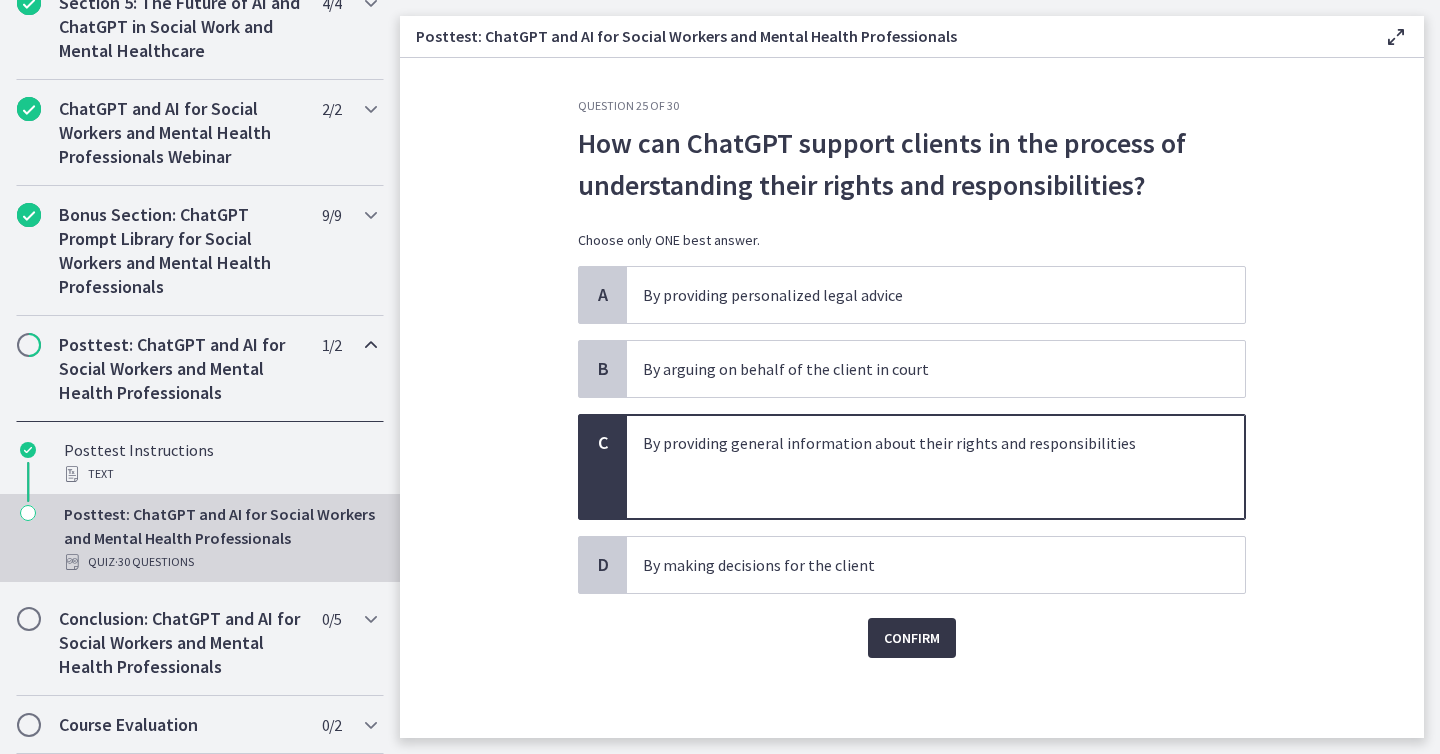 click on "Confirm" at bounding box center (912, 638) 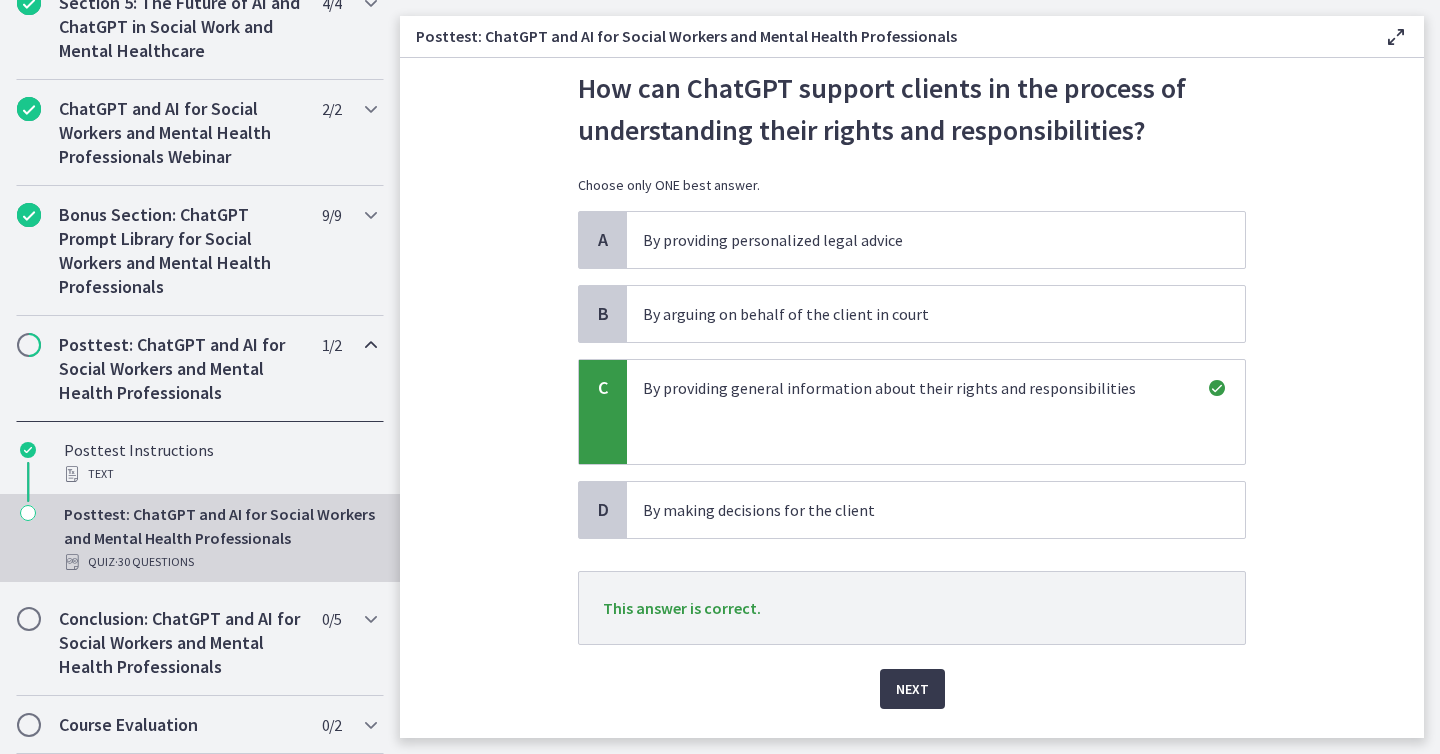 scroll, scrollTop: 56, scrollLeft: 0, axis: vertical 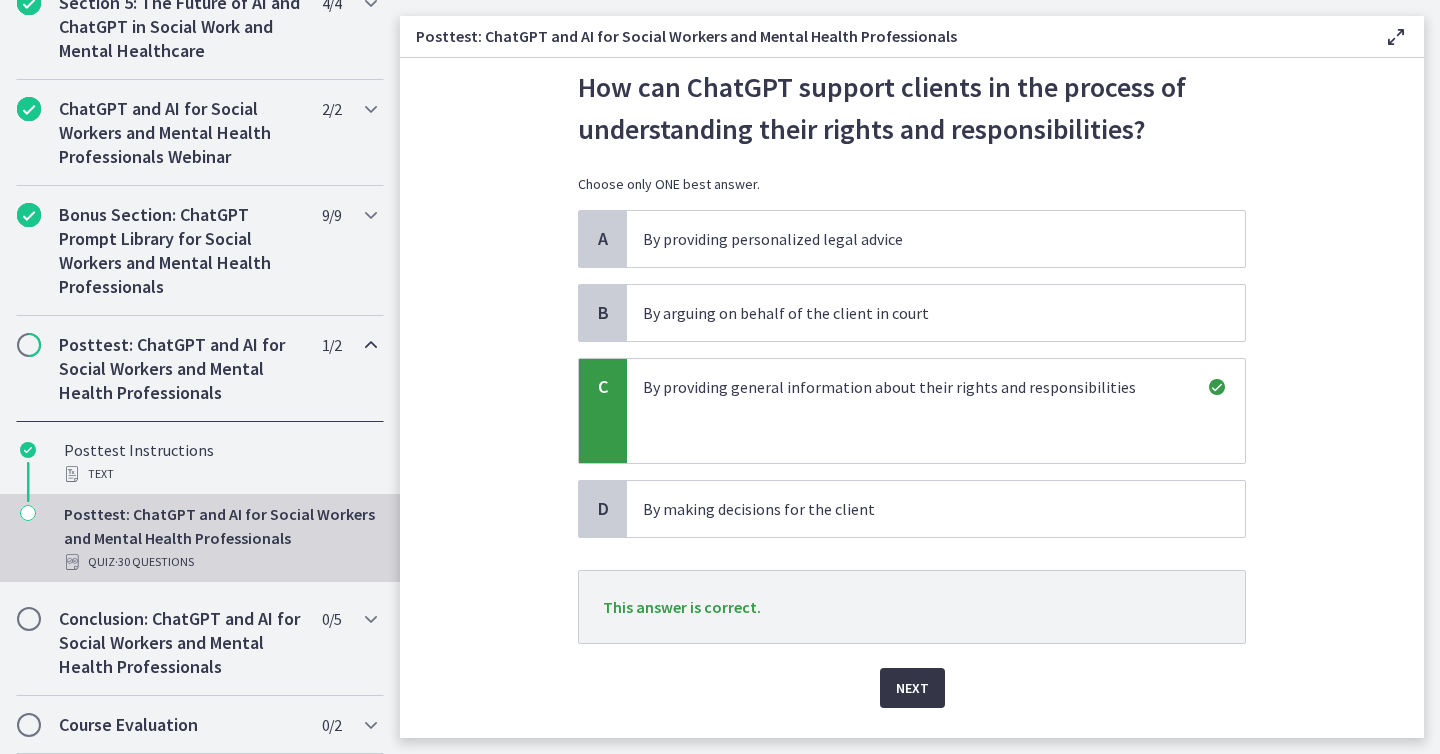click on "Next" at bounding box center (912, 688) 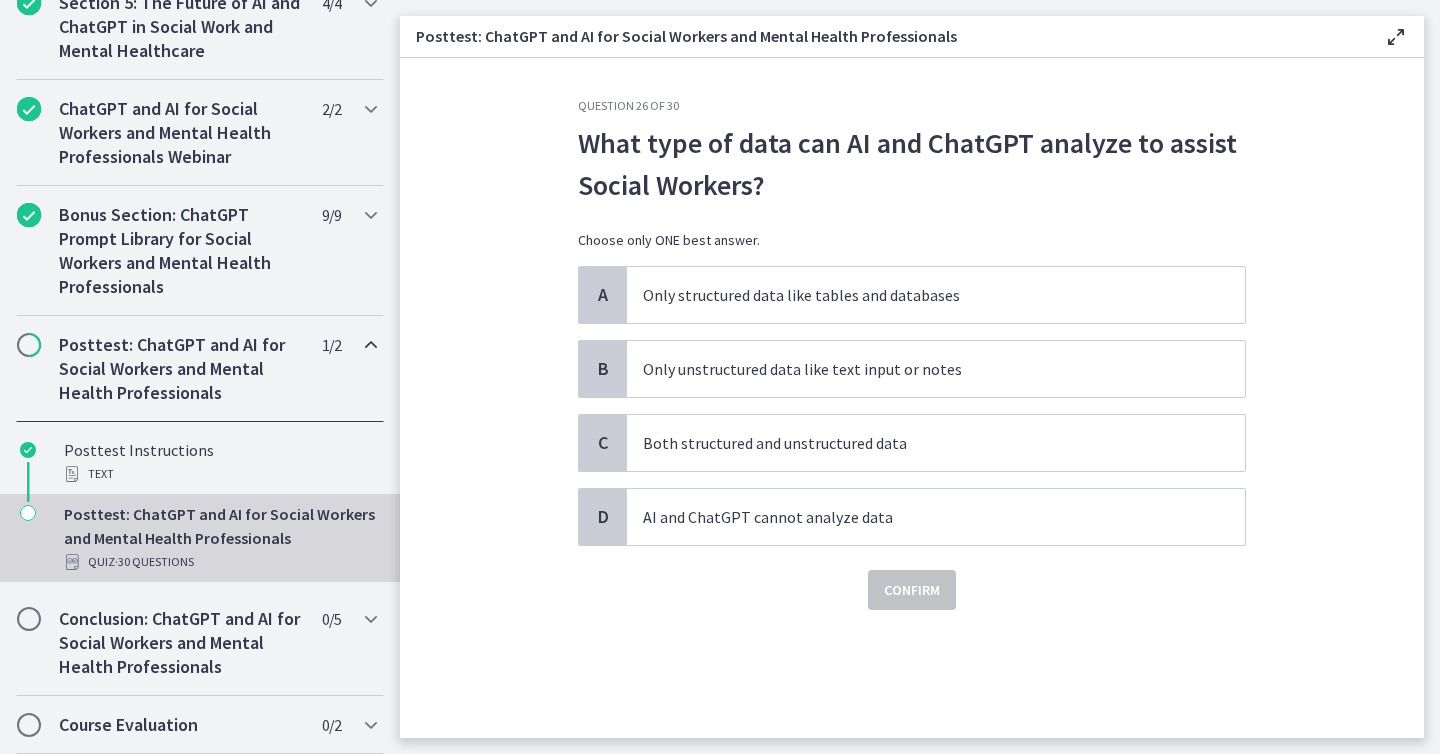 scroll, scrollTop: 0, scrollLeft: 0, axis: both 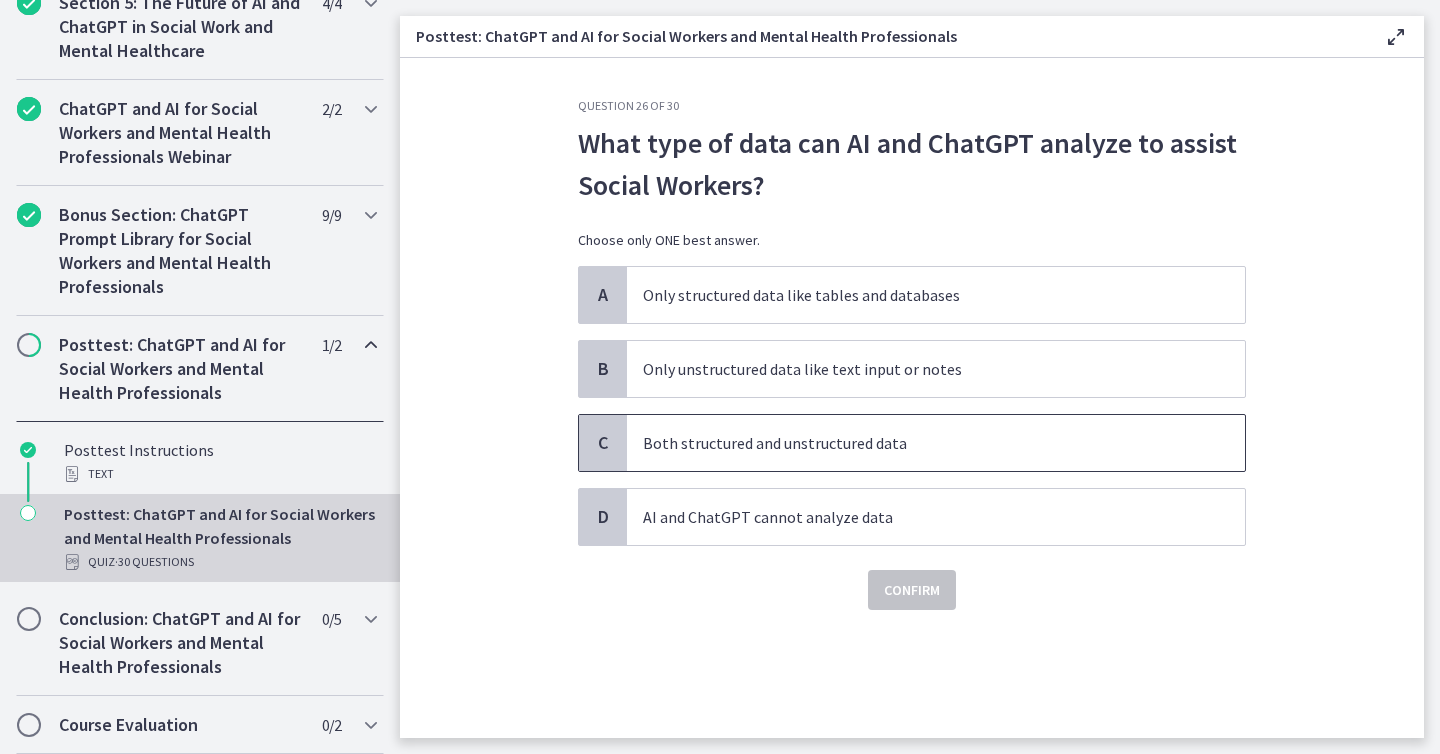 click on "Both structured and unstructured data" at bounding box center (916, 443) 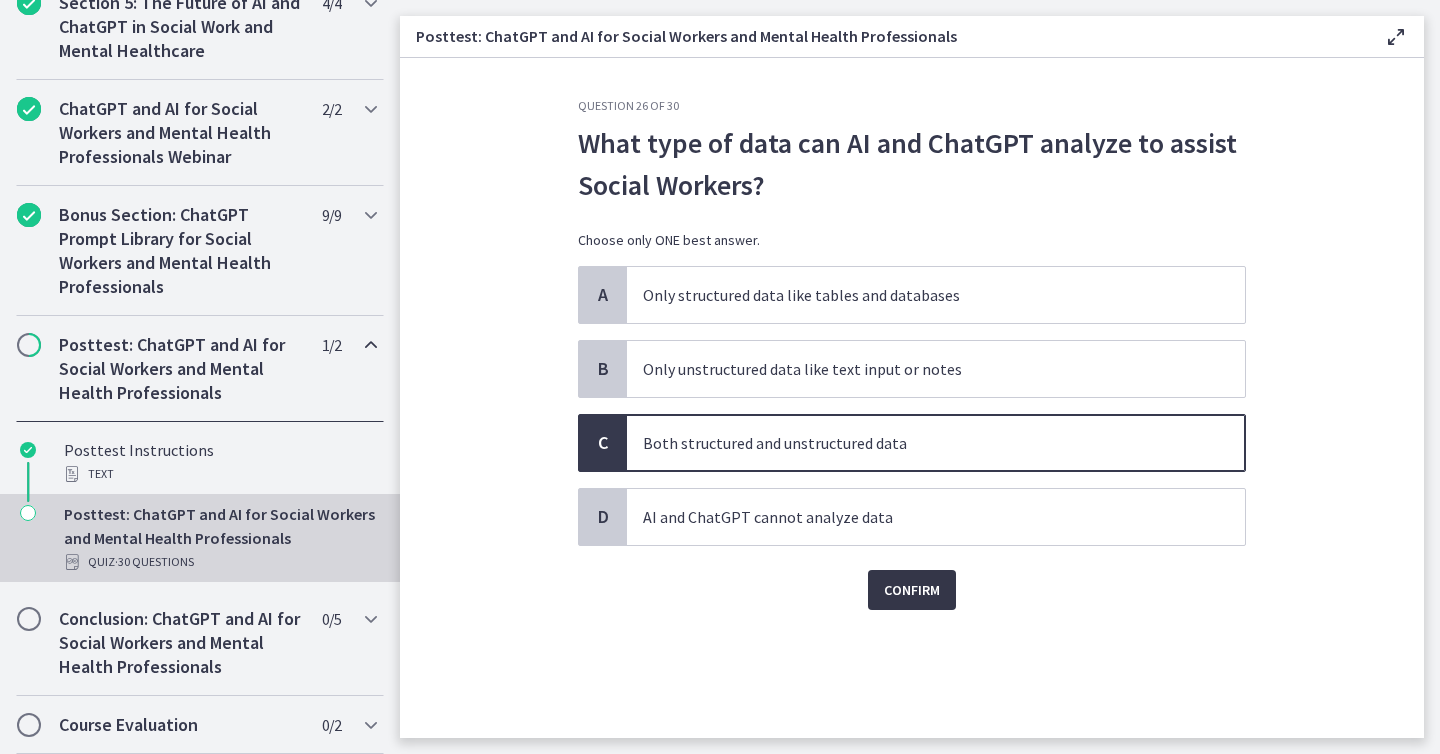 click on "Confirm" at bounding box center (912, 590) 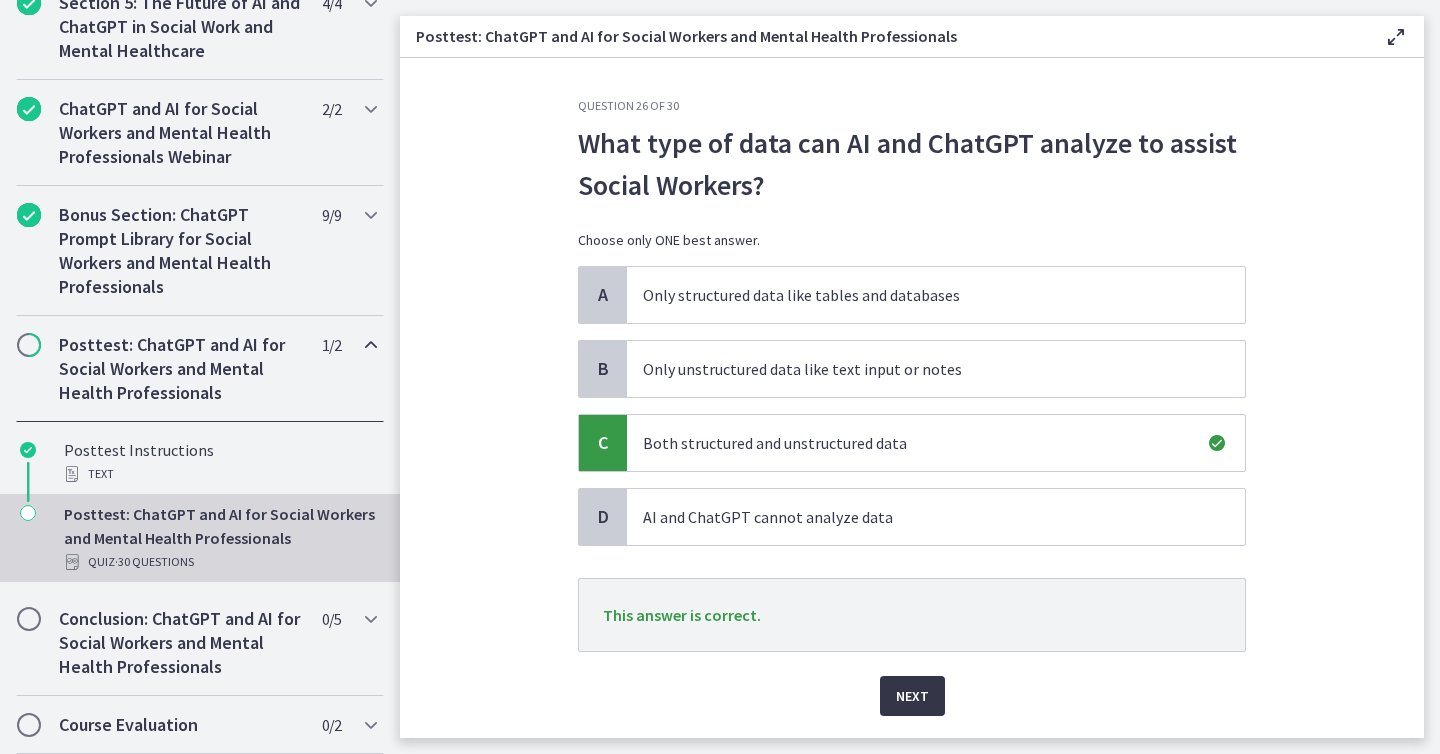 click on "Next" at bounding box center [912, 696] 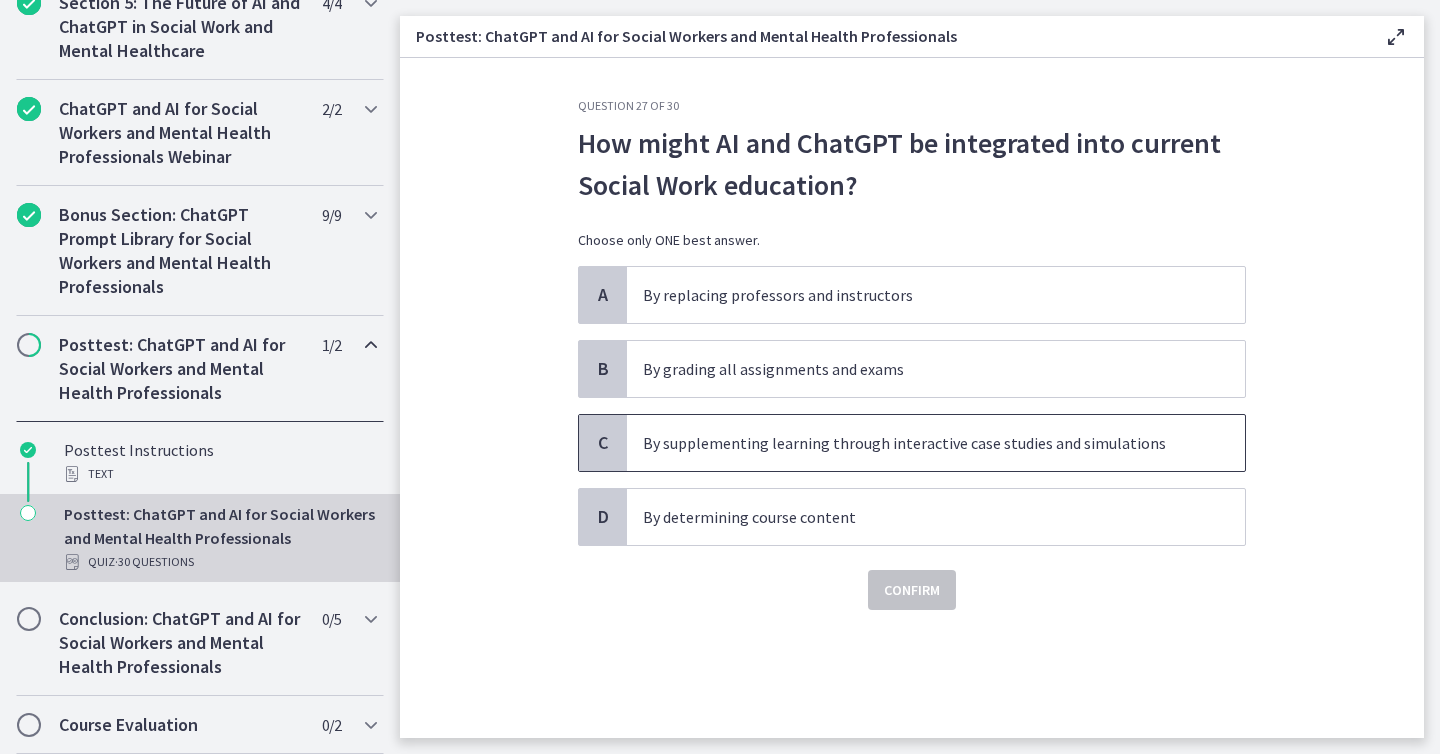 click on "By supplementing learning through interactive case studies and simulations" at bounding box center (916, 443) 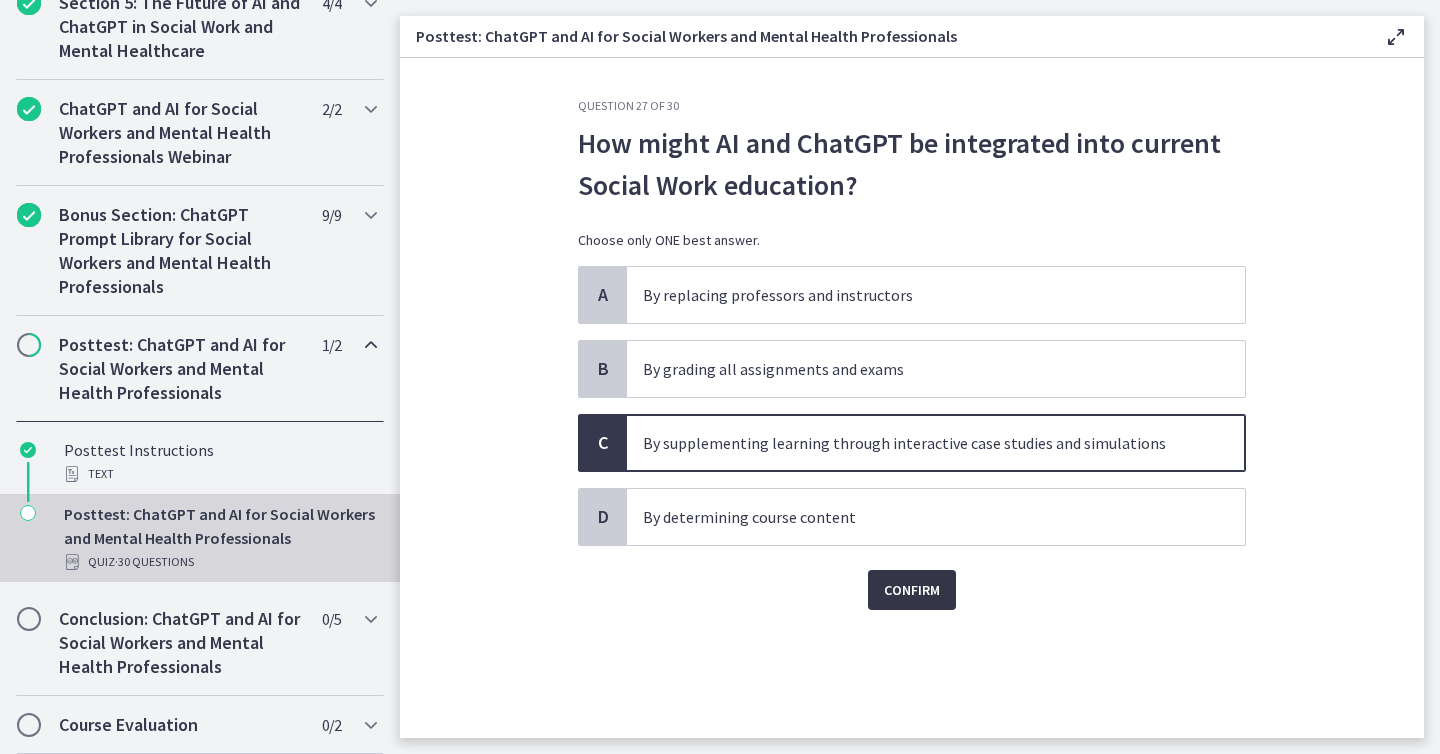 click on "Confirm" at bounding box center (912, 590) 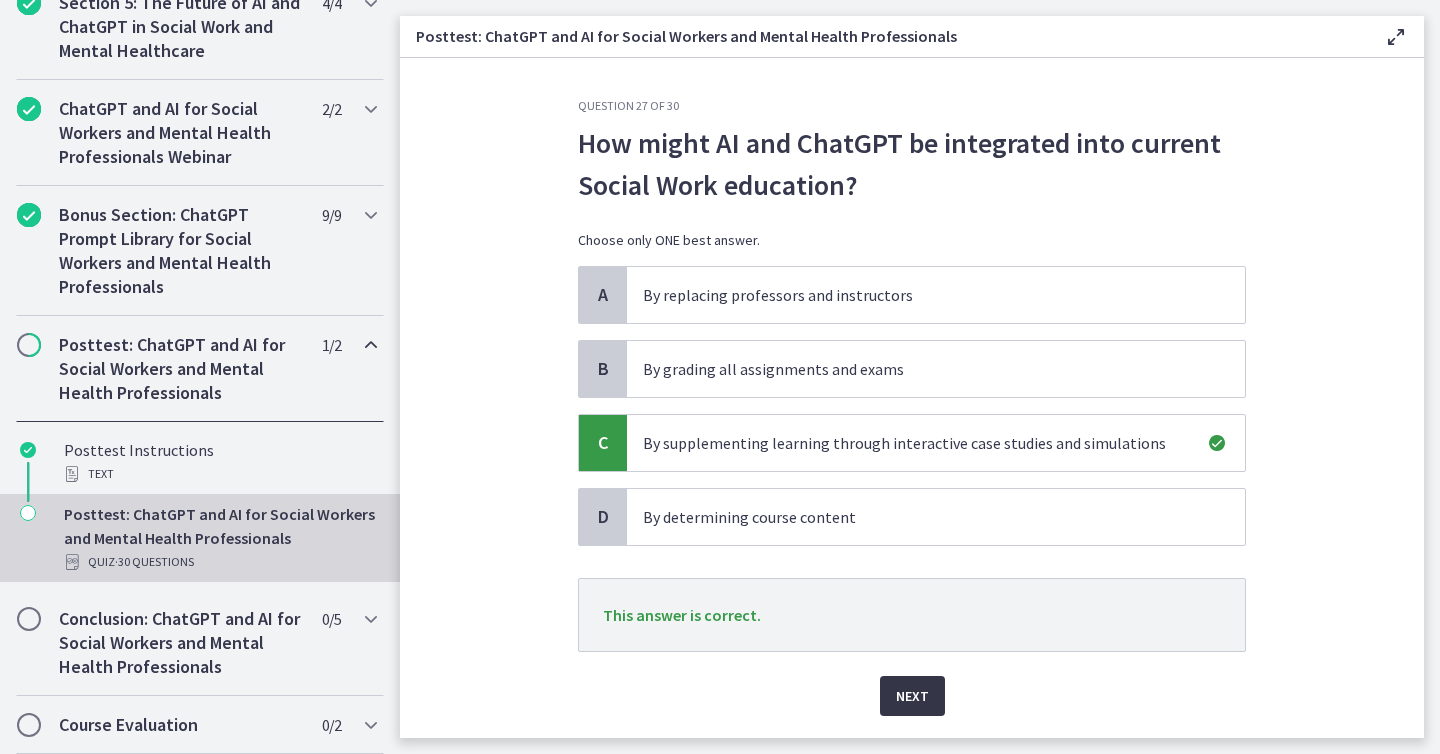 click on "Next" at bounding box center [912, 696] 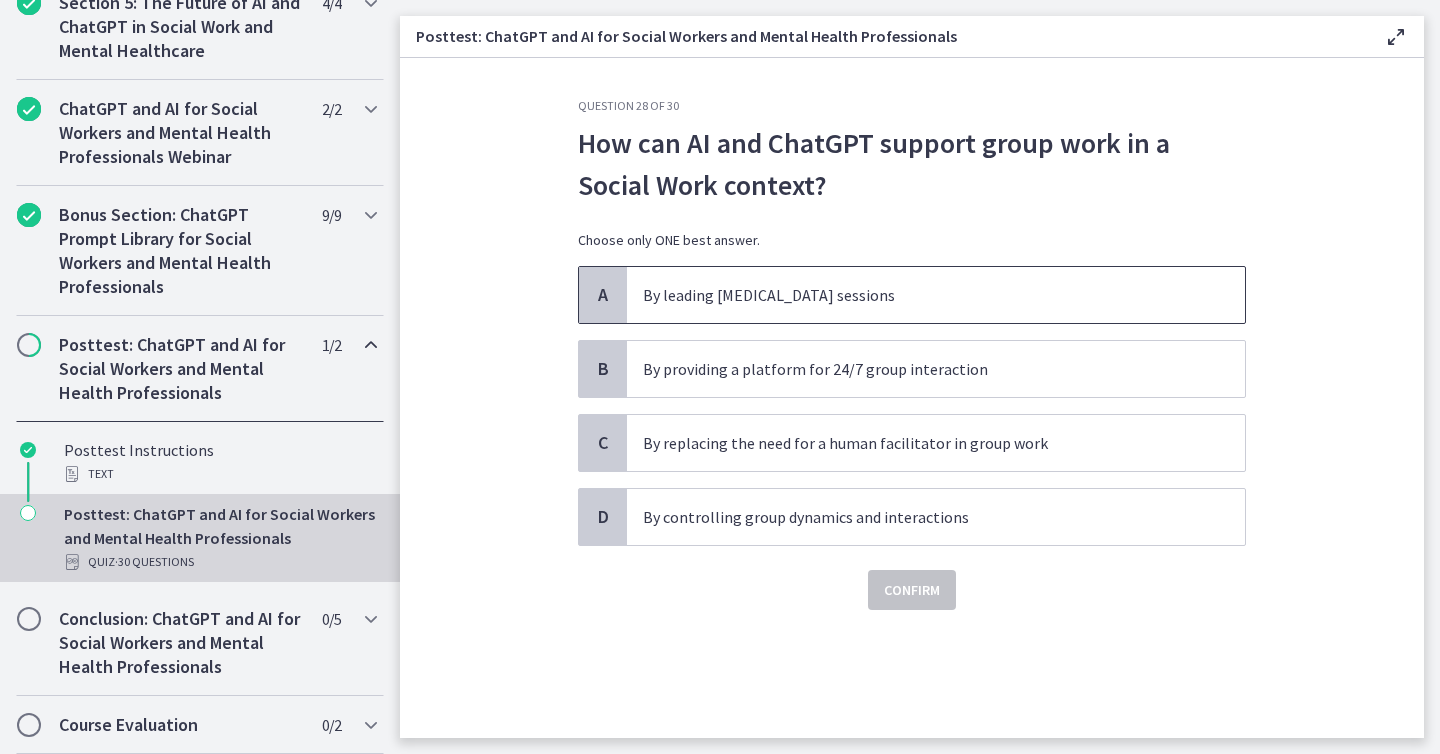 click on "By leading [MEDICAL_DATA] sessions" at bounding box center [916, 295] 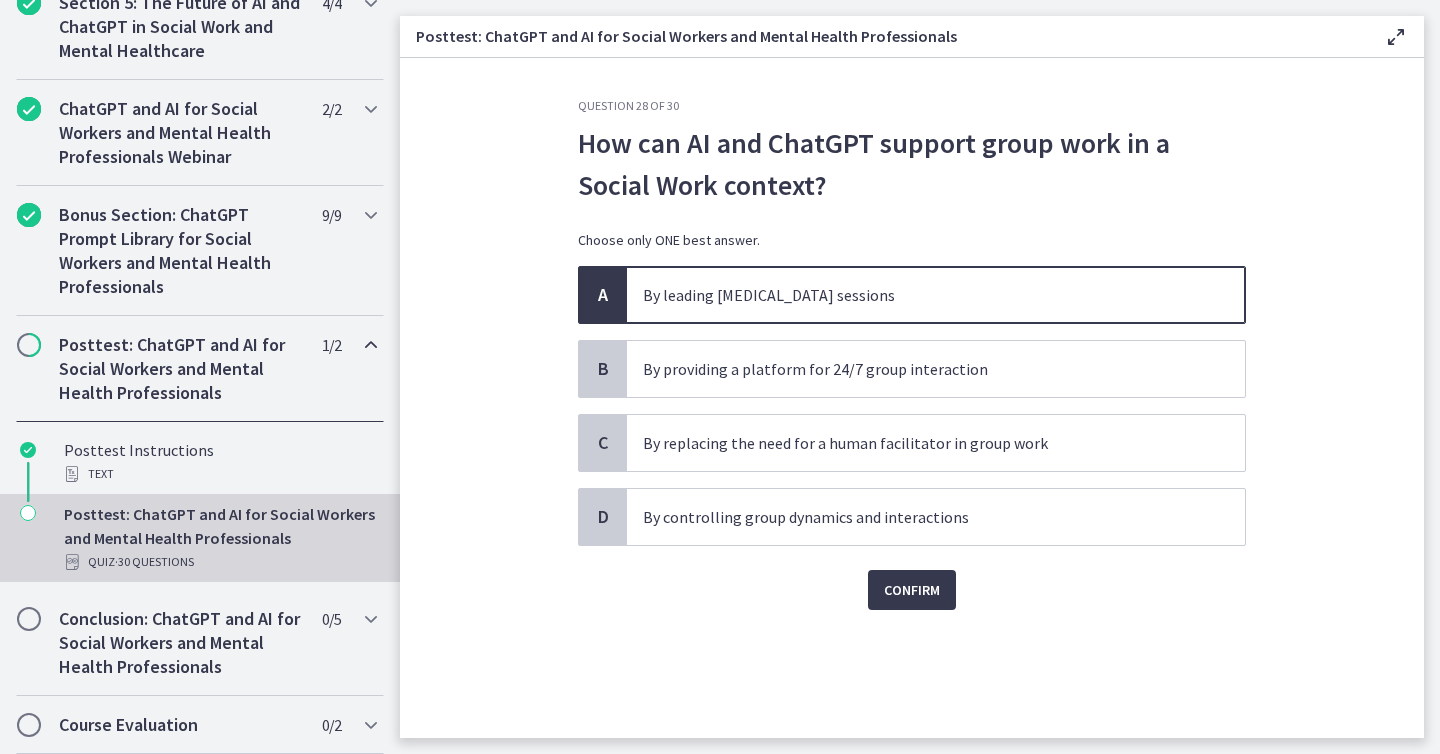 click on "By leading [MEDICAL_DATA] sessions" at bounding box center (916, 295) 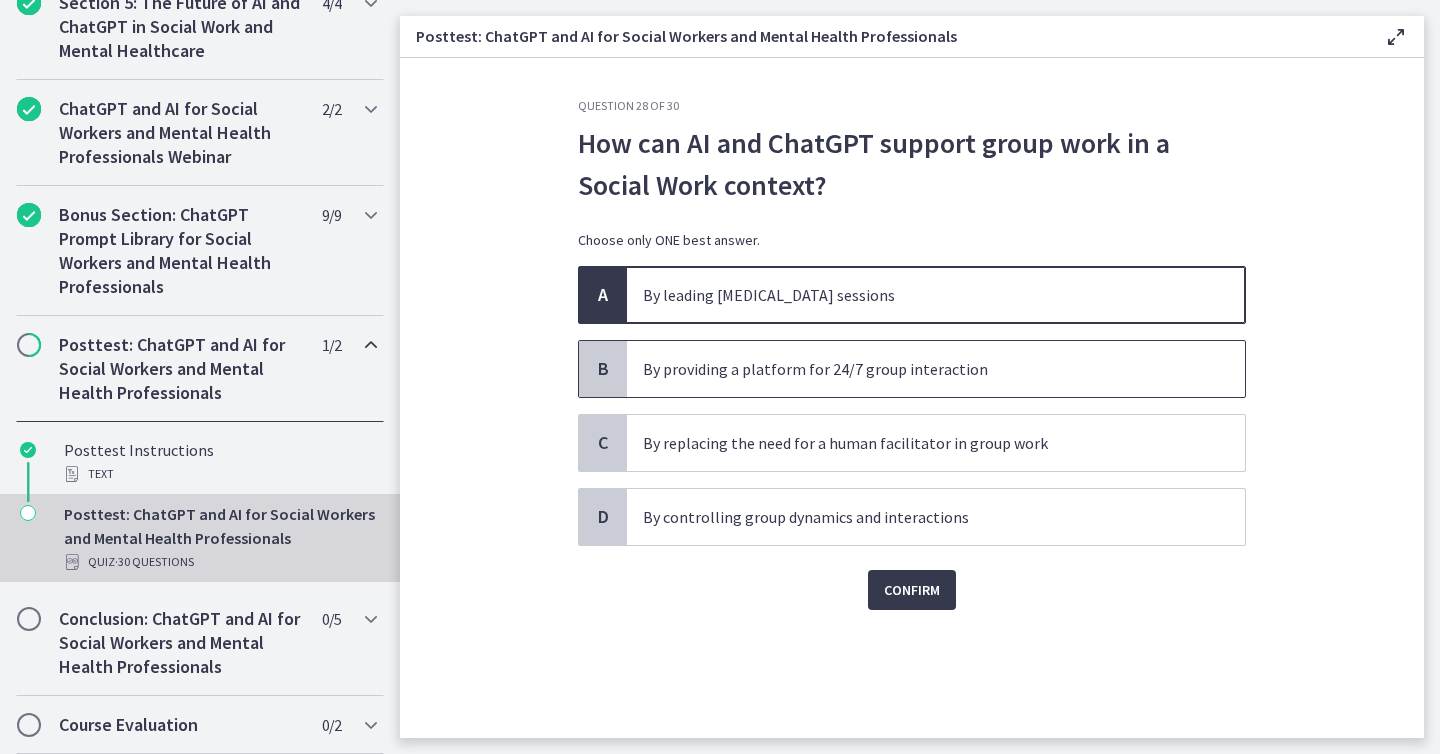 click on "By providing a platform for 24/7 group interaction" at bounding box center (916, 369) 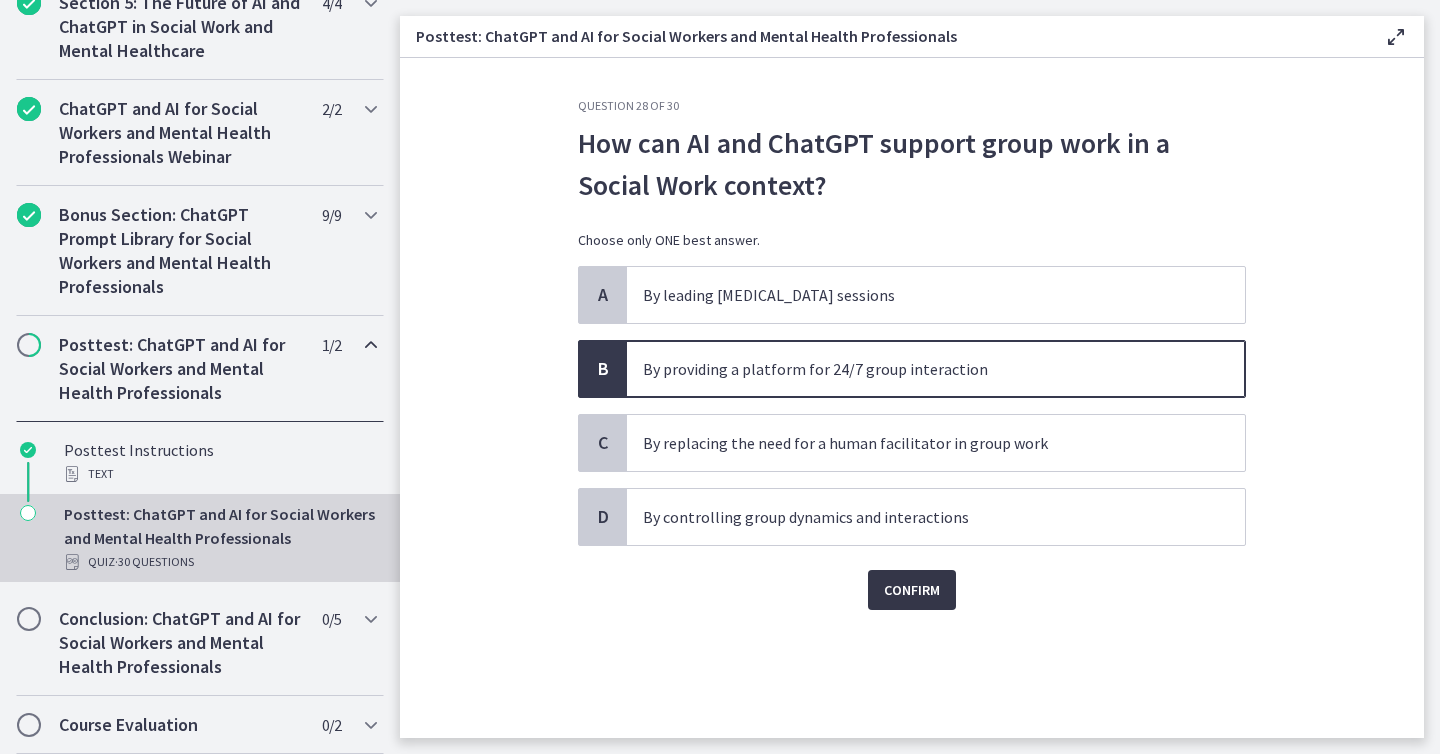 click on "Confirm" at bounding box center (912, 590) 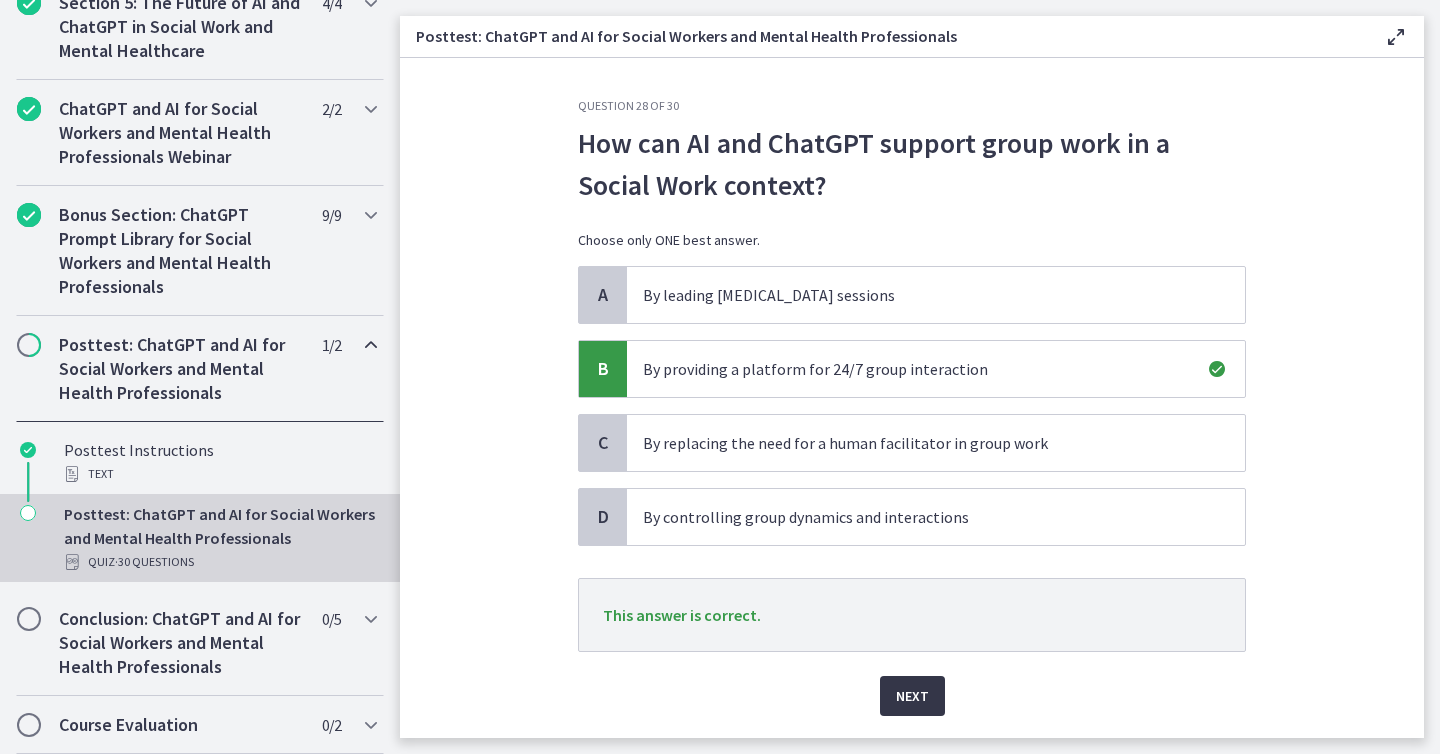 click on "Next" at bounding box center [912, 696] 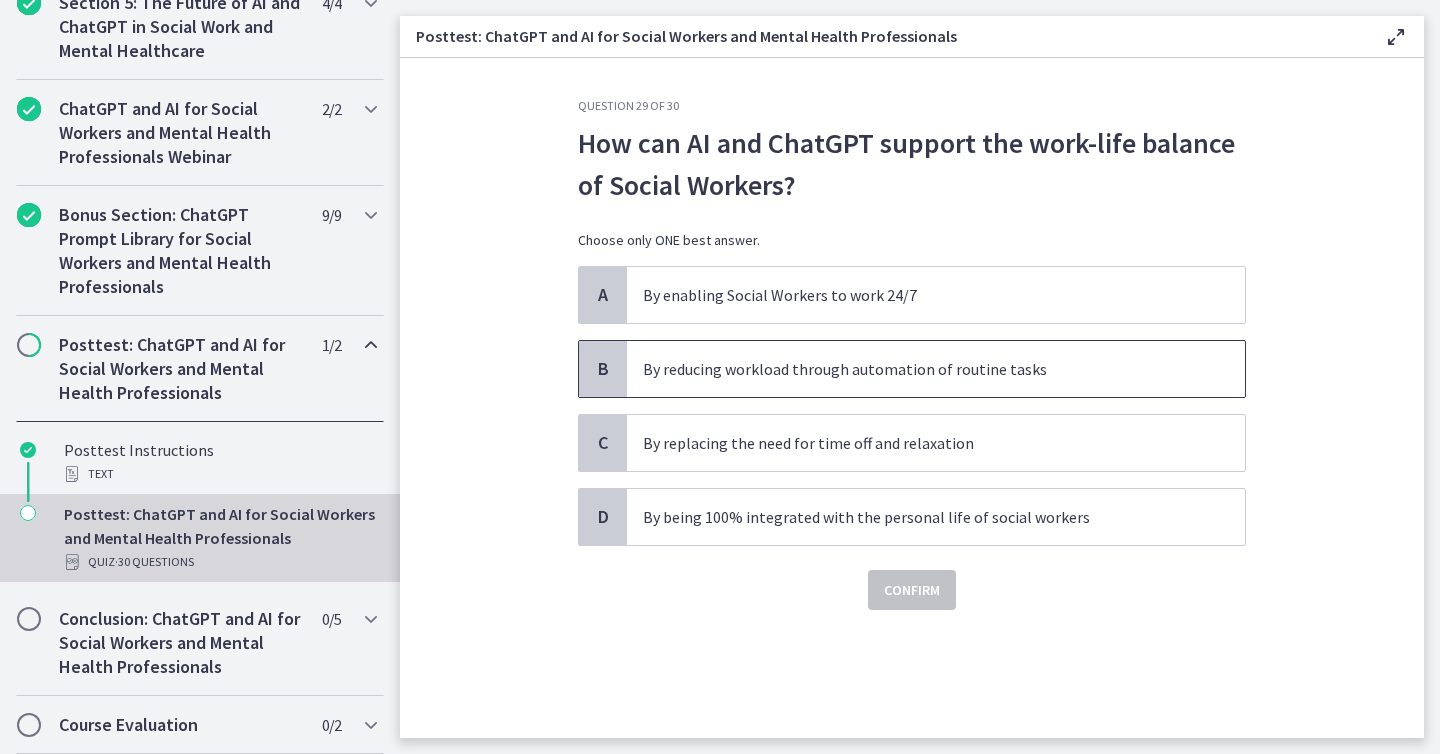 click on "By reducing workload through automation of routine tasks" at bounding box center (916, 369) 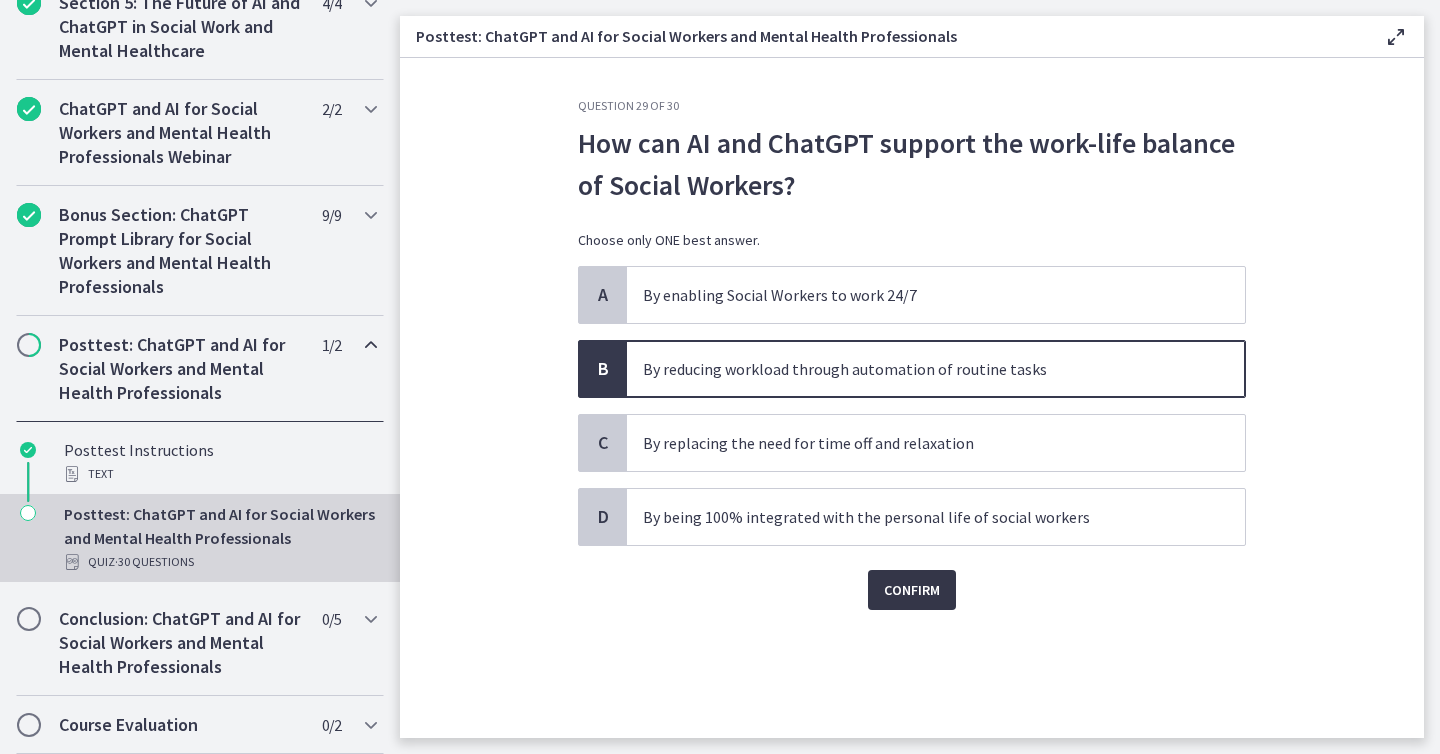 click on "Confirm" at bounding box center (912, 590) 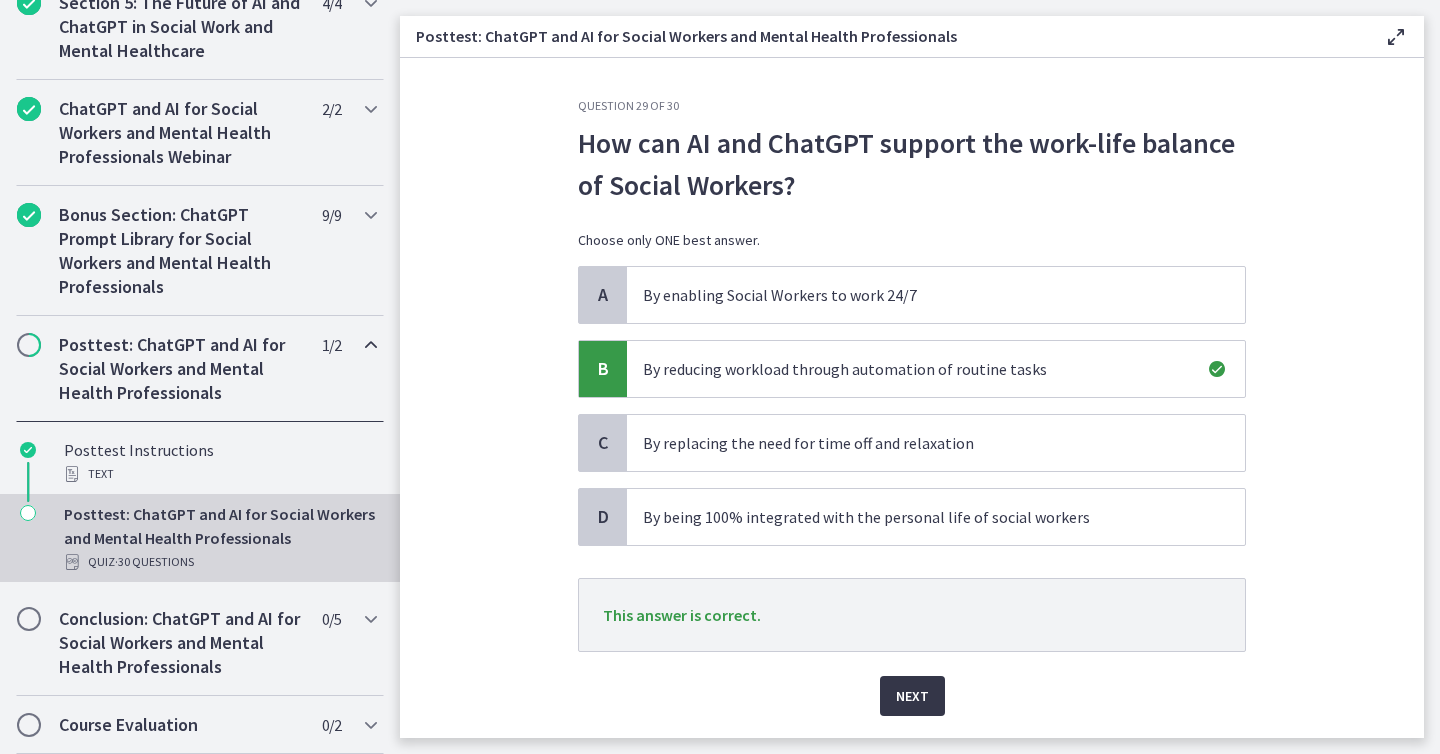 click on "Next" at bounding box center [912, 696] 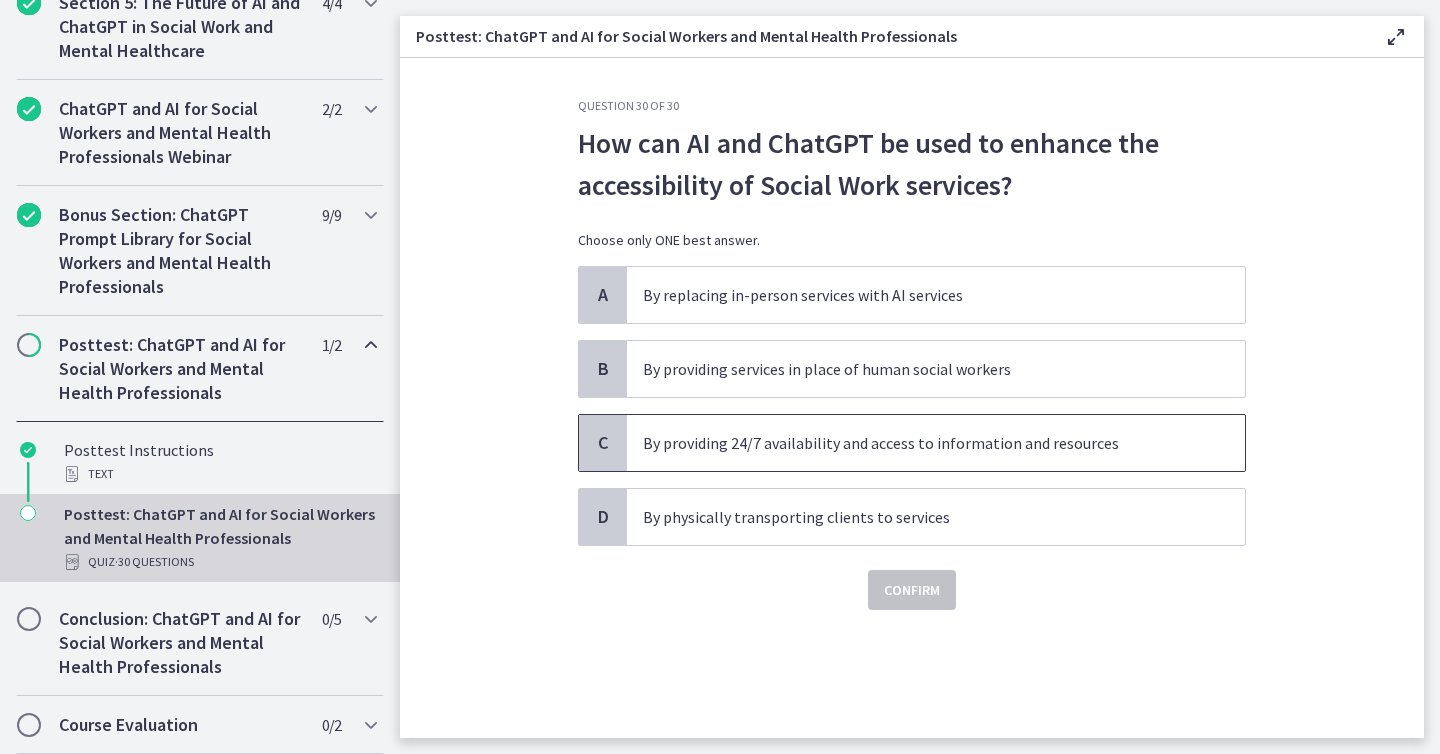 click on "By providing 24/7 availability and access to information and resources" at bounding box center [916, 443] 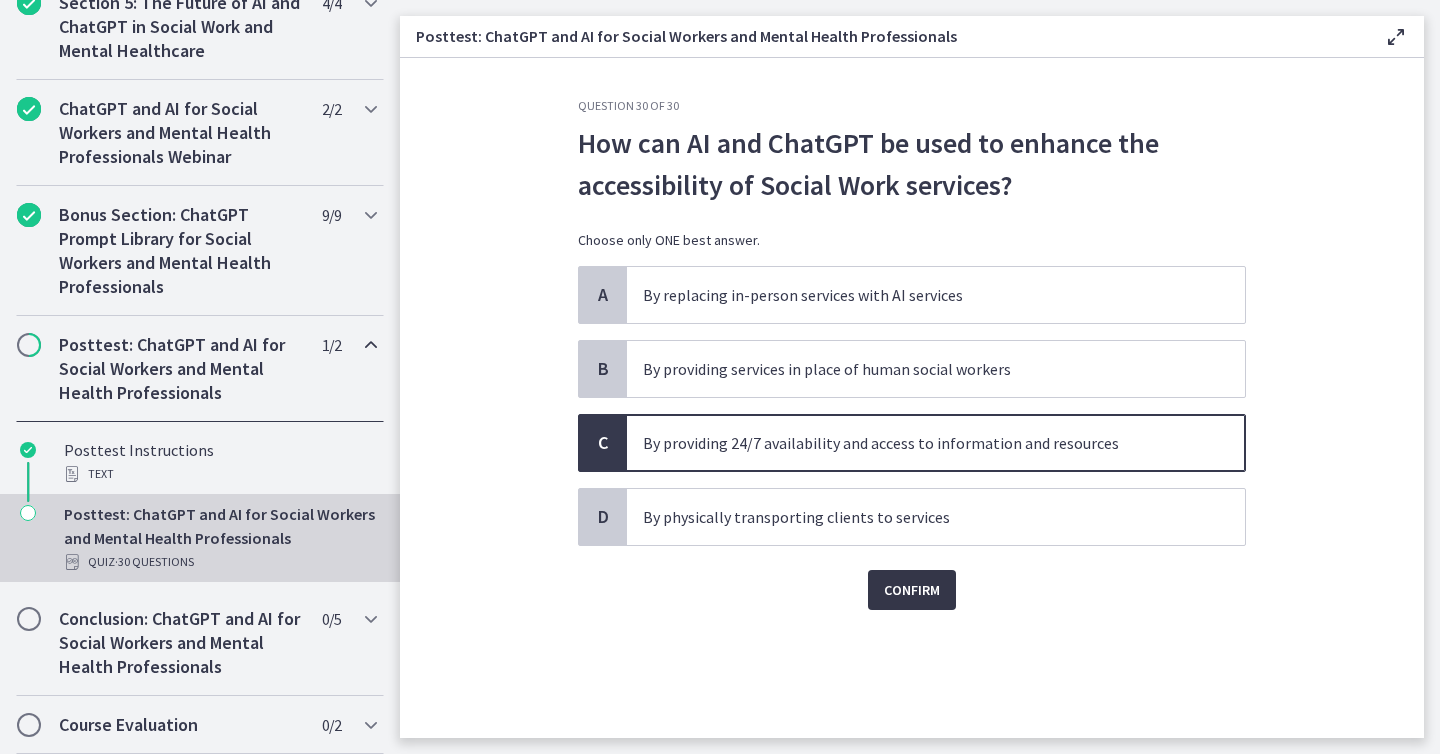 click on "Confirm" at bounding box center [912, 590] 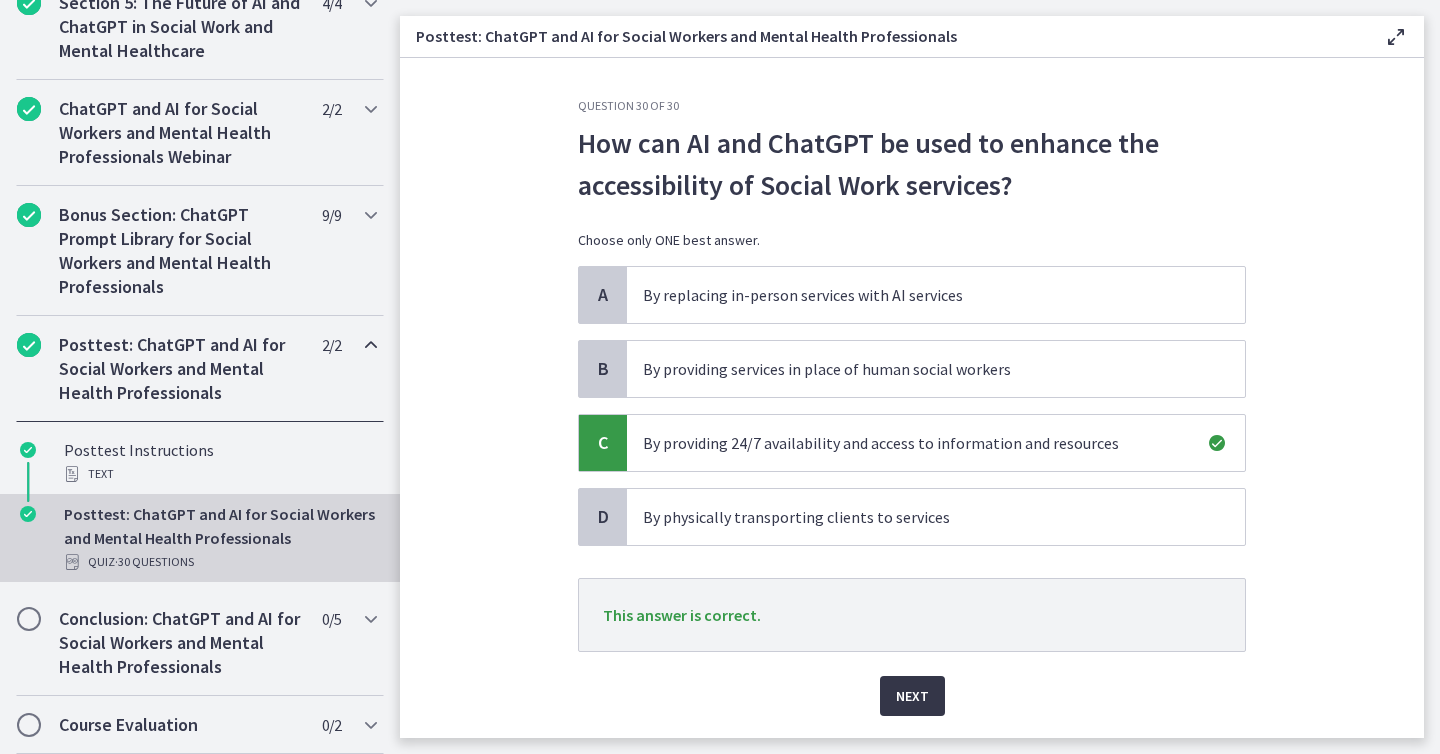 click on "Next" at bounding box center [912, 696] 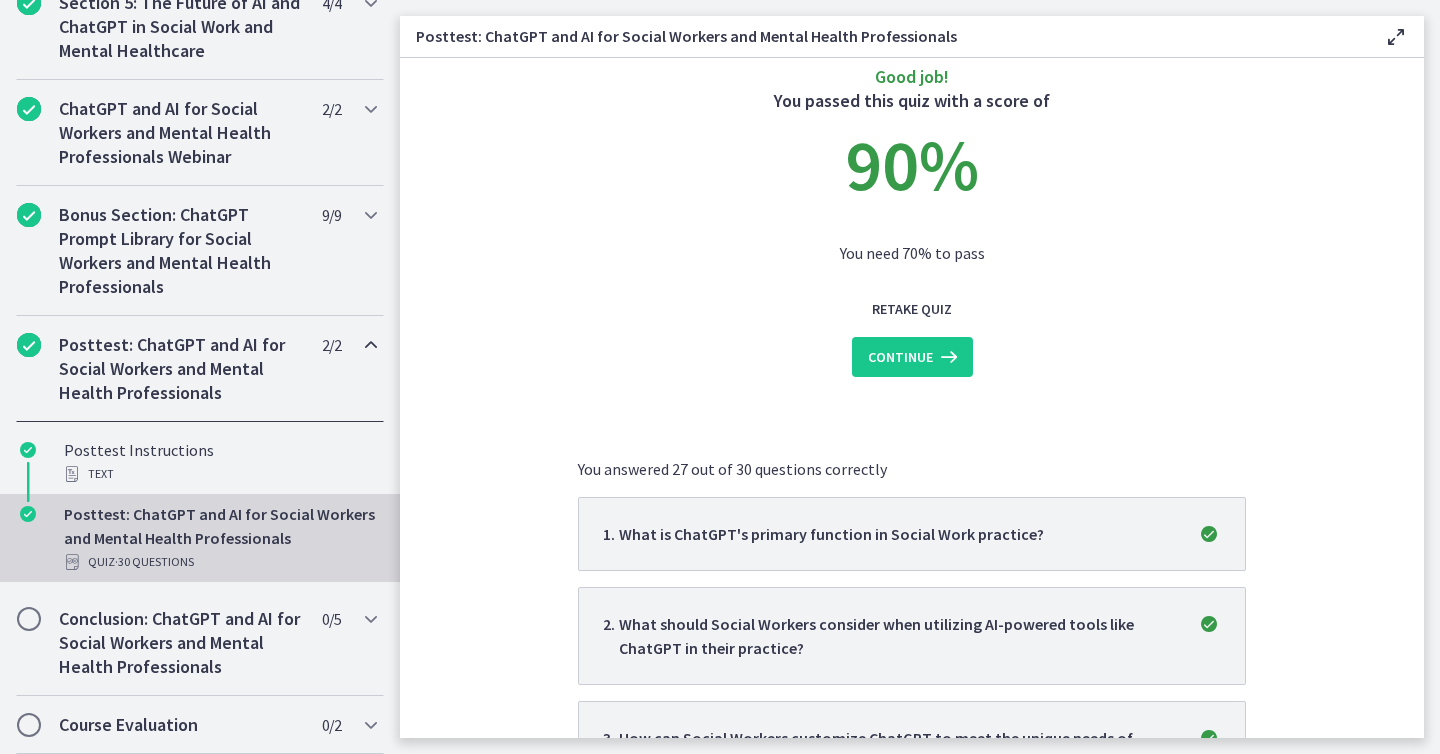 scroll, scrollTop: 50, scrollLeft: 0, axis: vertical 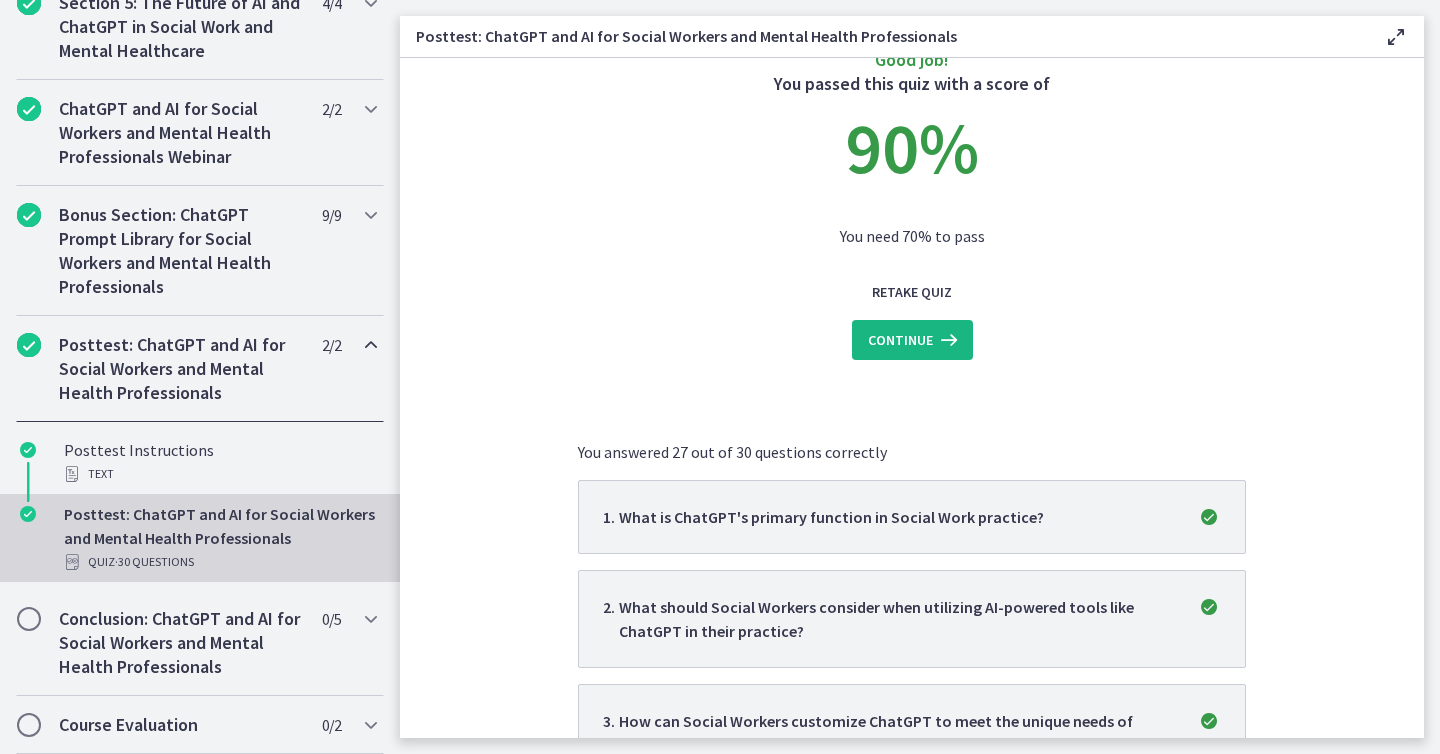 click on "Continue" at bounding box center (900, 340) 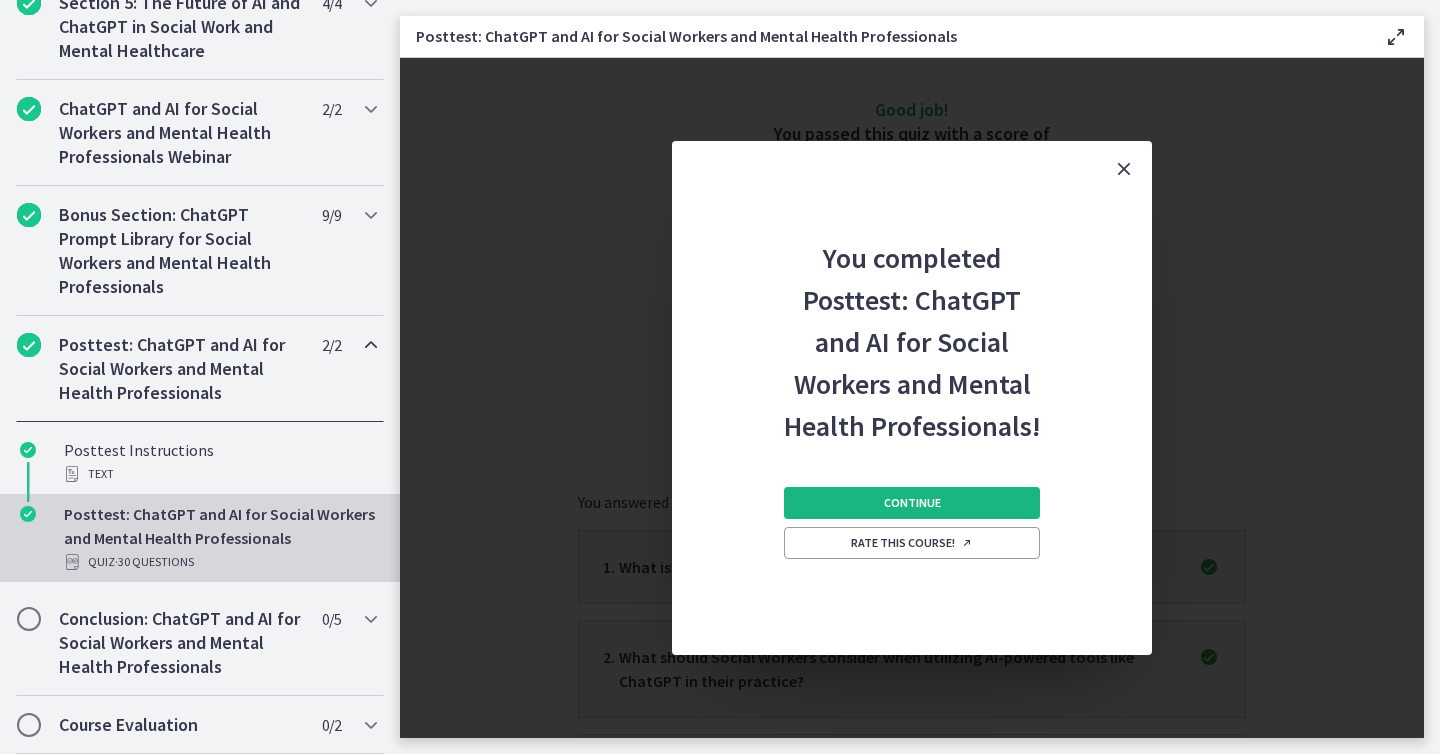 click on "Continue" at bounding box center (912, 503) 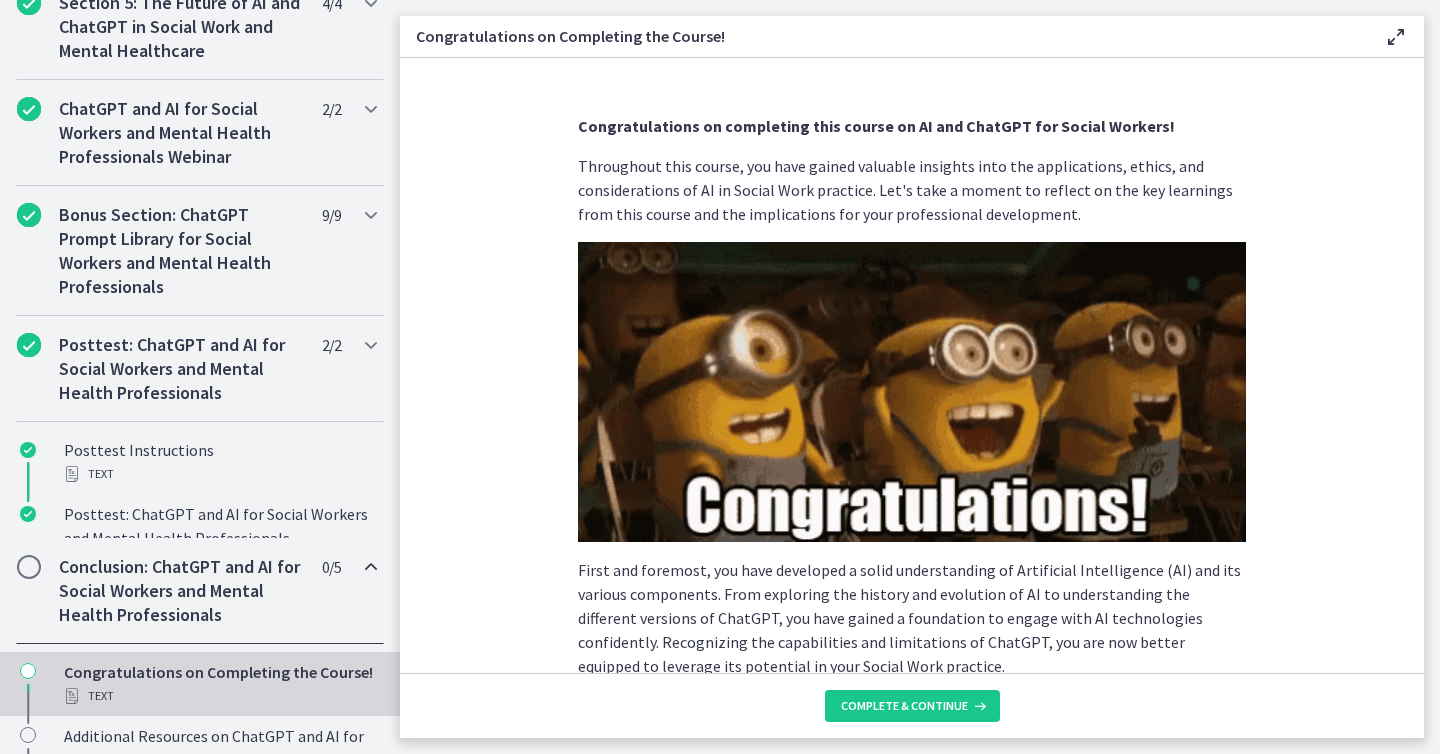 scroll, scrollTop: 997, scrollLeft: 0, axis: vertical 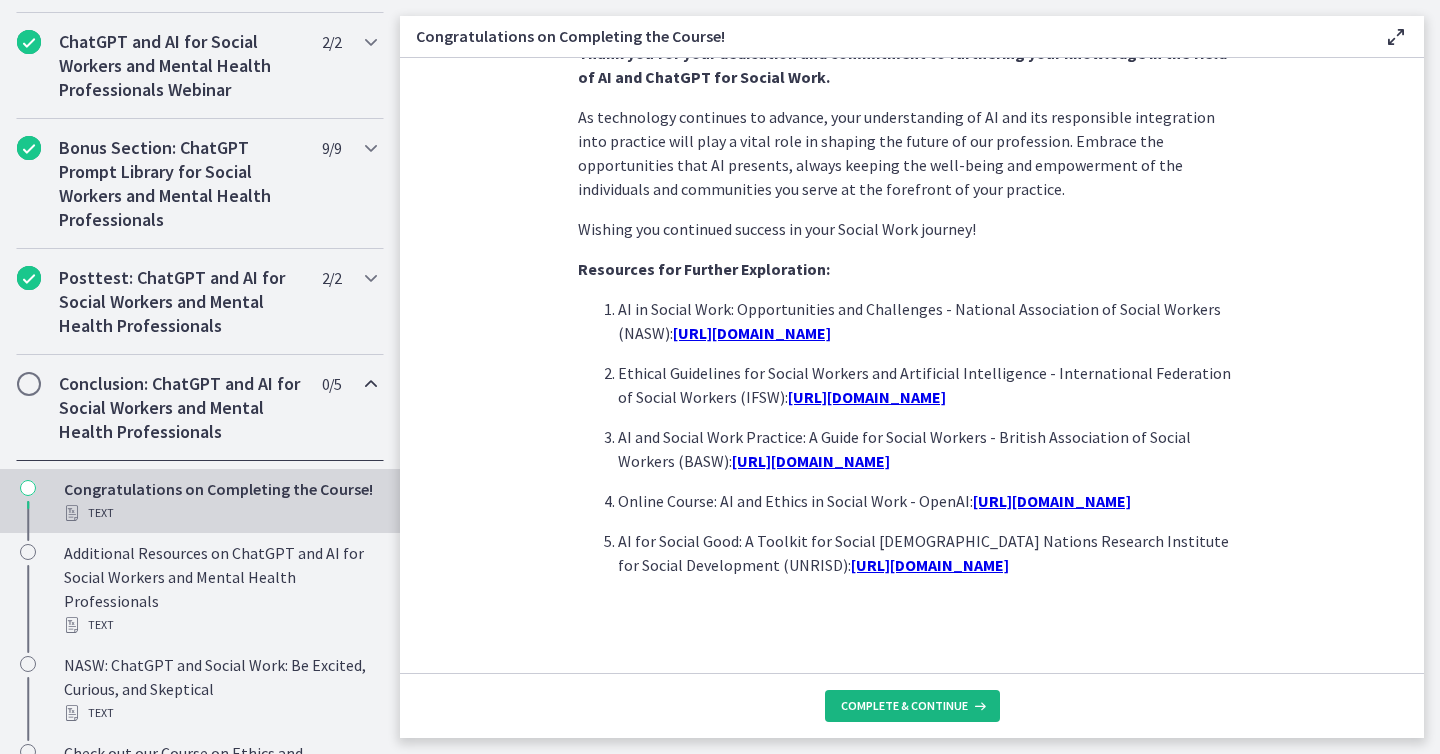 click on "Complete & continue" at bounding box center (904, 706) 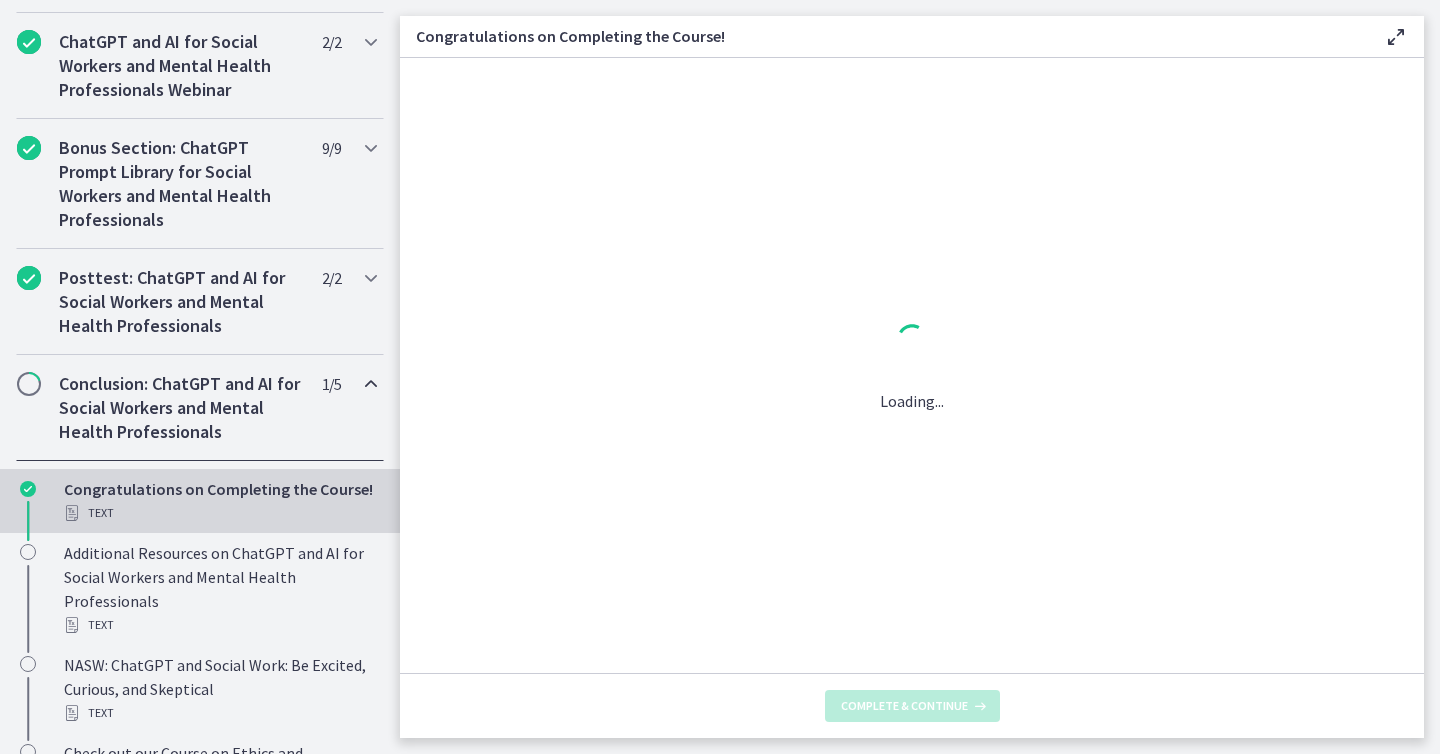 scroll, scrollTop: 0, scrollLeft: 0, axis: both 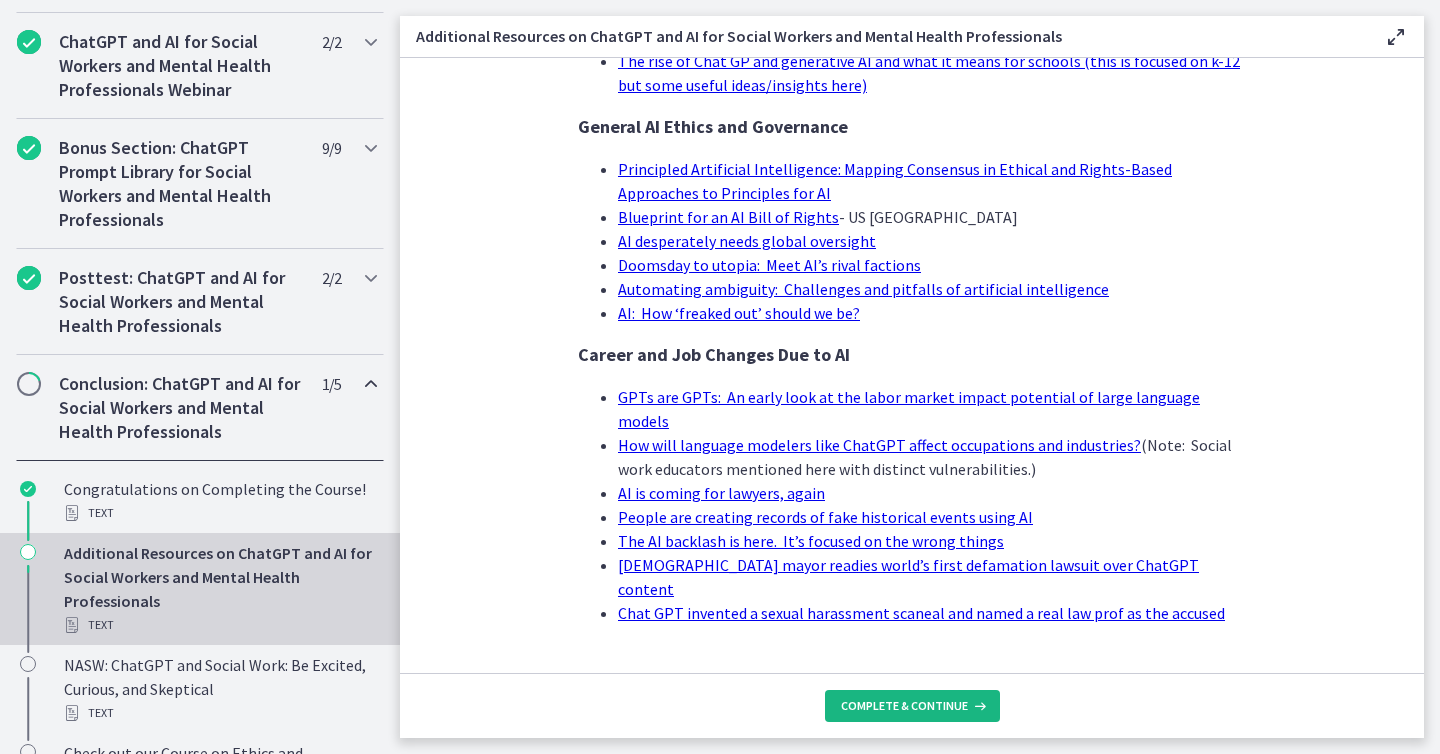 click on "Complete & continue" at bounding box center (904, 706) 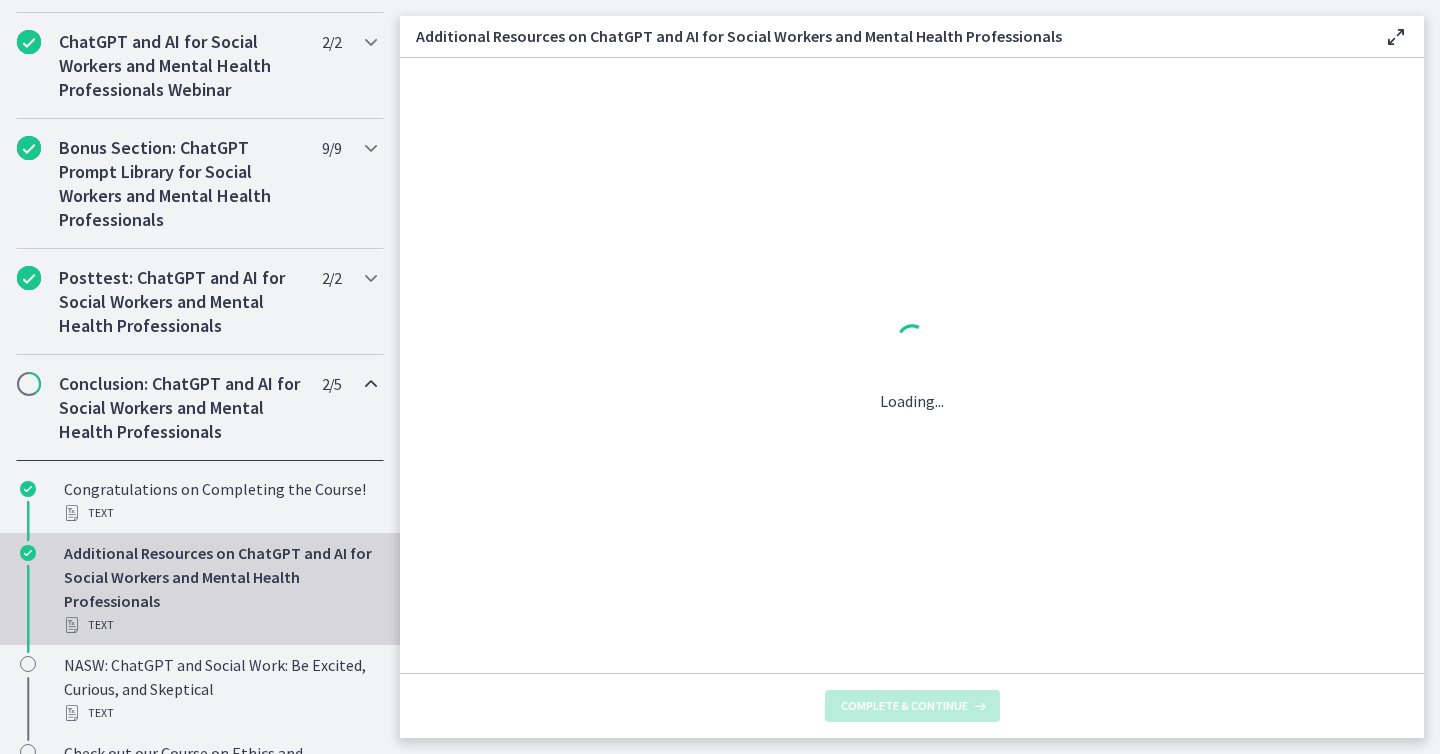 scroll, scrollTop: 0, scrollLeft: 0, axis: both 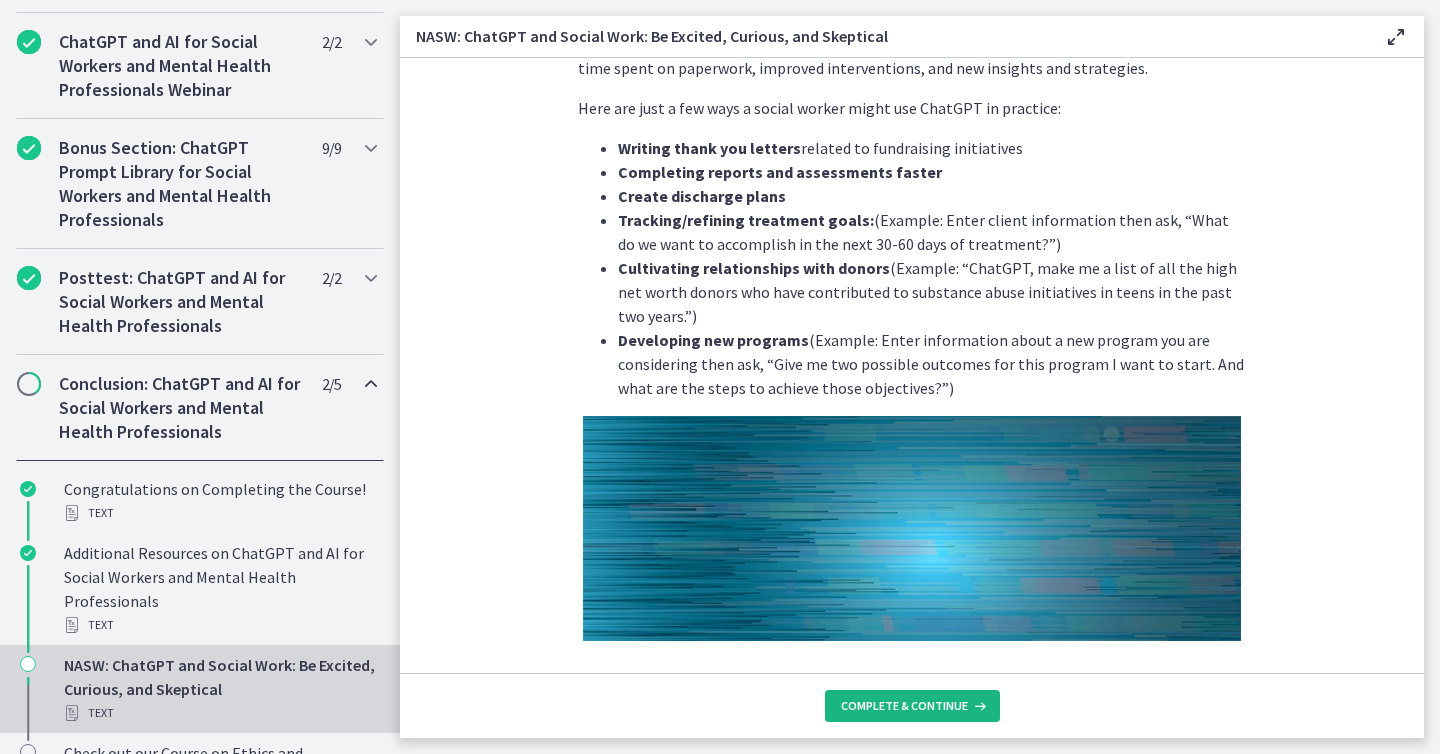 click on "Complete & continue" at bounding box center (912, 706) 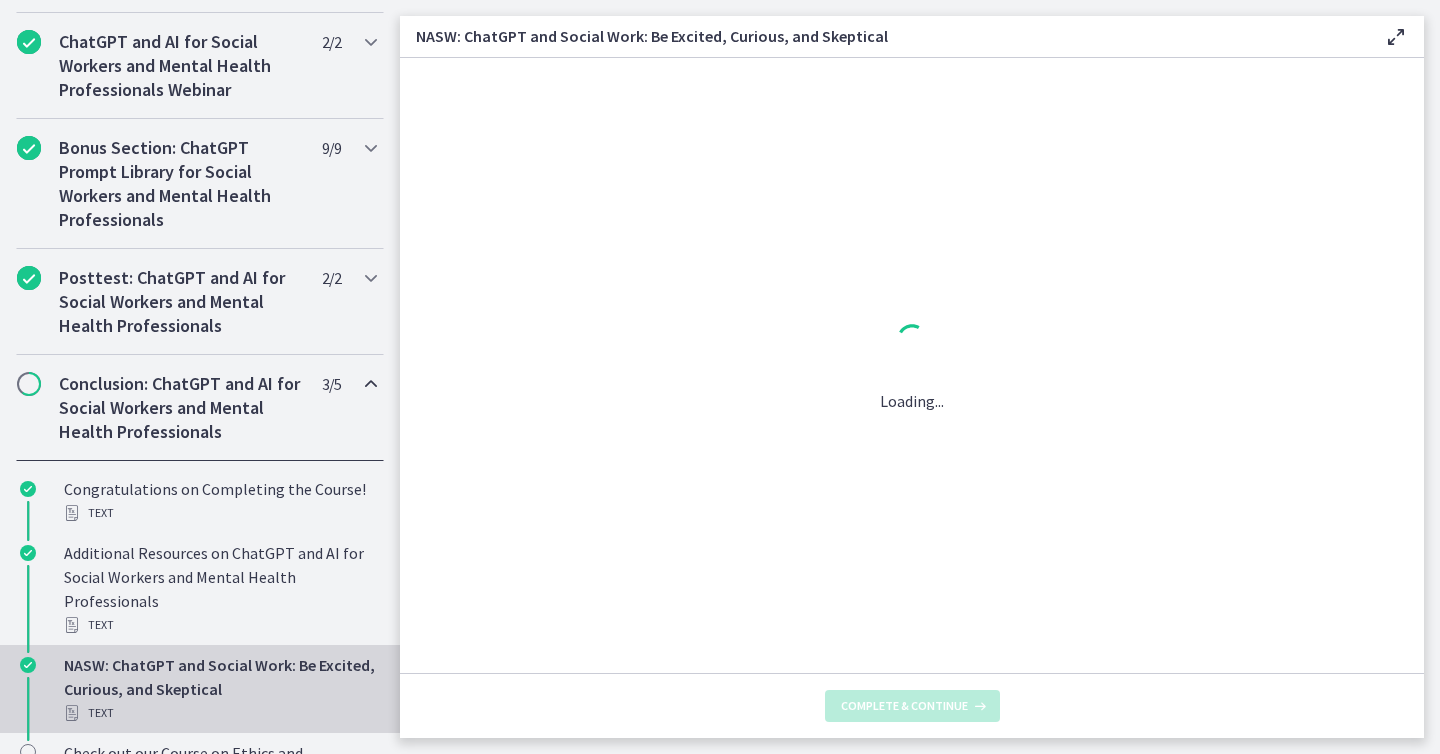 scroll, scrollTop: 0, scrollLeft: 0, axis: both 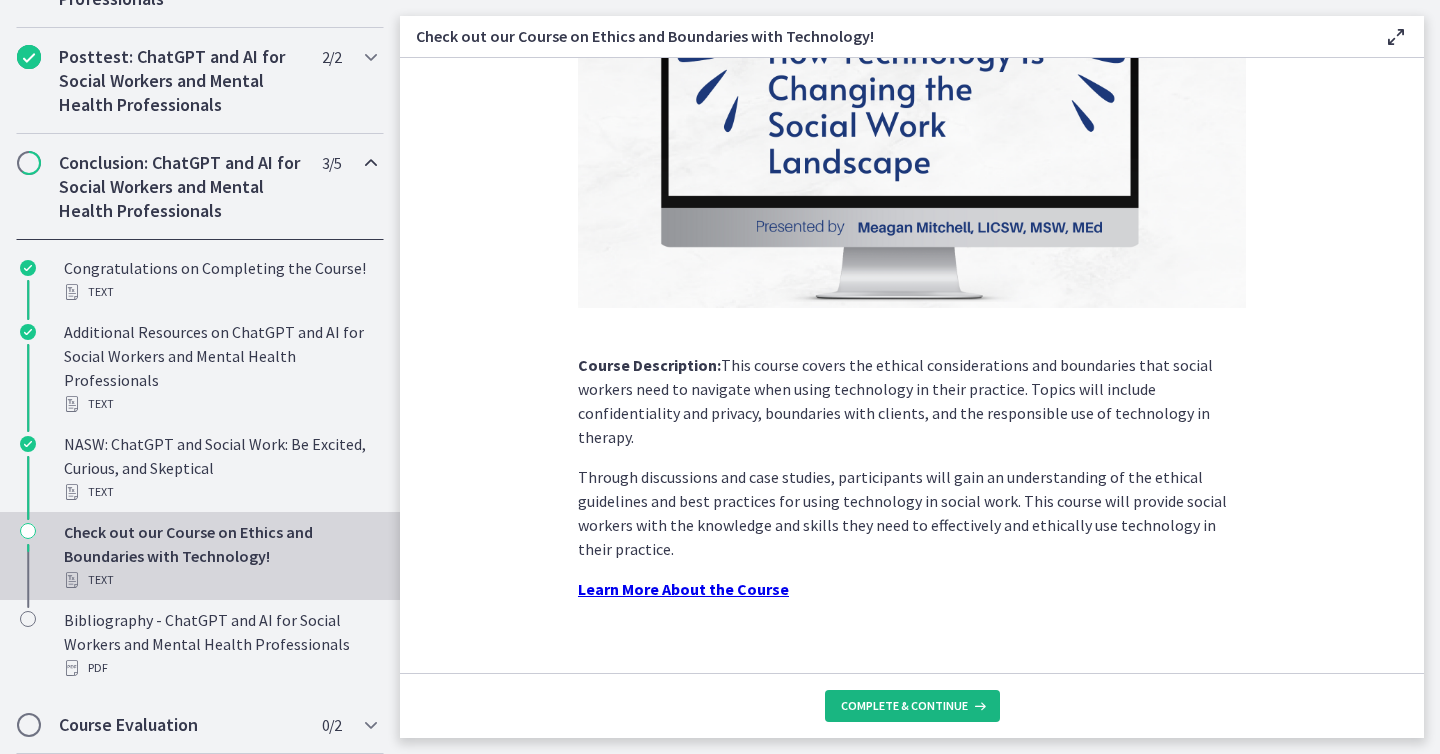 click on "Complete & continue" at bounding box center [904, 706] 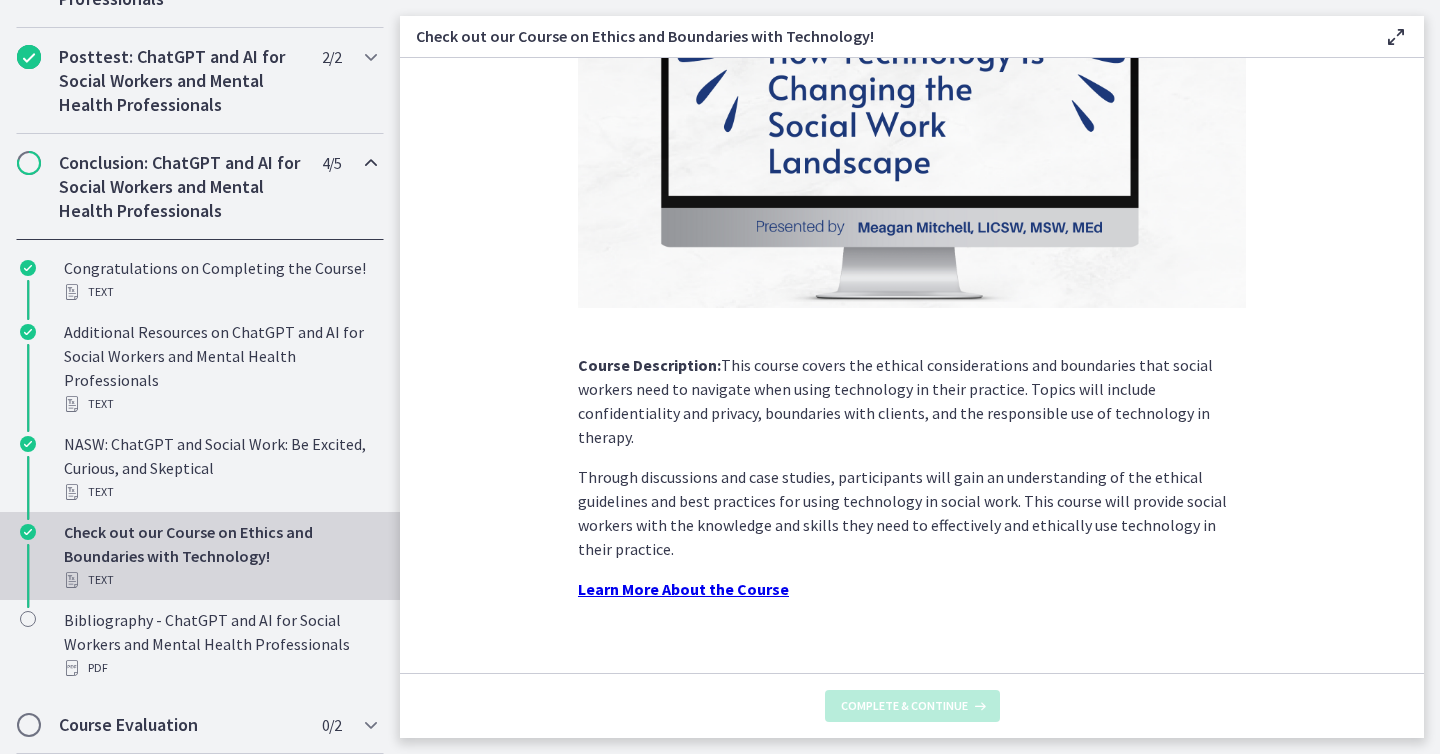 scroll, scrollTop: 0, scrollLeft: 0, axis: both 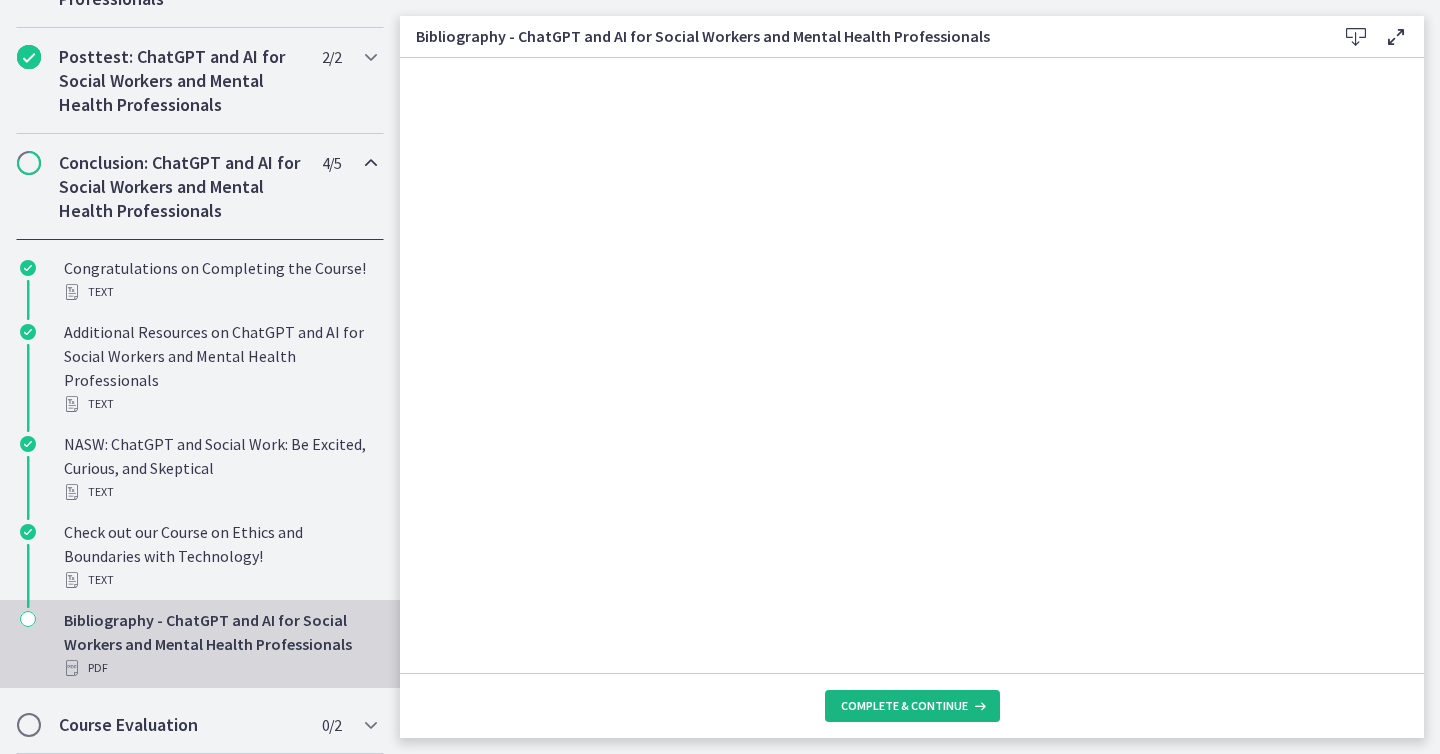 click on "Complete & continue" at bounding box center [904, 706] 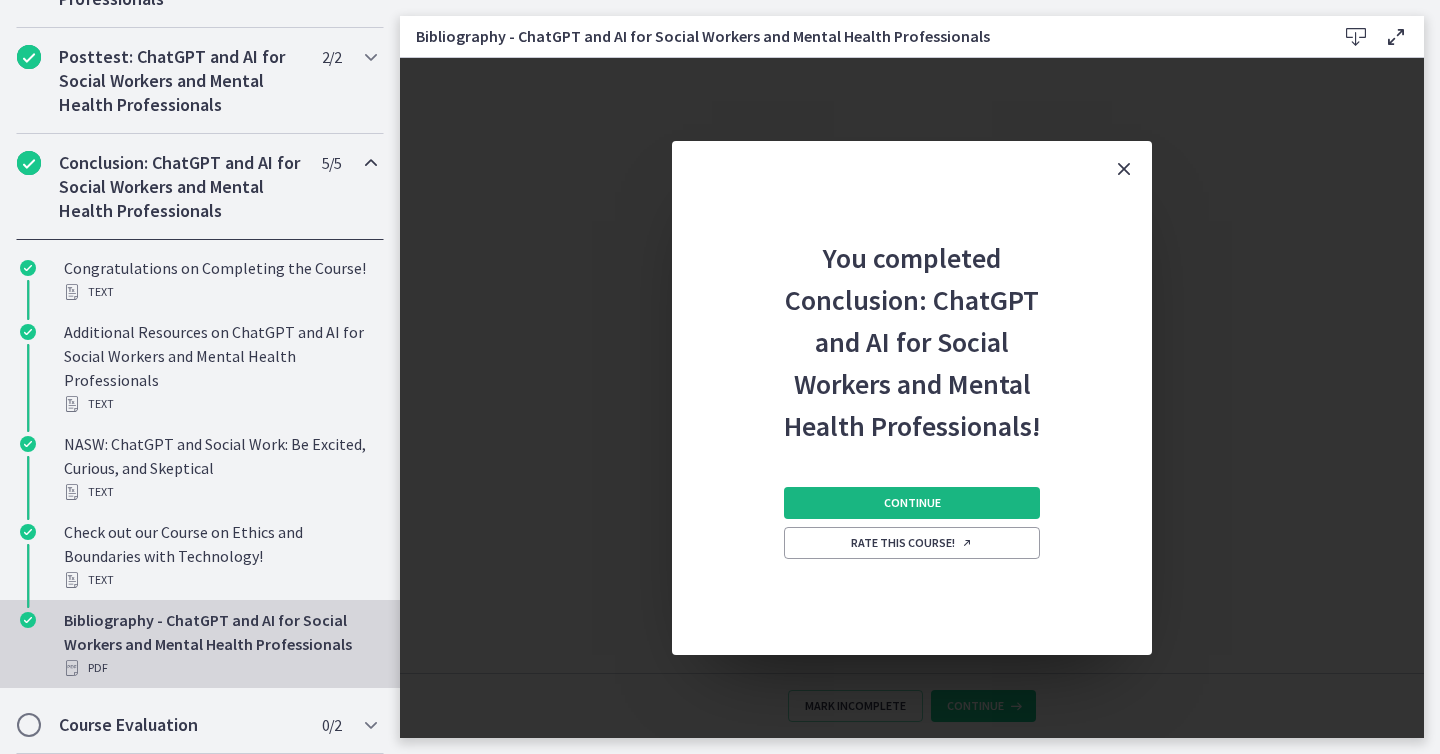 click on "Continue" at bounding box center (912, 503) 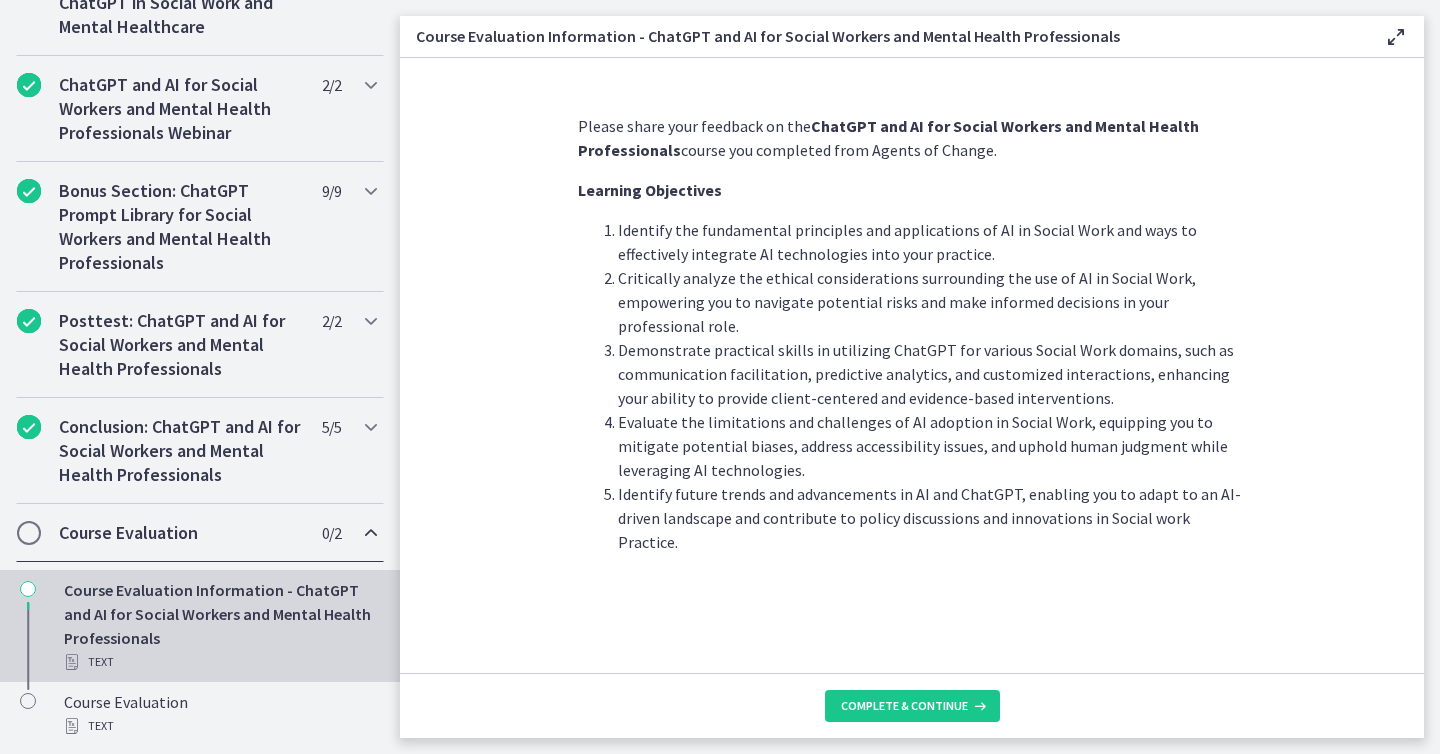 scroll, scrollTop: 954, scrollLeft: 0, axis: vertical 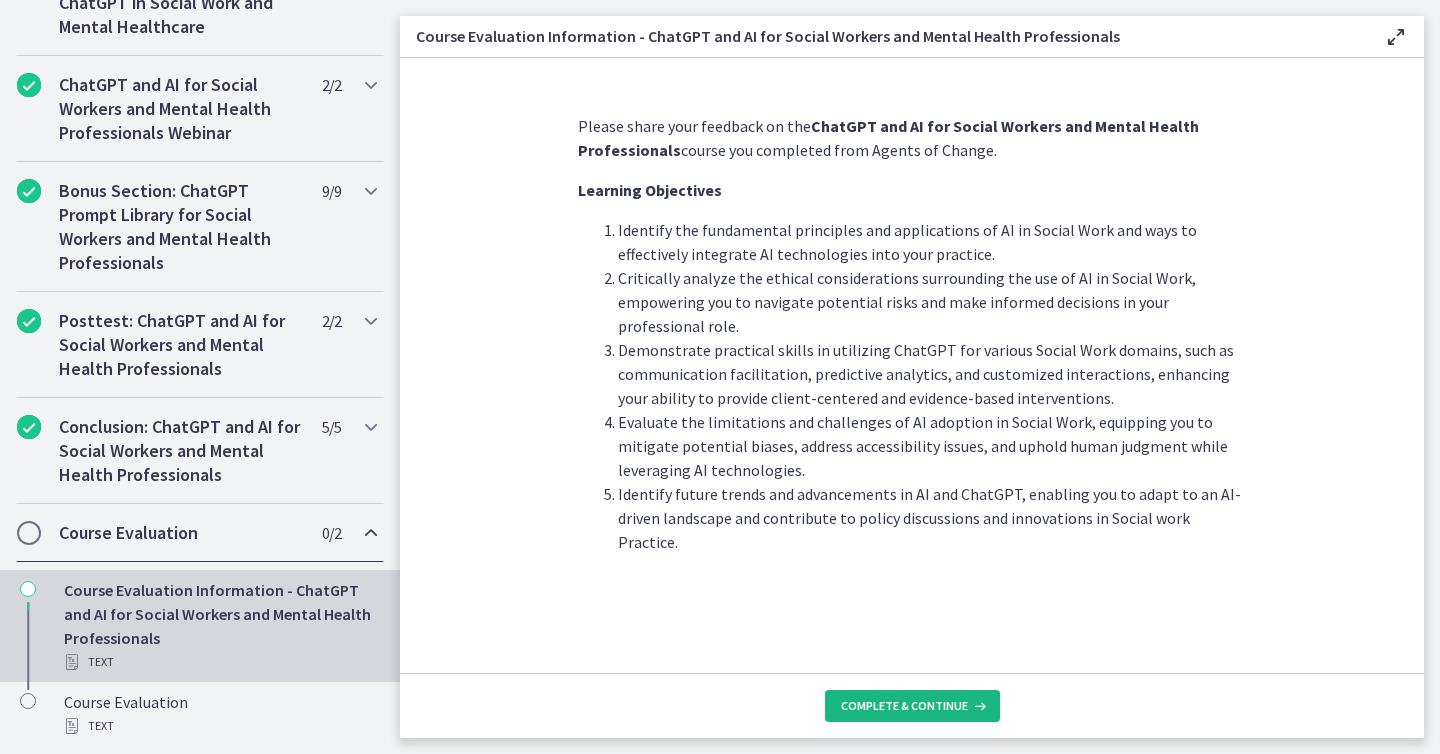 click on "Complete & continue" at bounding box center (904, 706) 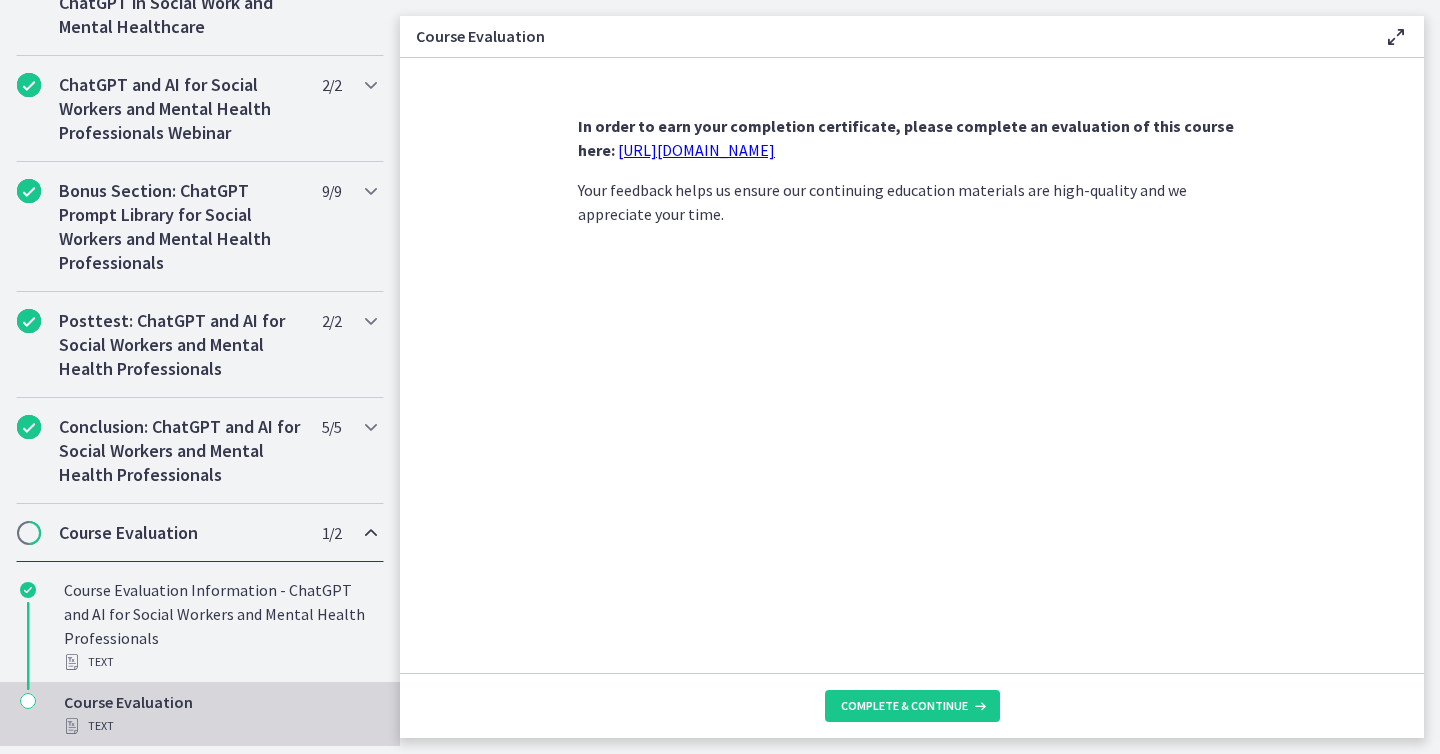click on "[URL][DOMAIN_NAME]" at bounding box center [696, 150] 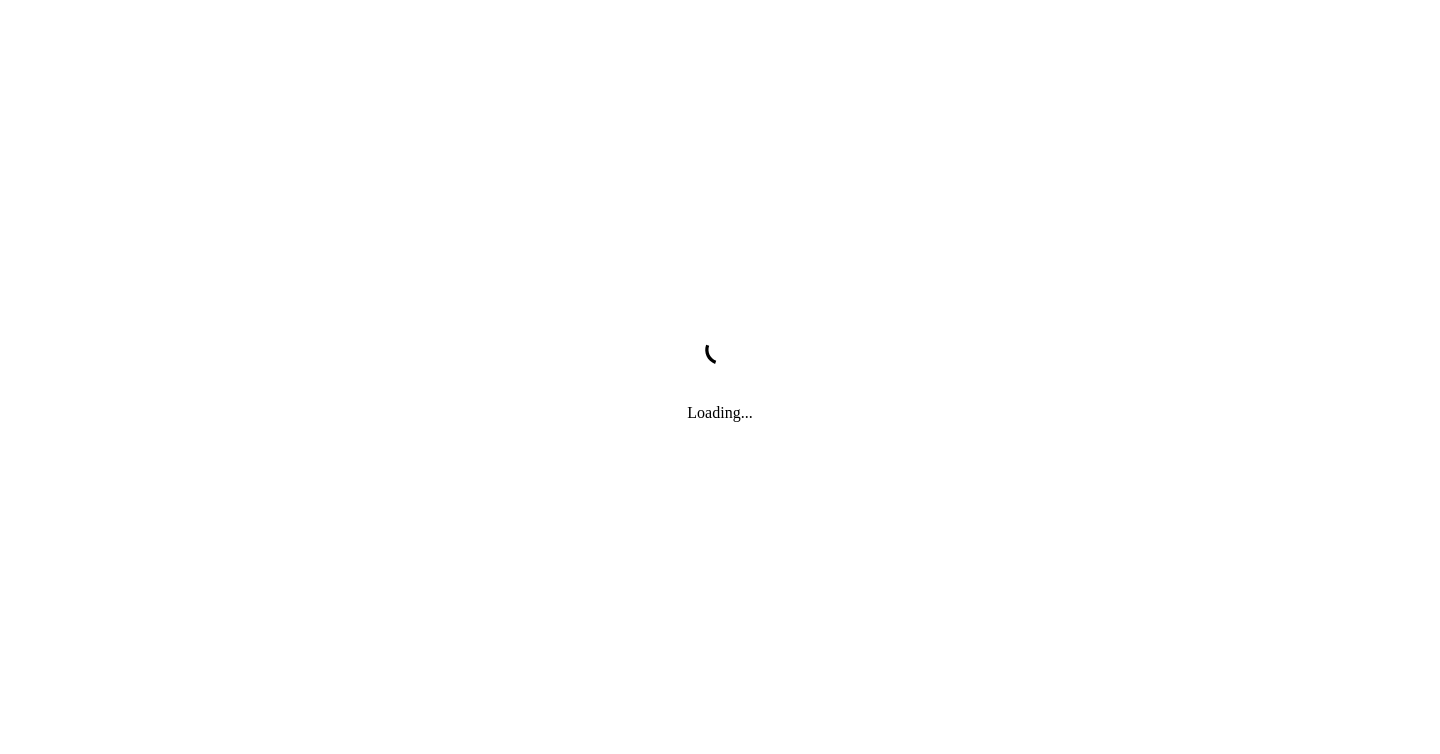 scroll, scrollTop: 0, scrollLeft: 0, axis: both 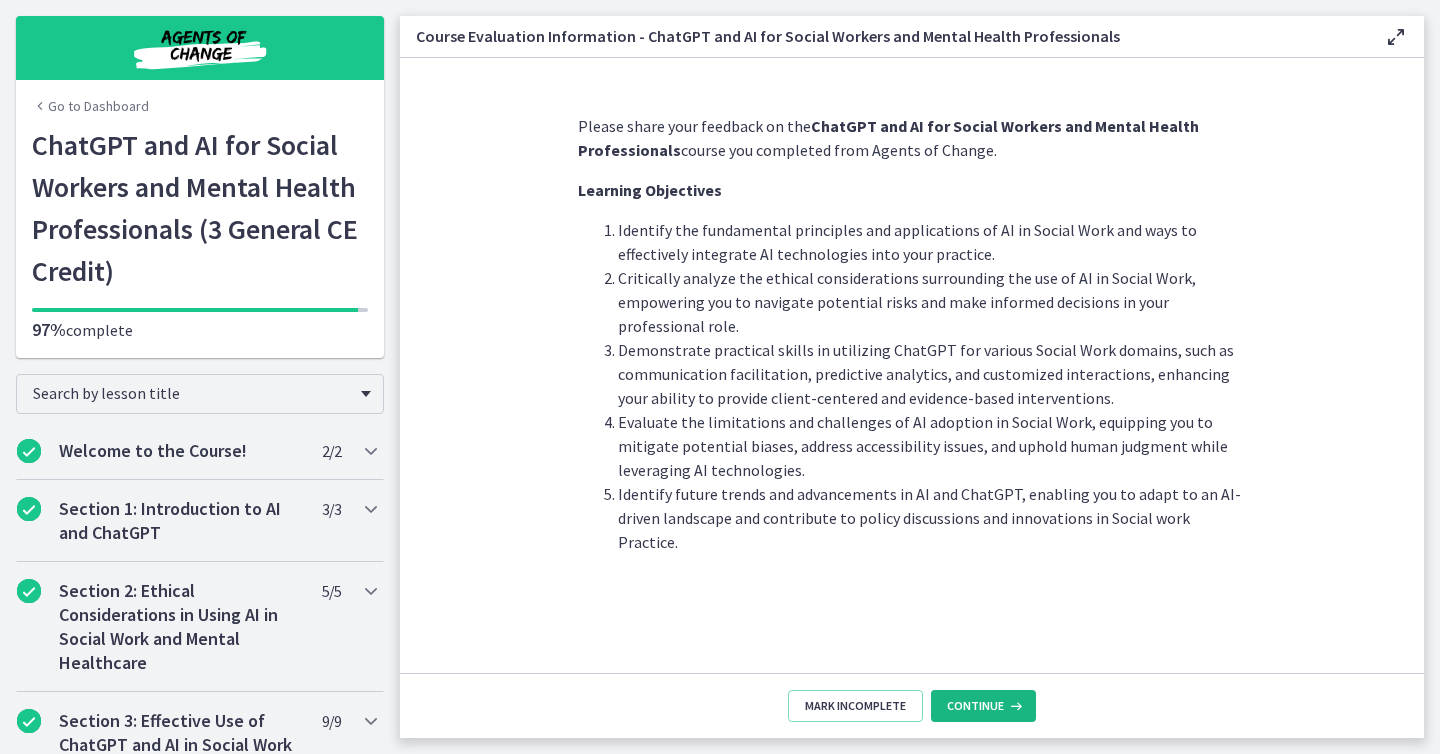 click on "Continue" at bounding box center [975, 706] 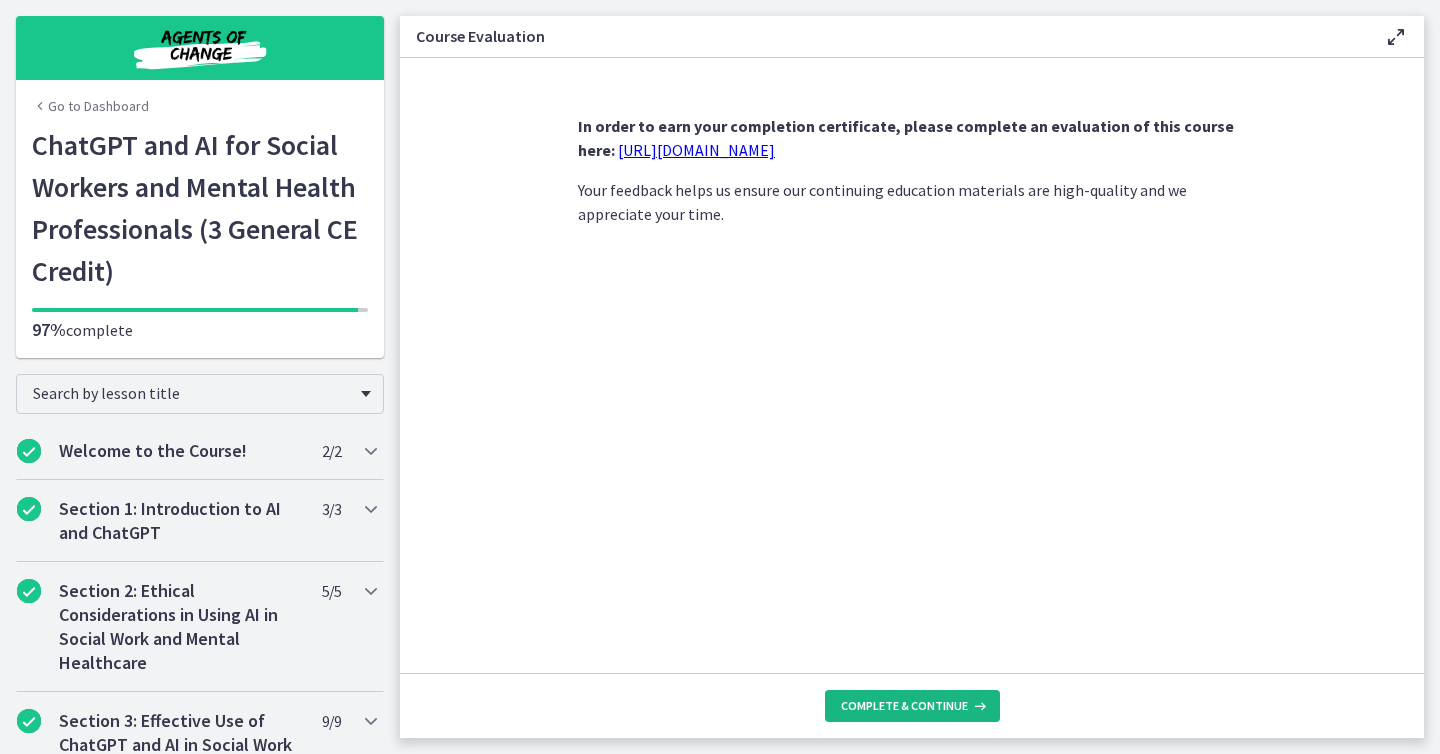 click at bounding box center (978, 706) 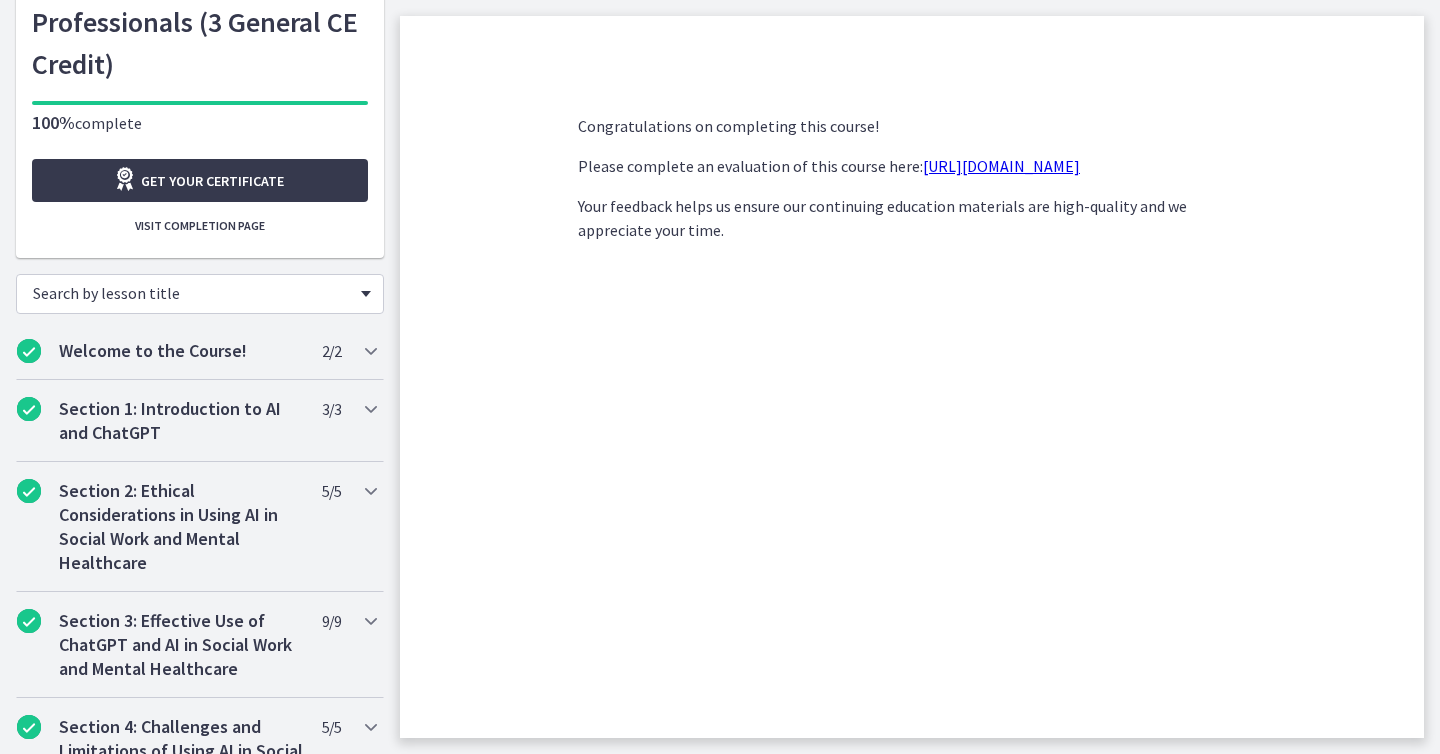 scroll, scrollTop: 0, scrollLeft: 0, axis: both 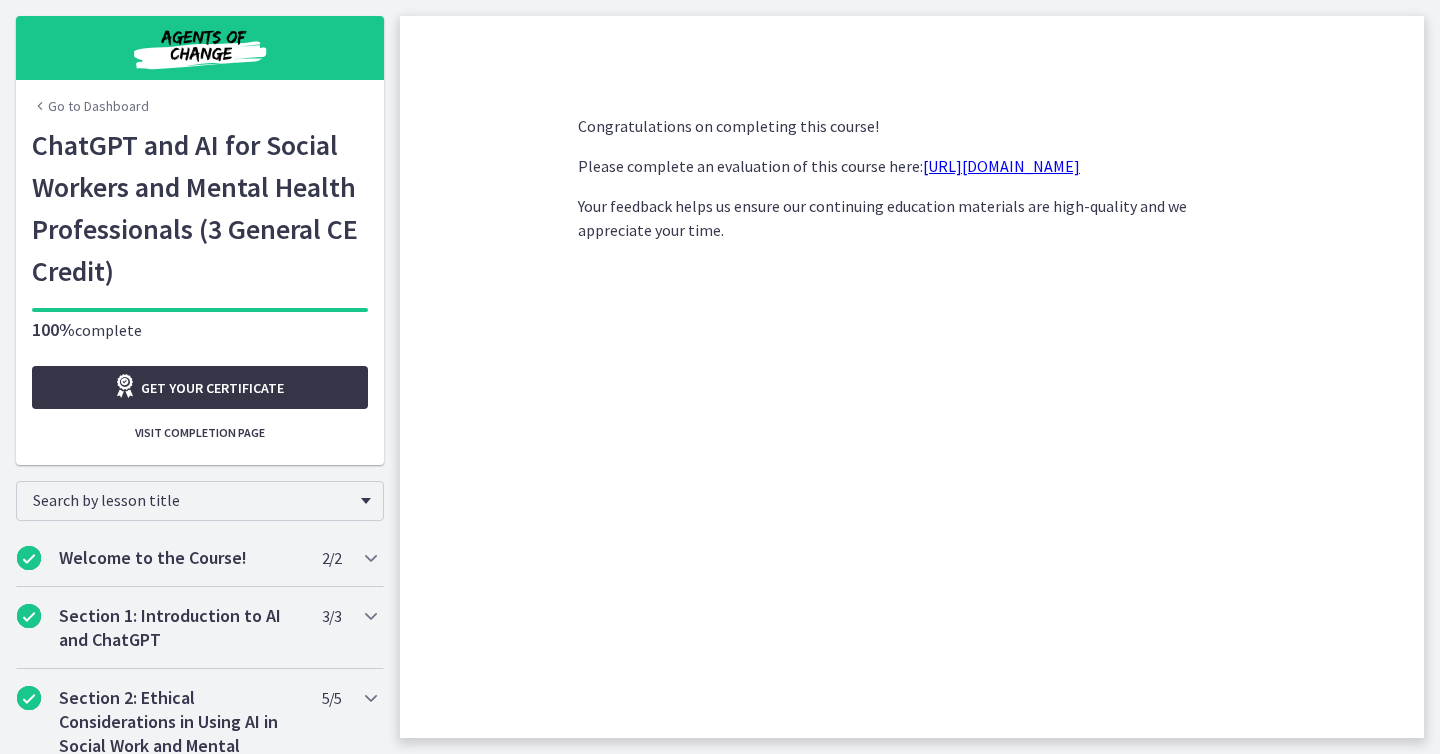 click on "Get your certificate" at bounding box center [212, 388] 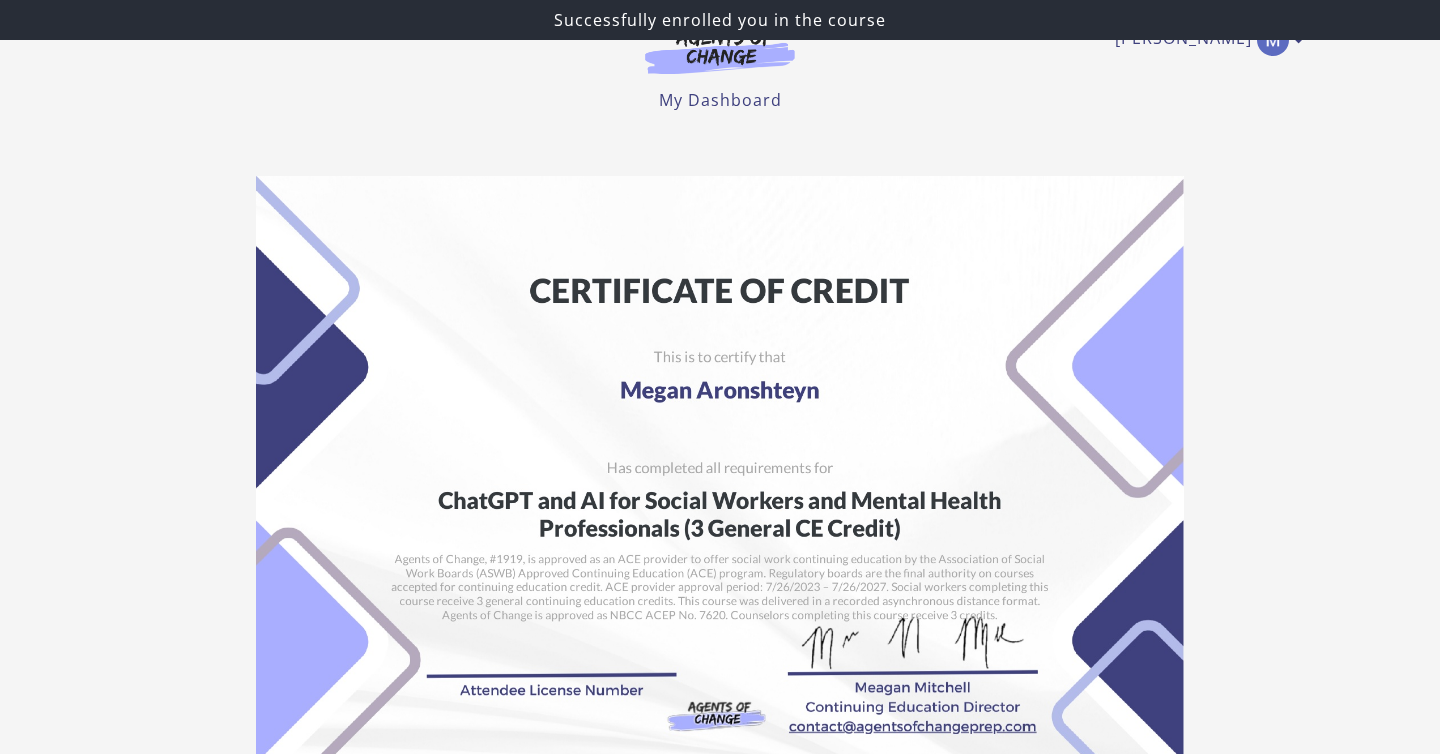 scroll, scrollTop: 0, scrollLeft: 0, axis: both 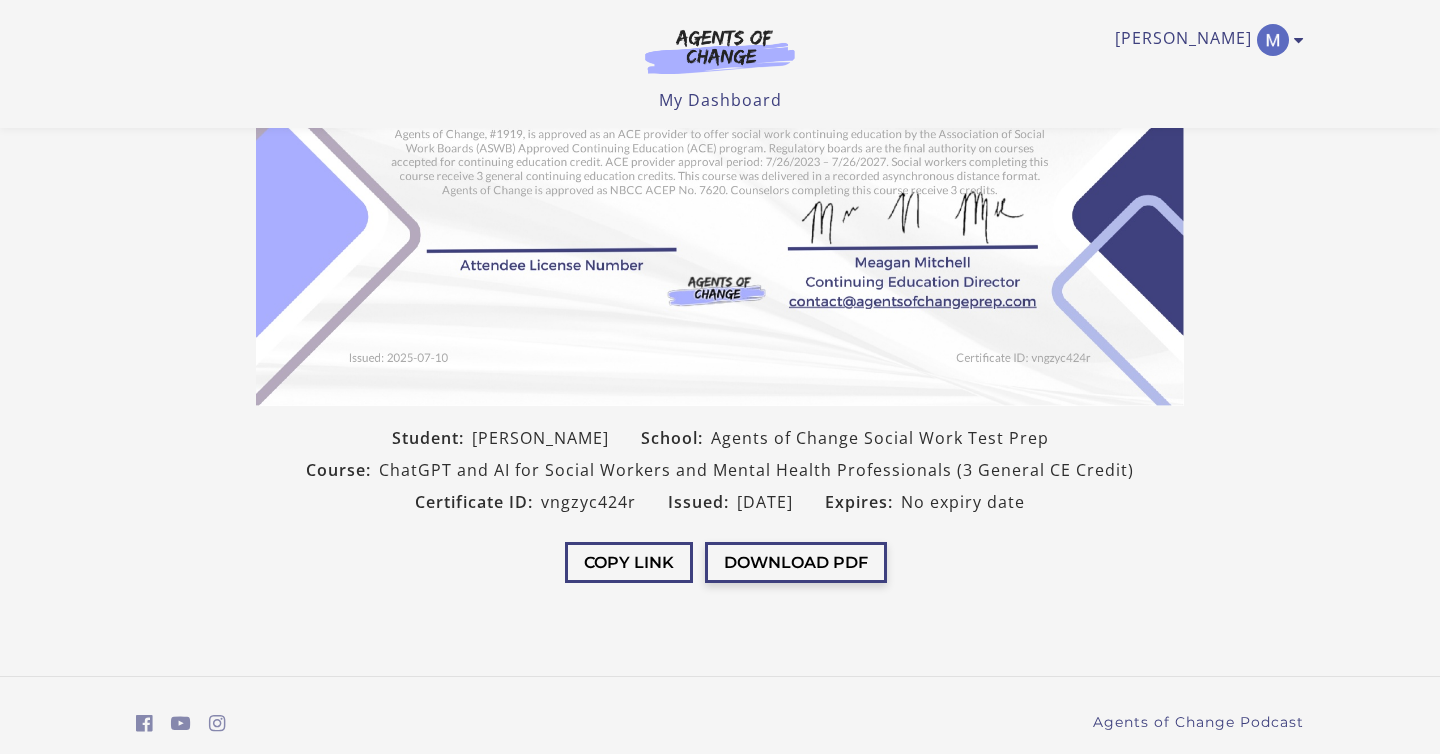 click on "Download PDF" at bounding box center (796, 562) 